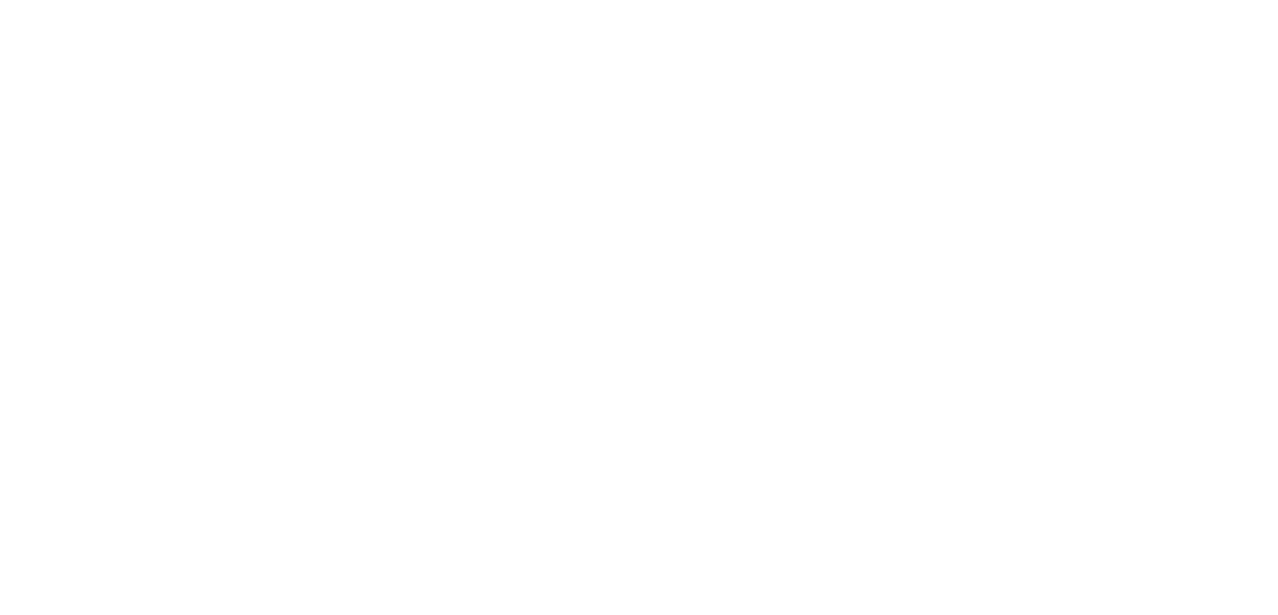 scroll, scrollTop: 0, scrollLeft: 0, axis: both 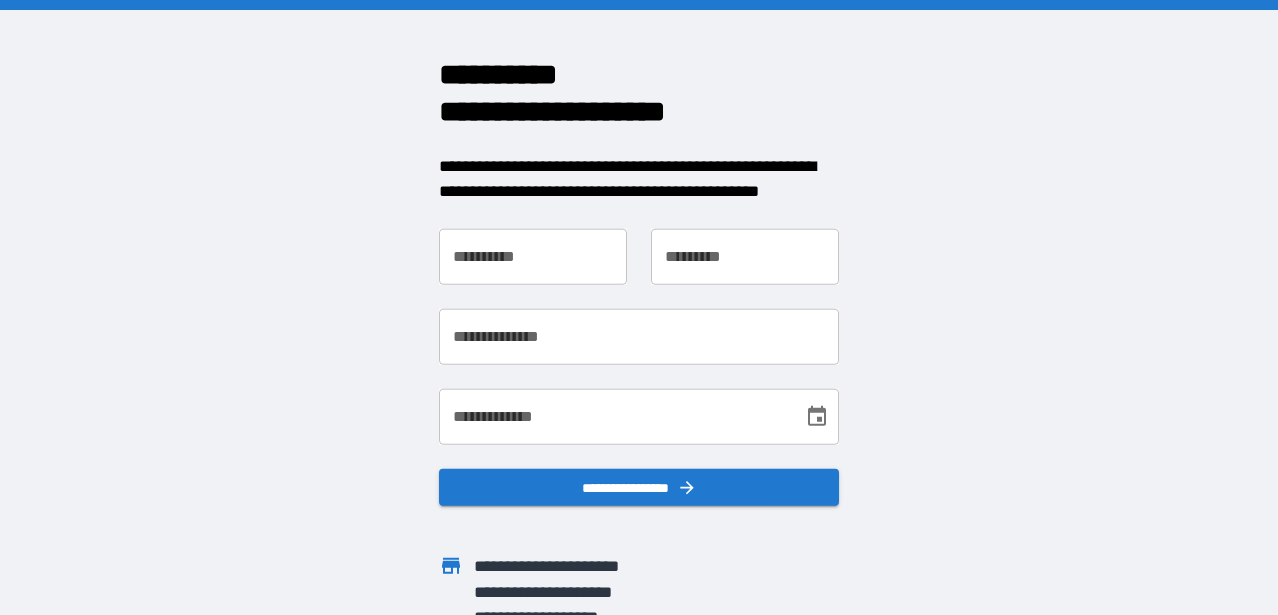 click on "**********" at bounding box center [639, 178] 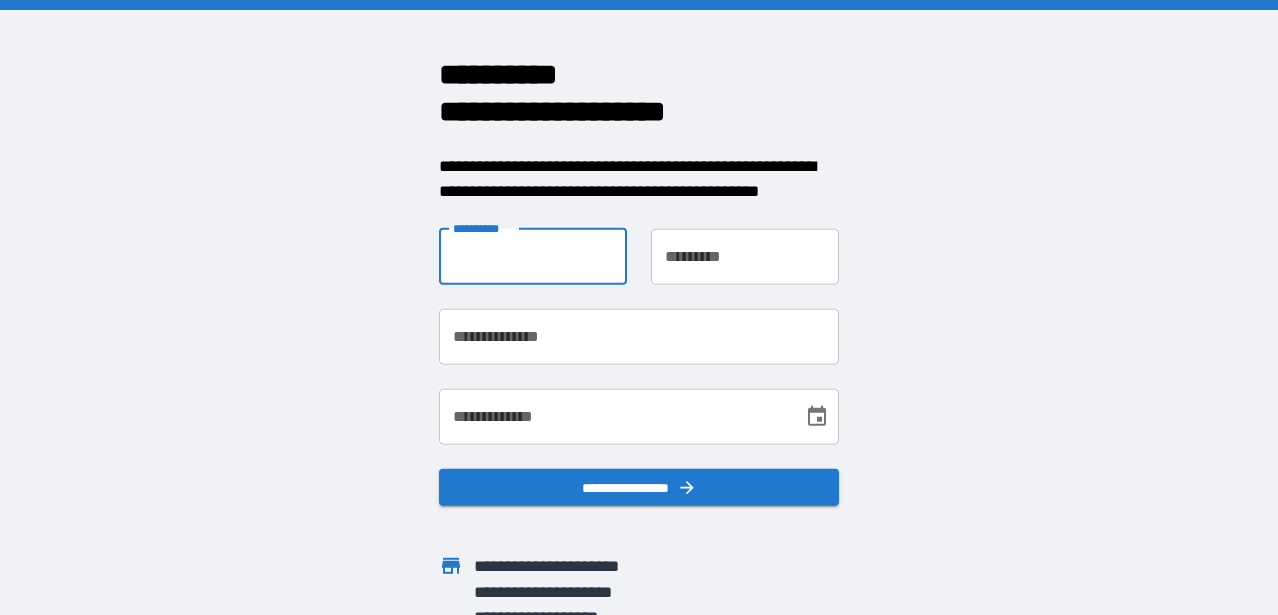 type on "*****" 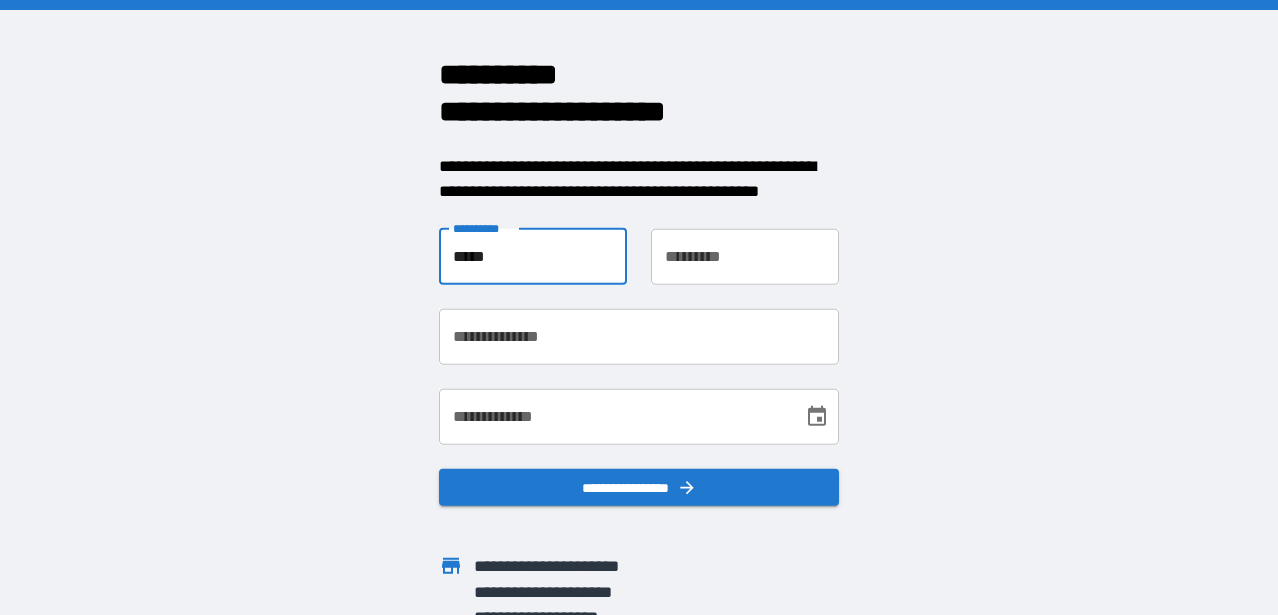 type on "******" 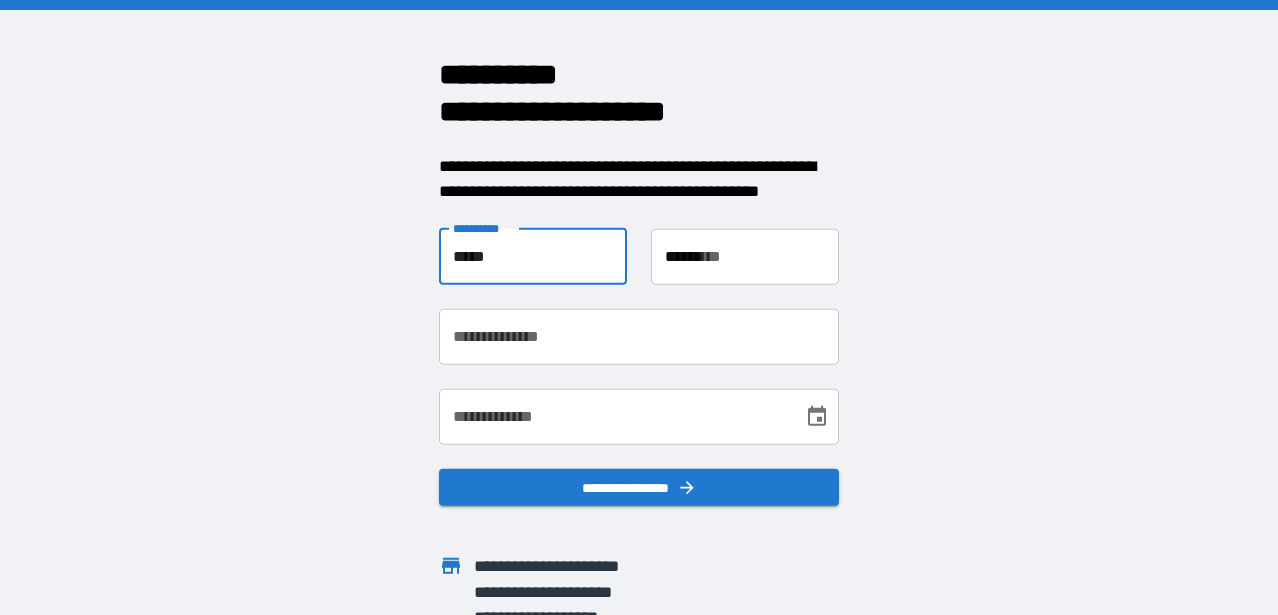 type on "**********" 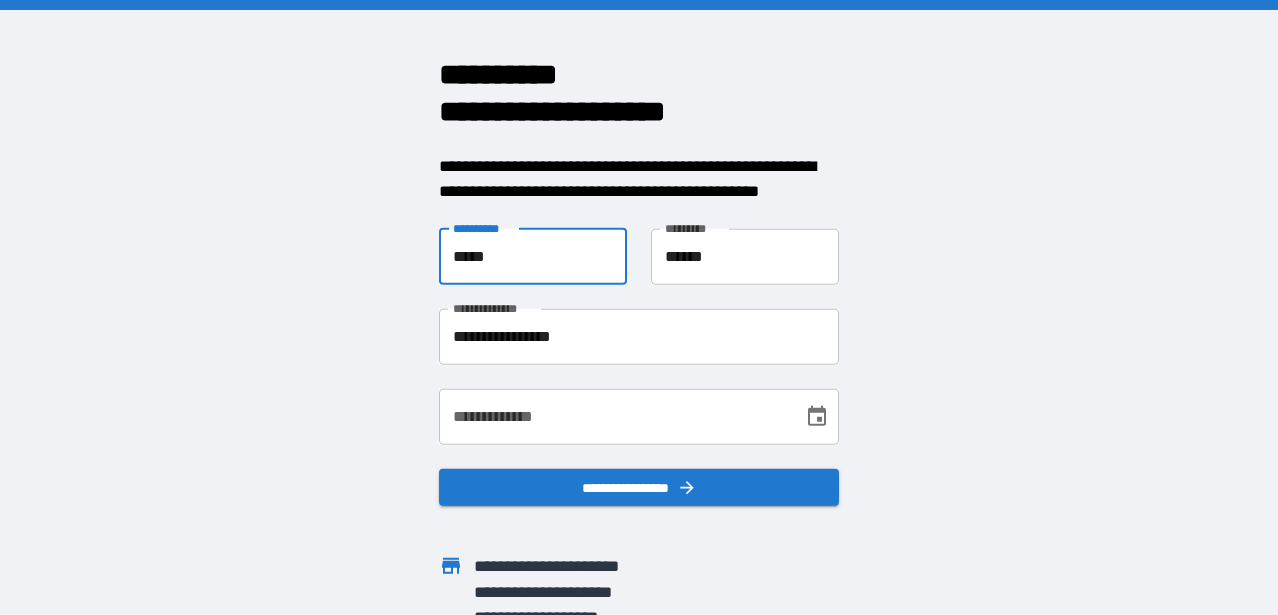 click on "**********" at bounding box center [614, 416] 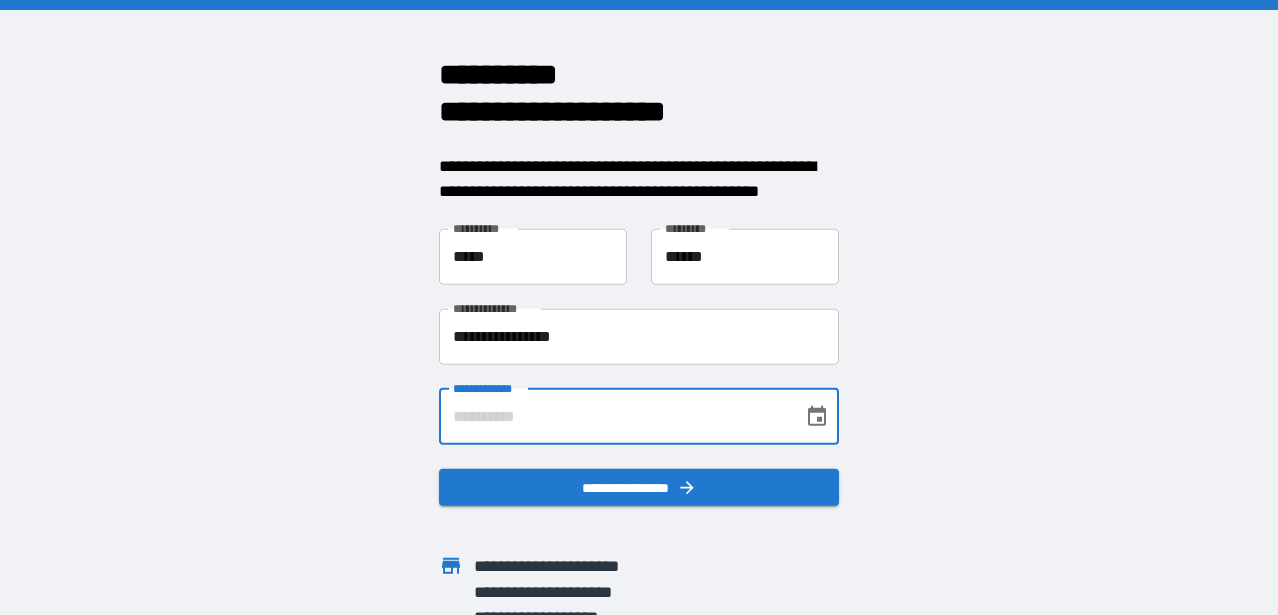 type on "**********" 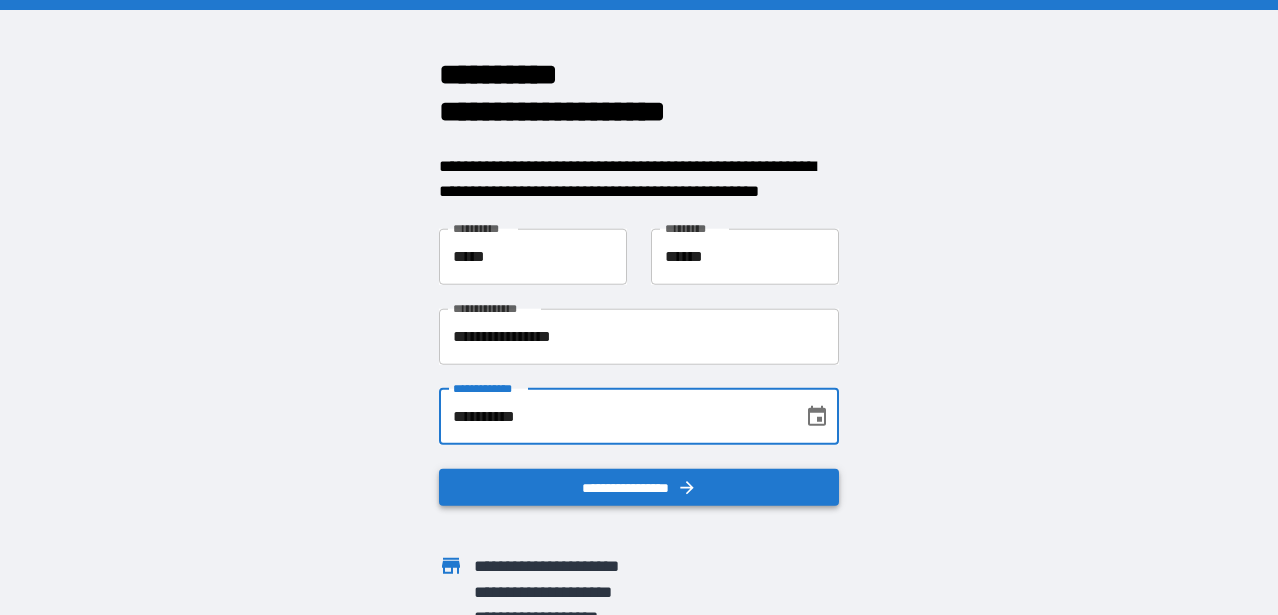 click on "**********" at bounding box center (639, 487) 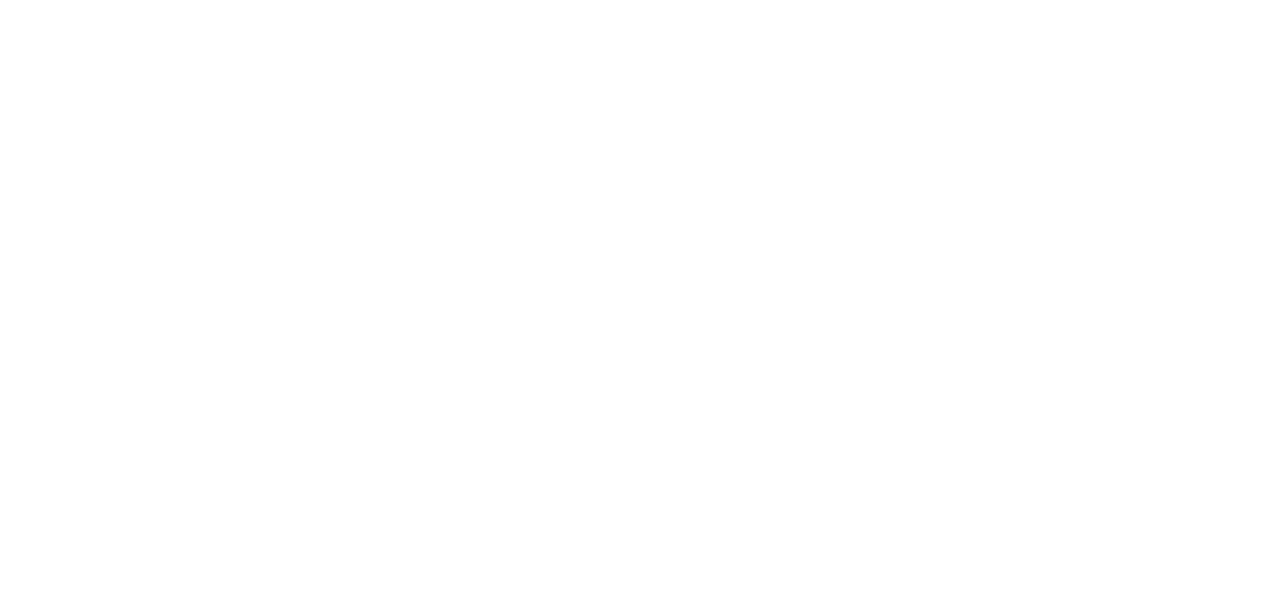 scroll, scrollTop: 0, scrollLeft: 0, axis: both 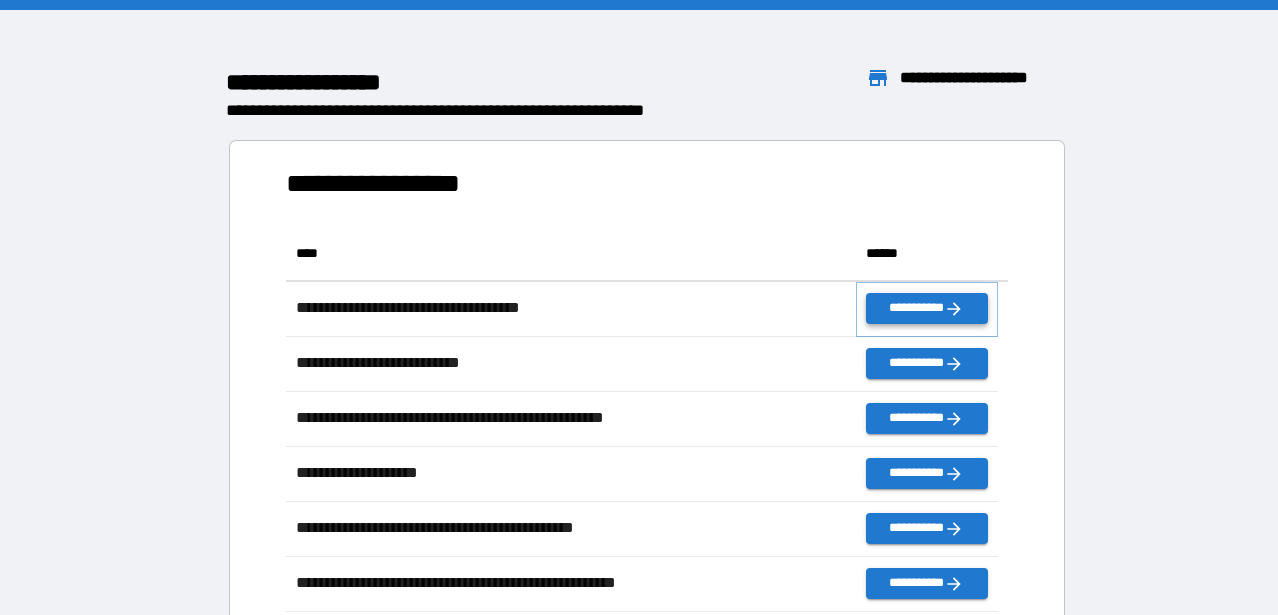 click on "**********" at bounding box center (927, 308) 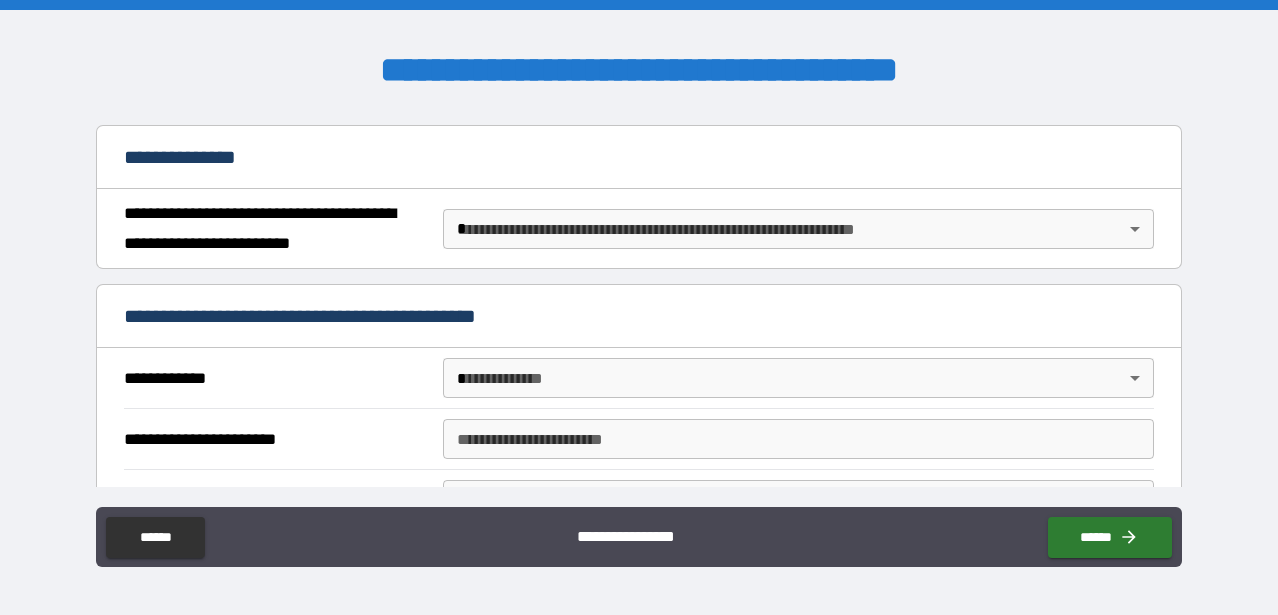scroll, scrollTop: 220, scrollLeft: 0, axis: vertical 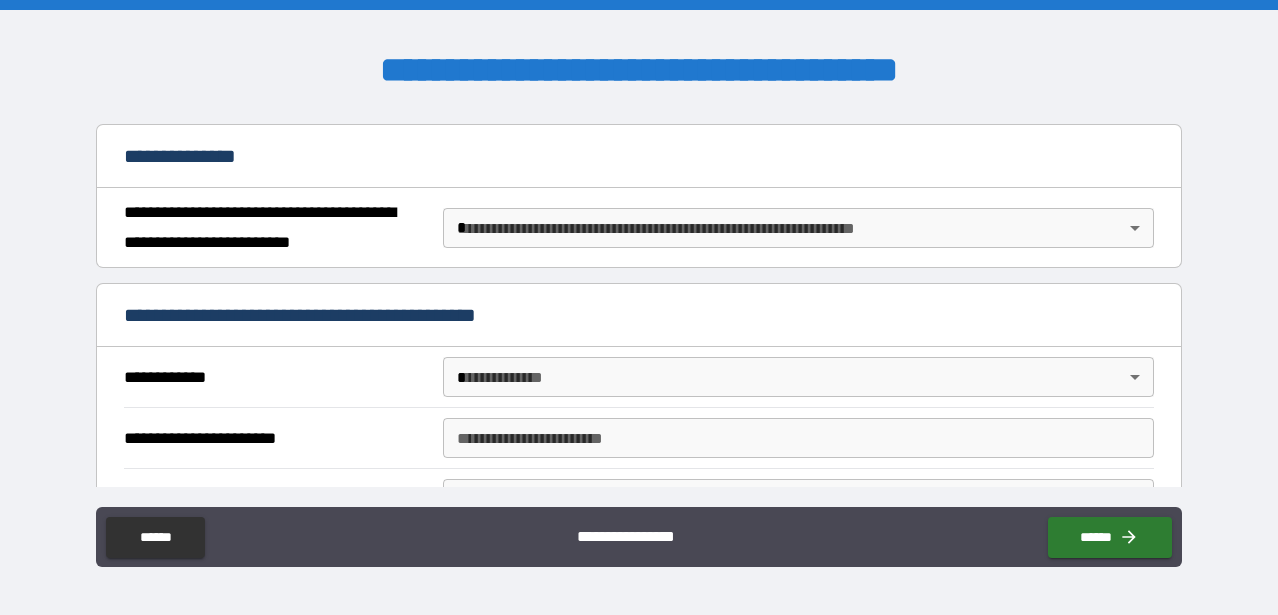 click on "**********" at bounding box center (639, 307) 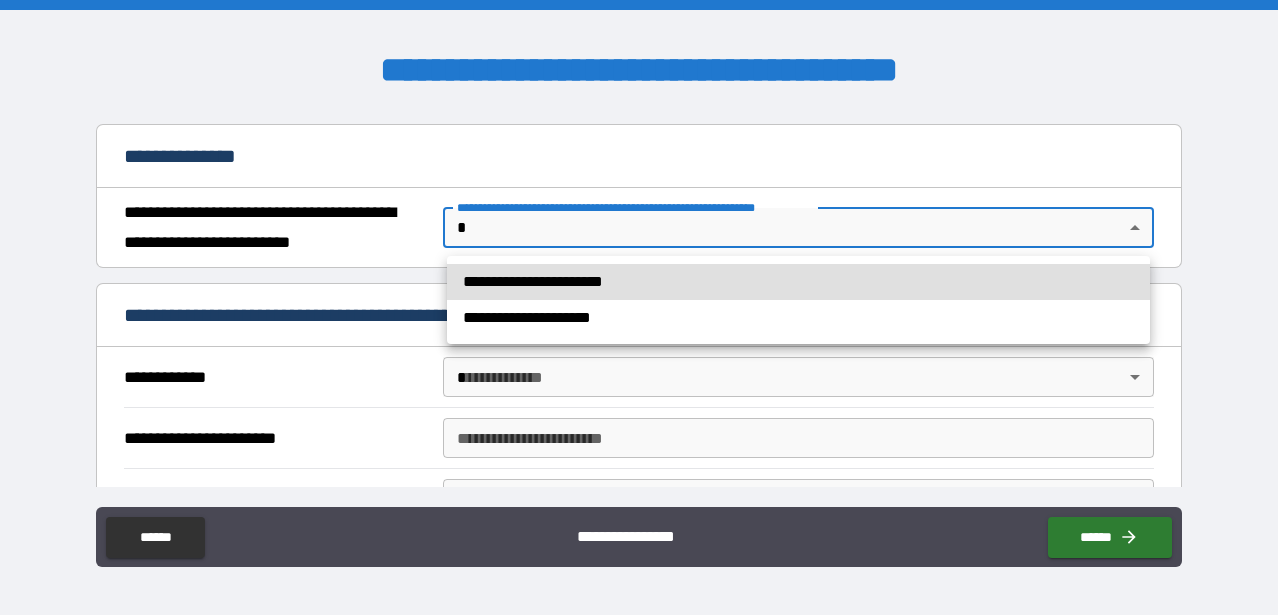 click on "**********" at bounding box center [798, 282] 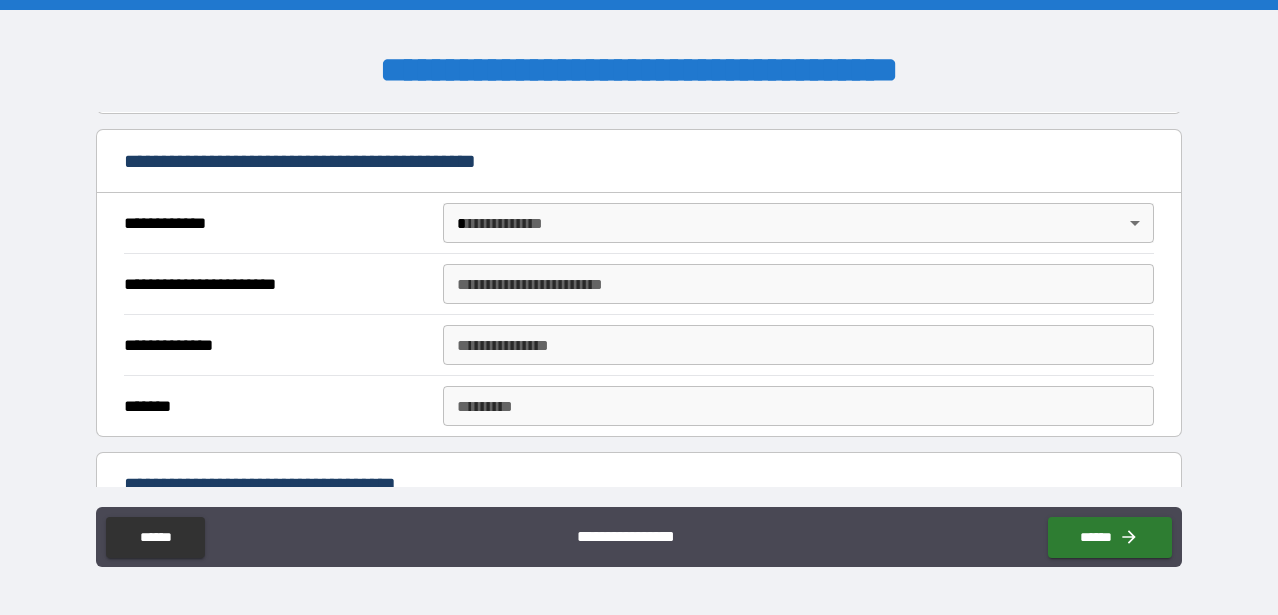 scroll, scrollTop: 398, scrollLeft: 0, axis: vertical 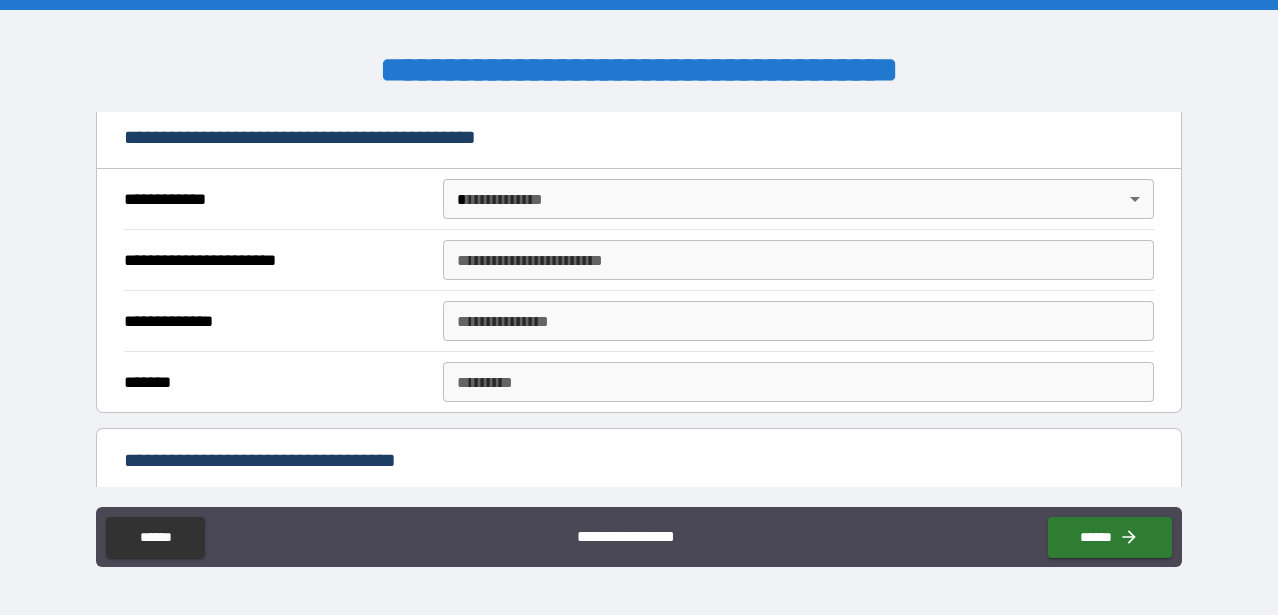 click on "**********" at bounding box center [639, 307] 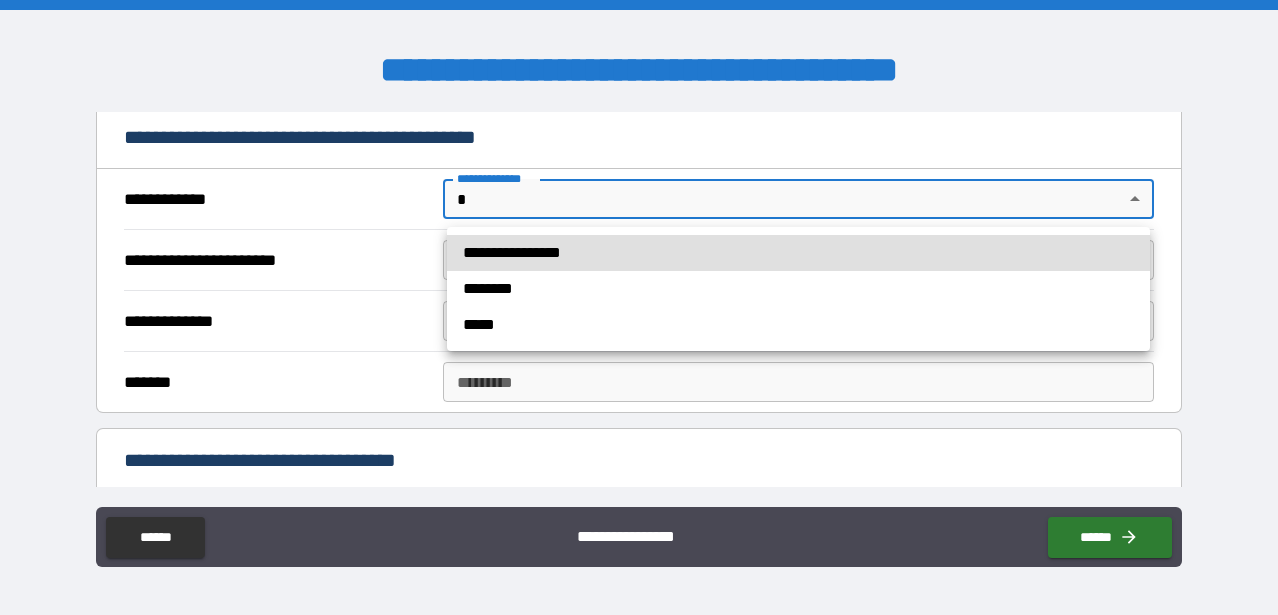 click on "**********" at bounding box center [798, 253] 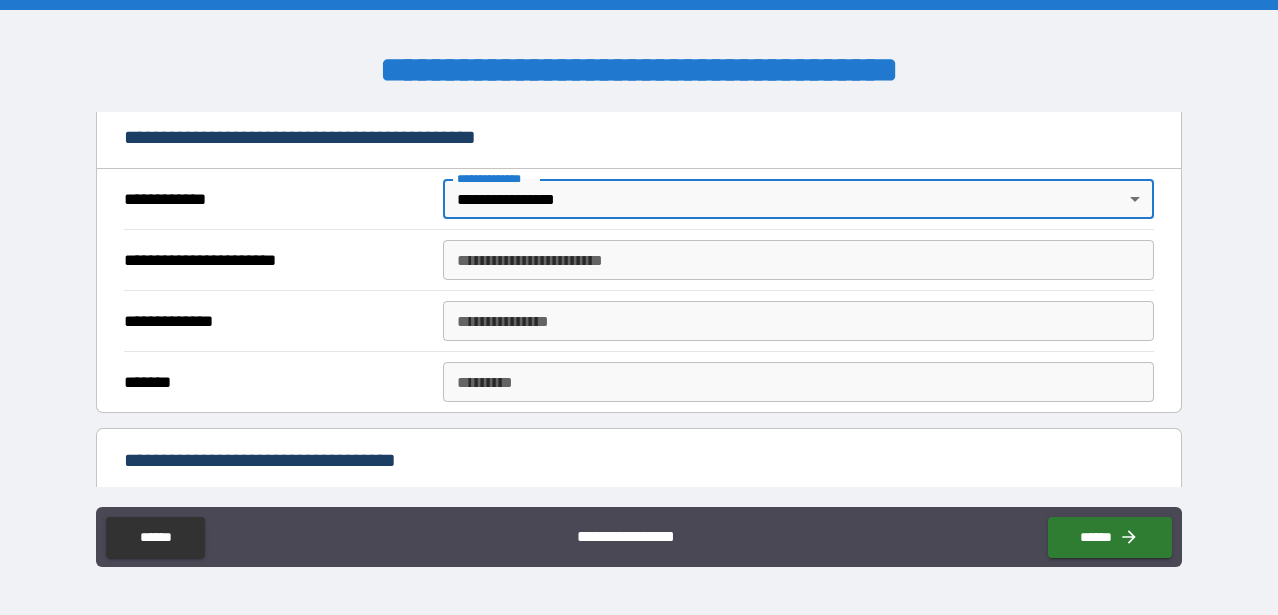click on "**********" at bounding box center (798, 260) 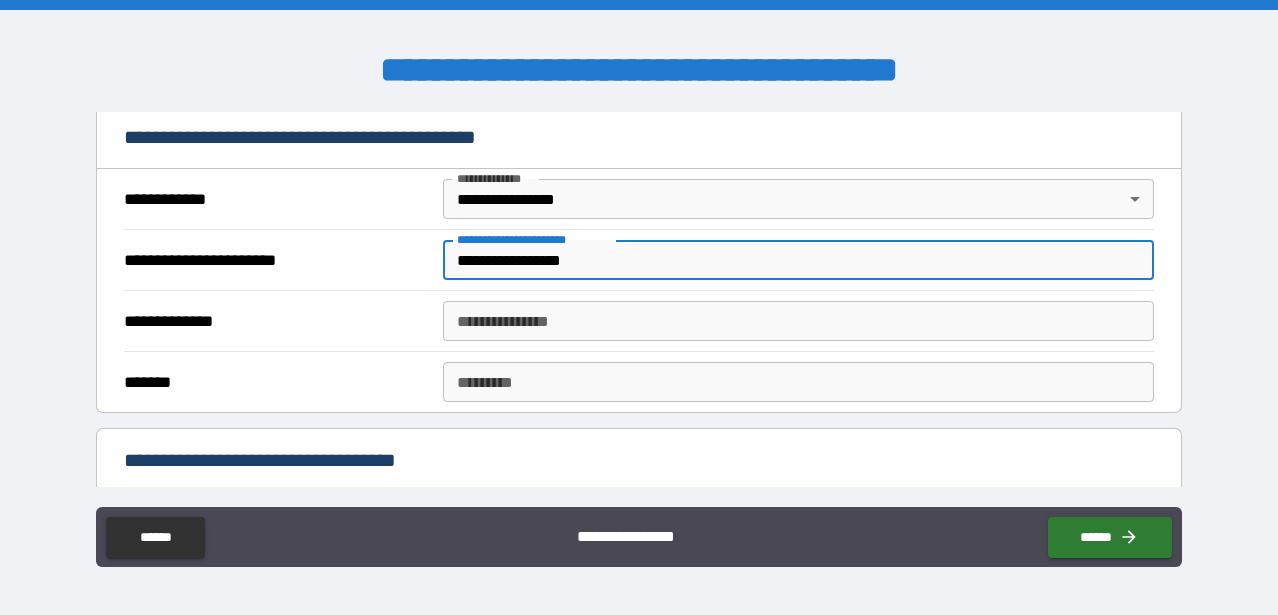 type on "**********" 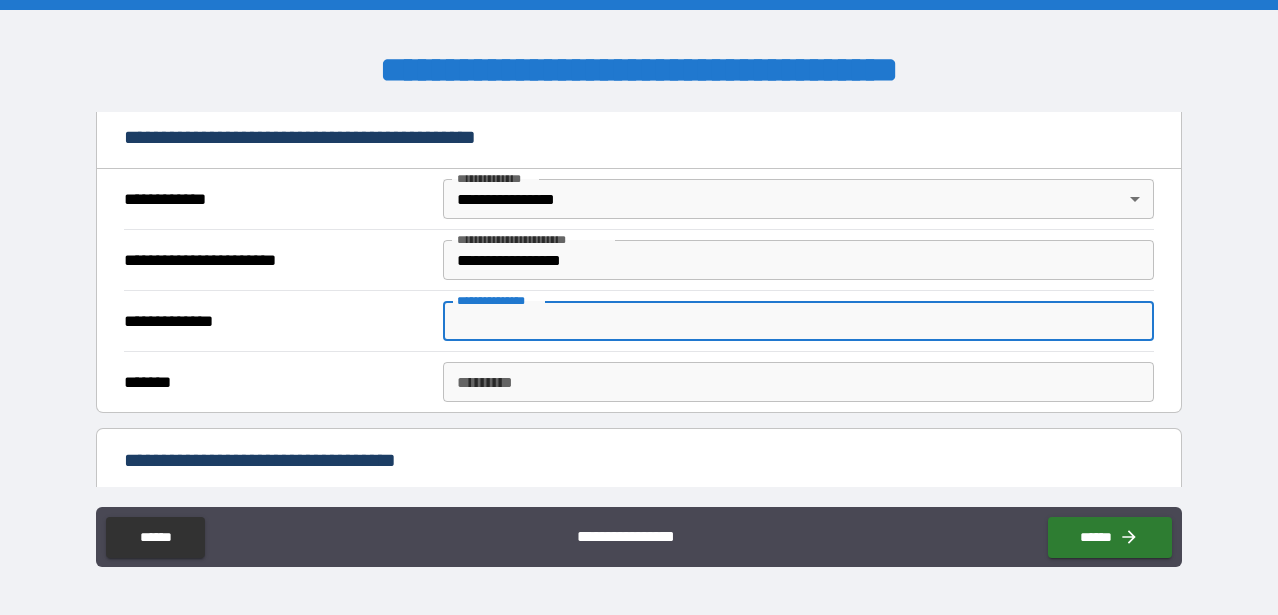 click on "**********" at bounding box center (798, 321) 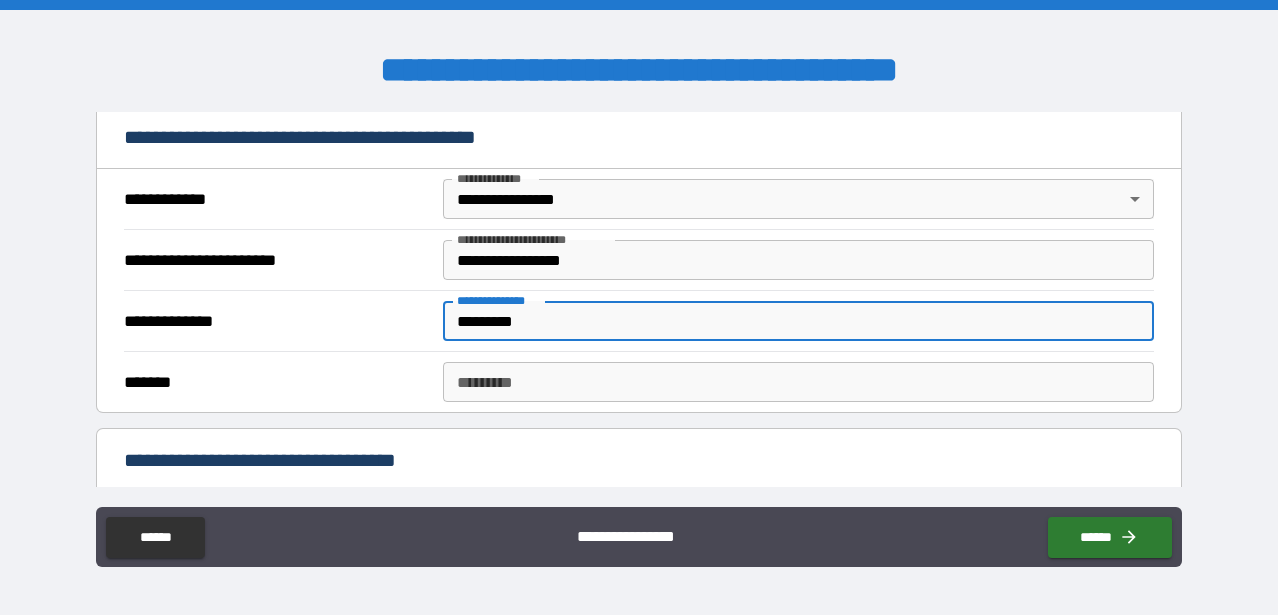 type on "*********" 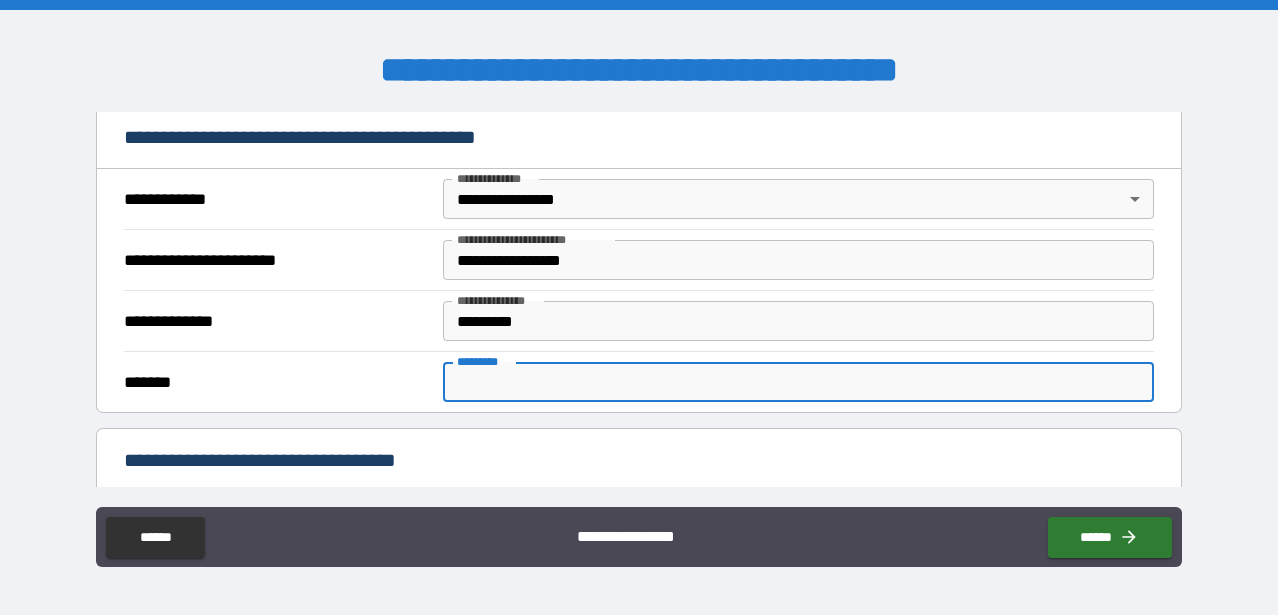 click on "*******   *" at bounding box center [798, 382] 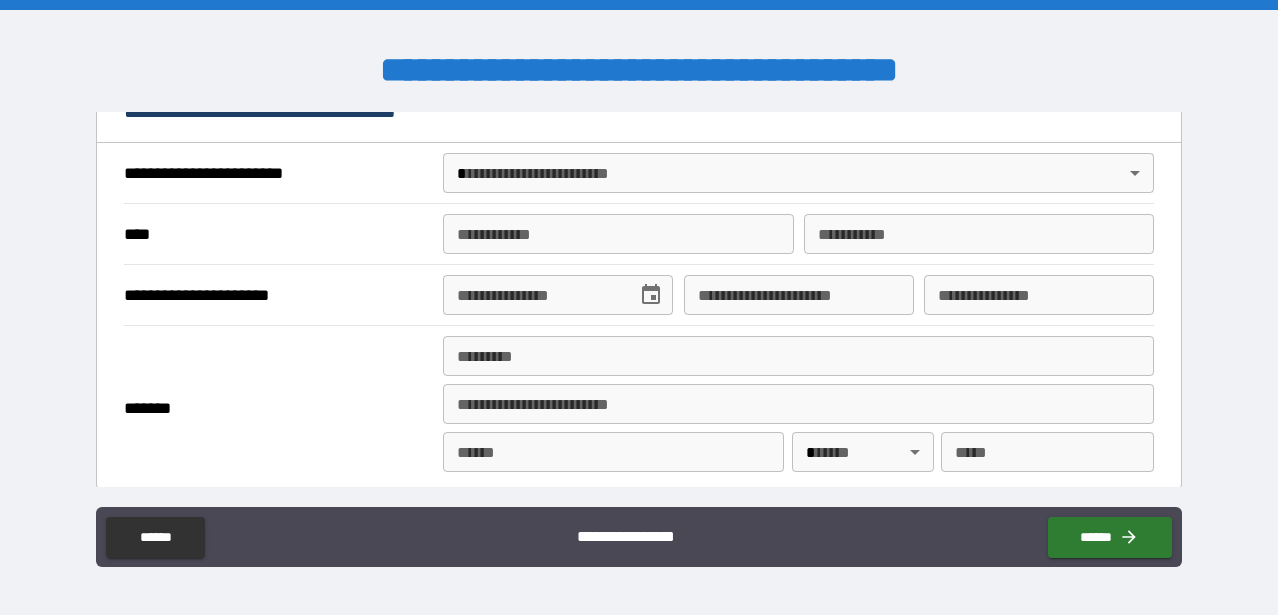 scroll, scrollTop: 731, scrollLeft: 0, axis: vertical 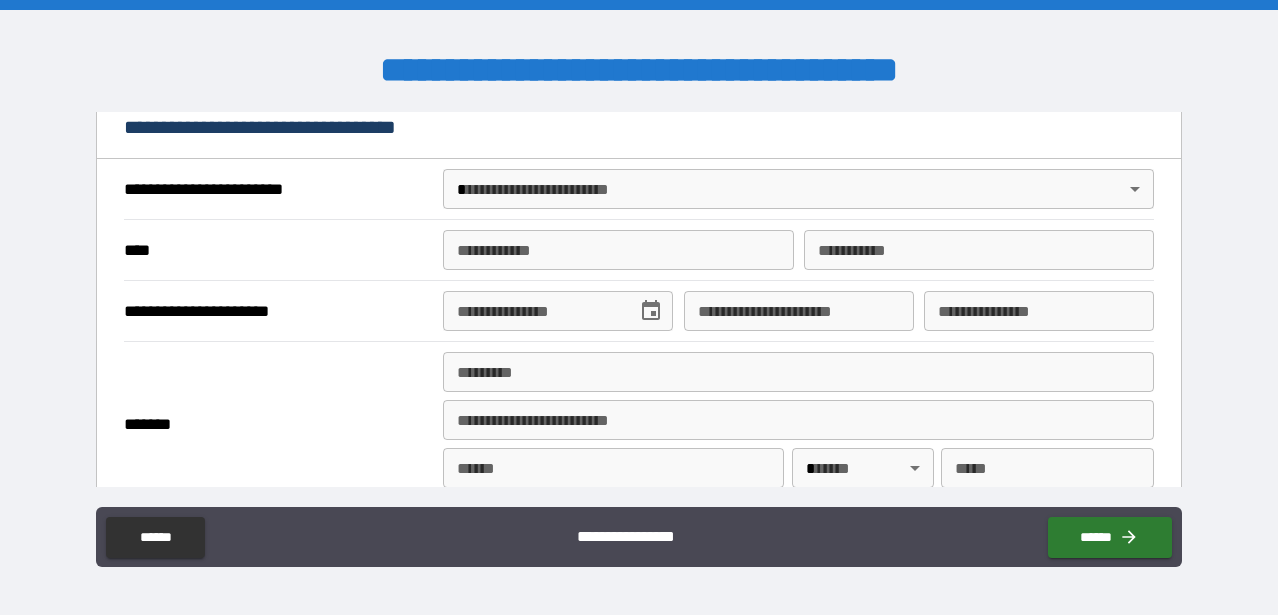 type on "******" 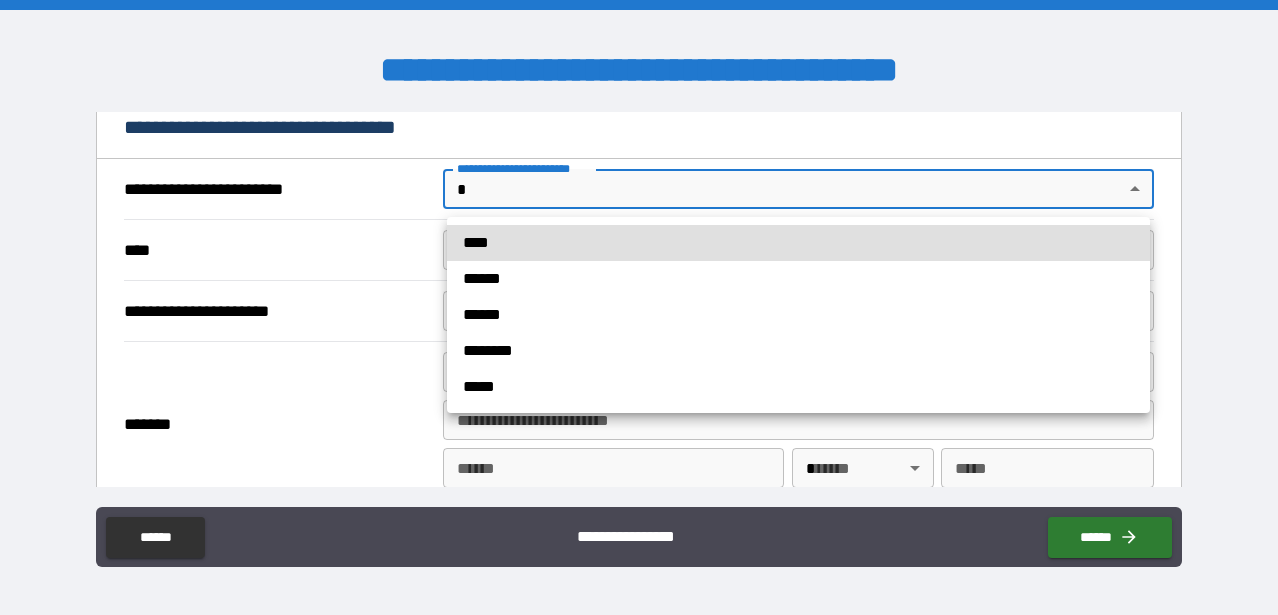 click on "******" at bounding box center [798, 315] 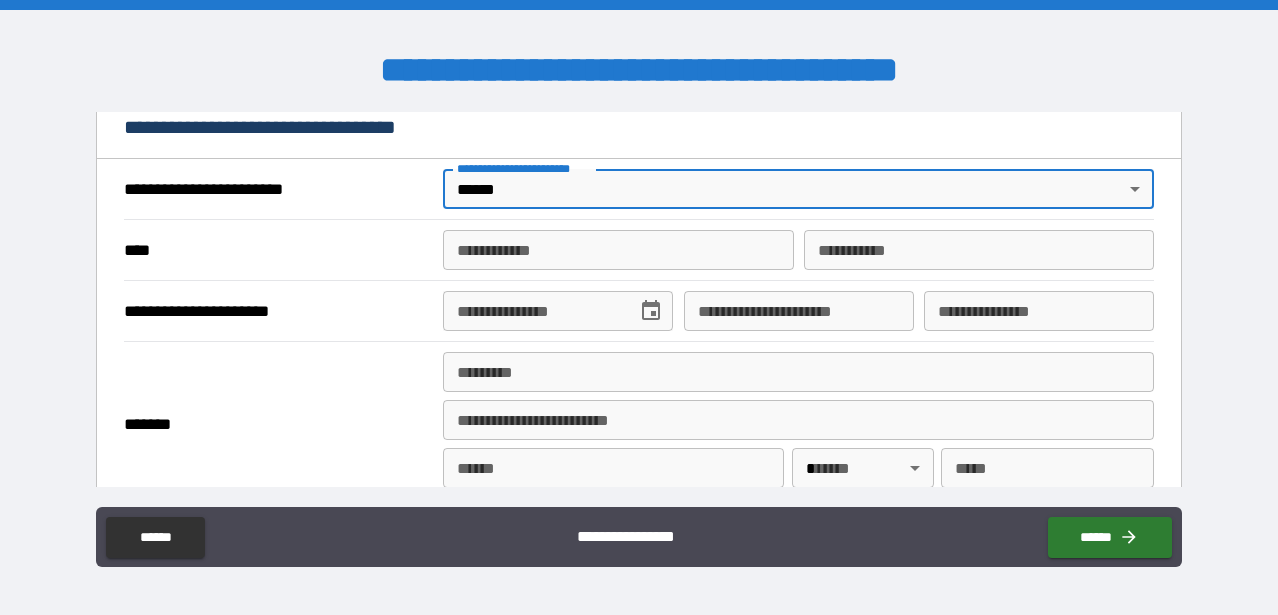 click on "**********" at bounding box center (618, 250) 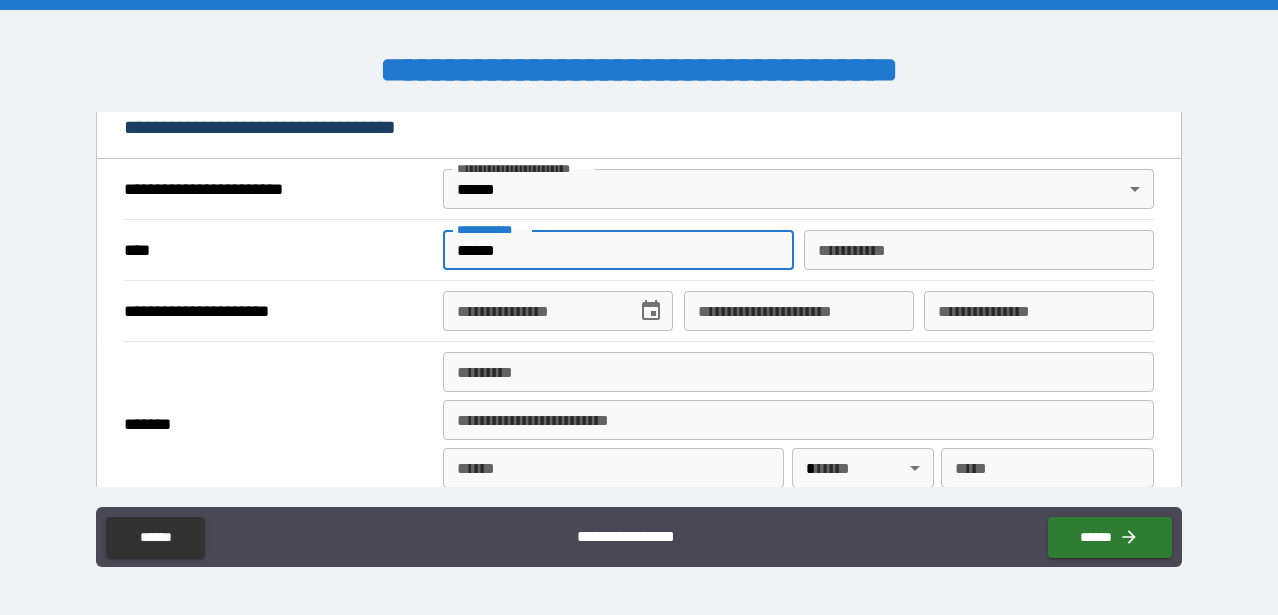 type on "******" 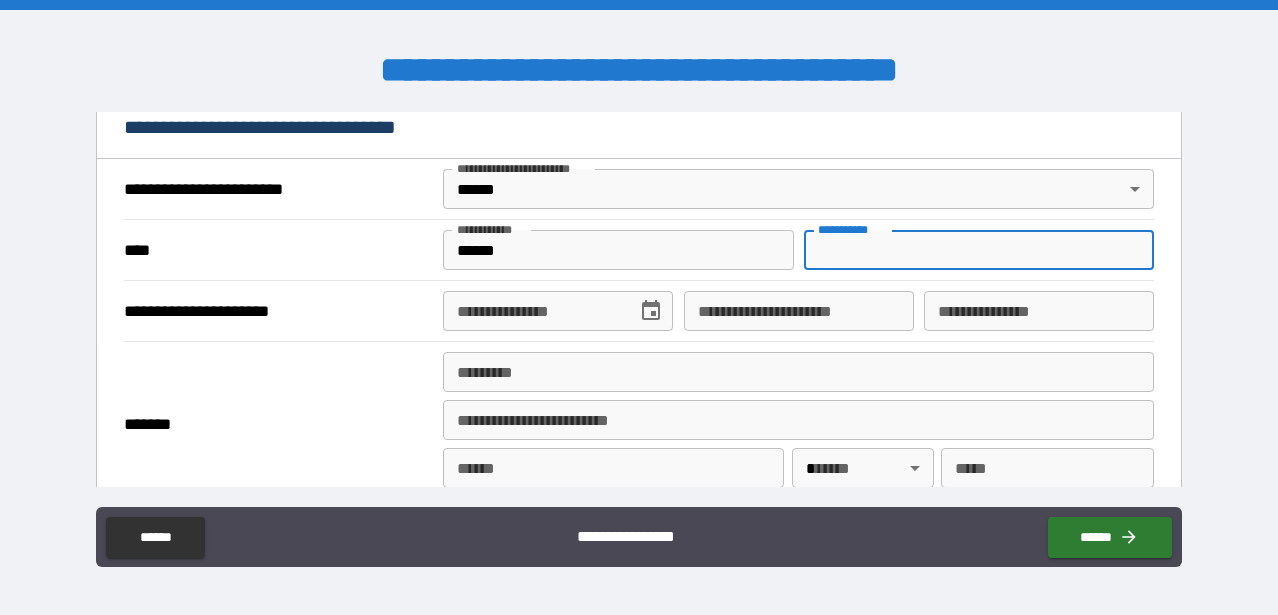 click on "*********   * *********   *" at bounding box center [979, 250] 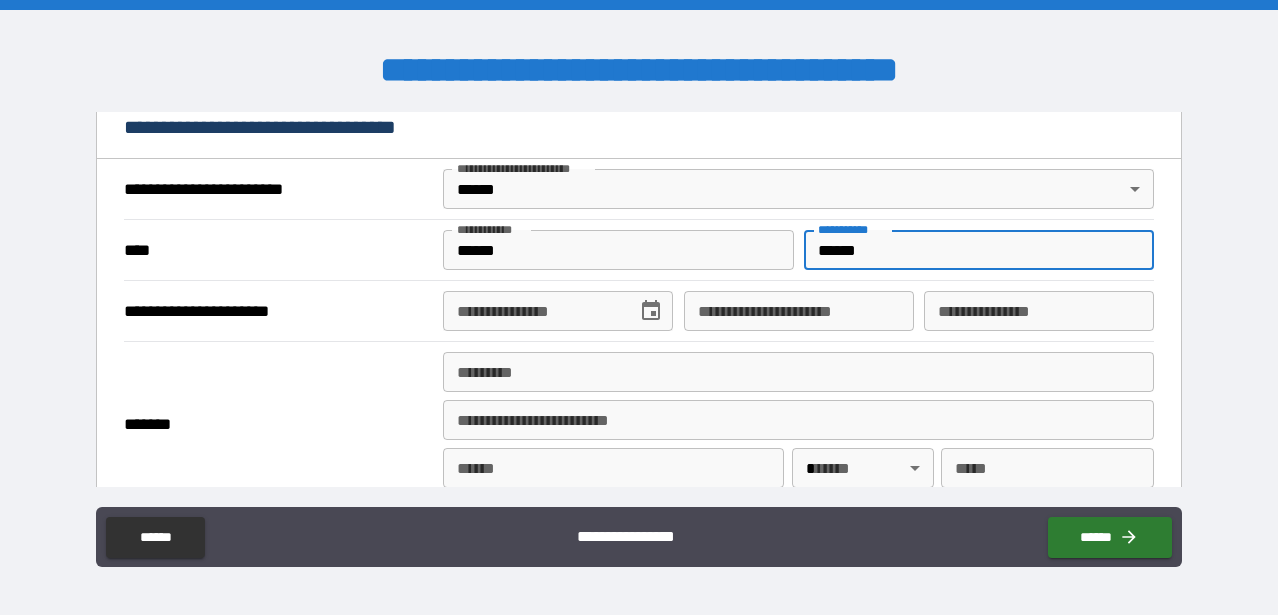 type on "******" 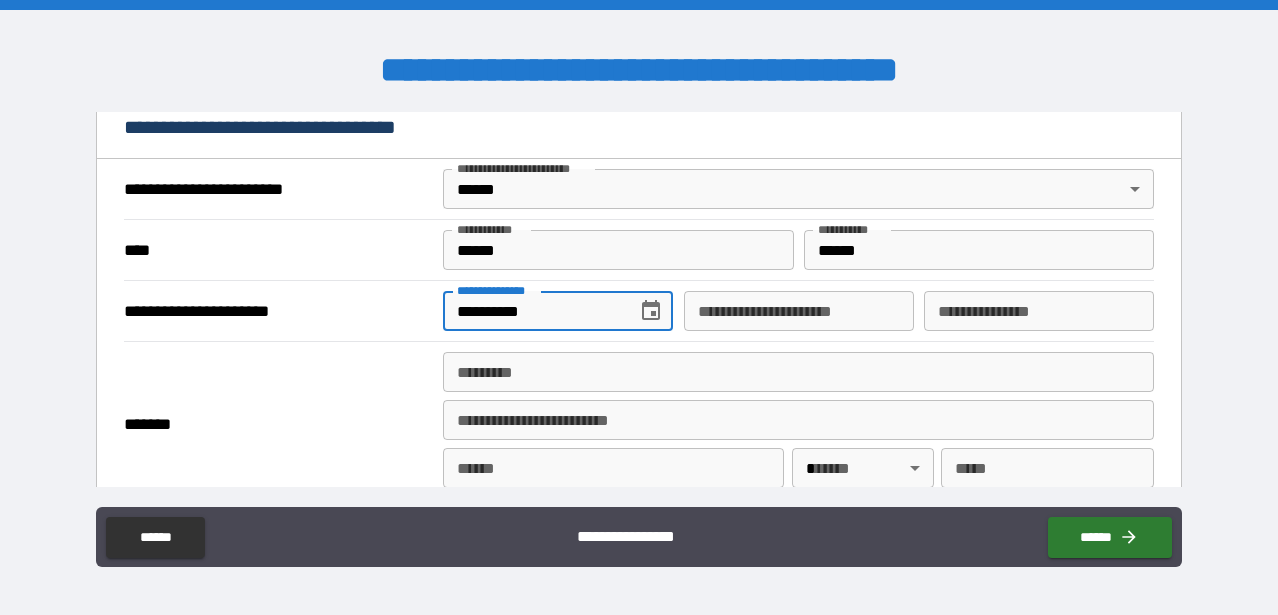 type on "**********" 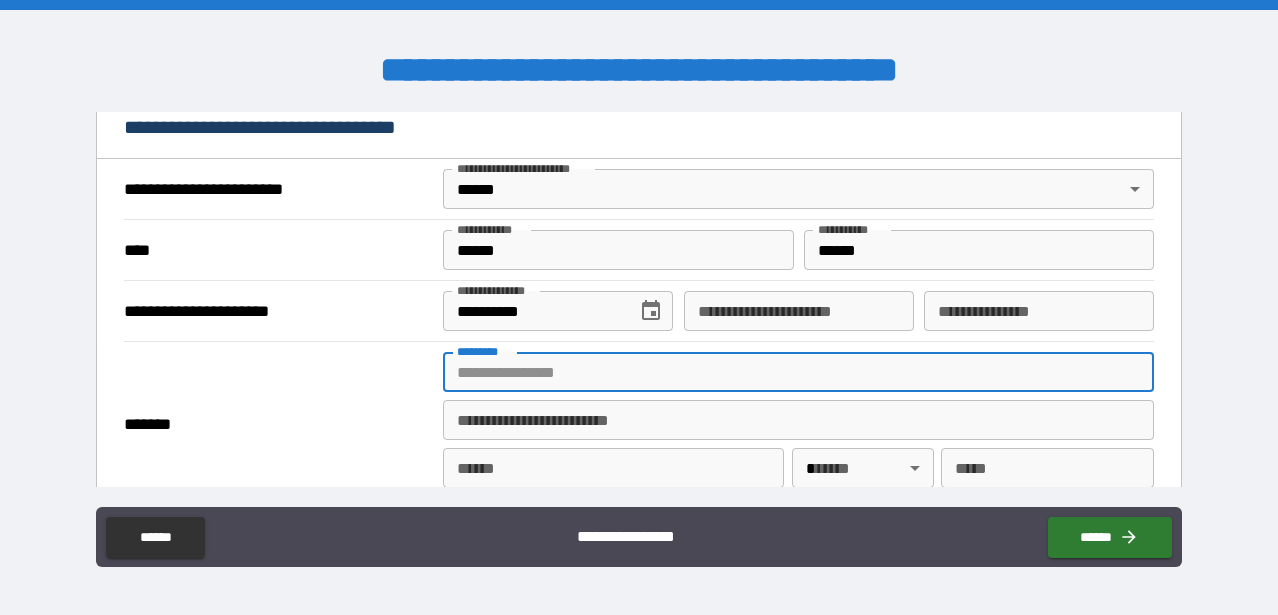 click on "*******   *" at bounding box center (798, 372) 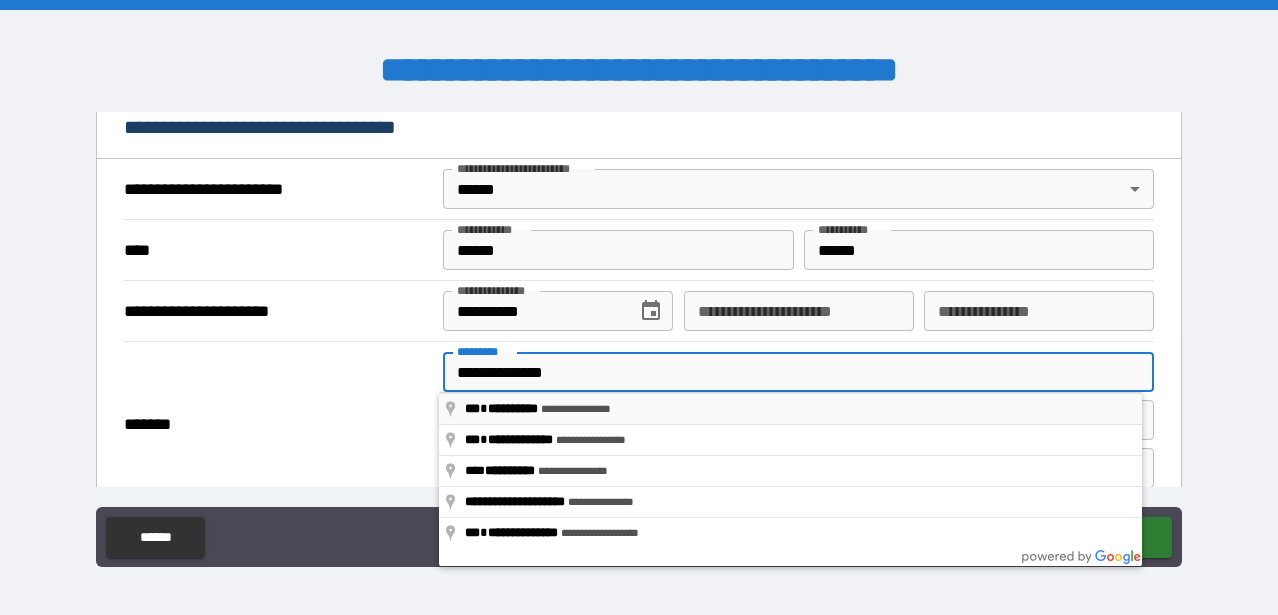 type on "**********" 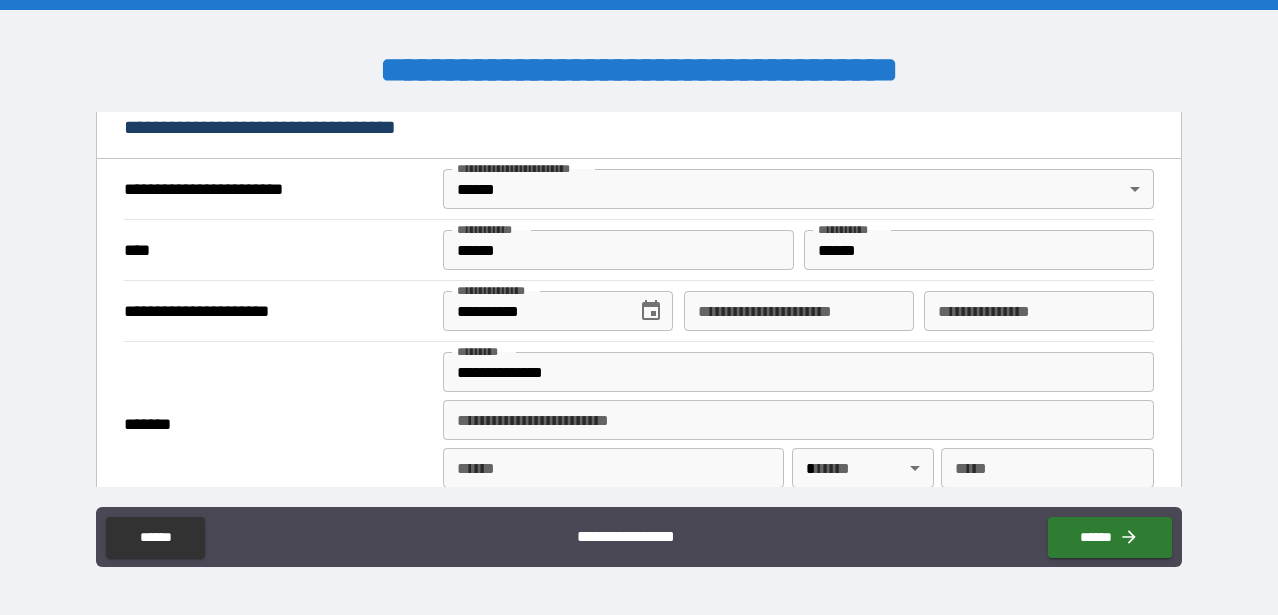 type on "********" 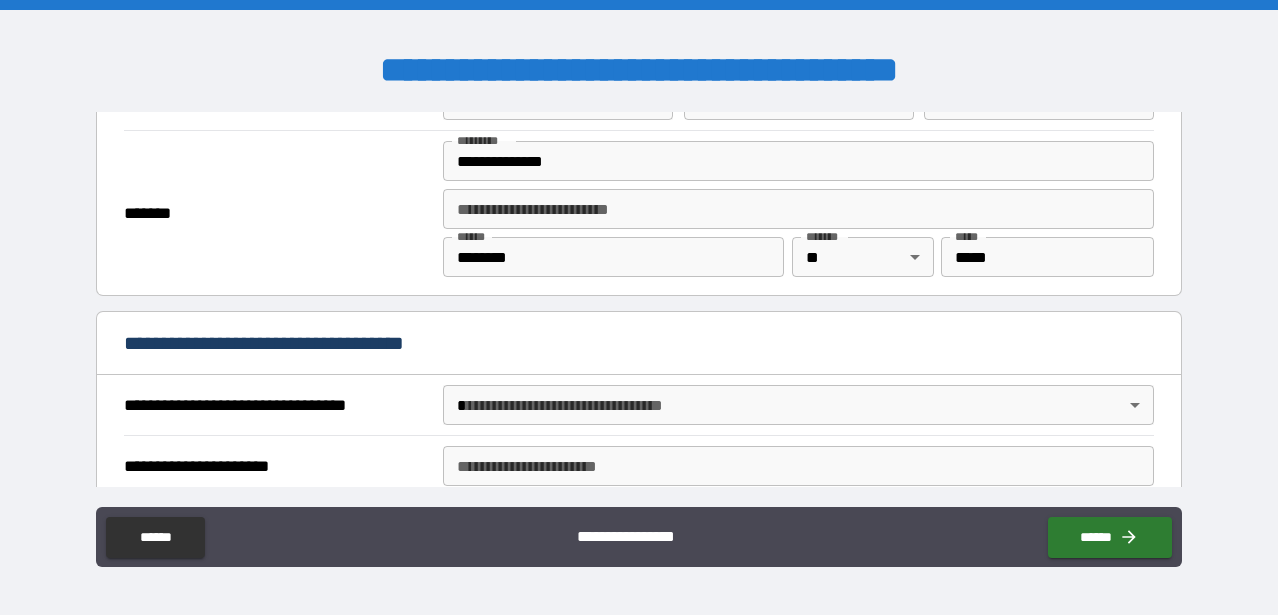scroll, scrollTop: 1088, scrollLeft: 0, axis: vertical 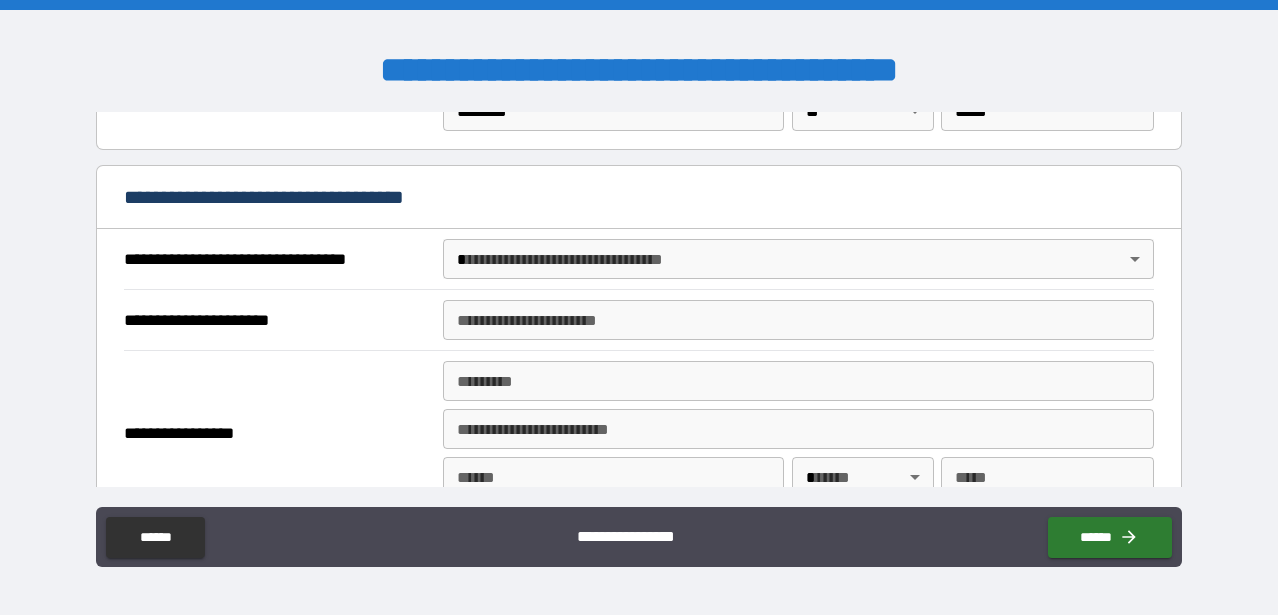 click on "**********" at bounding box center (639, 307) 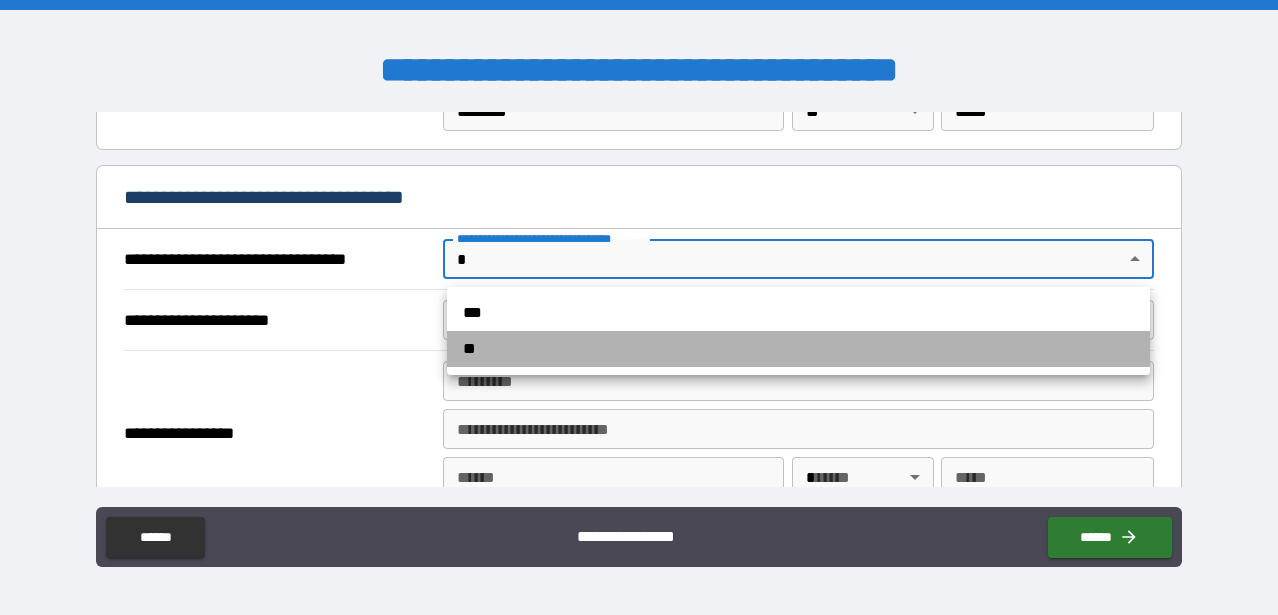 click on "**" at bounding box center (798, 349) 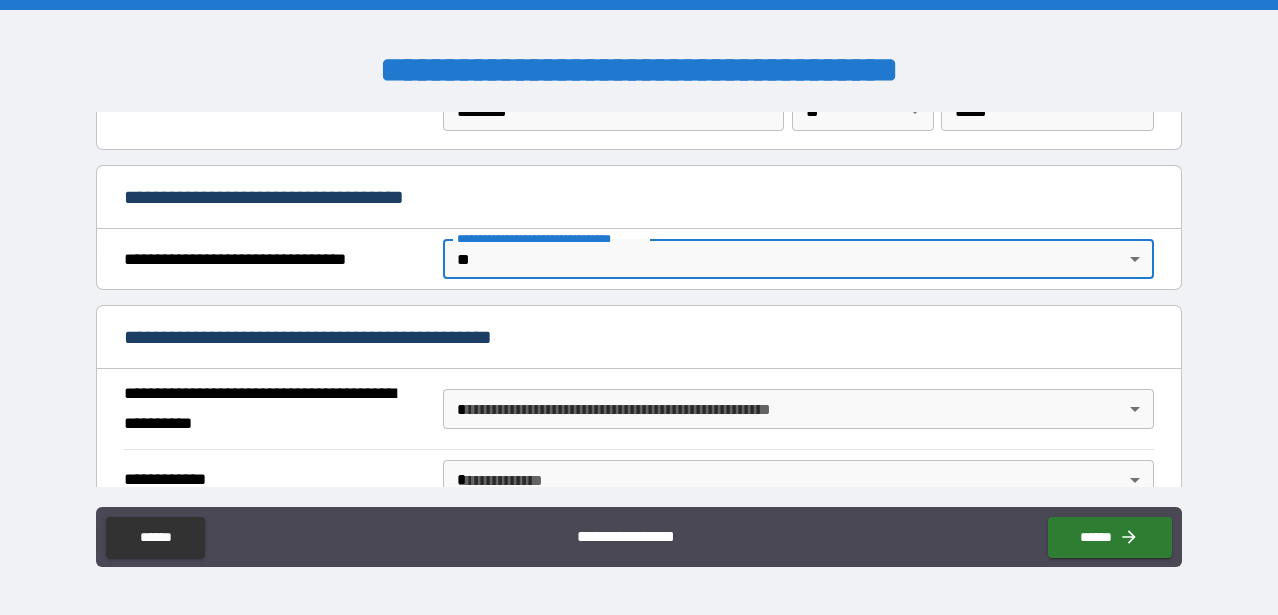 click on "**********" at bounding box center (639, 307) 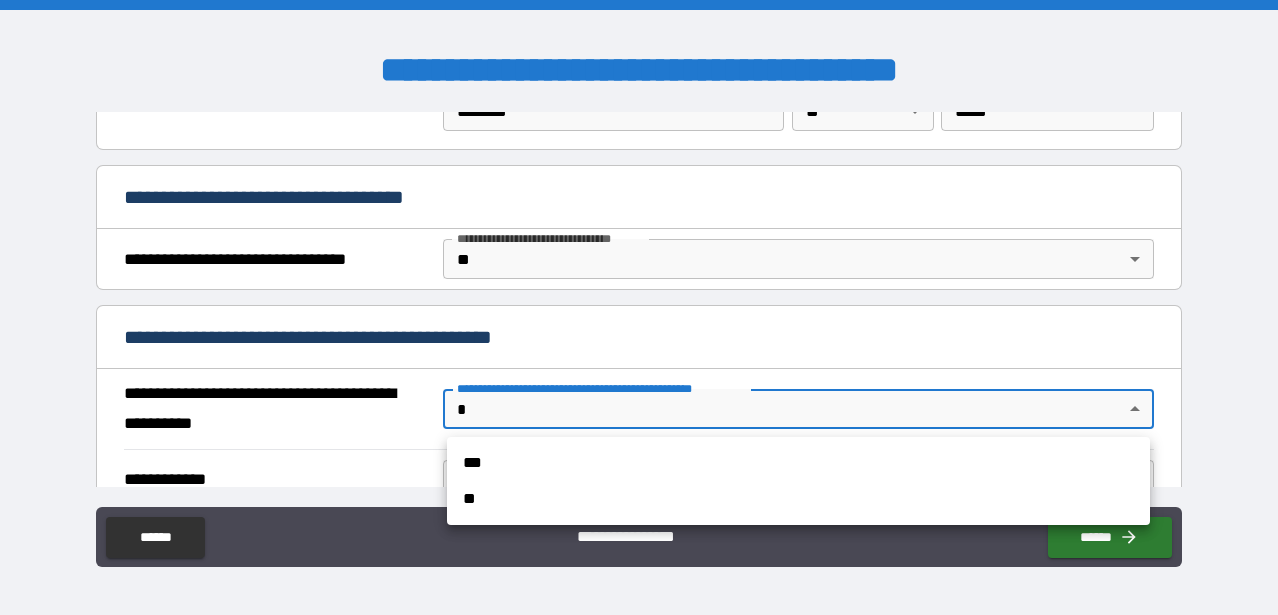 click on "**" at bounding box center [798, 499] 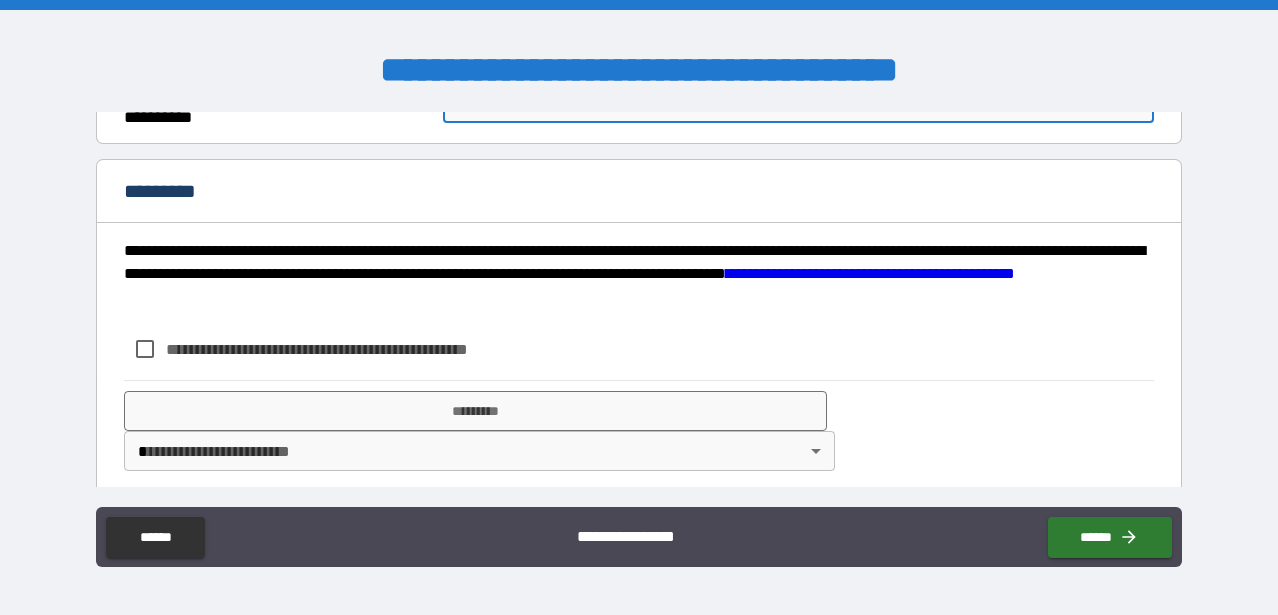 scroll, scrollTop: 1409, scrollLeft: 0, axis: vertical 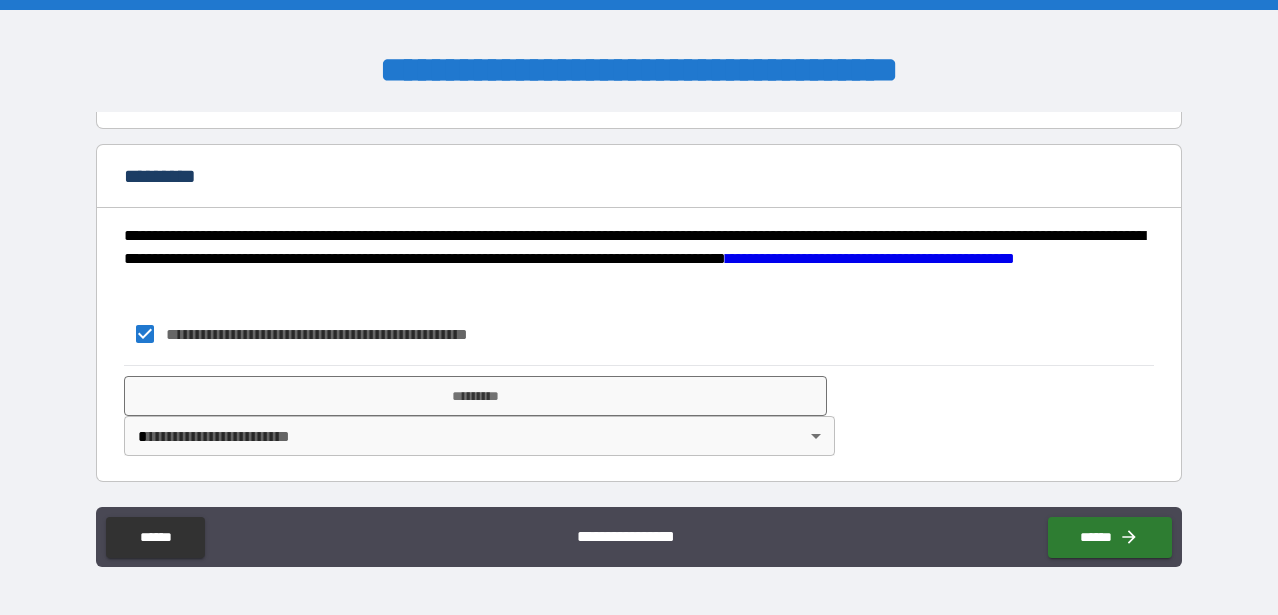 click on "**********" at bounding box center [639, 307] 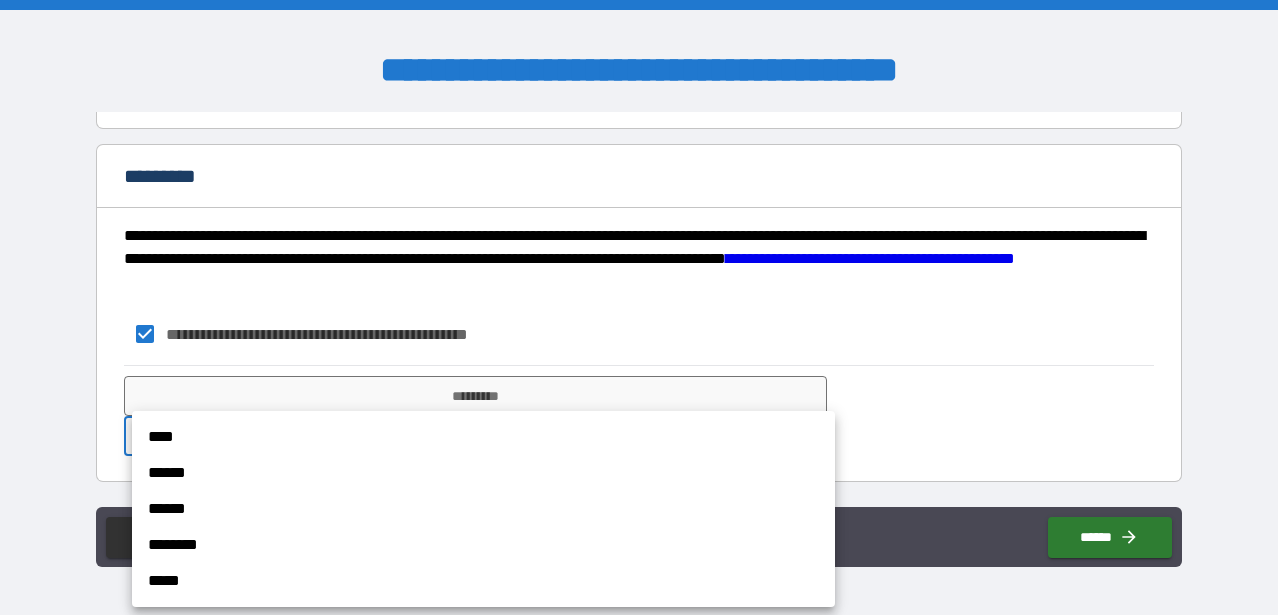 click on "****" at bounding box center [483, 437] 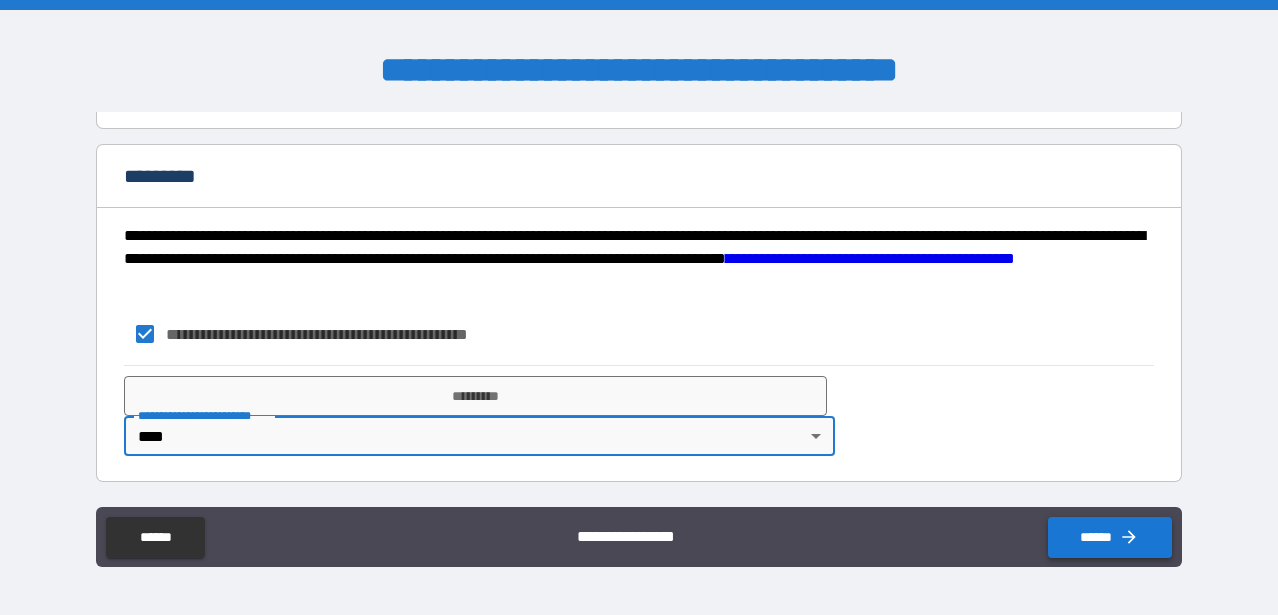 click on "******" at bounding box center [1110, 537] 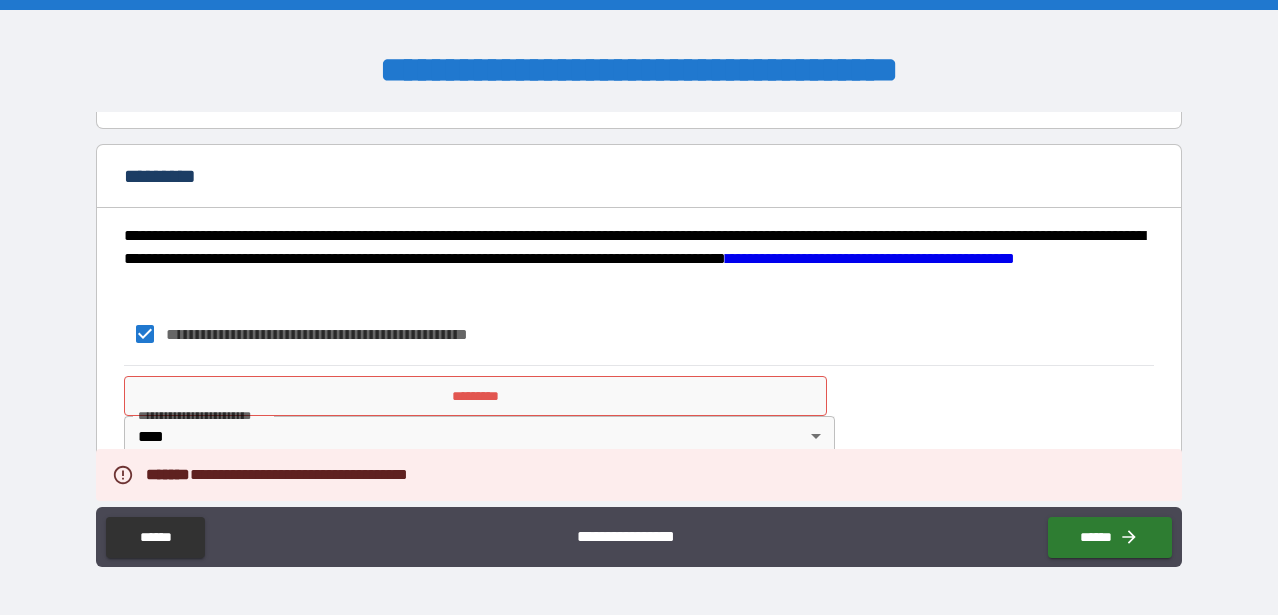 click on "*********" at bounding box center (475, 396) 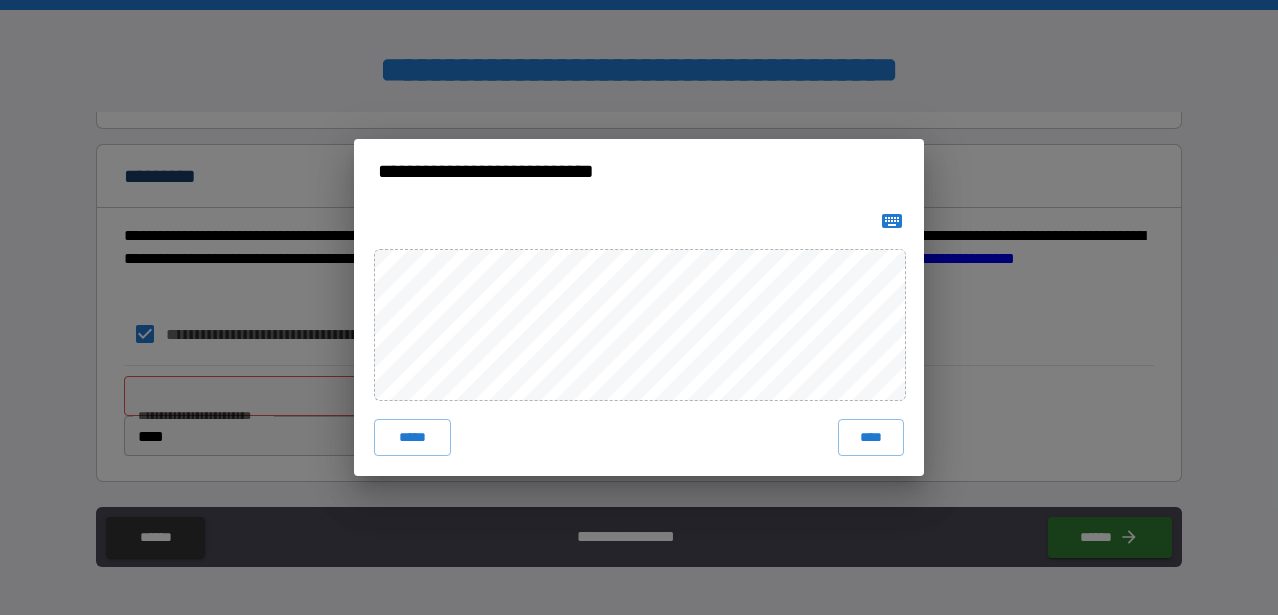 click on "***** ****" at bounding box center (639, 339) 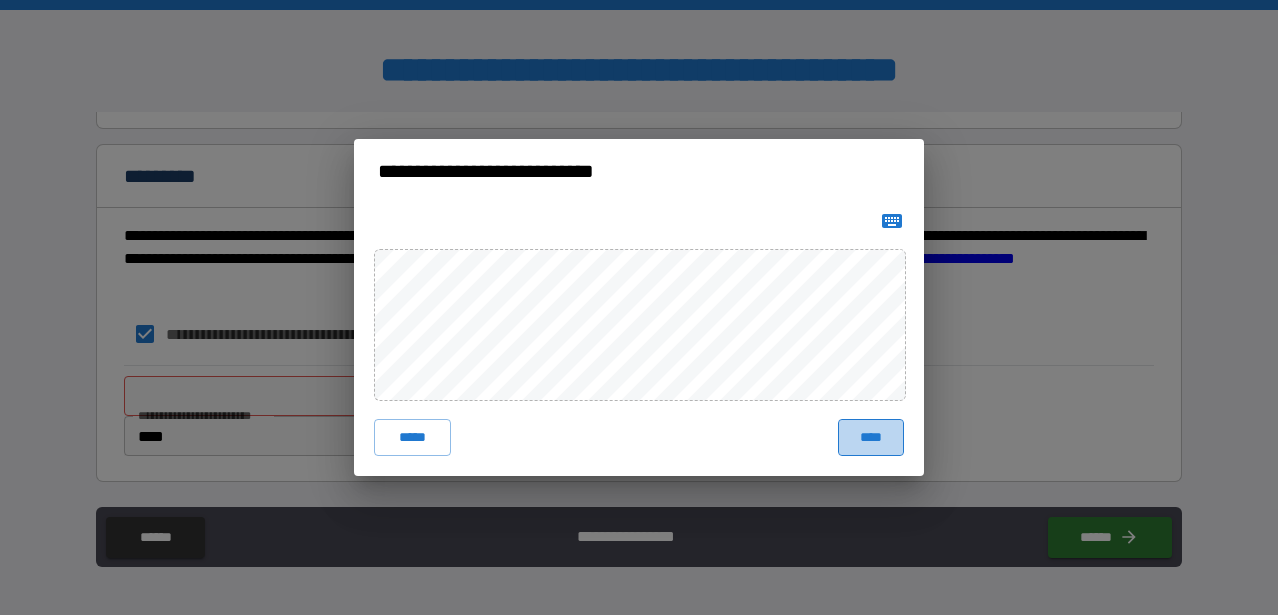 click on "****" at bounding box center [871, 437] 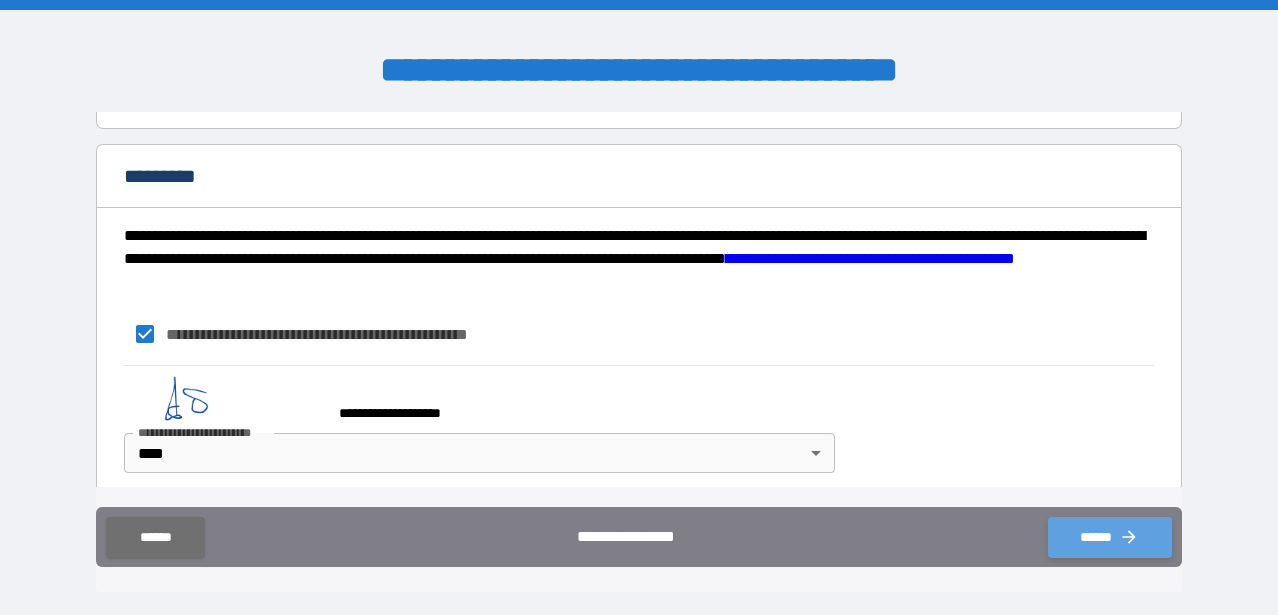 click on "******" at bounding box center (1110, 537) 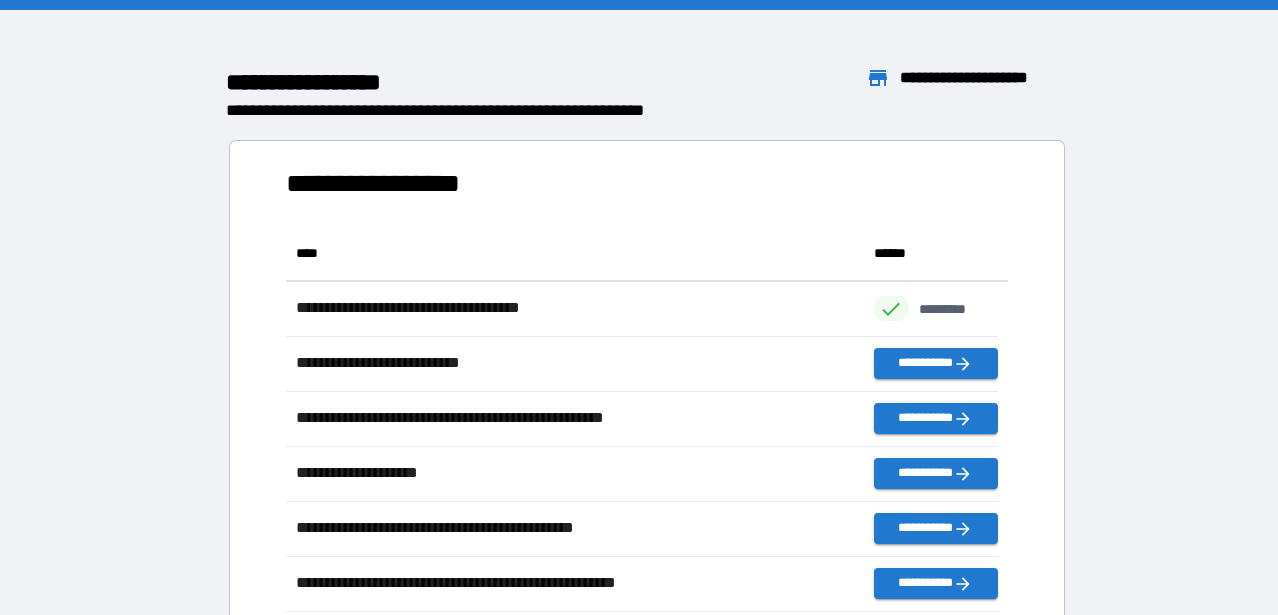 scroll, scrollTop: 16, scrollLeft: 16, axis: both 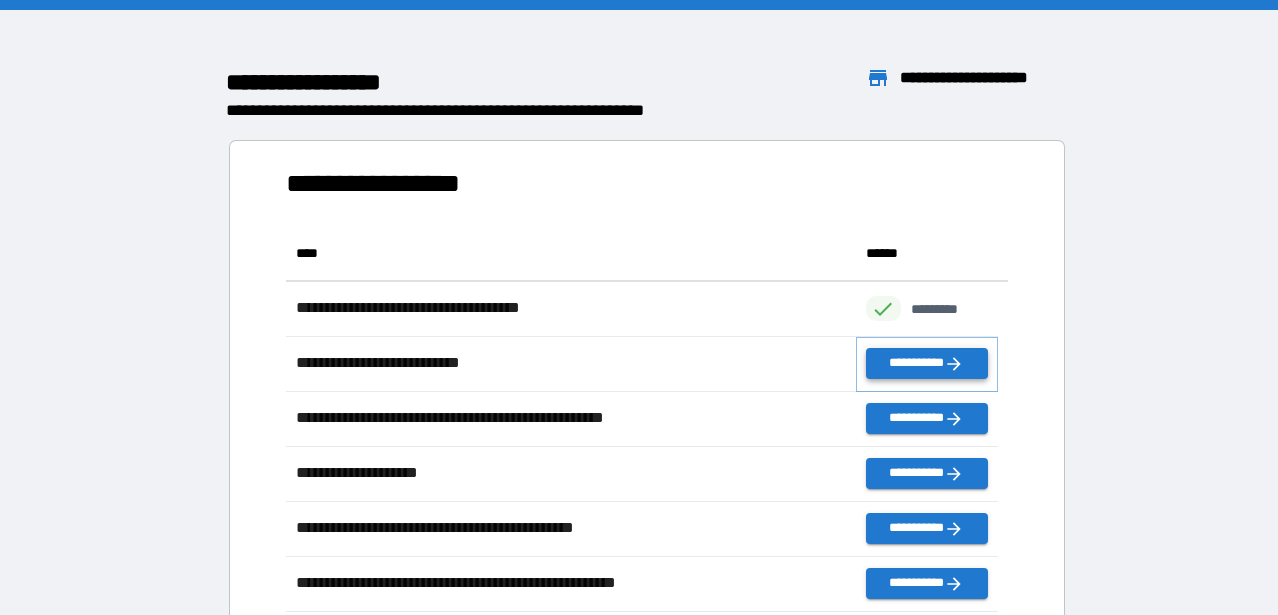 click on "**********" at bounding box center [927, 363] 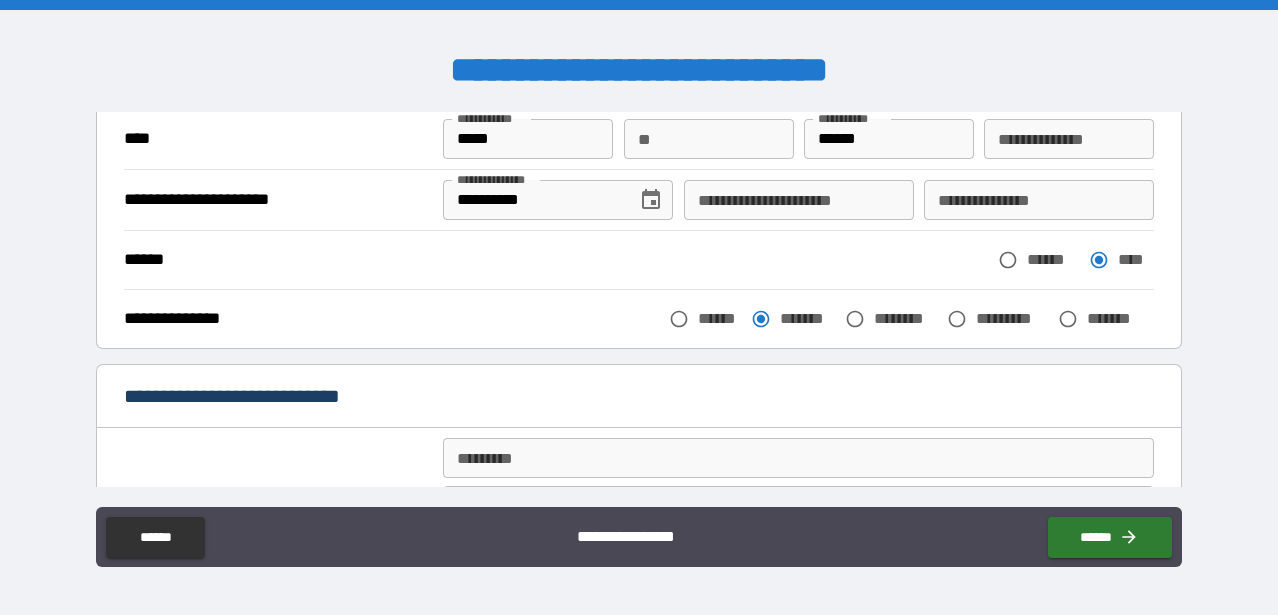 scroll, scrollTop: 273, scrollLeft: 0, axis: vertical 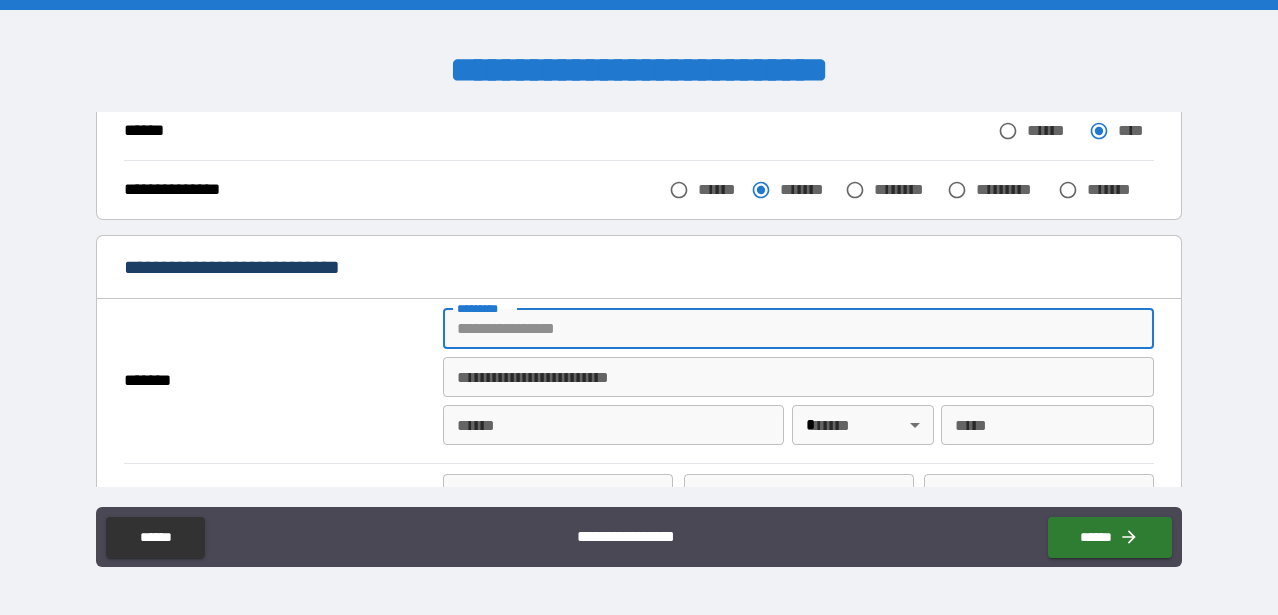 click on "*******   * *******   *" at bounding box center (798, 329) 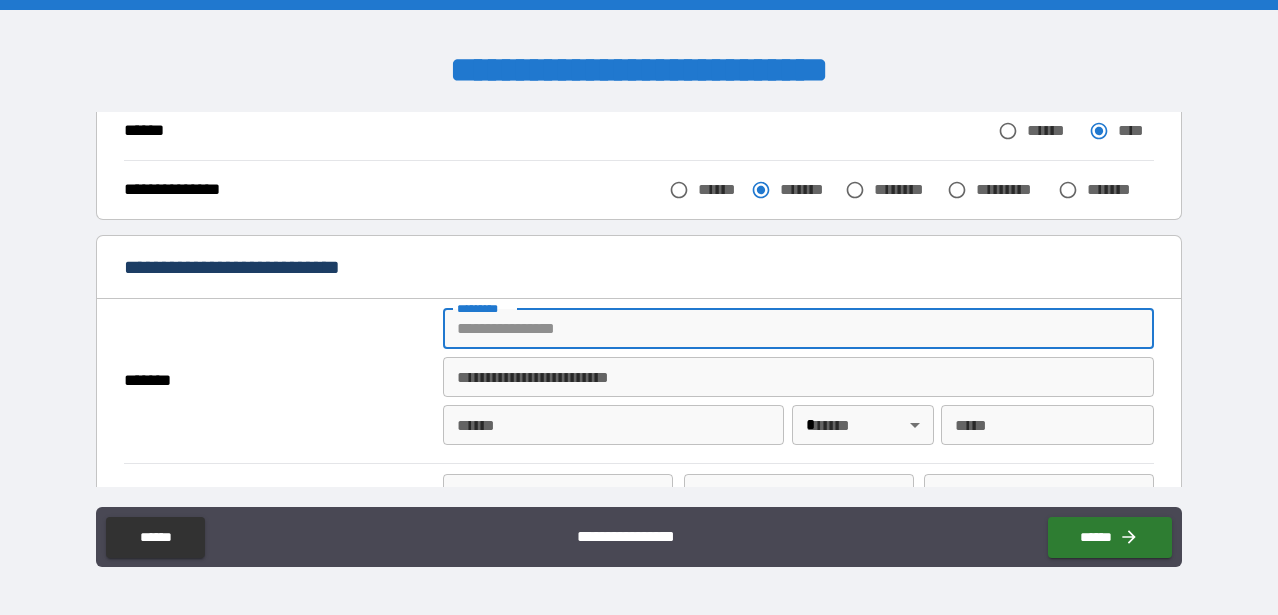 type on "**********" 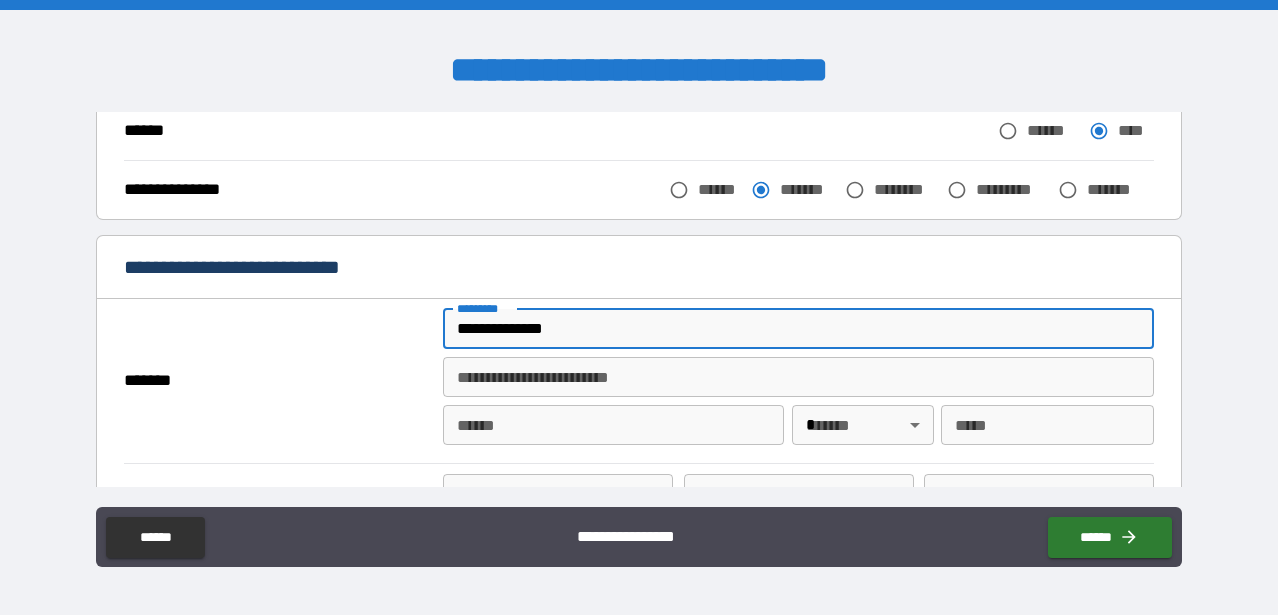 click on "****   *" at bounding box center [613, 425] 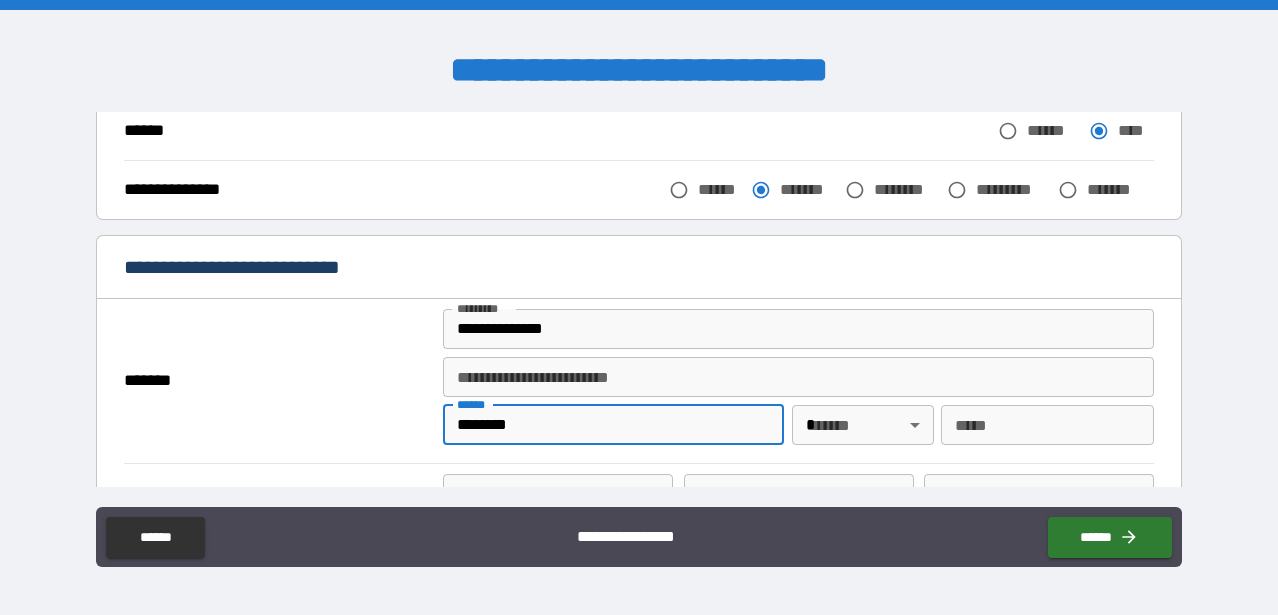 type on "********" 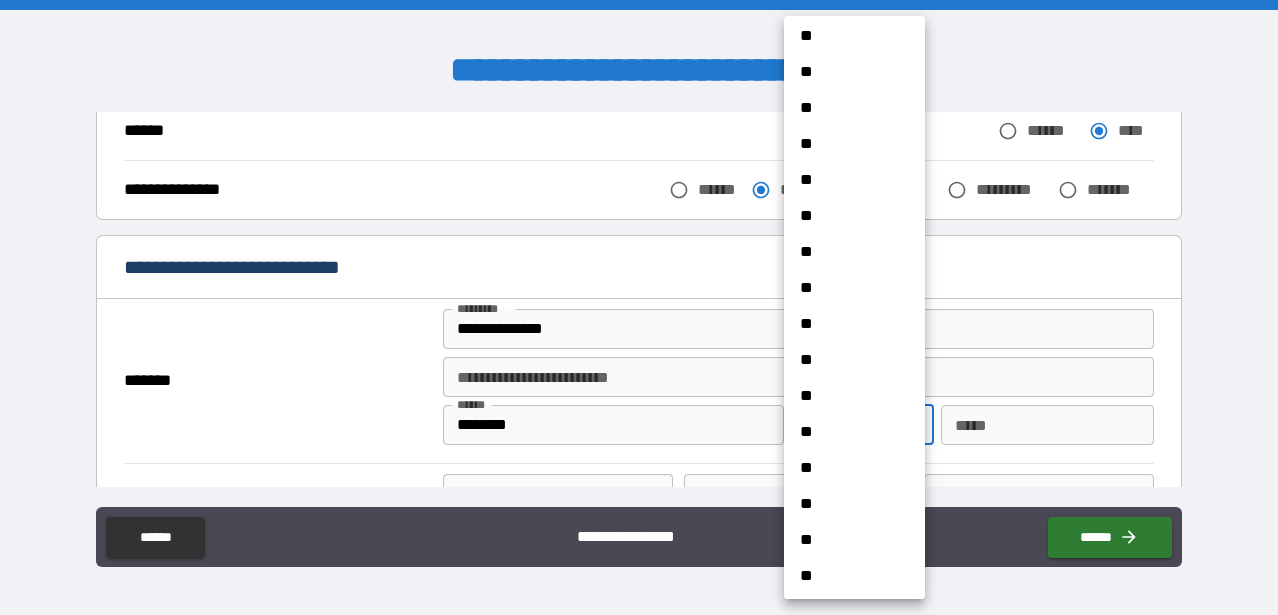 scroll, scrollTop: 1342, scrollLeft: 0, axis: vertical 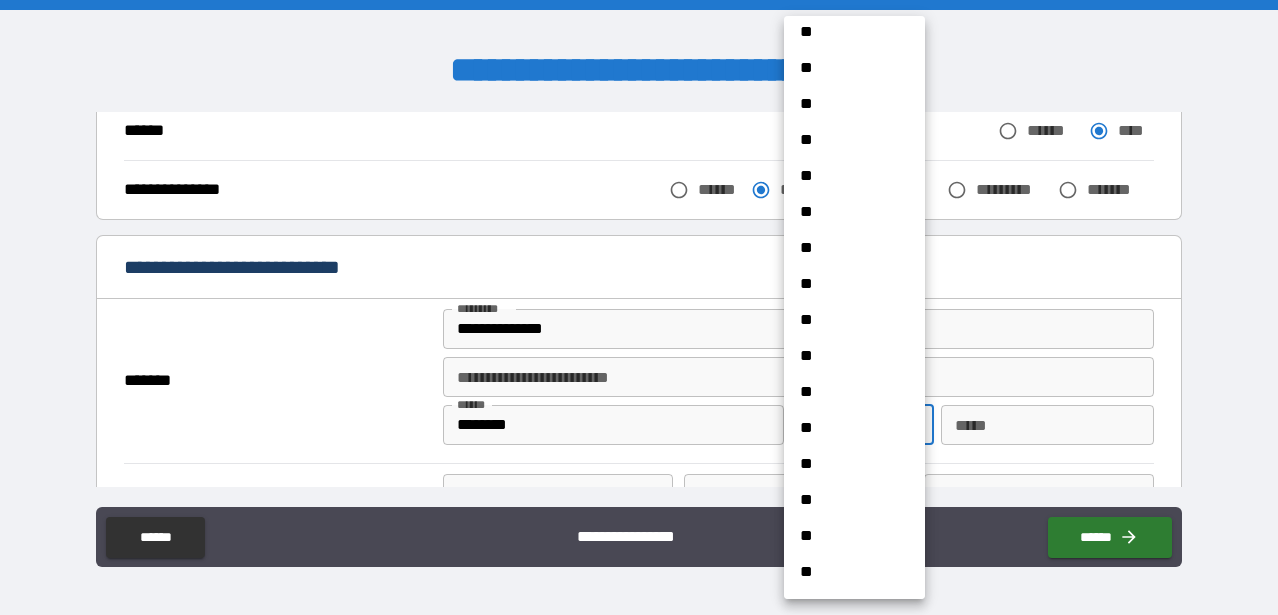 click on "**" at bounding box center (847, 392) 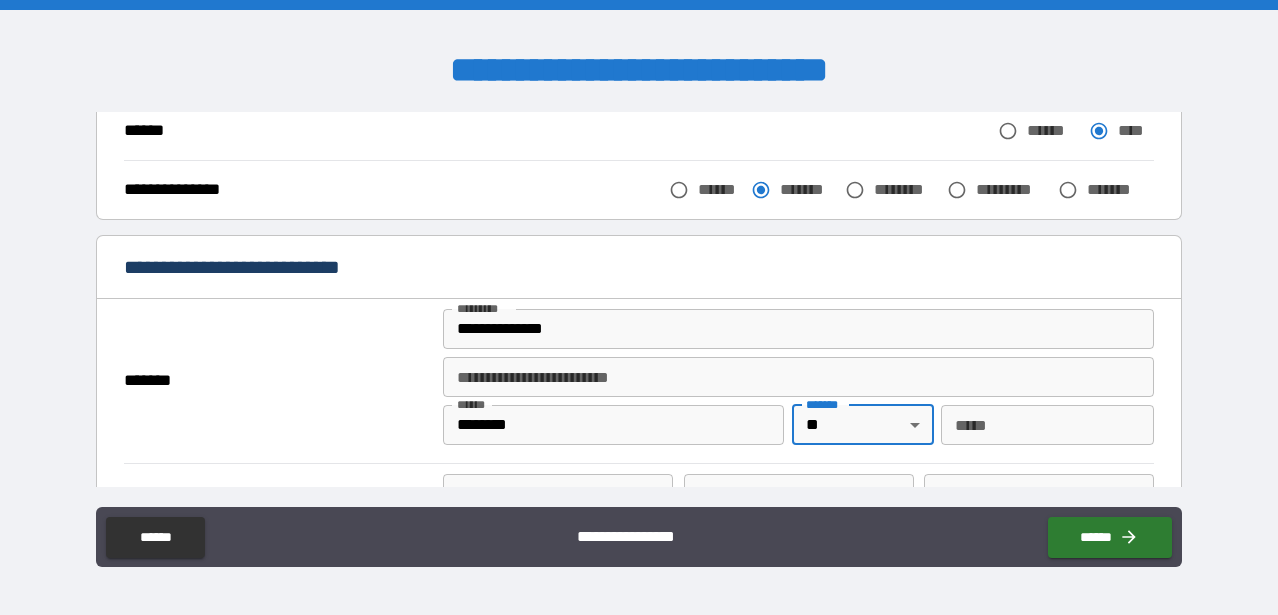 type on "**" 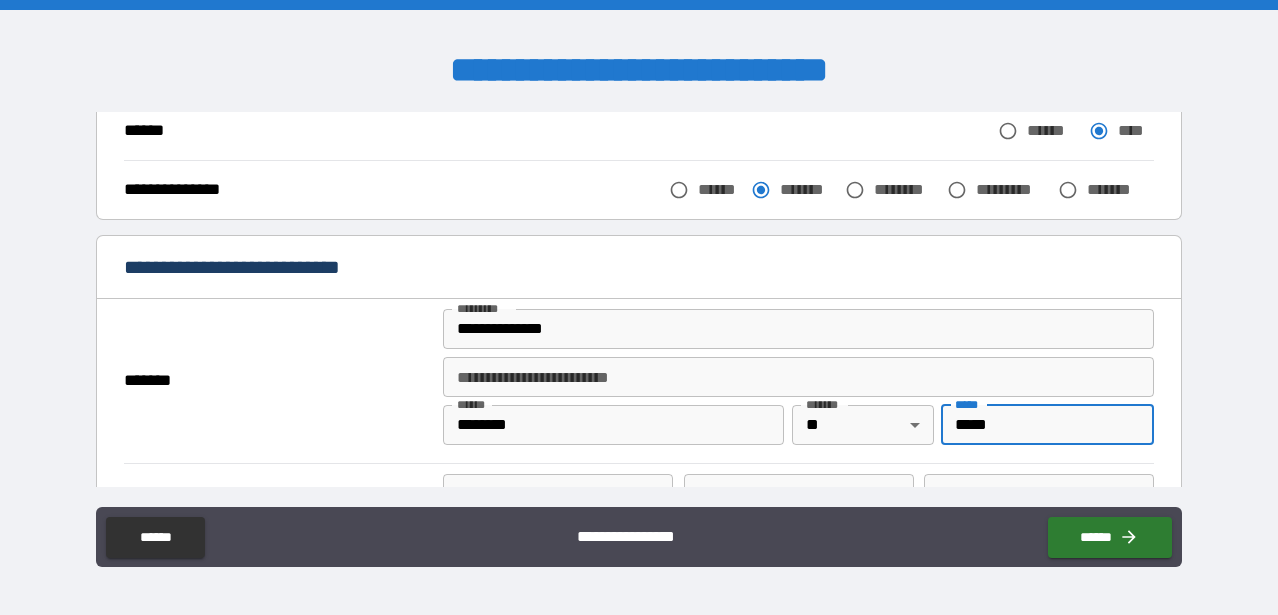 type on "*****" 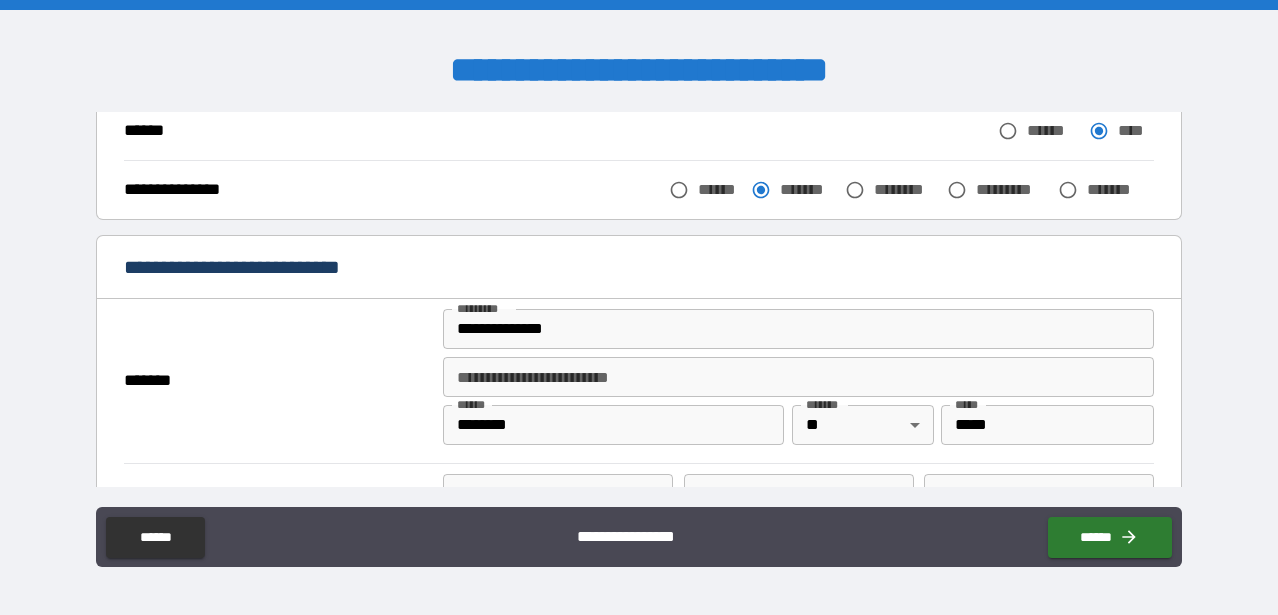 click on "**********" at bounding box center (639, 310) 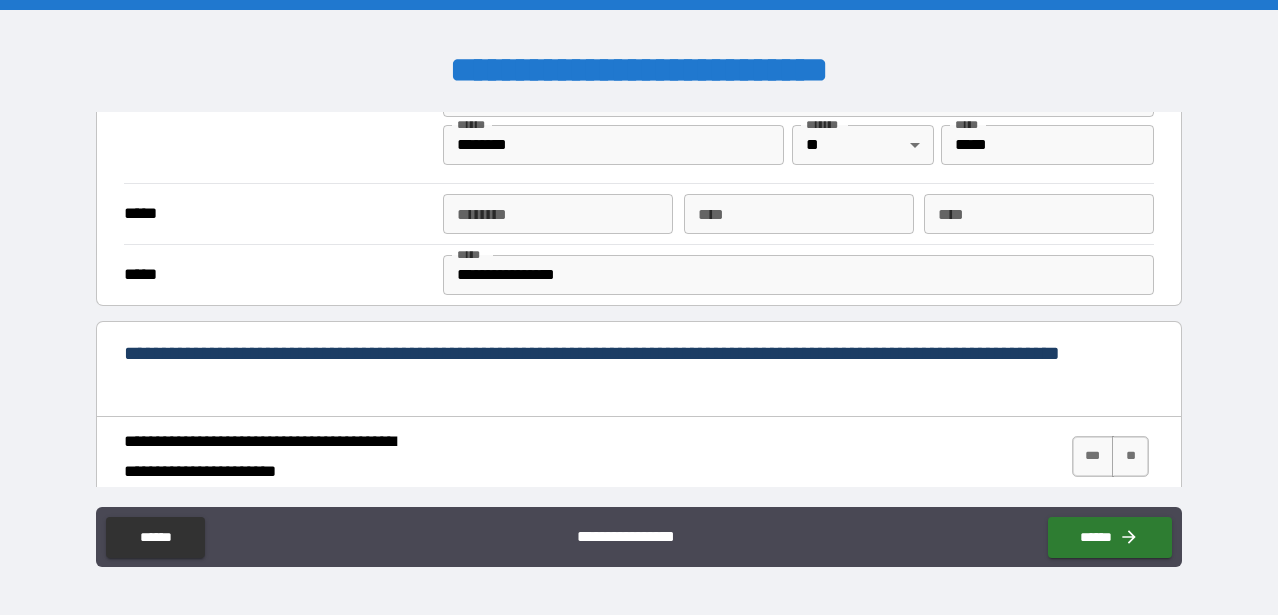 scroll, scrollTop: 567, scrollLeft: 0, axis: vertical 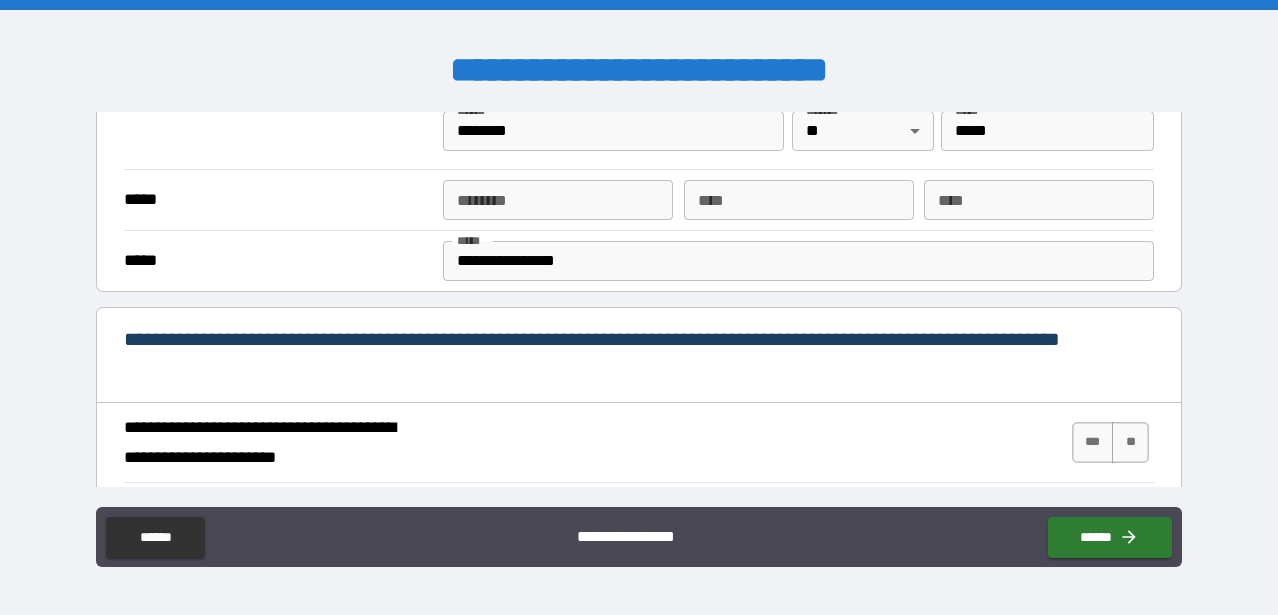 click on "******   * ******   *" at bounding box center (558, 200) 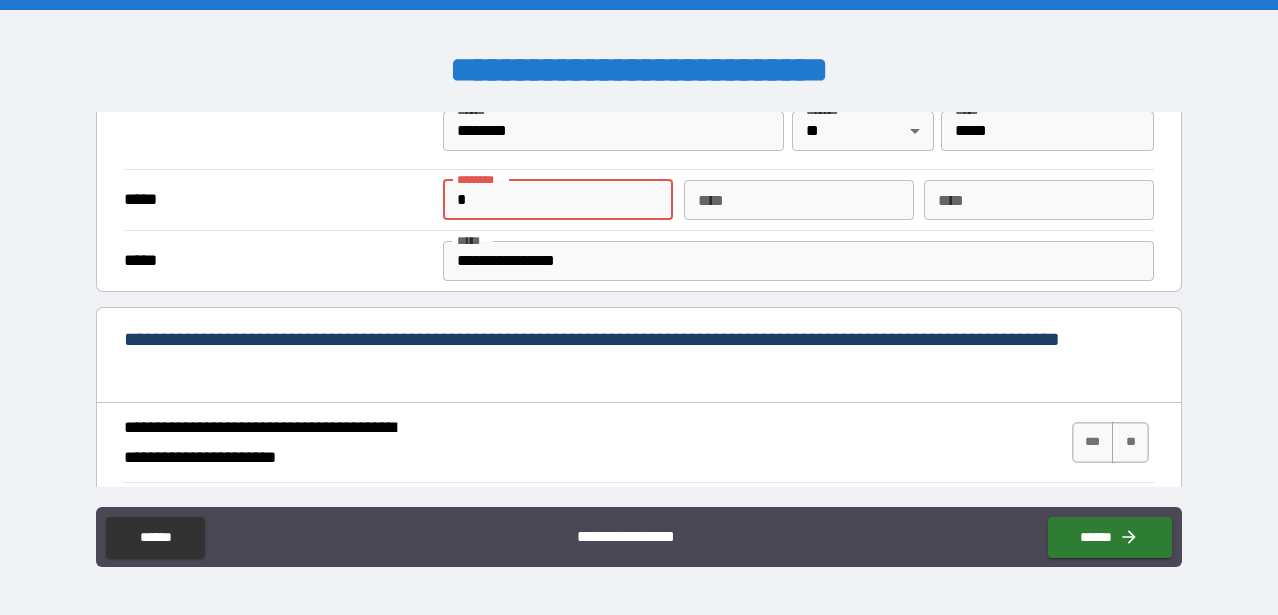 type on "**********" 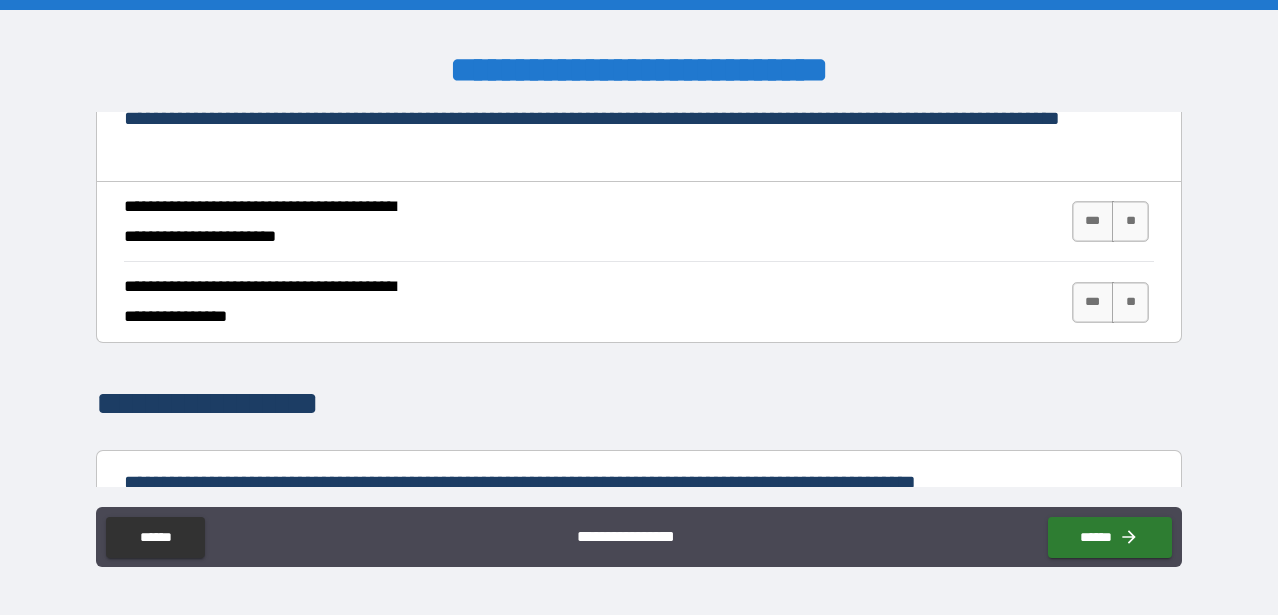 scroll, scrollTop: 795, scrollLeft: 0, axis: vertical 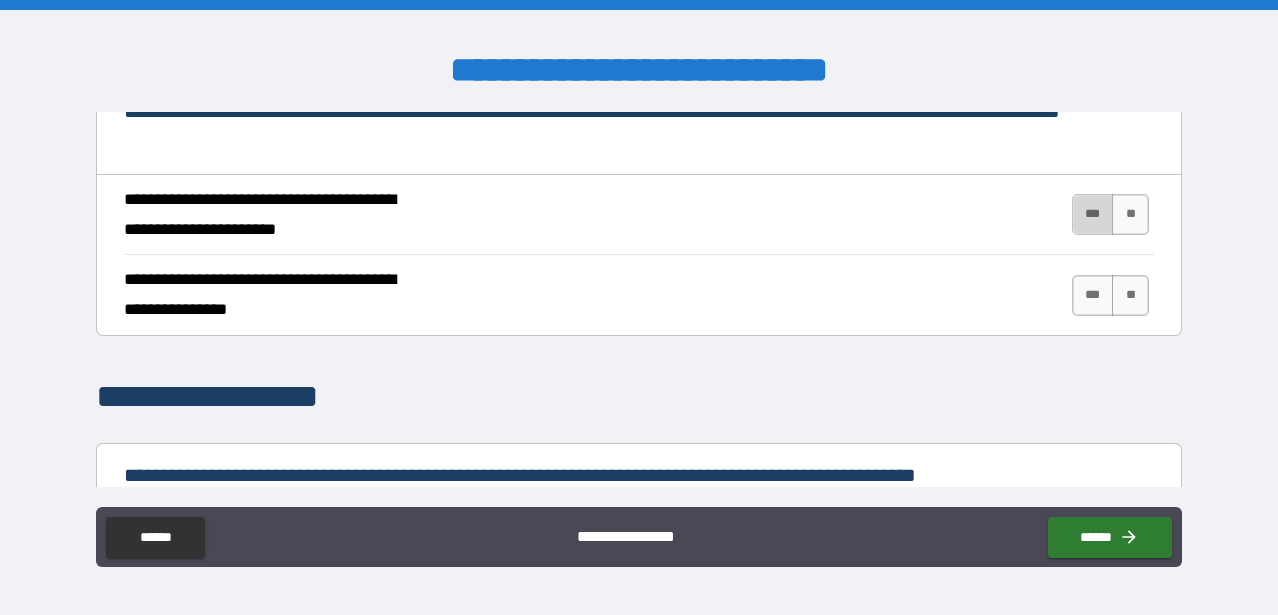 click on "***" at bounding box center [1093, 214] 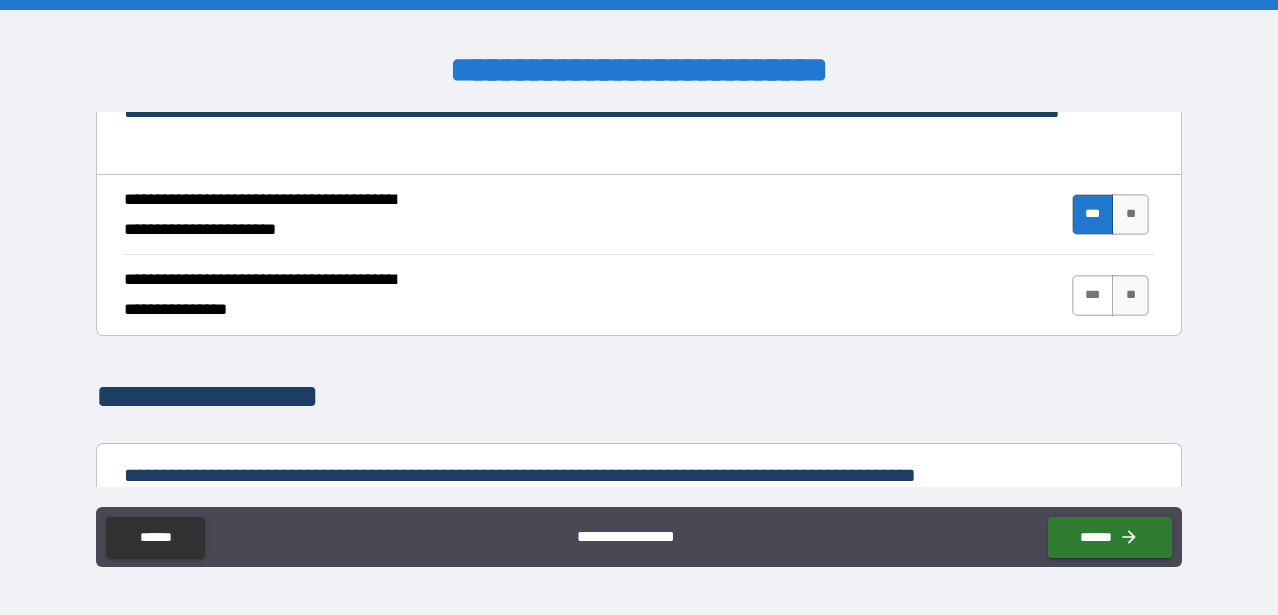click on "***" at bounding box center [1093, 295] 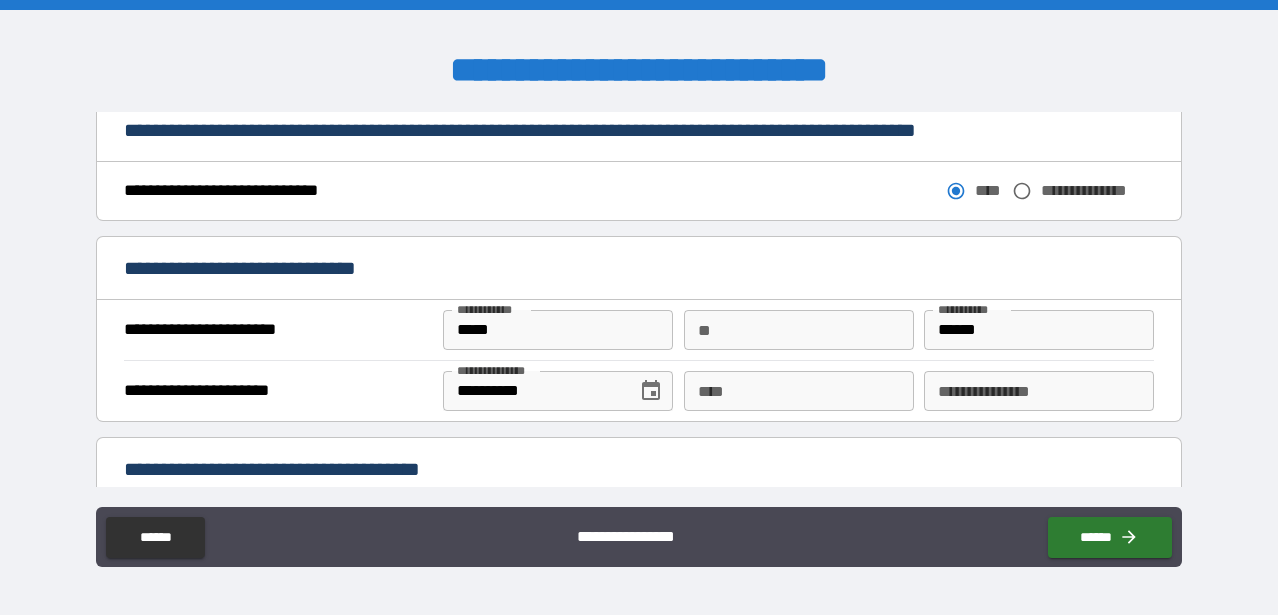 scroll, scrollTop: 1101, scrollLeft: 0, axis: vertical 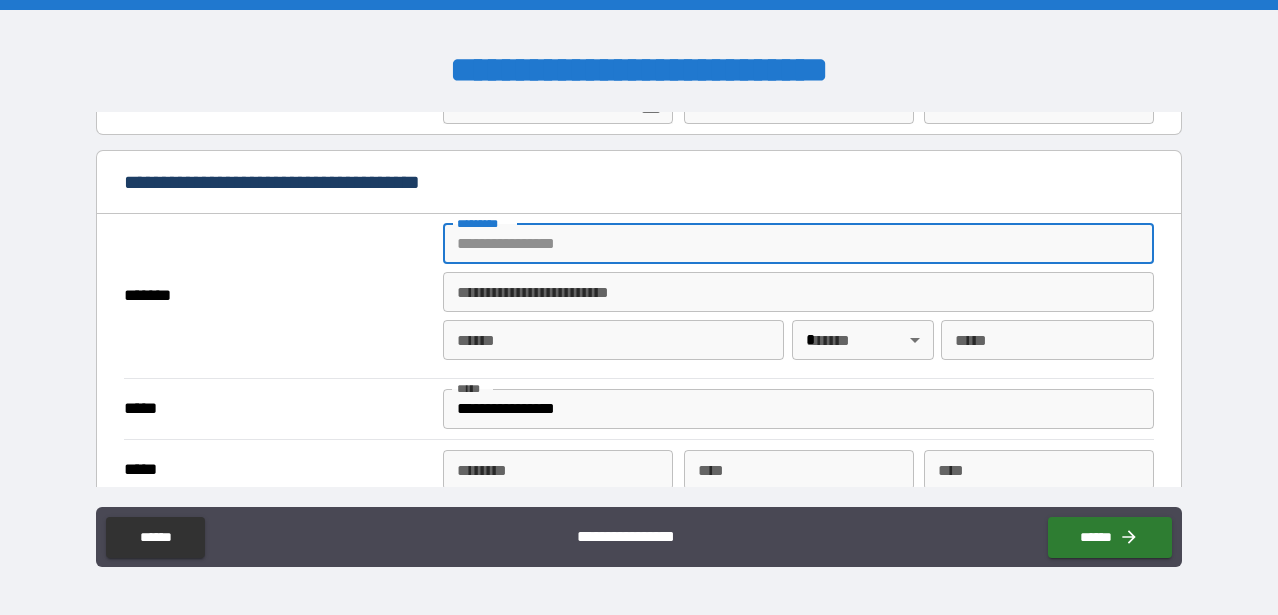 click on "*******   *" at bounding box center (798, 244) 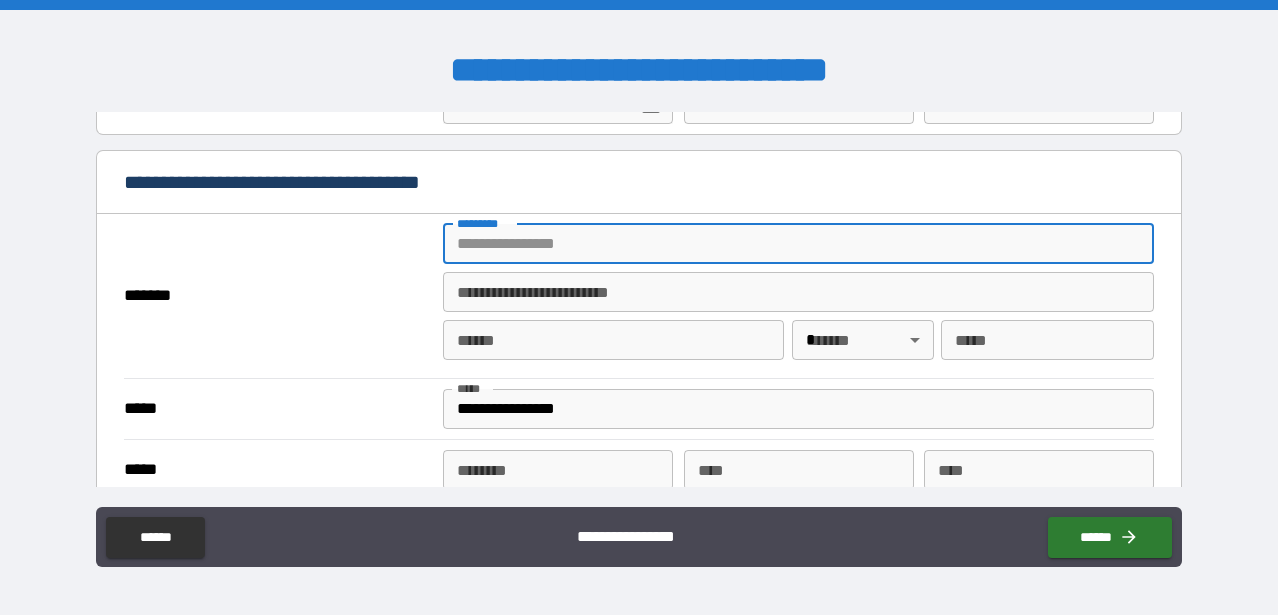 type on "**********" 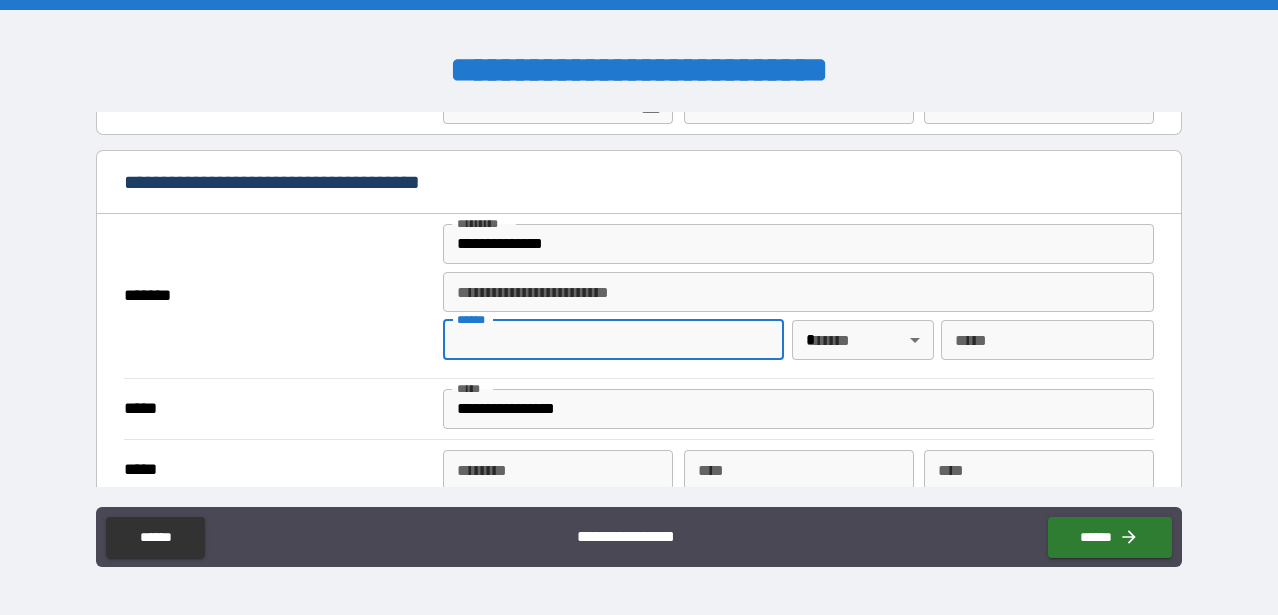 click on "****   *" at bounding box center [613, 340] 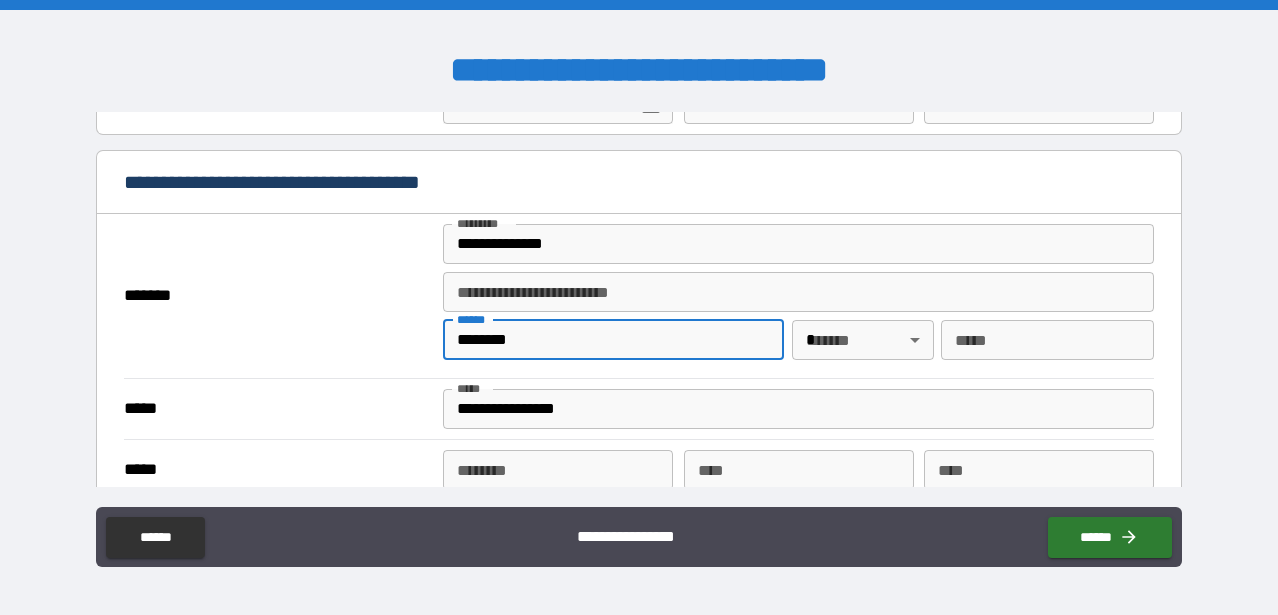 type on "********" 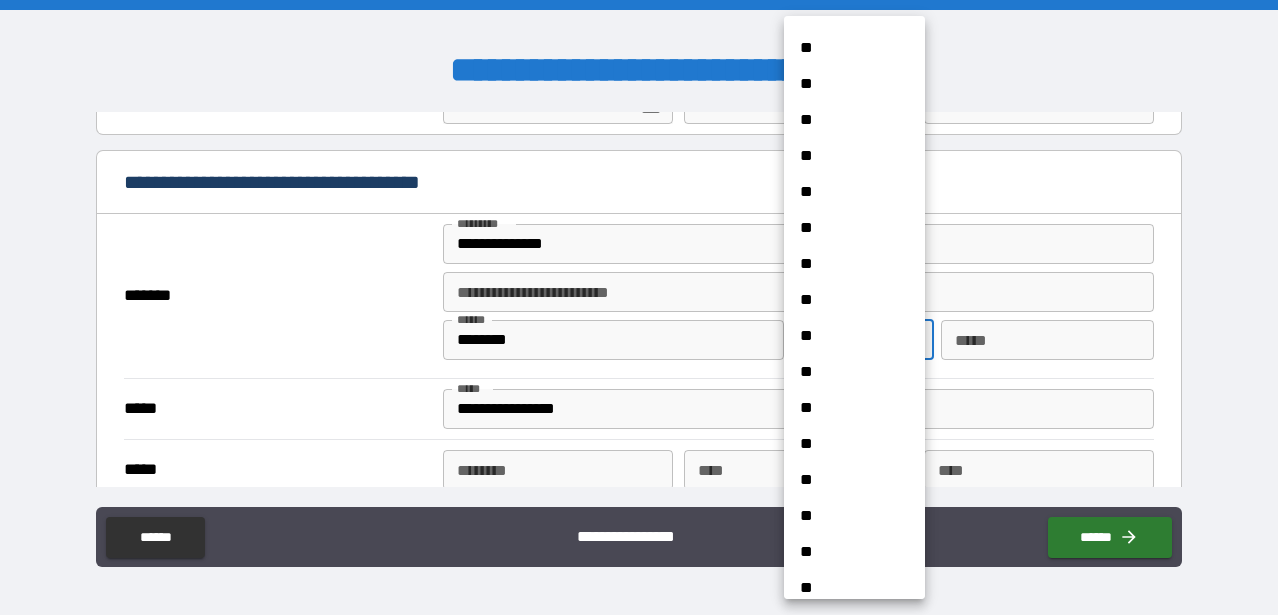 scroll, scrollTop: 1398, scrollLeft: 0, axis: vertical 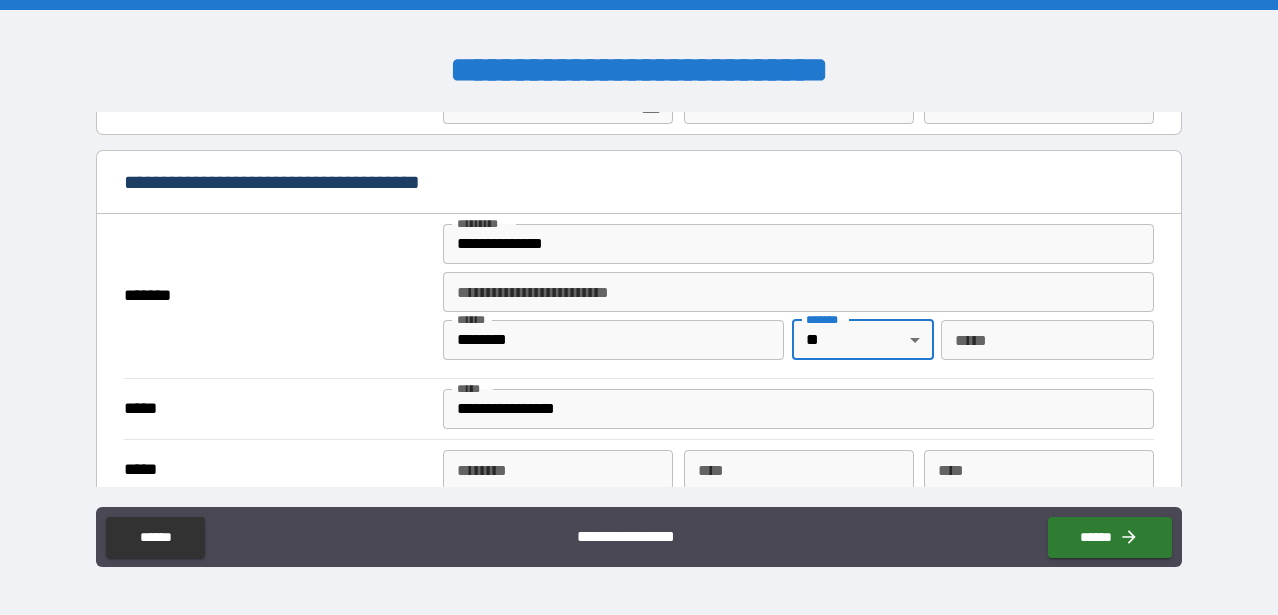 click on "***   *" at bounding box center [1047, 340] 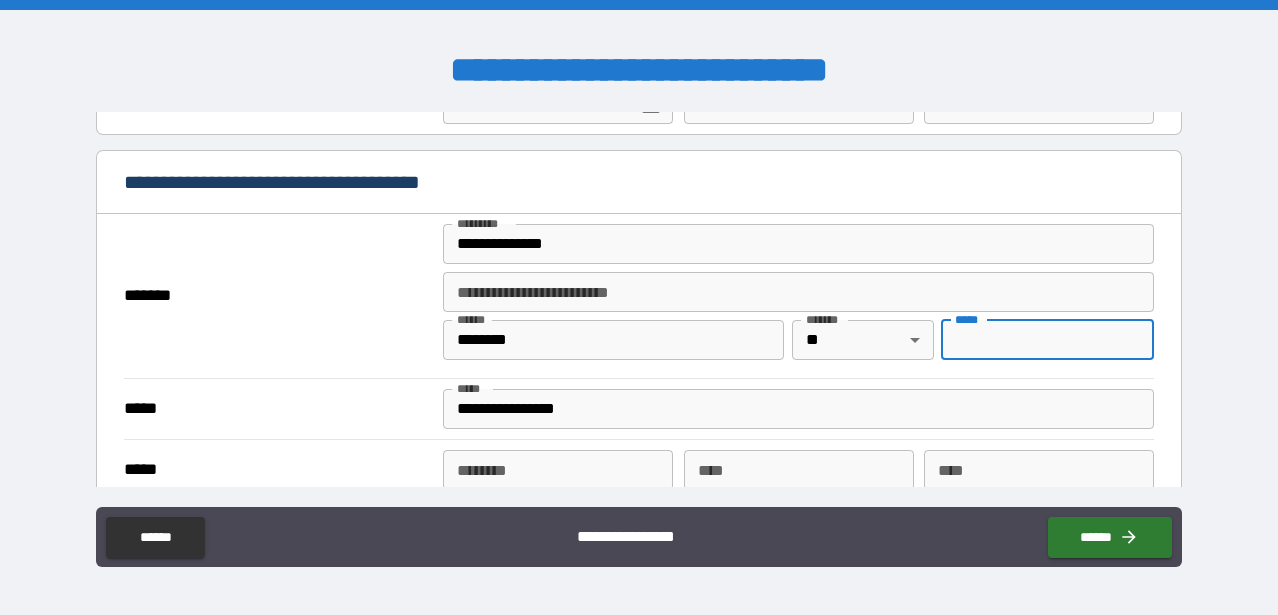type on "*****" 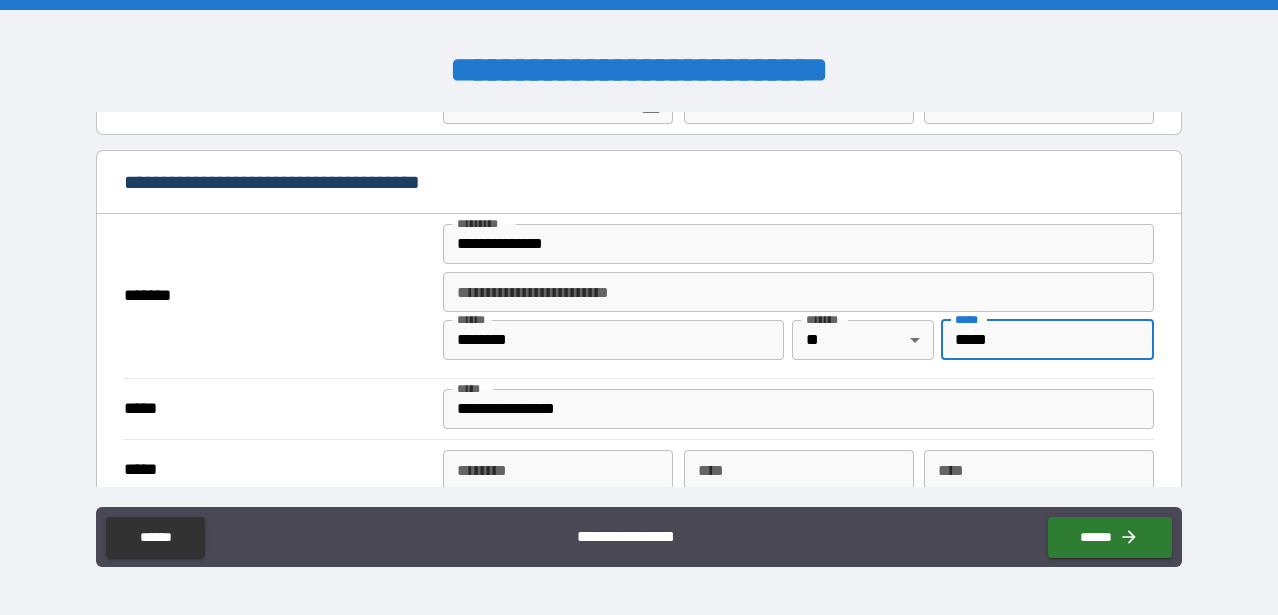 type on "**********" 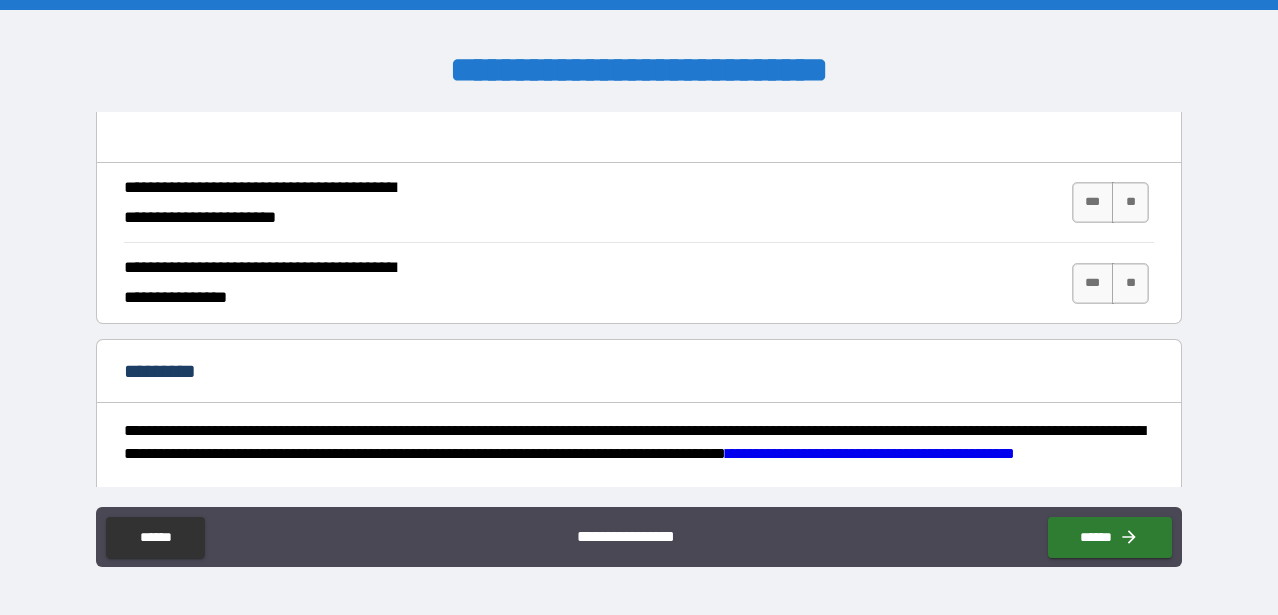 scroll, scrollTop: 1882, scrollLeft: 0, axis: vertical 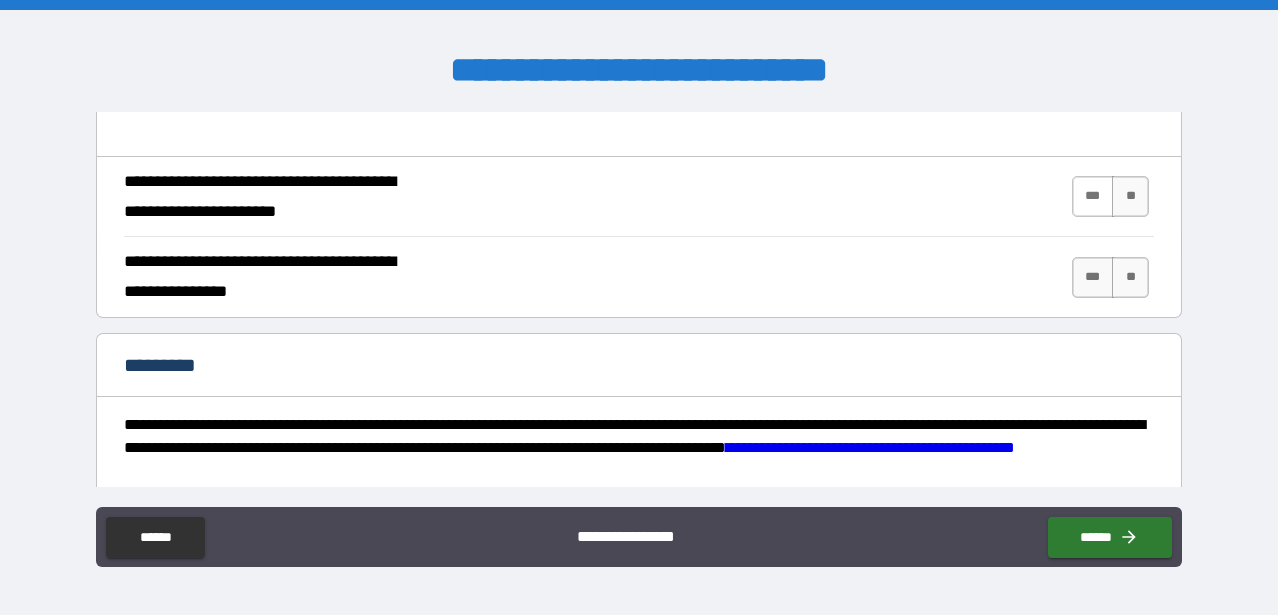 click on "***" at bounding box center (1093, 196) 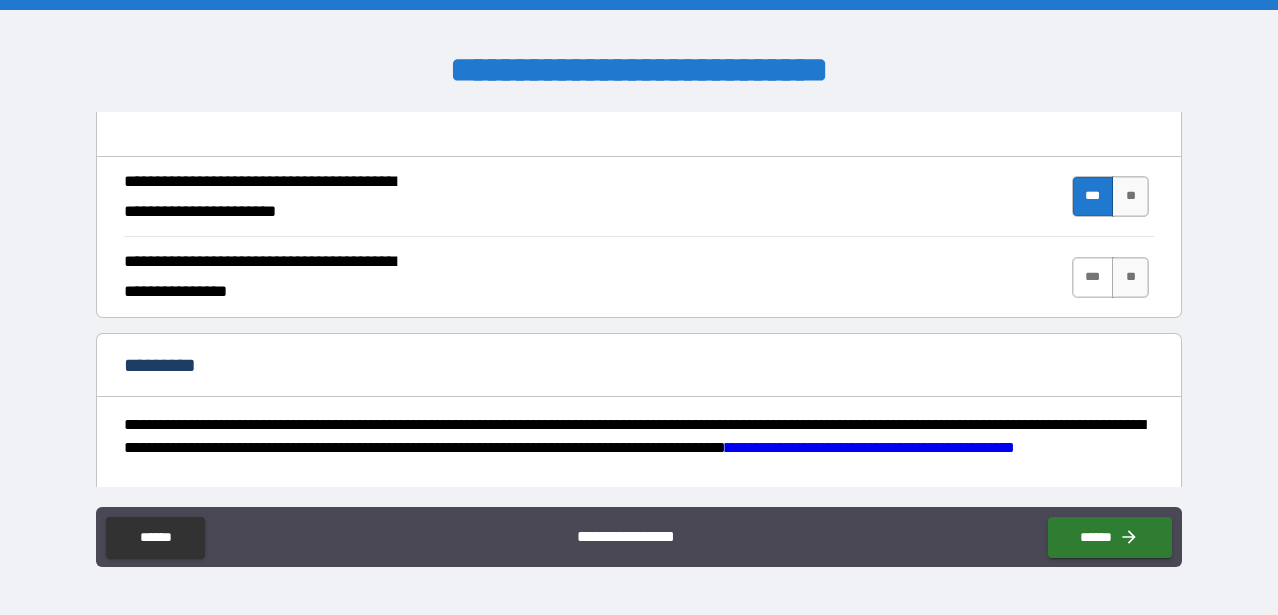 click on "***" at bounding box center (1093, 277) 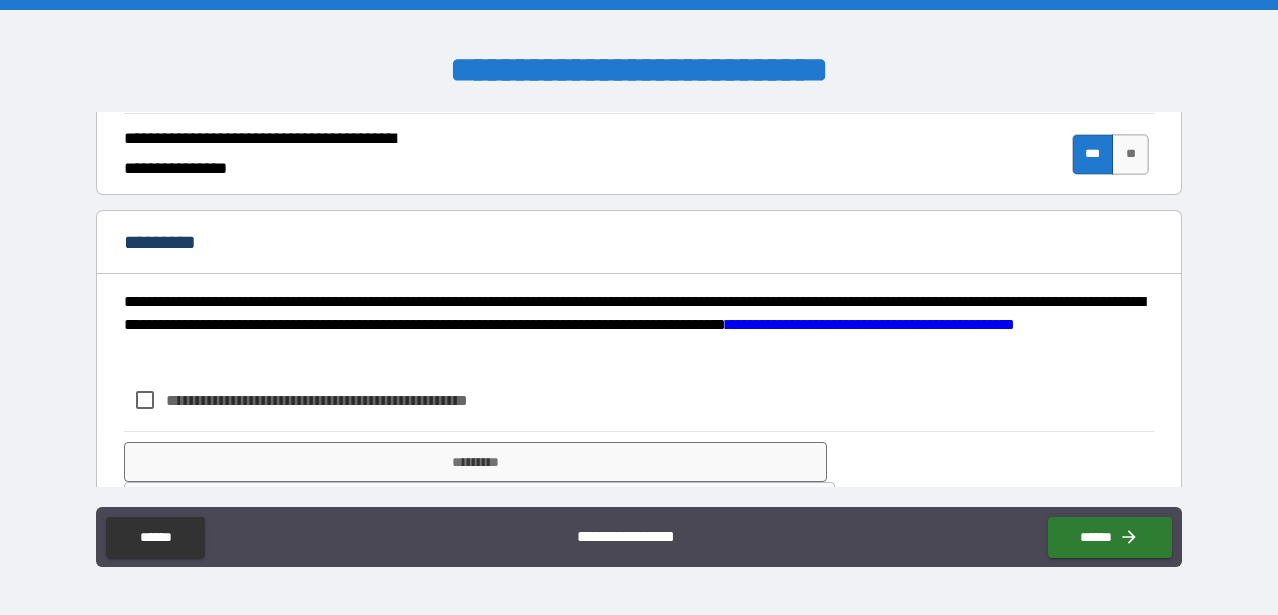 scroll, scrollTop: 2071, scrollLeft: 0, axis: vertical 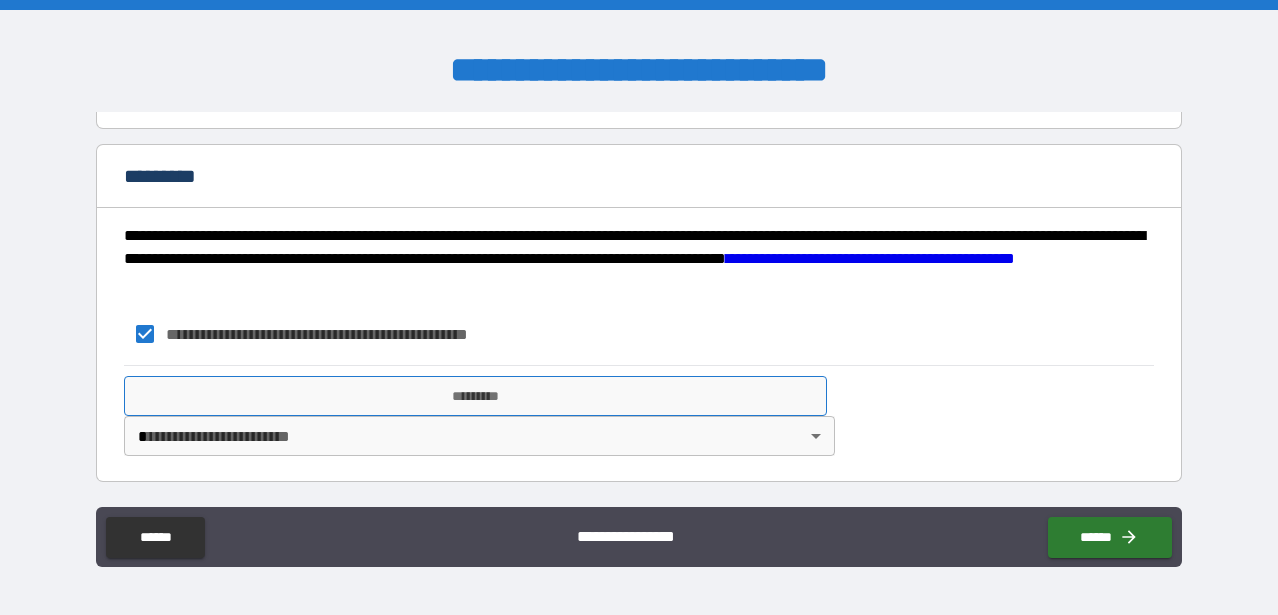 click on "*********" at bounding box center [475, 396] 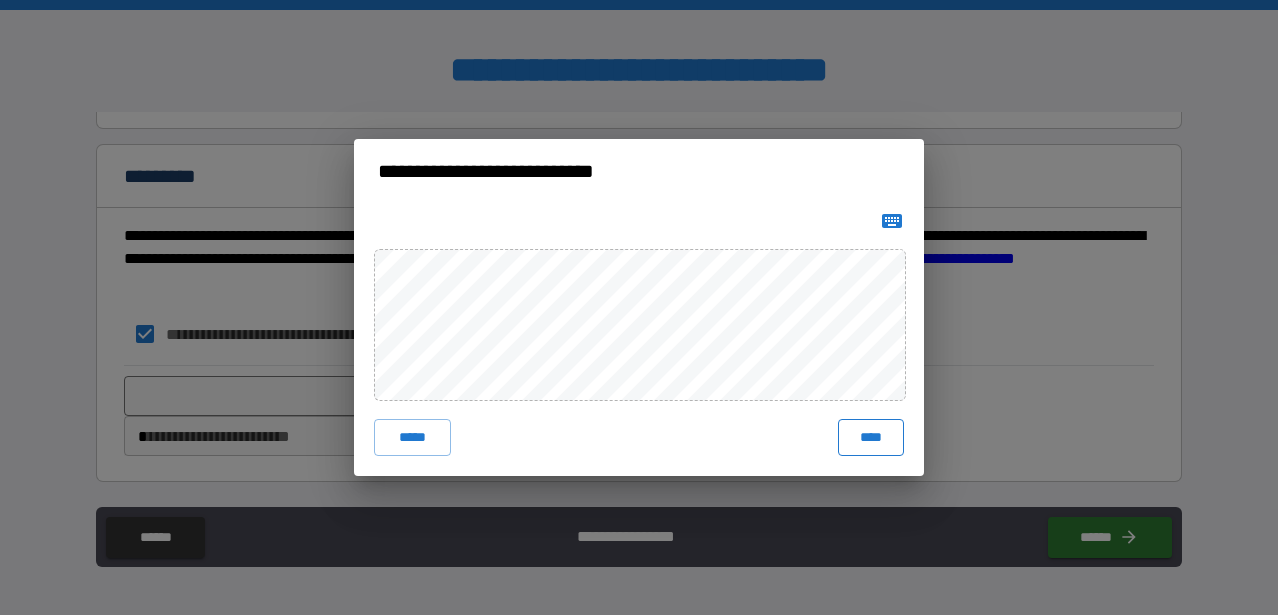 click on "****" at bounding box center (871, 437) 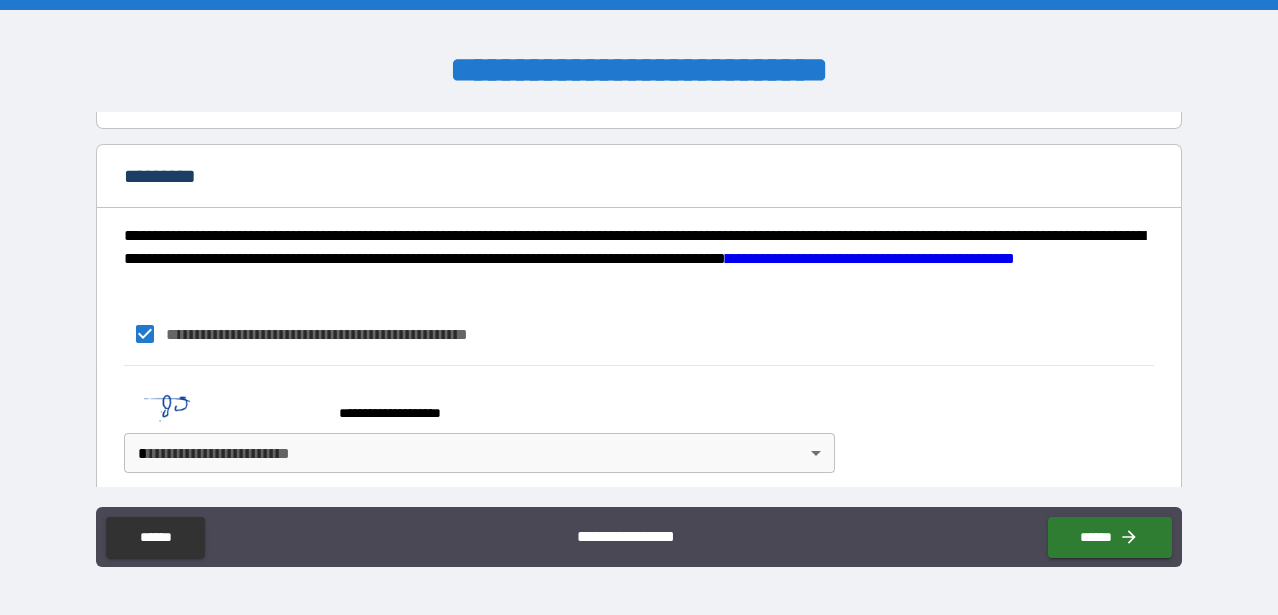 click on "**********" at bounding box center (639, 307) 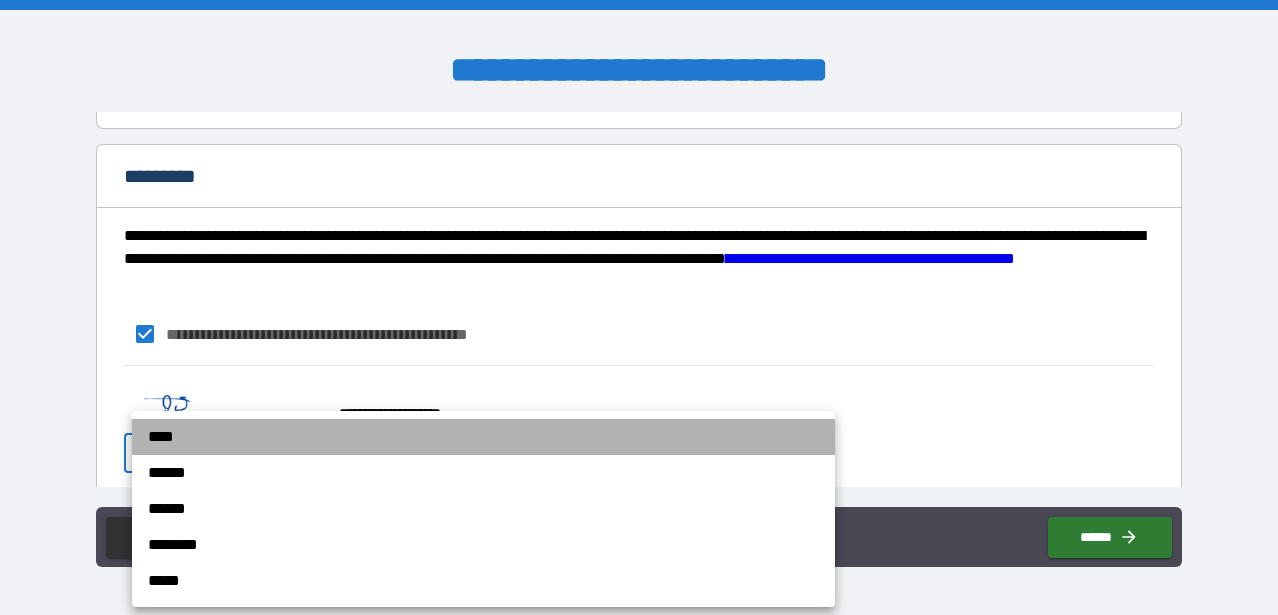 click on "****" at bounding box center [483, 437] 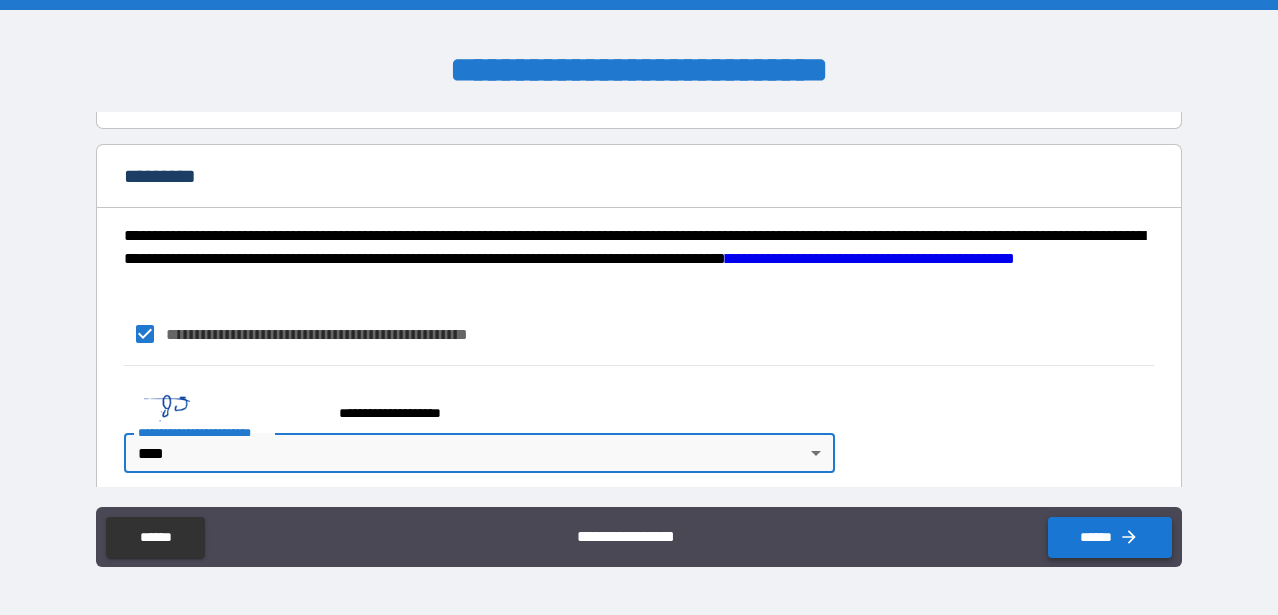 click on "******" at bounding box center (1110, 537) 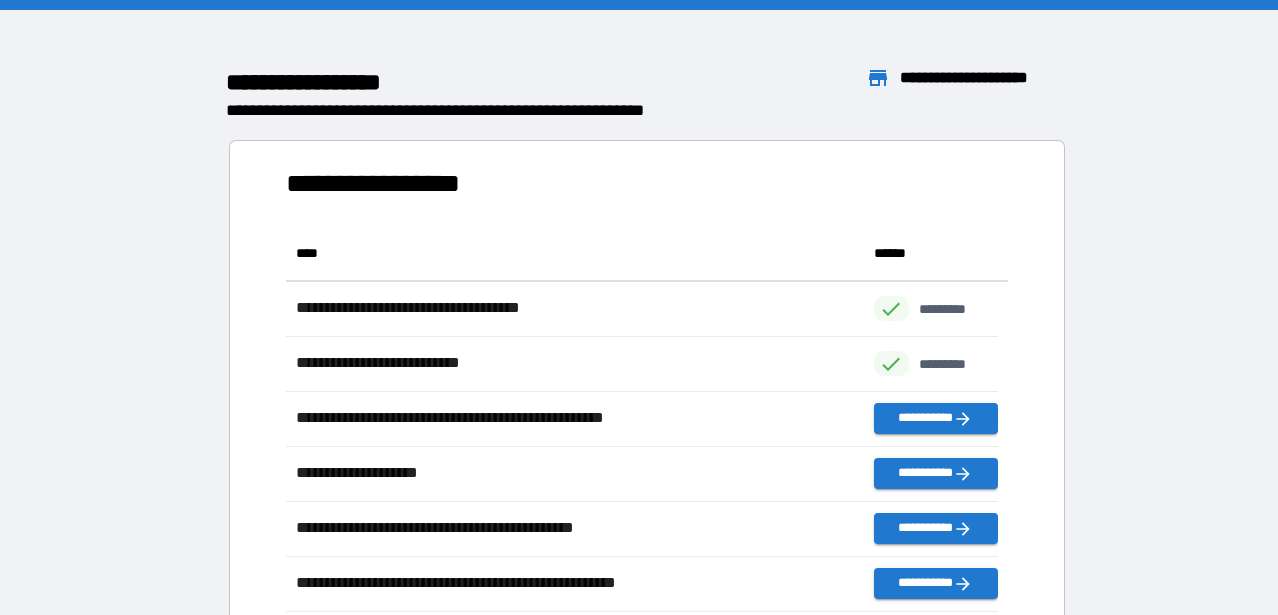 scroll, scrollTop: 16, scrollLeft: 16, axis: both 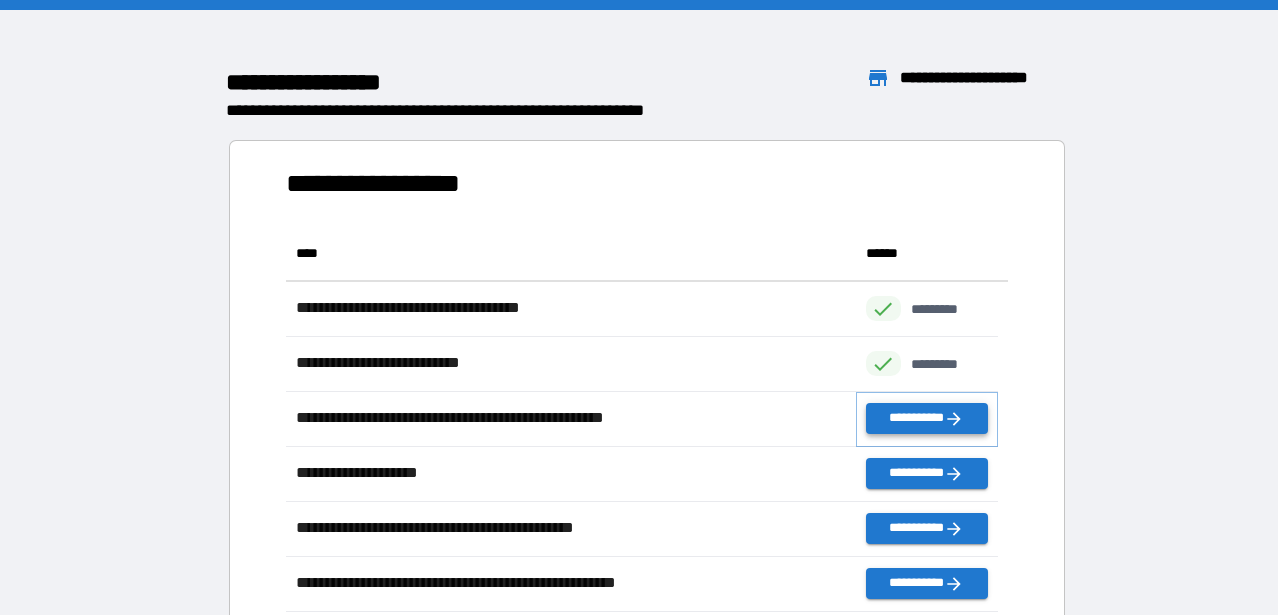 click on "**********" at bounding box center (927, 418) 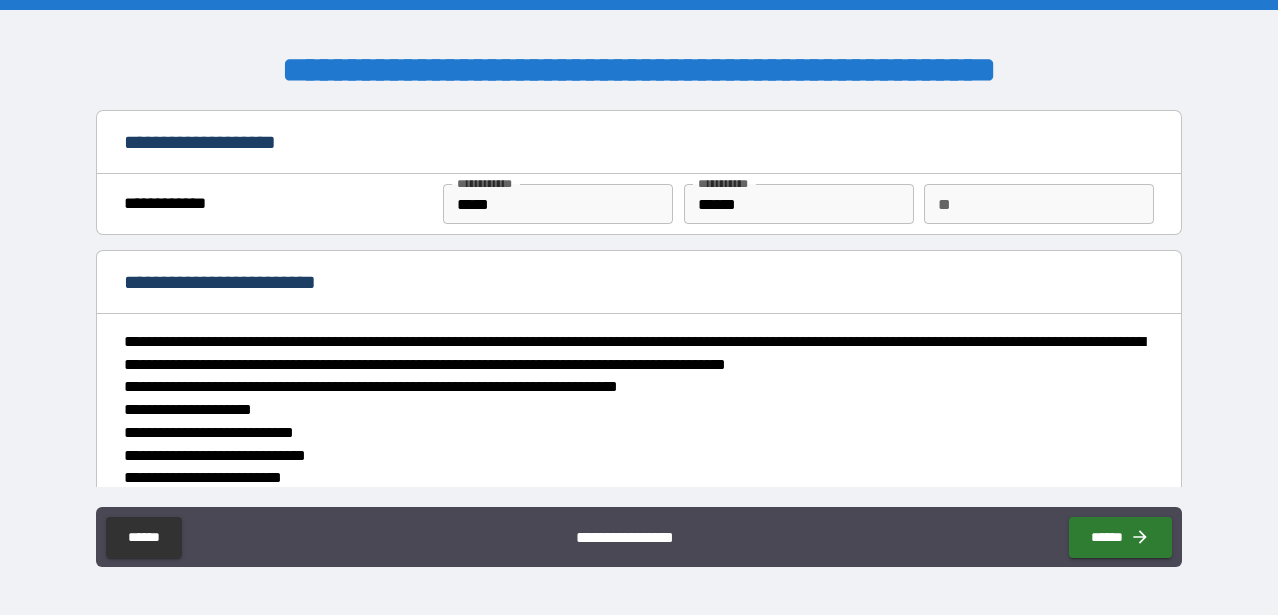 type on "*" 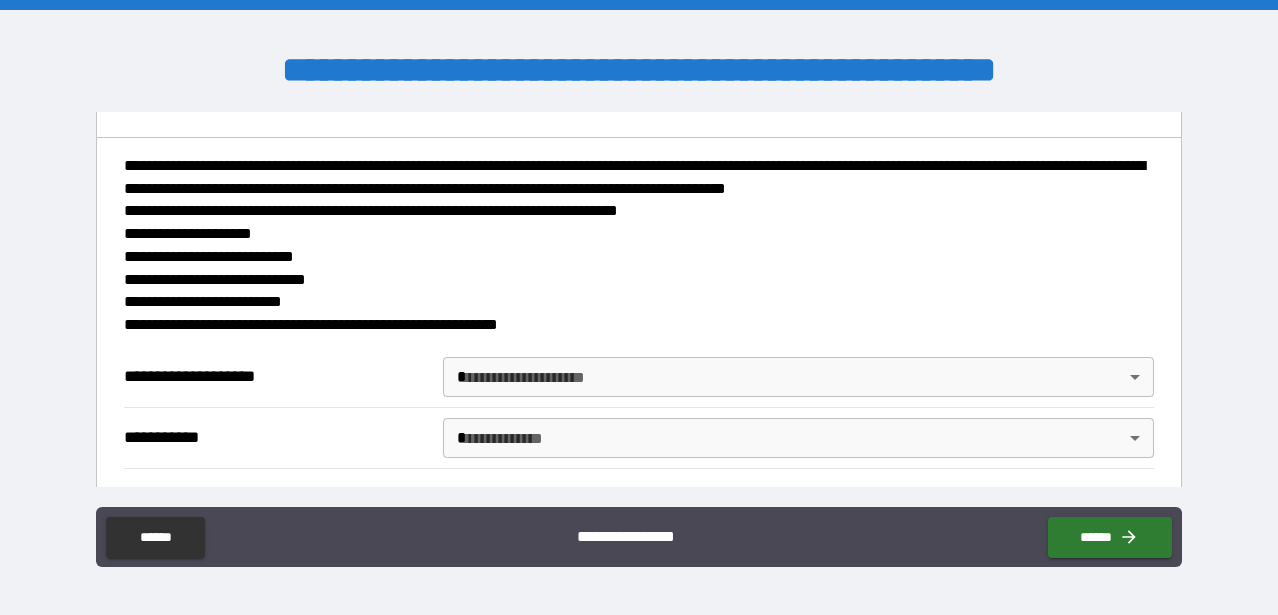 scroll, scrollTop: 191, scrollLeft: 0, axis: vertical 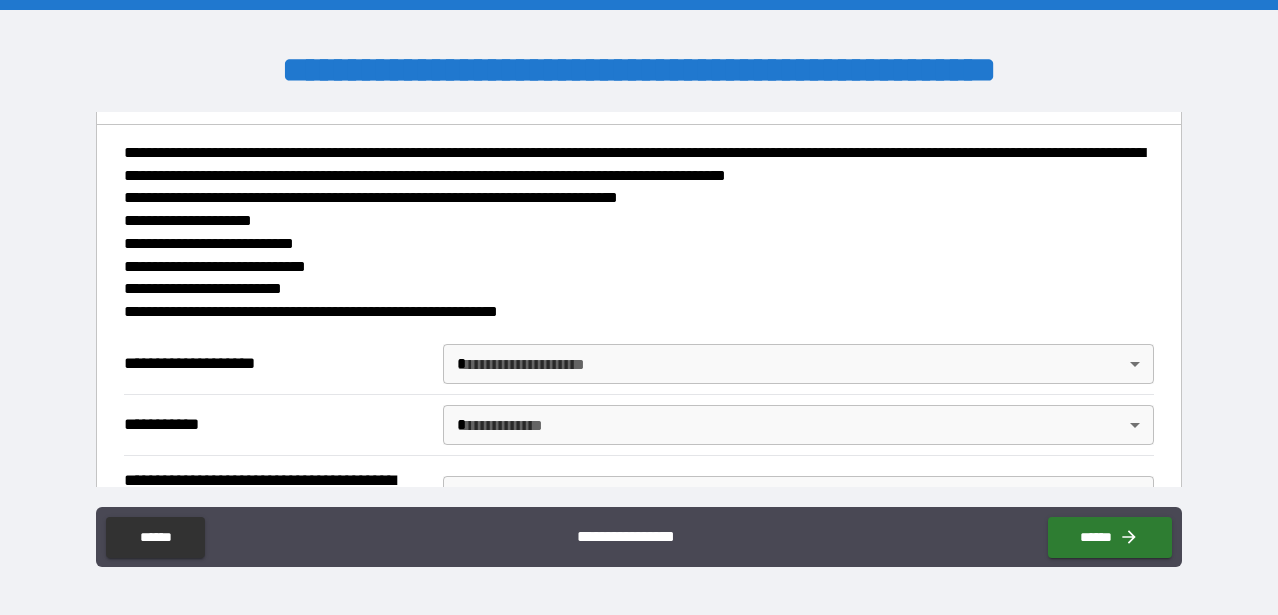 click on "**********" at bounding box center (639, 307) 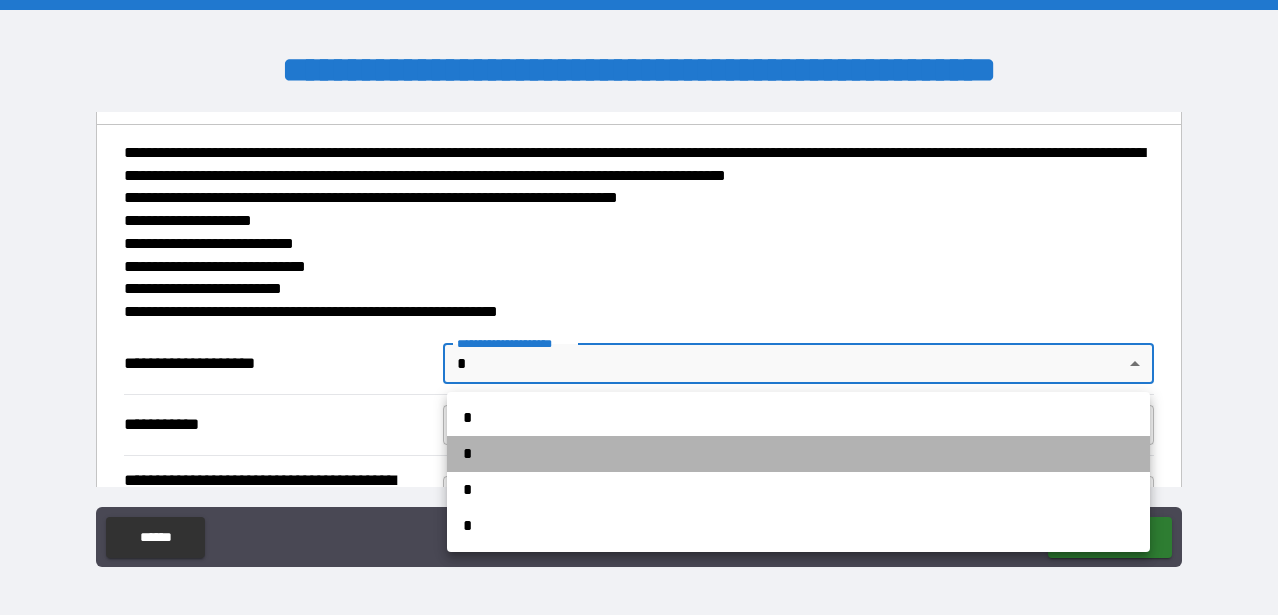 click on "*" at bounding box center (798, 454) 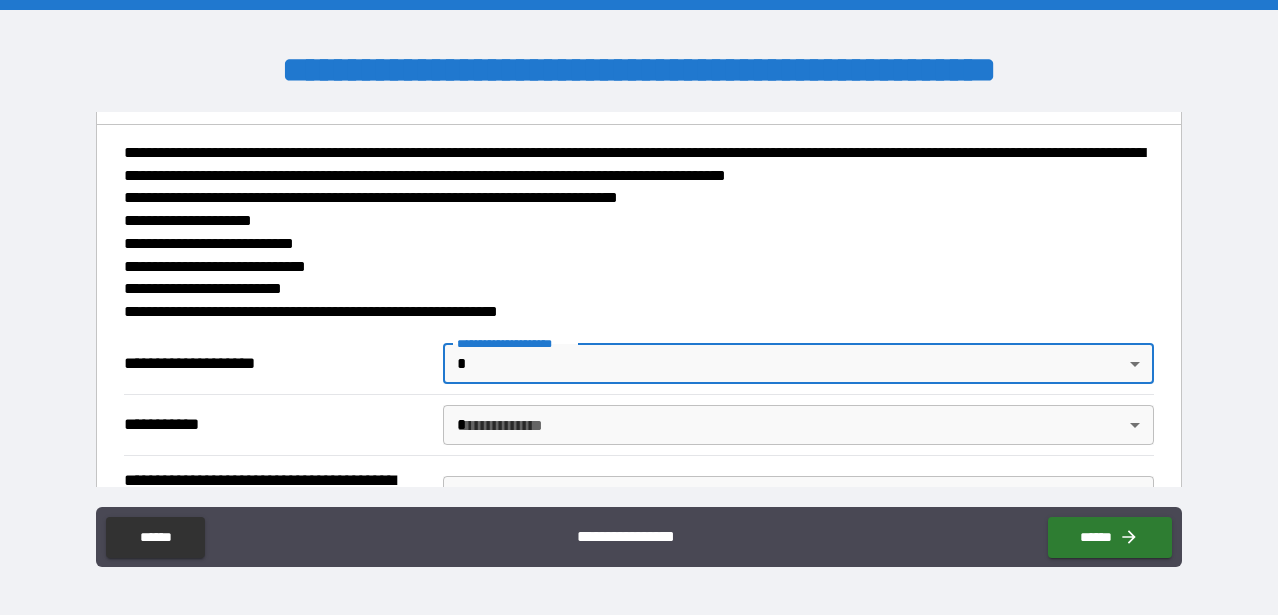 type on "*" 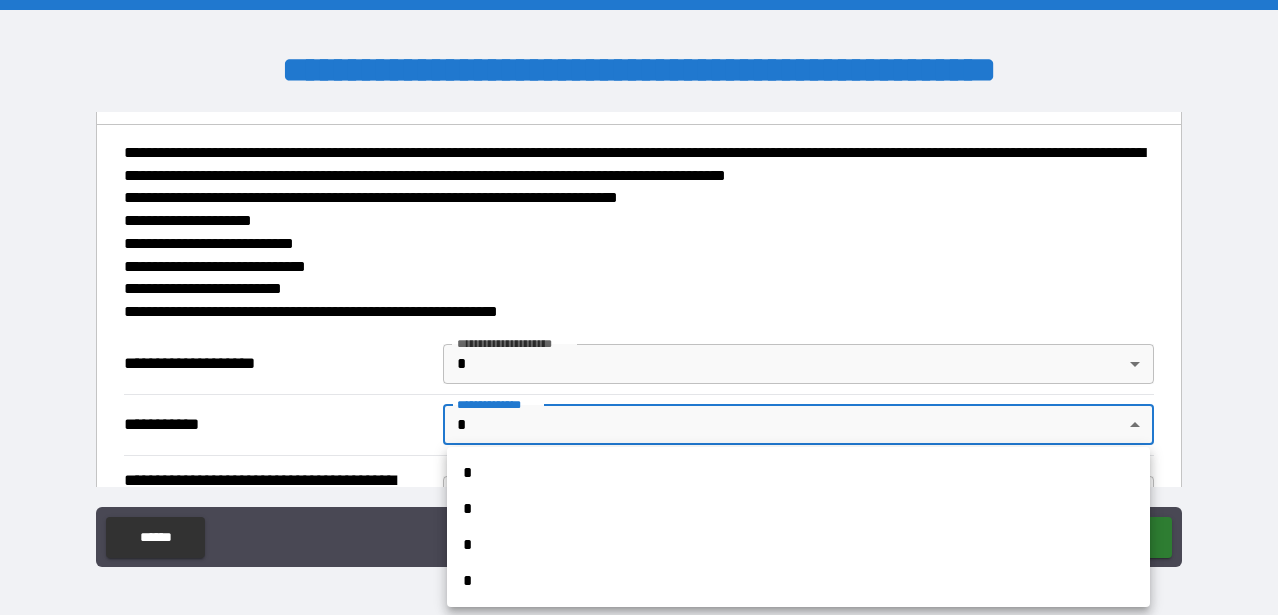 click on "*" at bounding box center (798, 509) 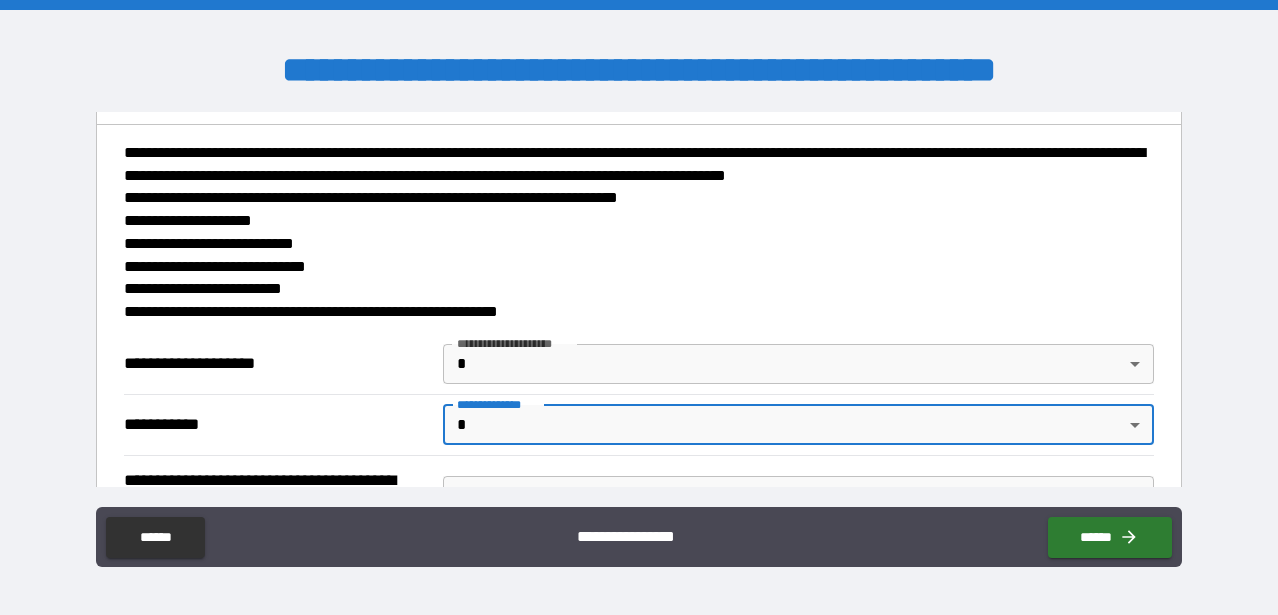 type on "*" 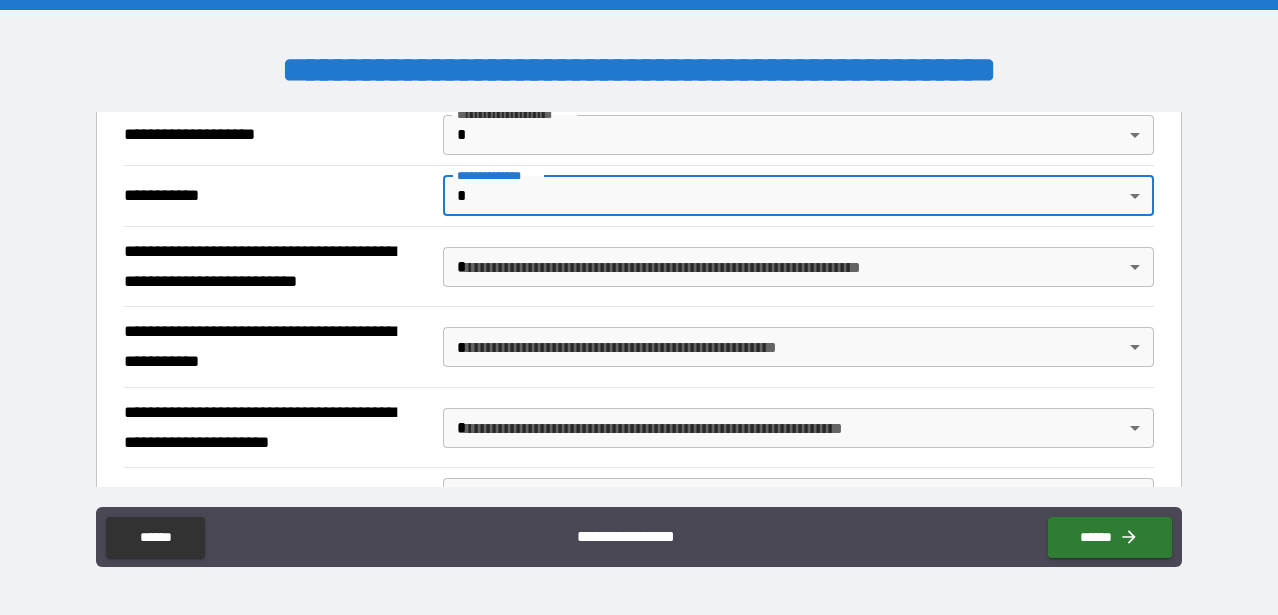 scroll, scrollTop: 432, scrollLeft: 0, axis: vertical 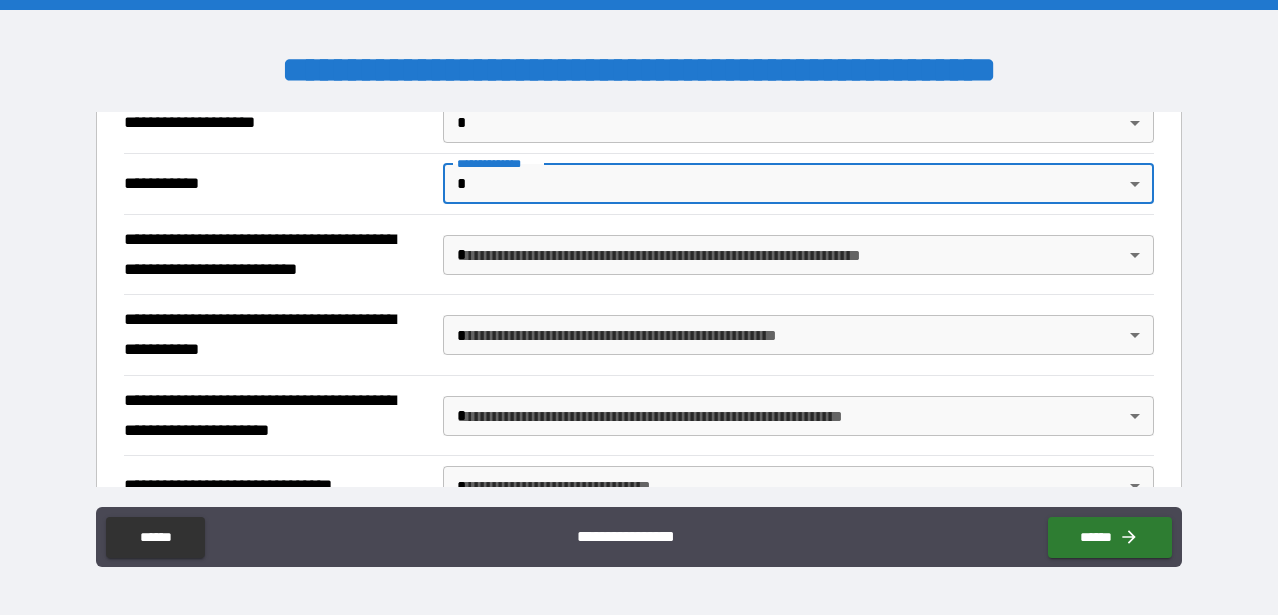click on "**********" at bounding box center [639, 307] 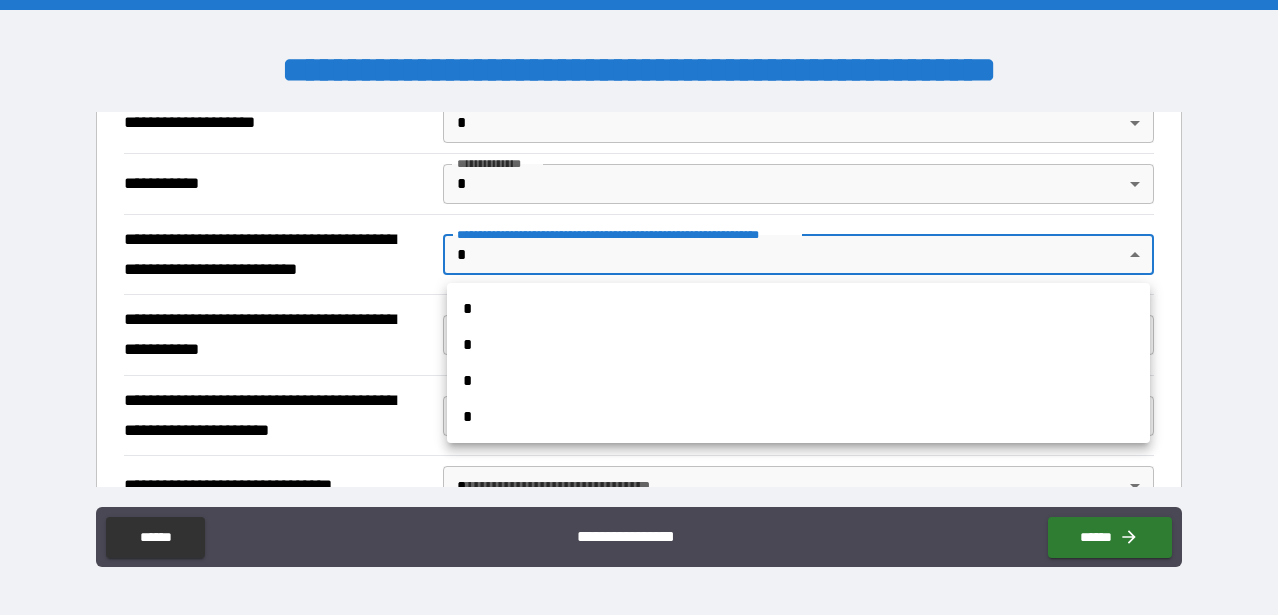 click on "*" at bounding box center (798, 309) 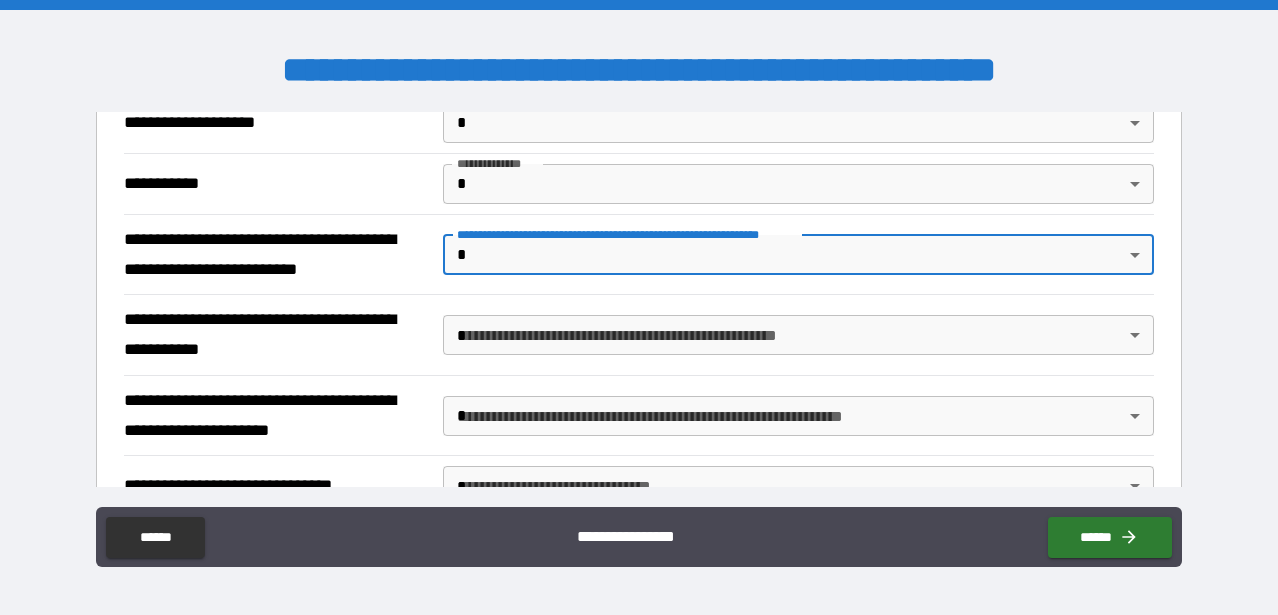 type on "*" 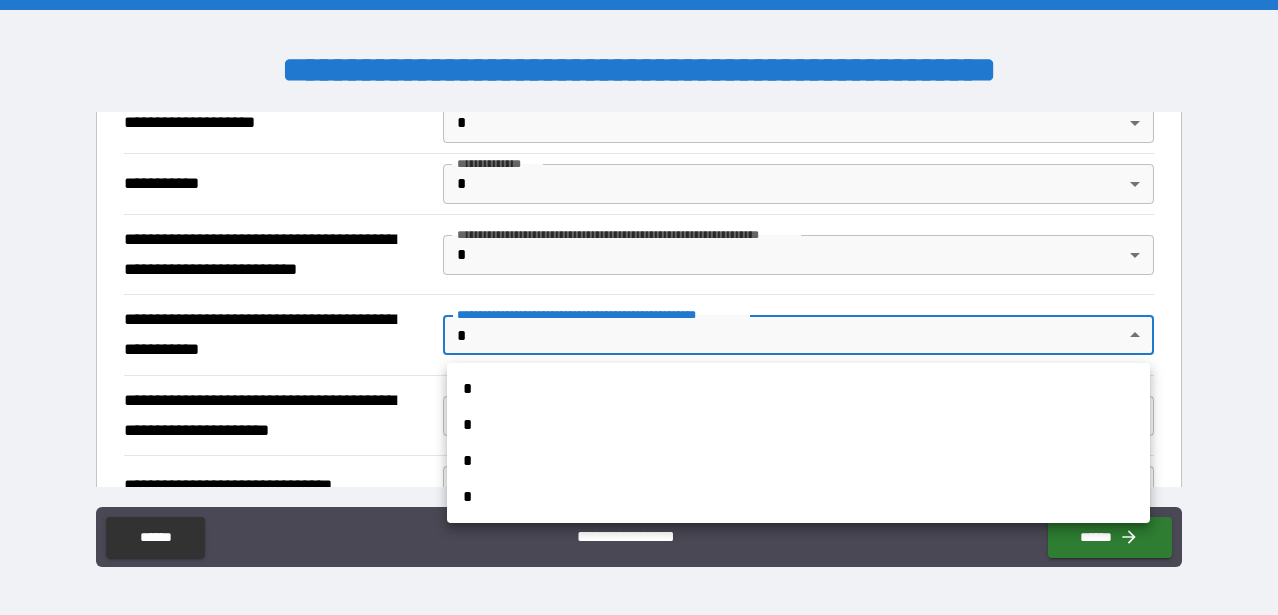 click on "*" at bounding box center (798, 425) 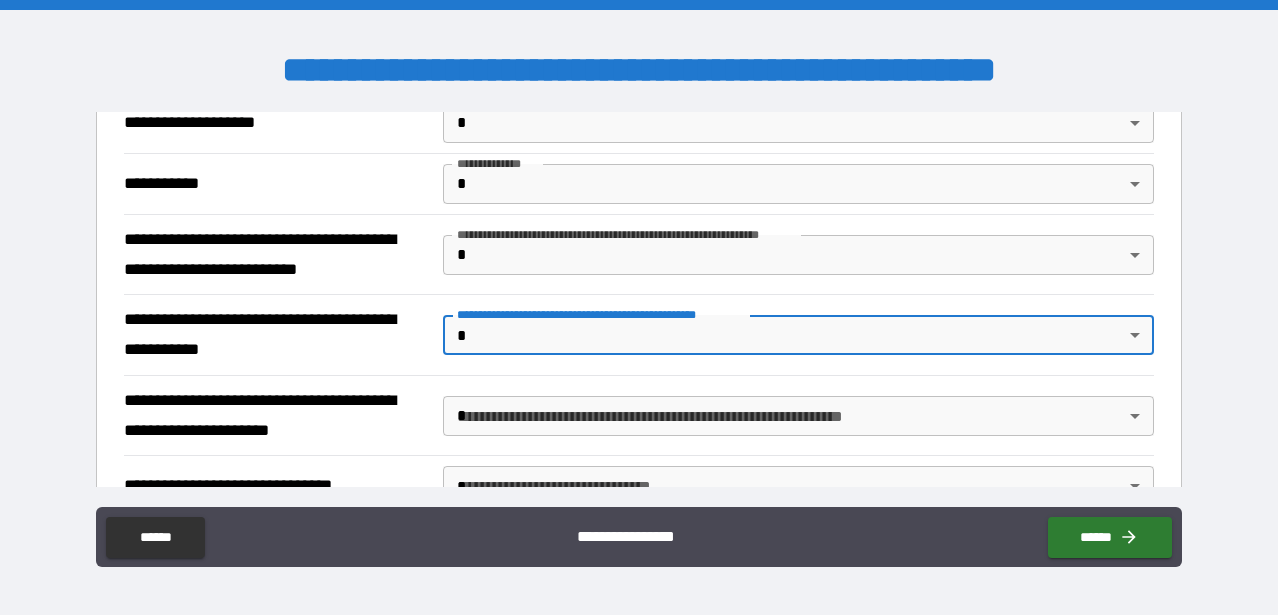 type on "*" 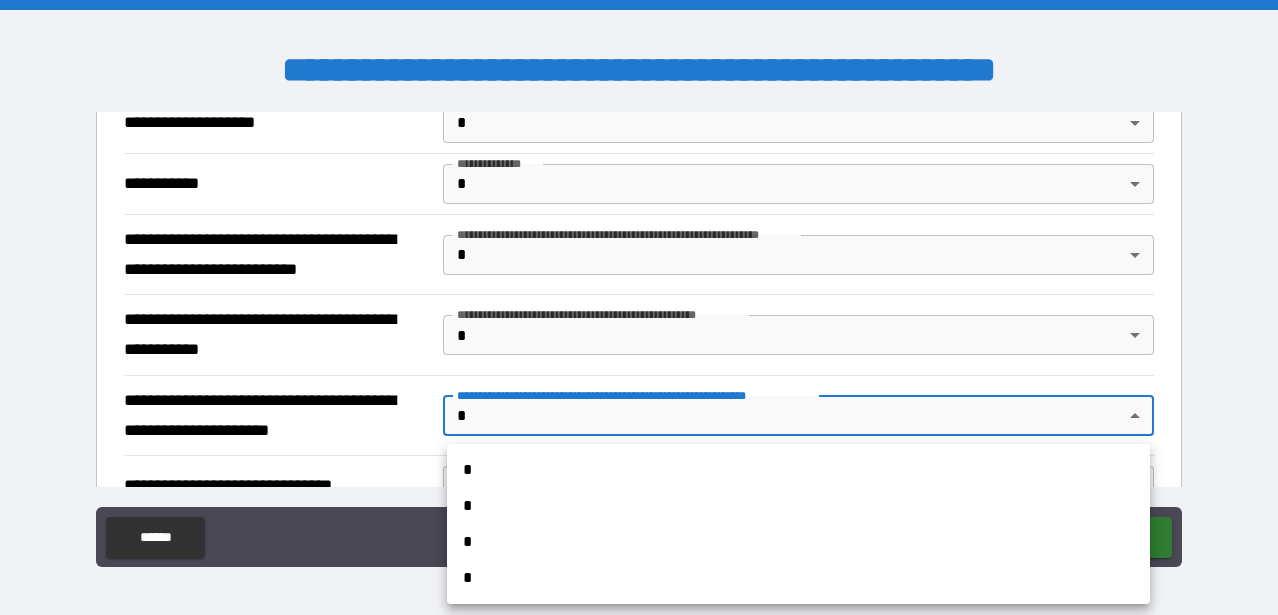 click on "*" at bounding box center [798, 542] 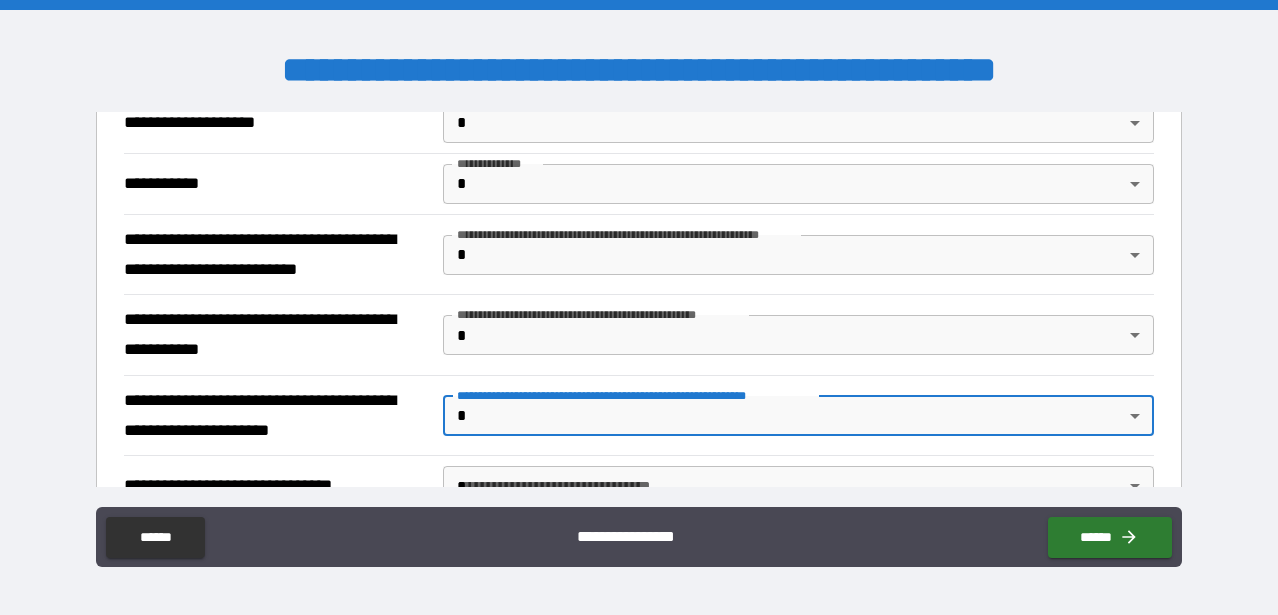 type on "*" 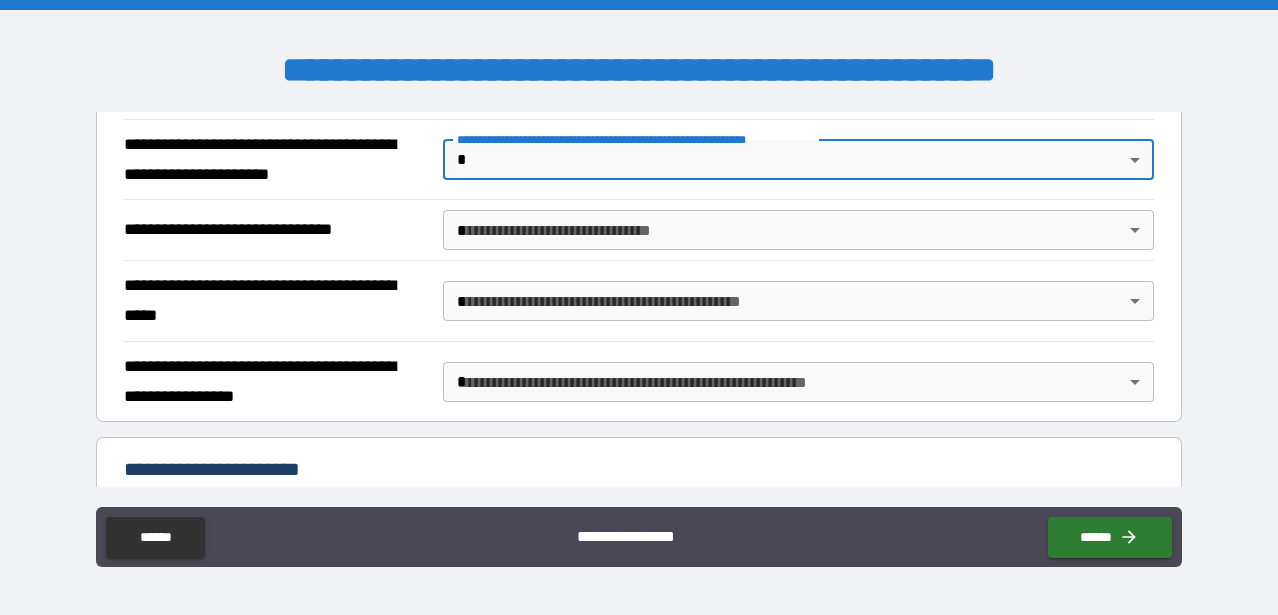 scroll, scrollTop: 725, scrollLeft: 0, axis: vertical 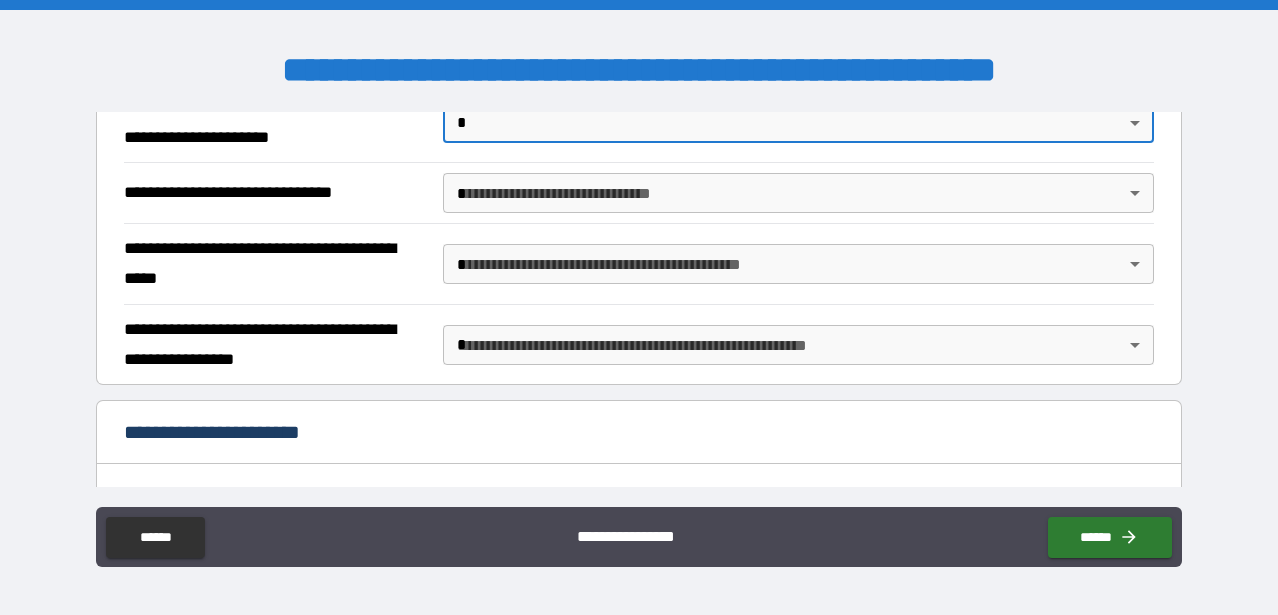 click on "**********" at bounding box center (639, 307) 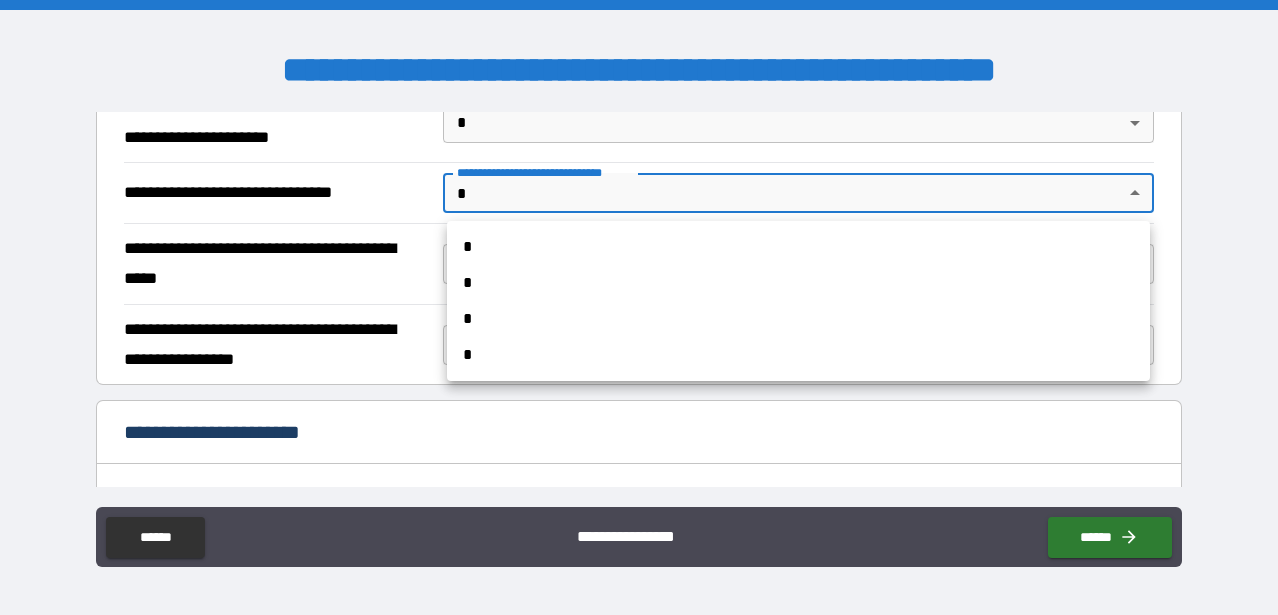 click on "*" at bounding box center (798, 247) 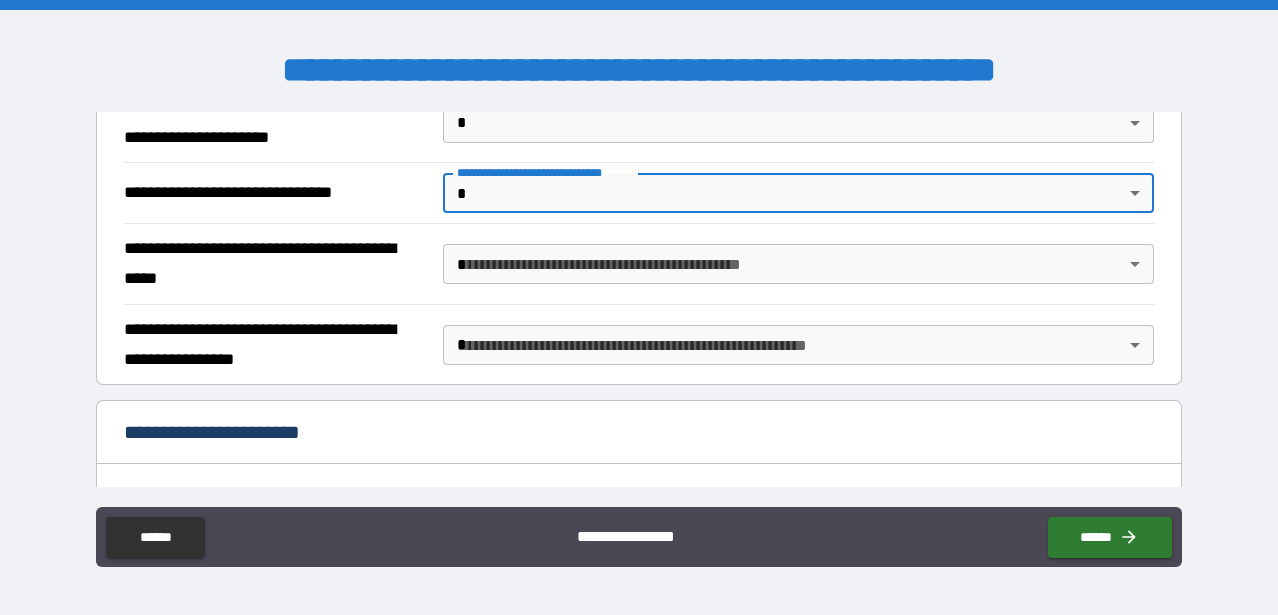 type on "*" 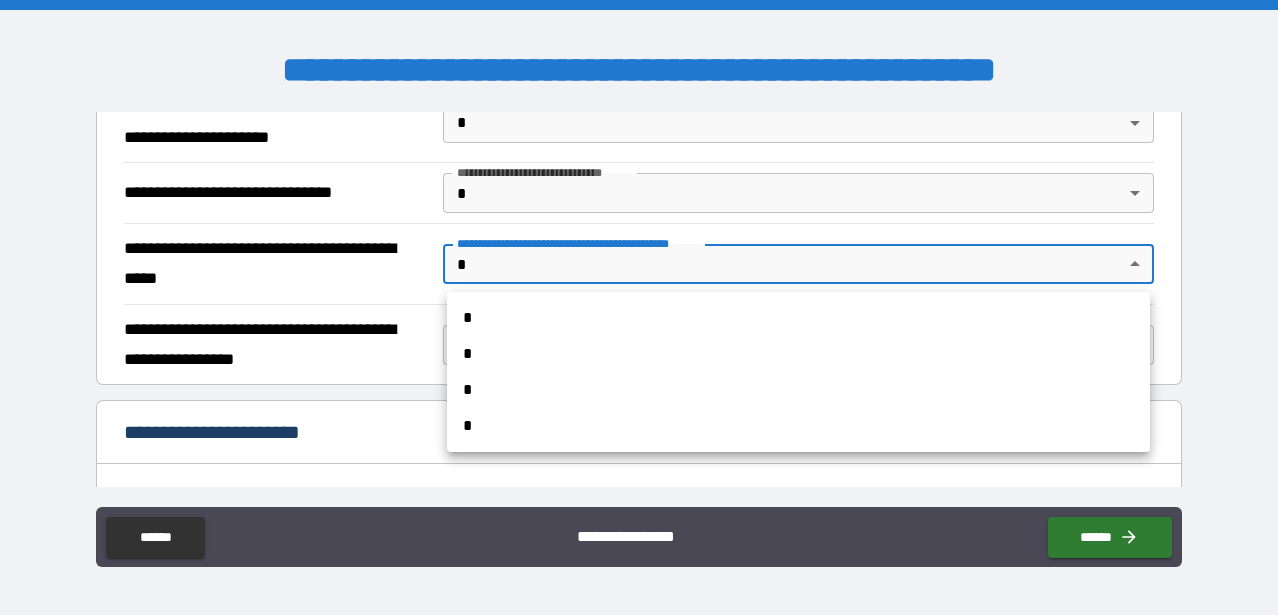 click on "*" at bounding box center (798, 354) 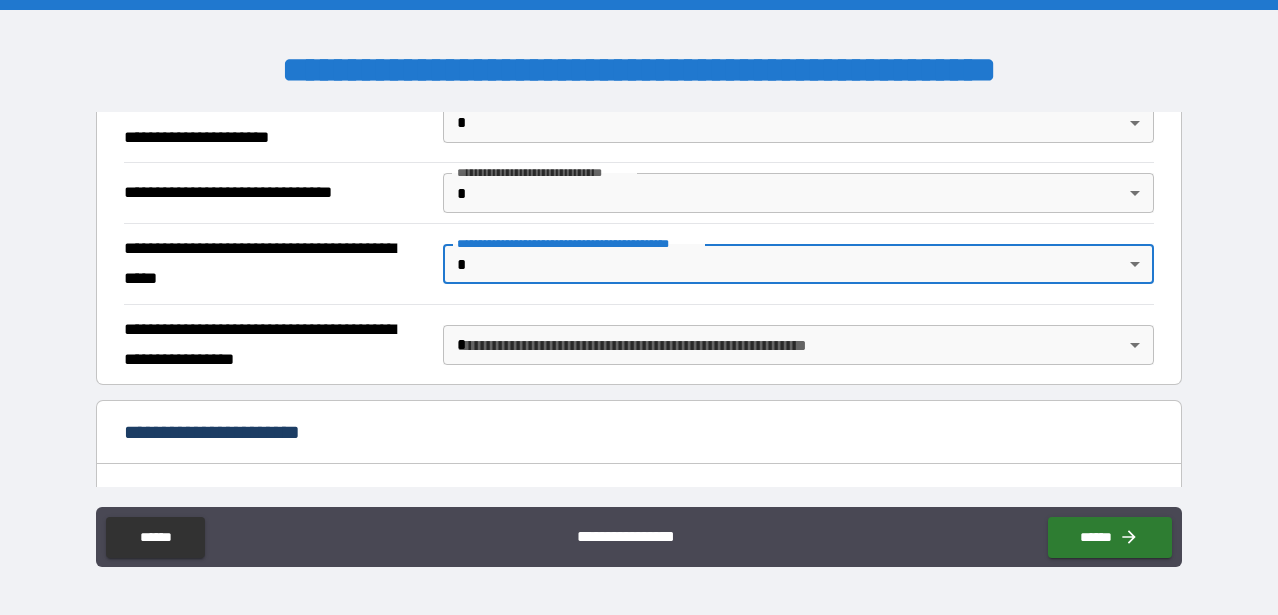 type on "*" 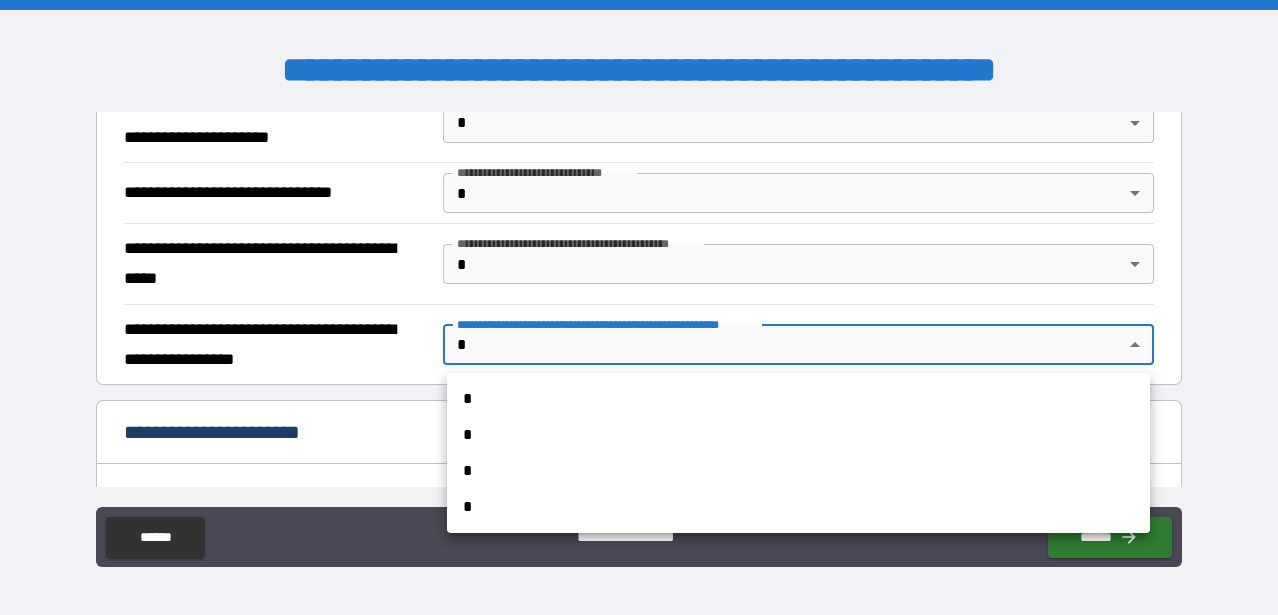 click on "*" at bounding box center [798, 399] 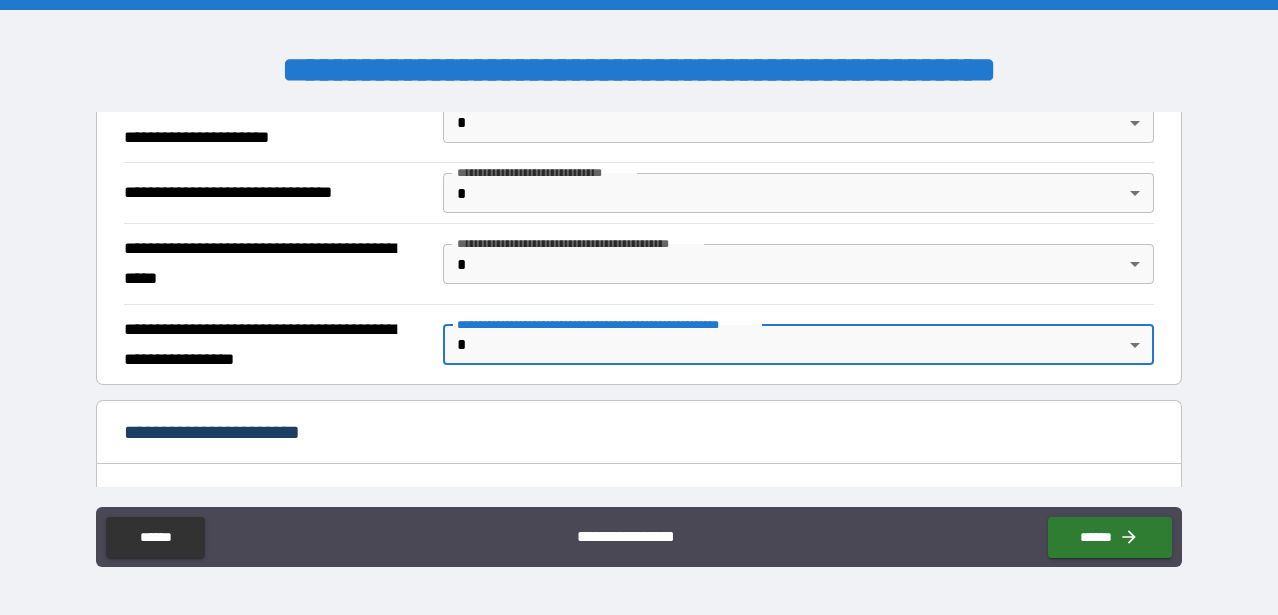 type on "*" 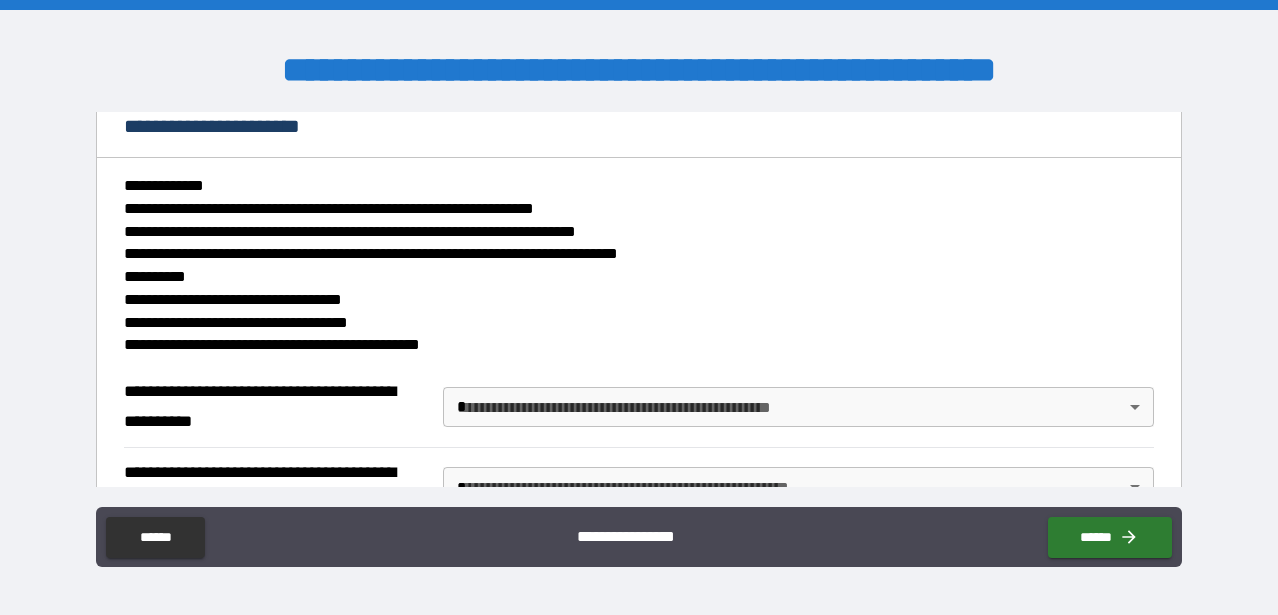 scroll, scrollTop: 1056, scrollLeft: 0, axis: vertical 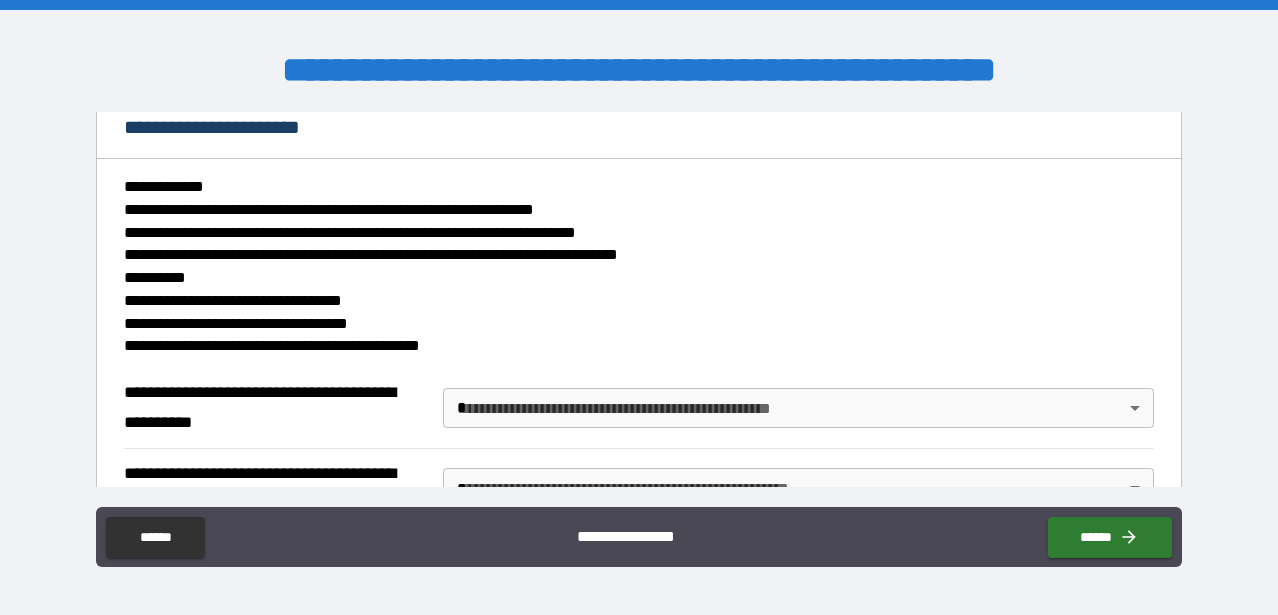 click on "**********" at bounding box center (639, 307) 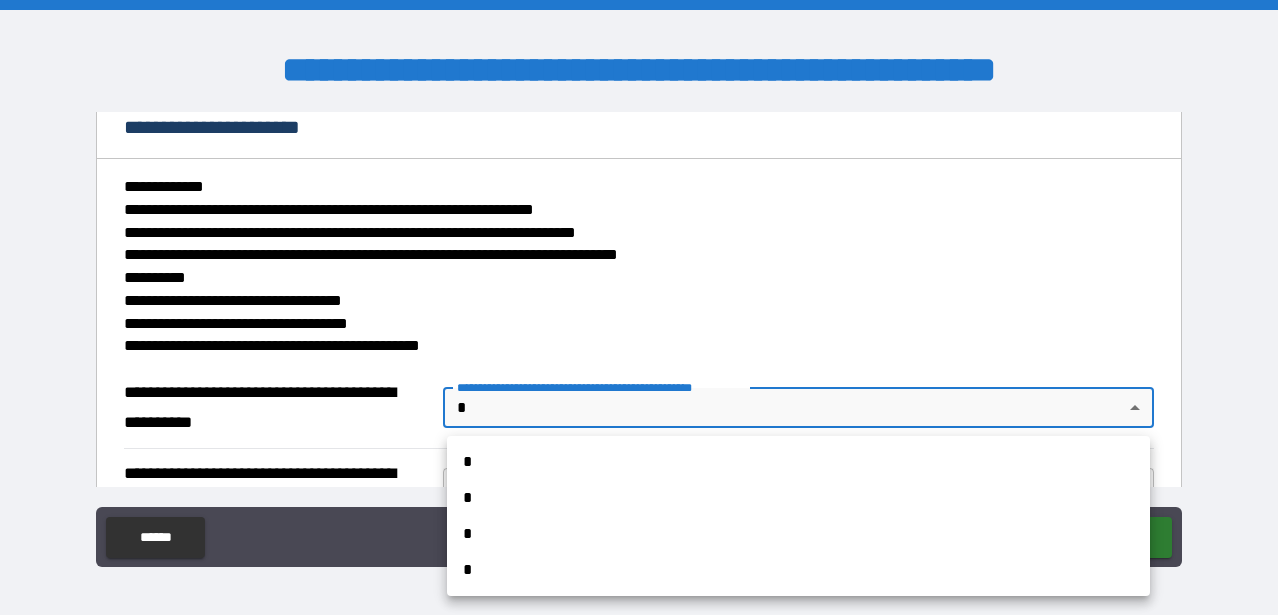 click on "*" at bounding box center (798, 570) 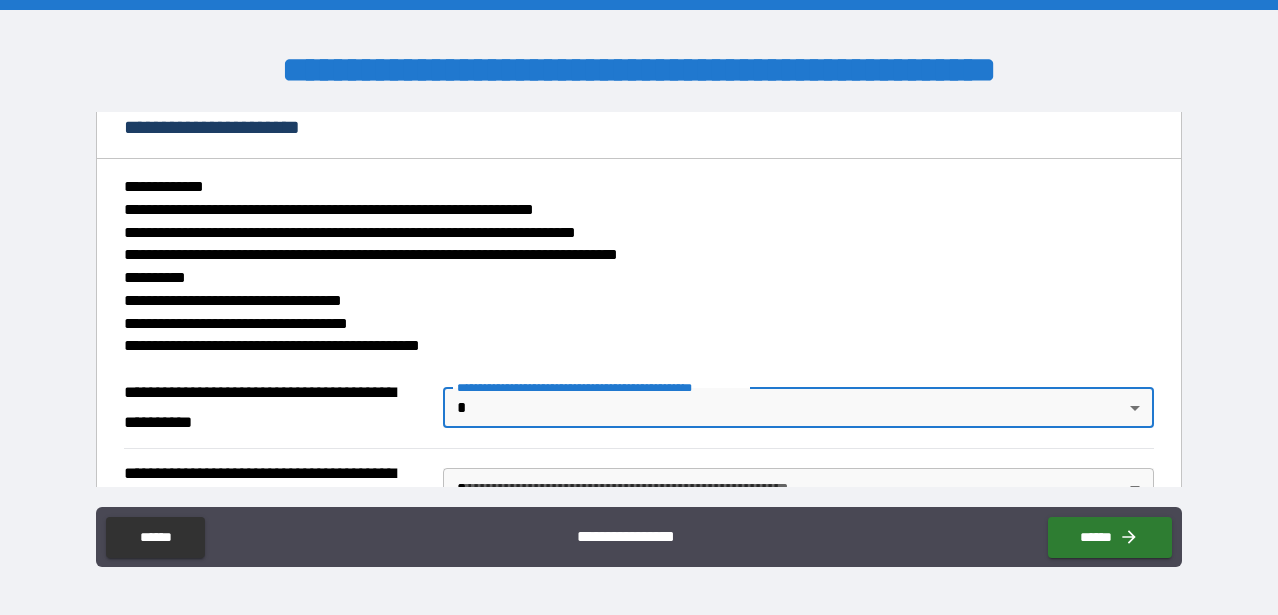type on "*" 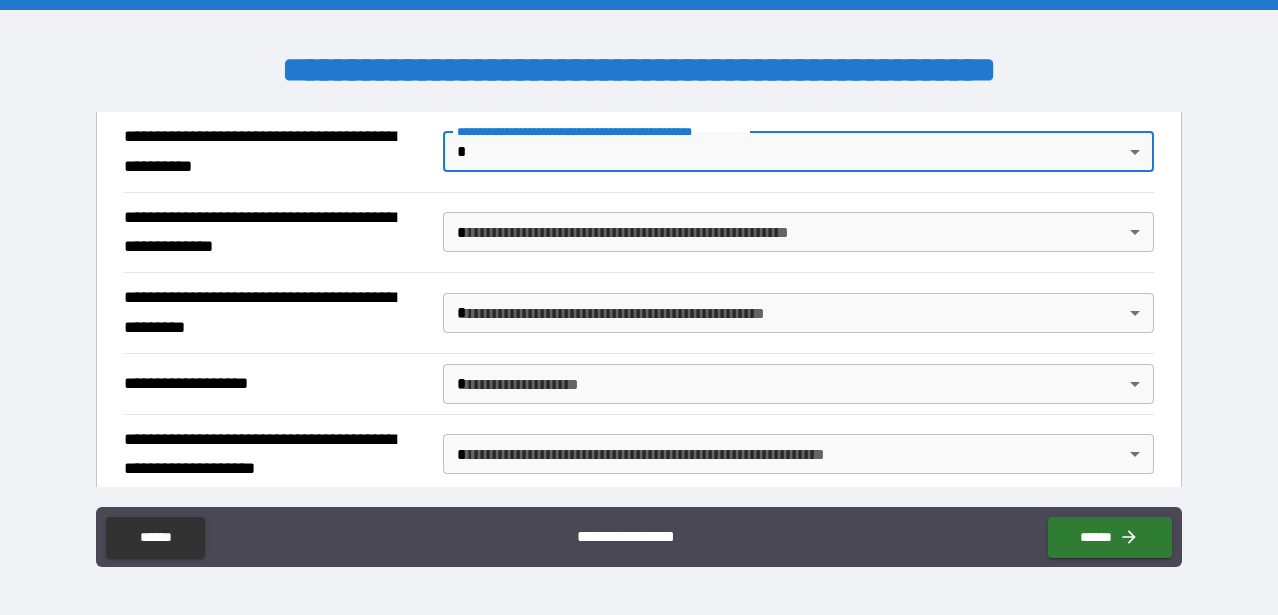 scroll, scrollTop: 1298, scrollLeft: 0, axis: vertical 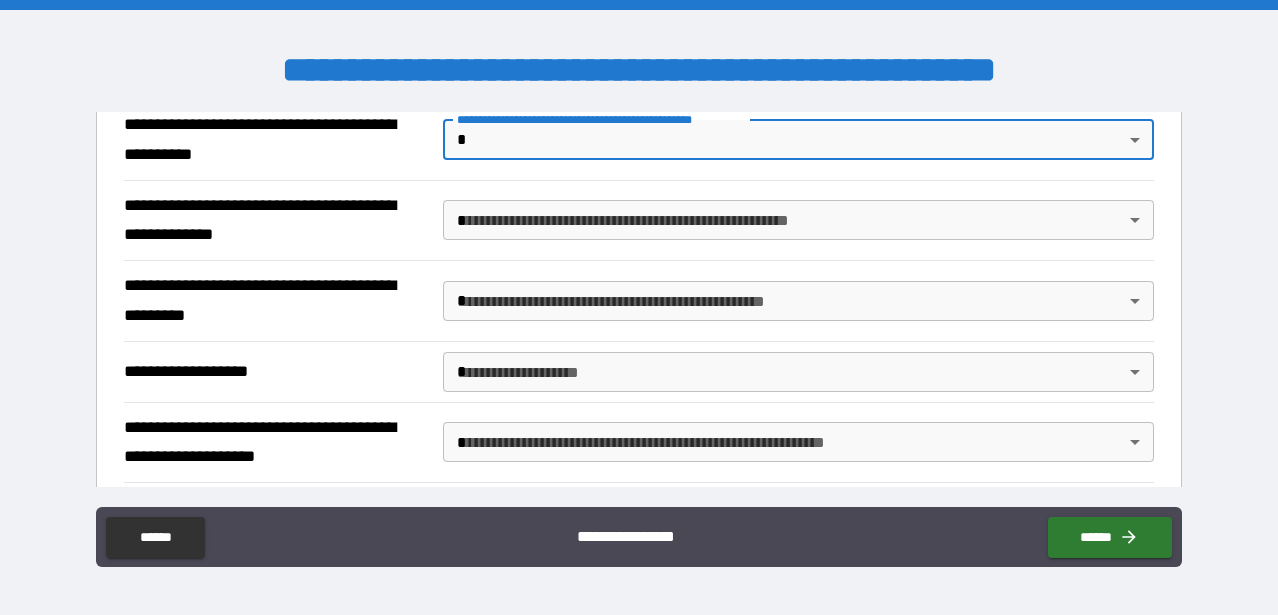 click on "**********" at bounding box center (639, 307) 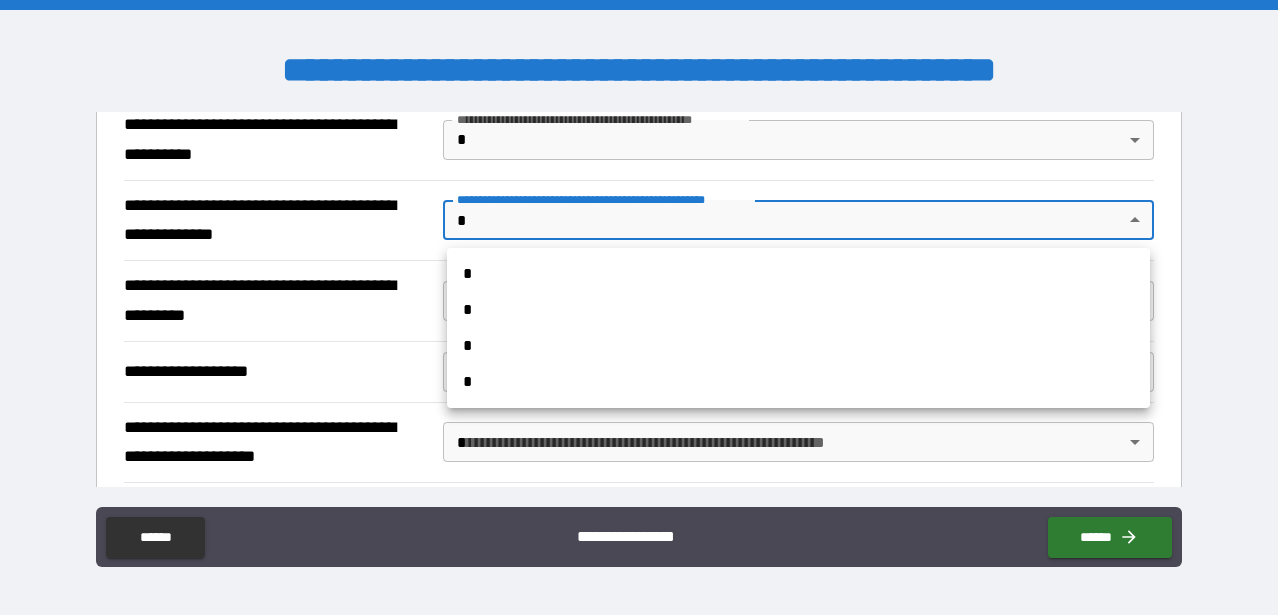 click on "*" at bounding box center [798, 382] 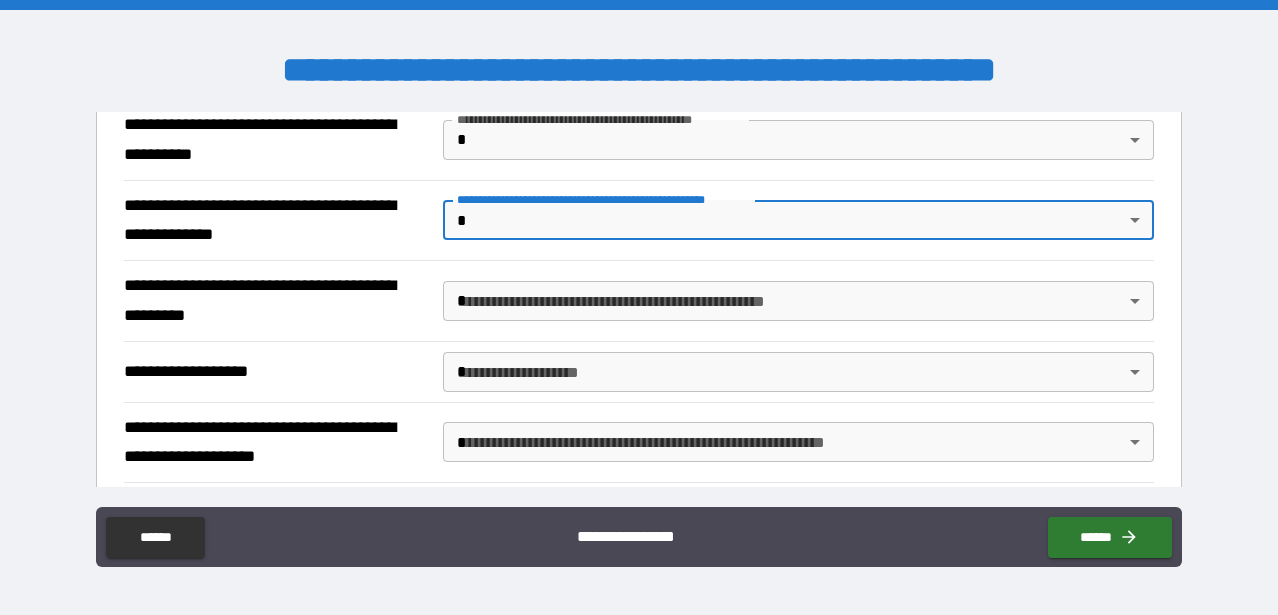 type on "*" 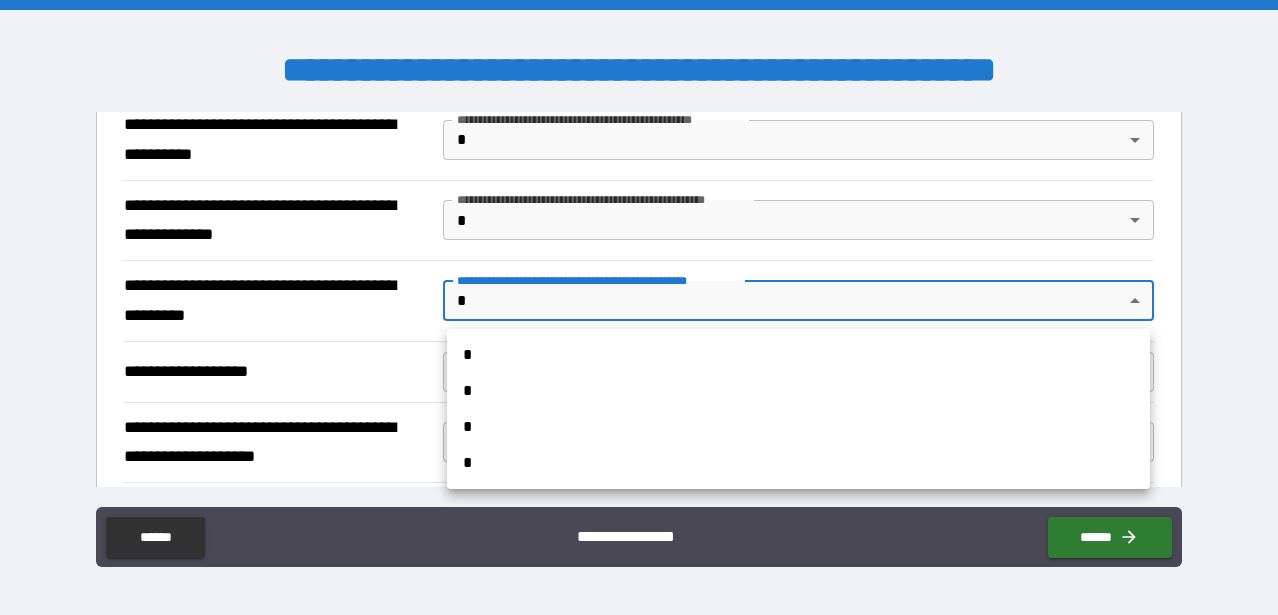 click on "*" at bounding box center [798, 391] 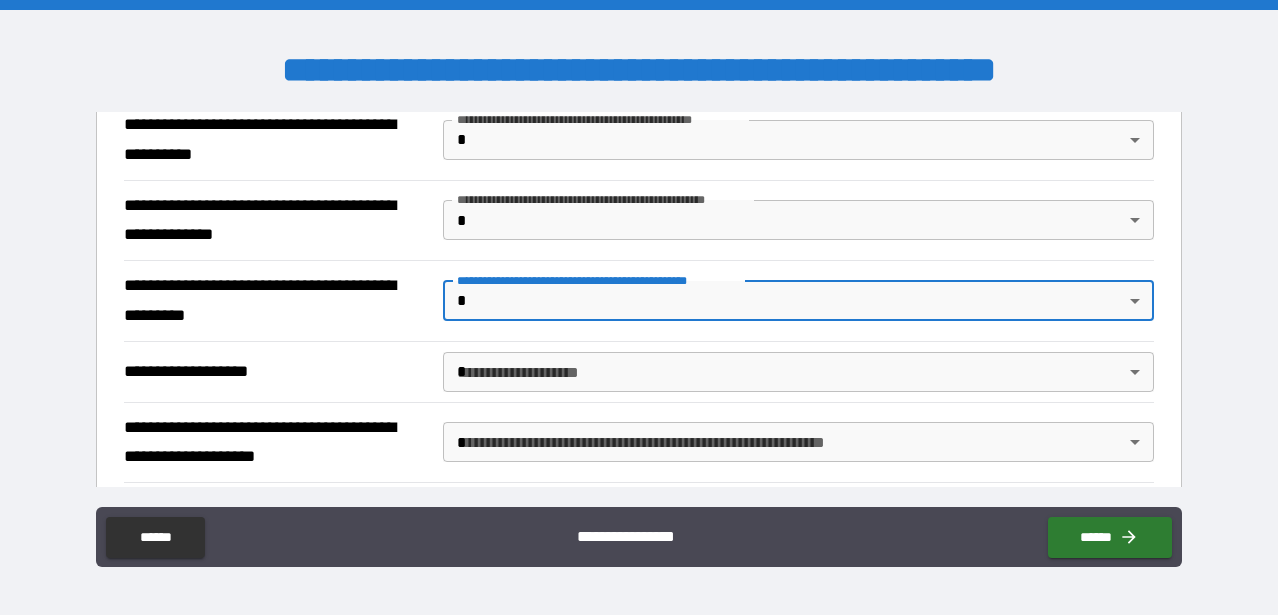 type on "*" 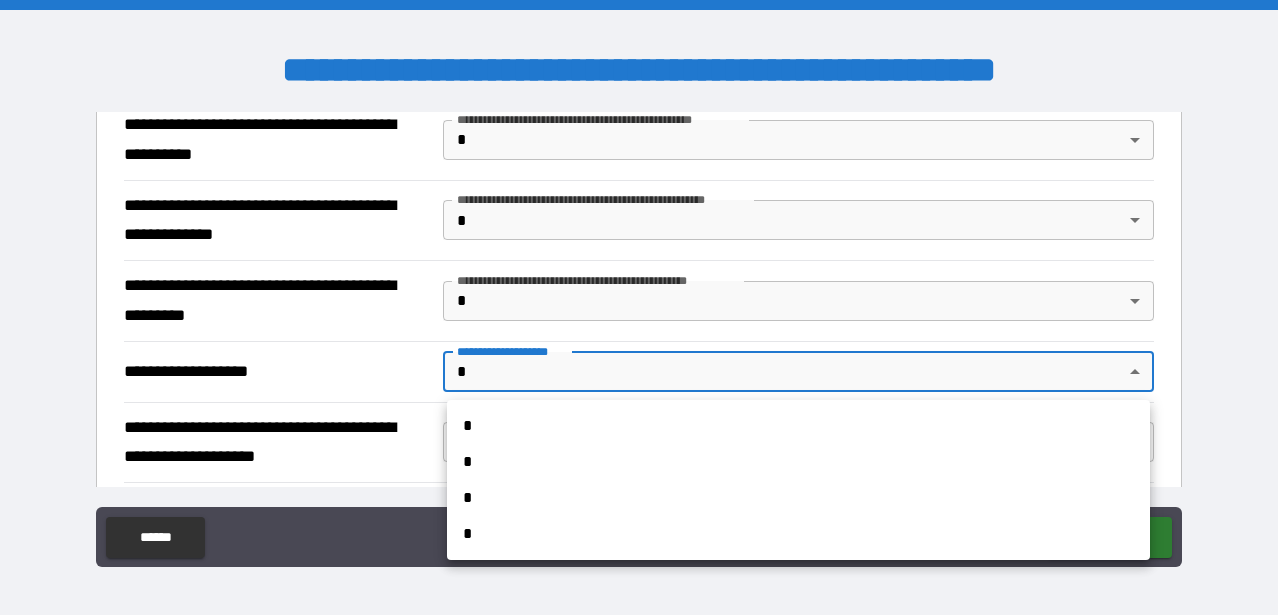 click on "*" at bounding box center [798, 498] 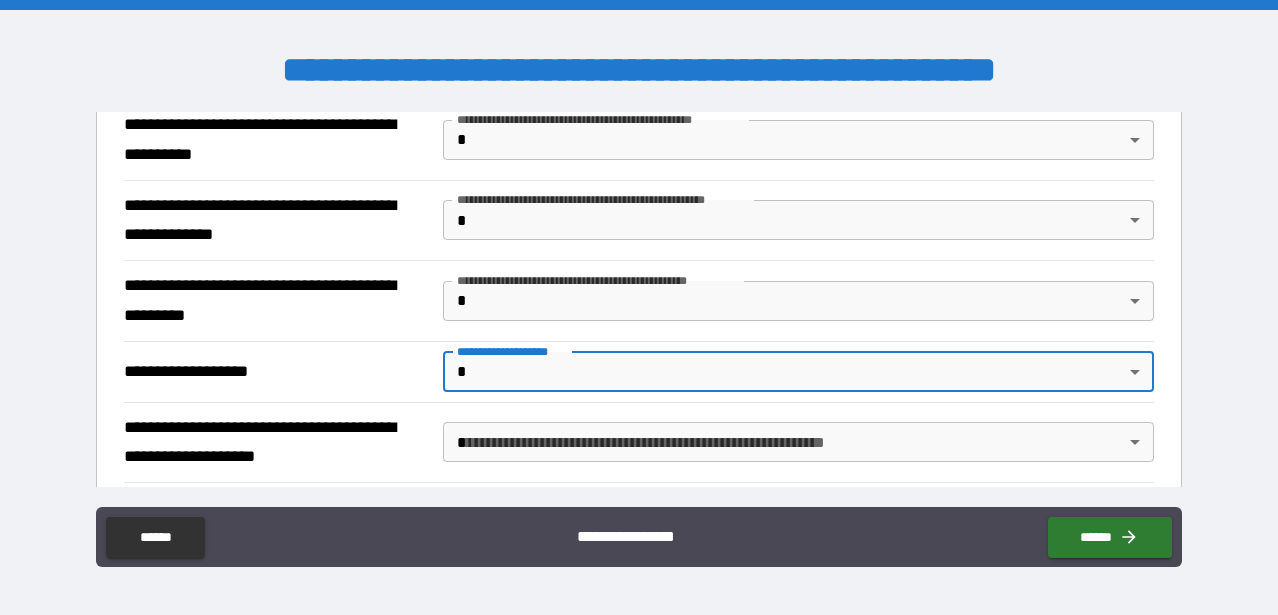 click on "**********" at bounding box center [639, 307] 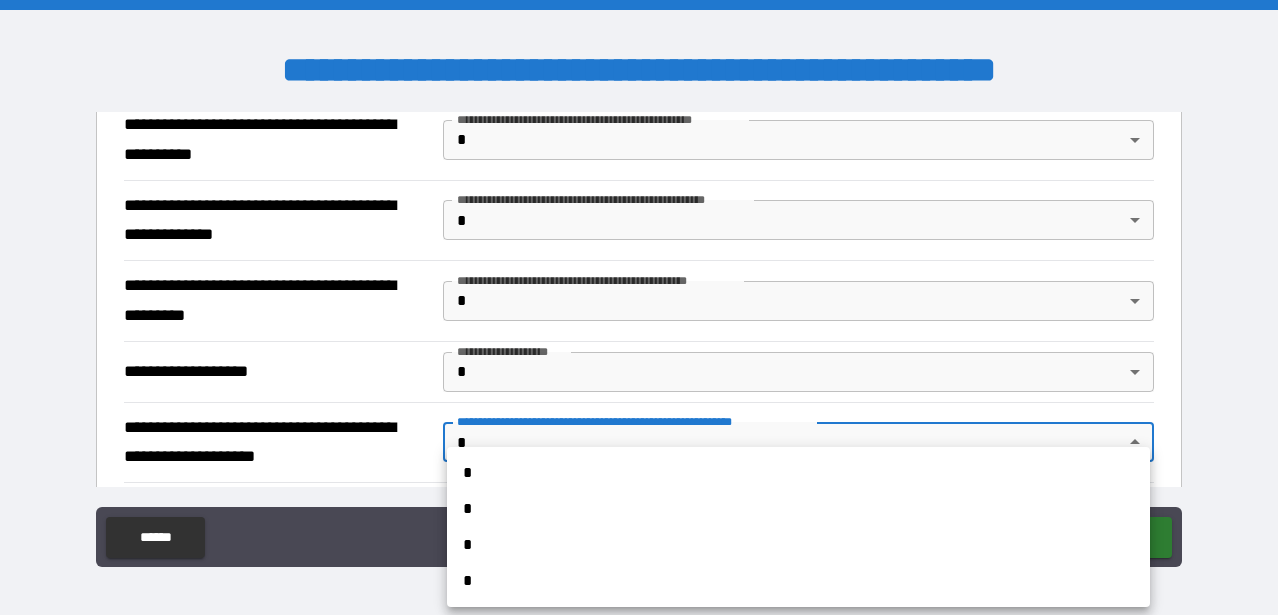 click on "*" at bounding box center (798, 545) 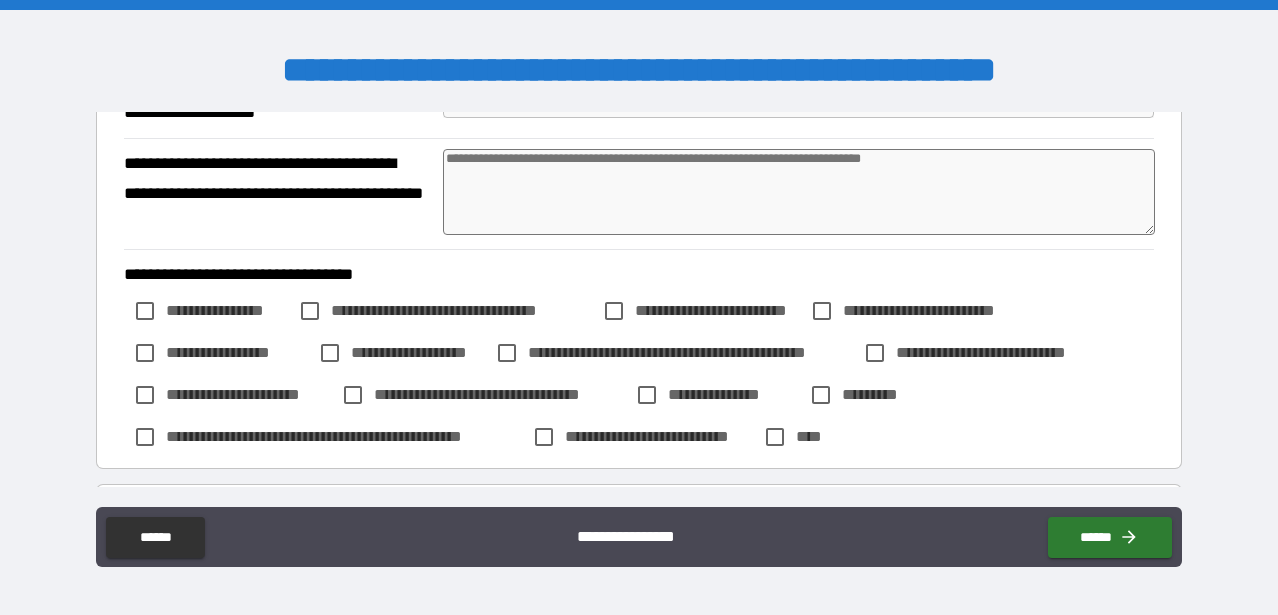 scroll, scrollTop: 1654, scrollLeft: 0, axis: vertical 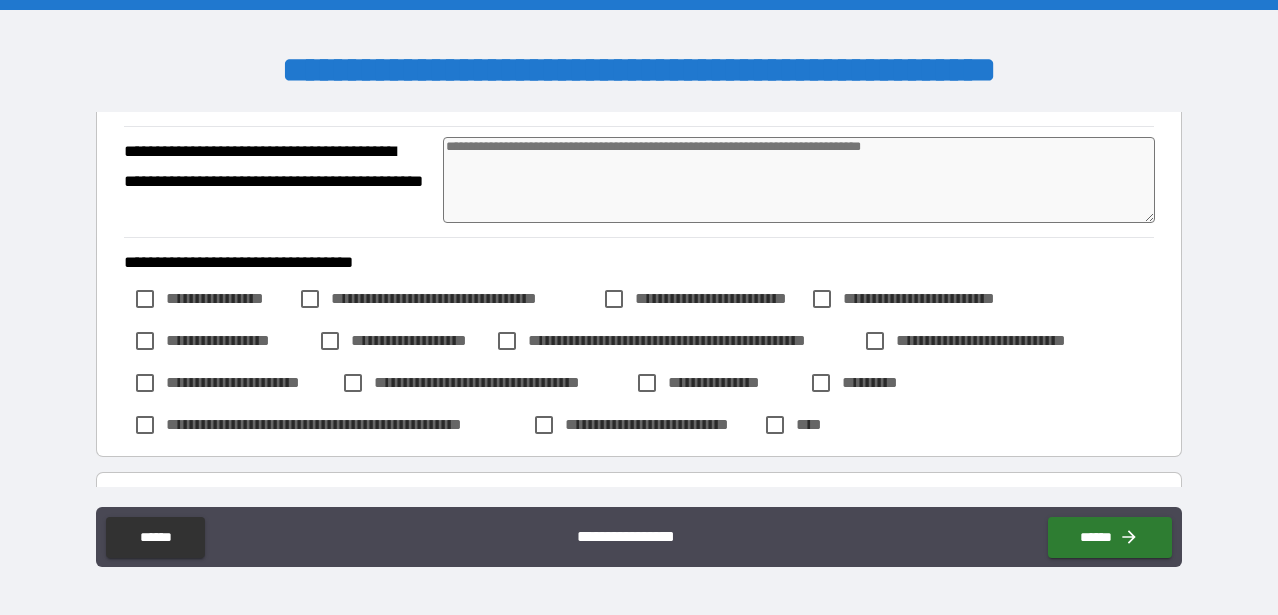 click at bounding box center (799, 180) 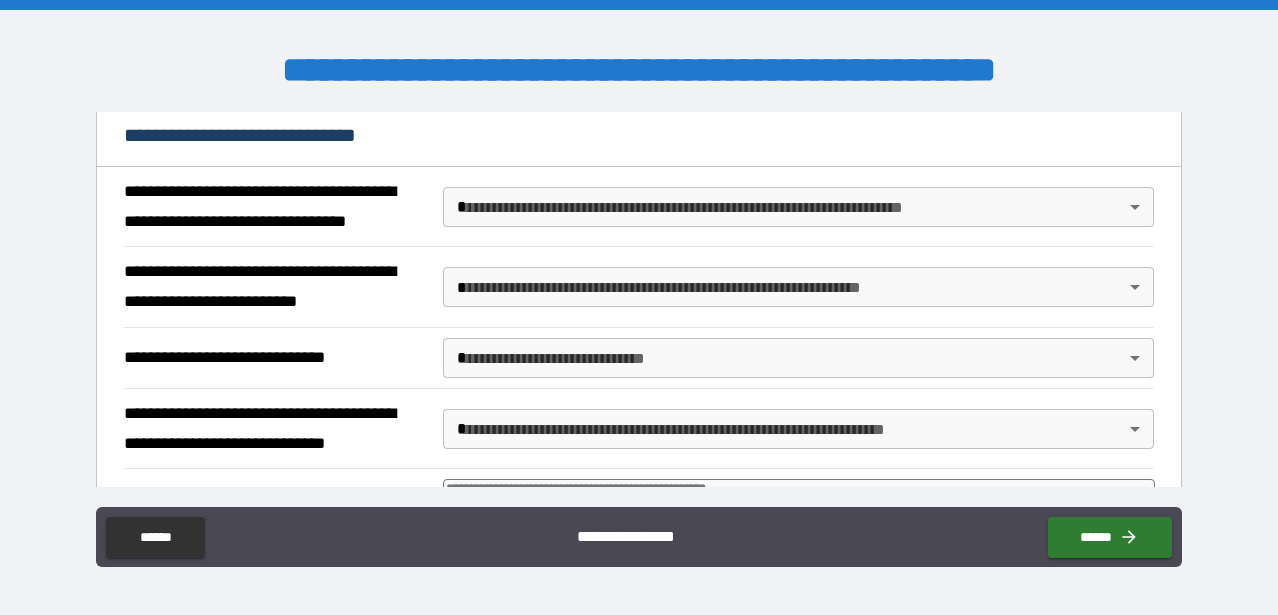 scroll, scrollTop: 2037, scrollLeft: 0, axis: vertical 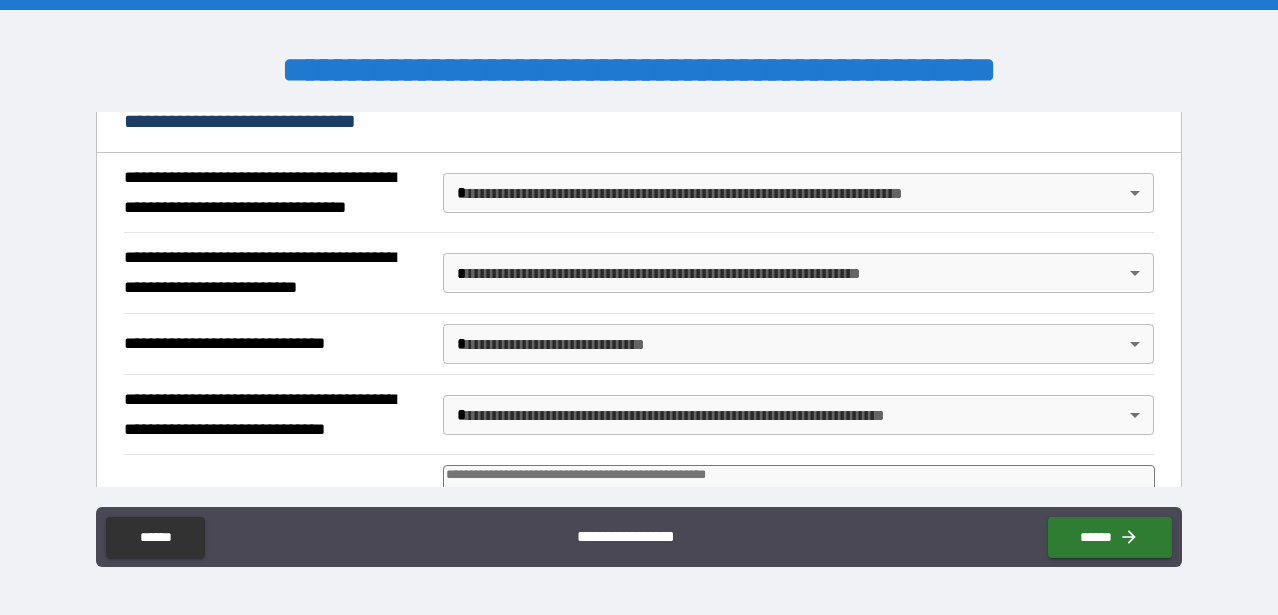 click on "**********" at bounding box center (639, 307) 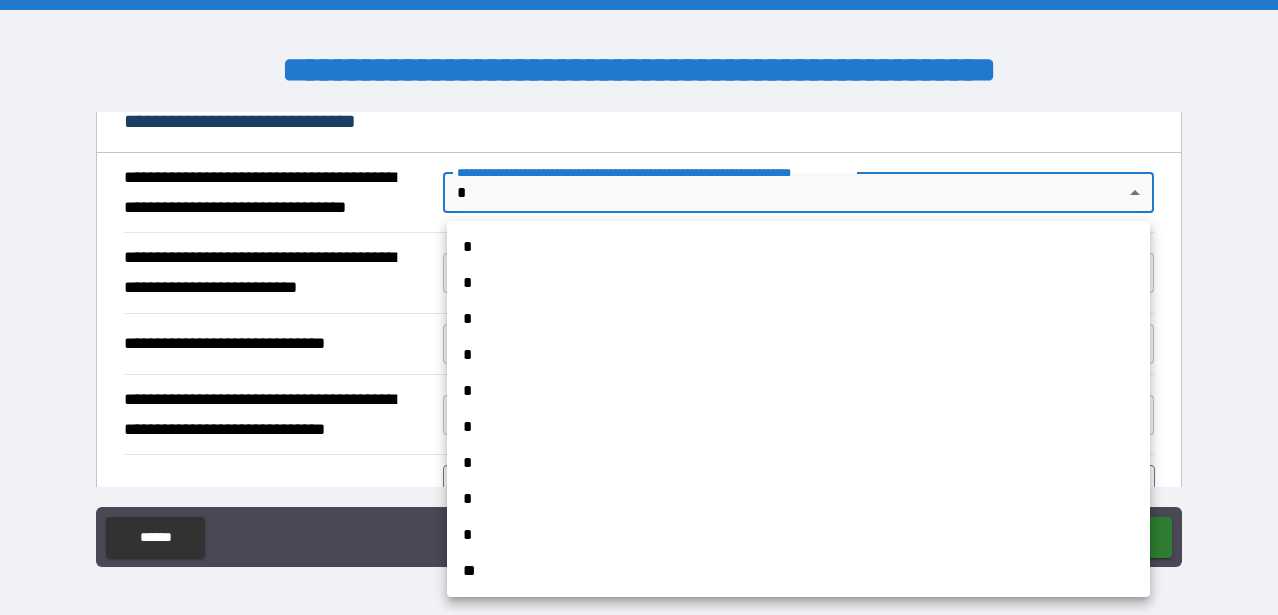 click on "*" at bounding box center [798, 319] 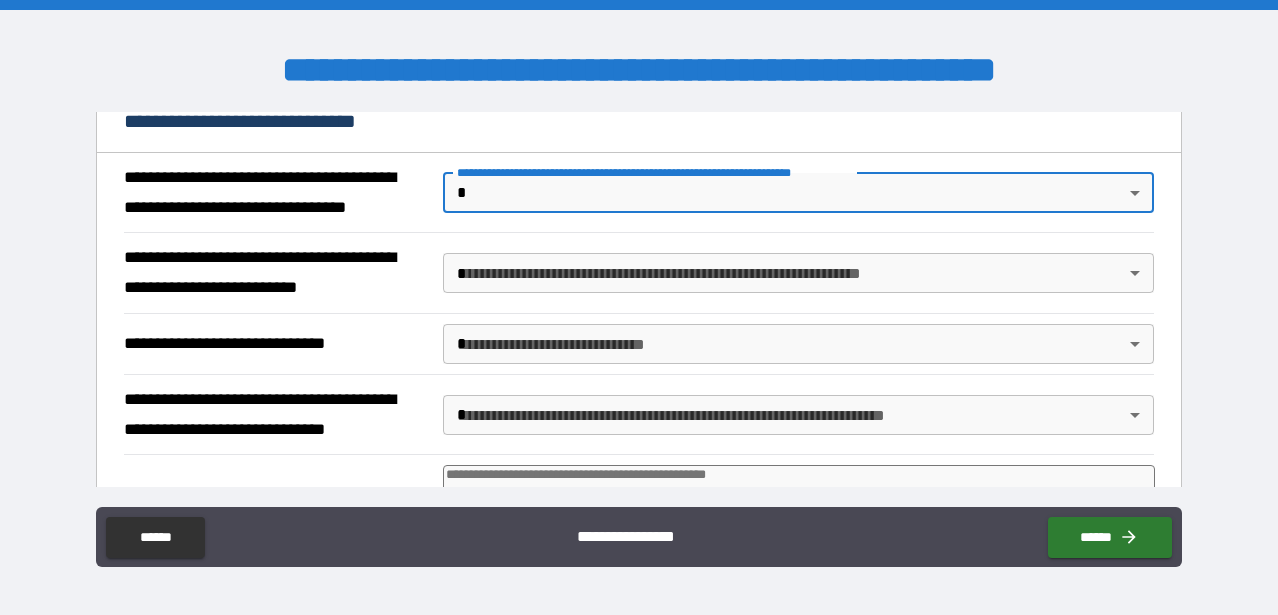 click on "**********" at bounding box center (639, 307) 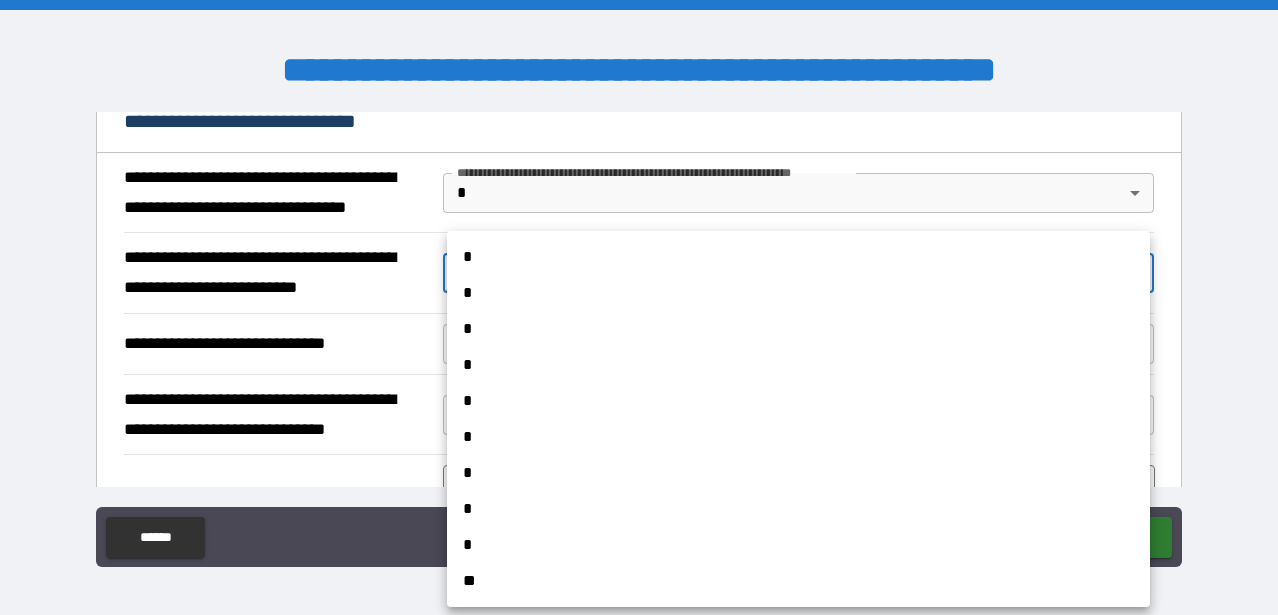 click on "*" at bounding box center (798, 329) 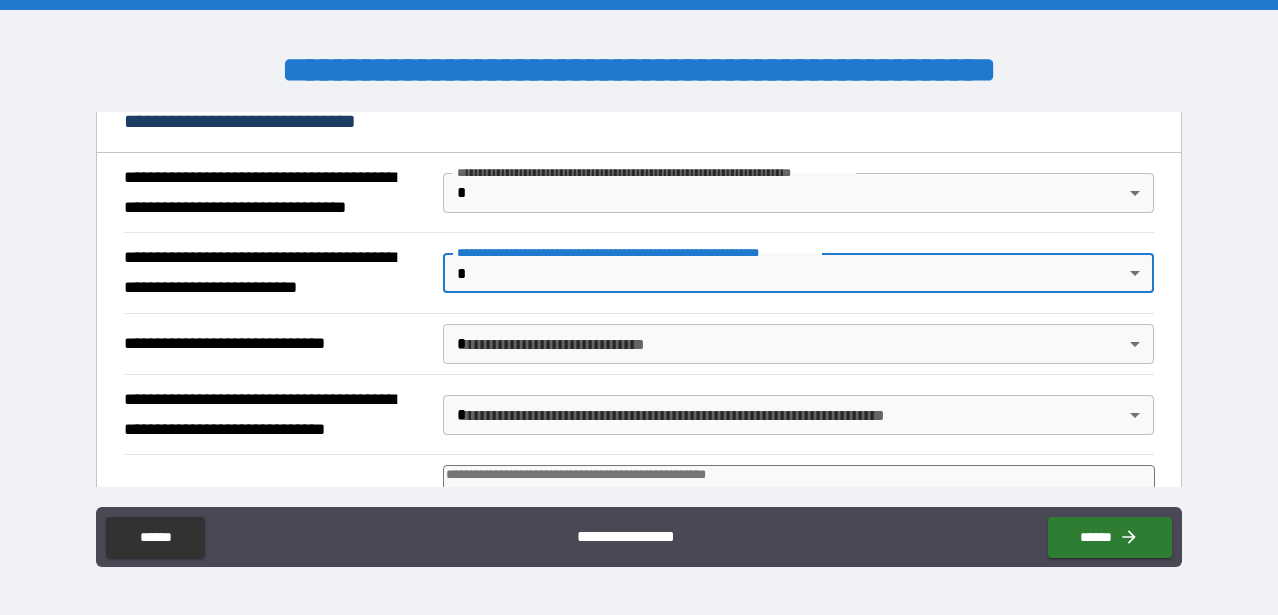 click on "**********" at bounding box center [639, 307] 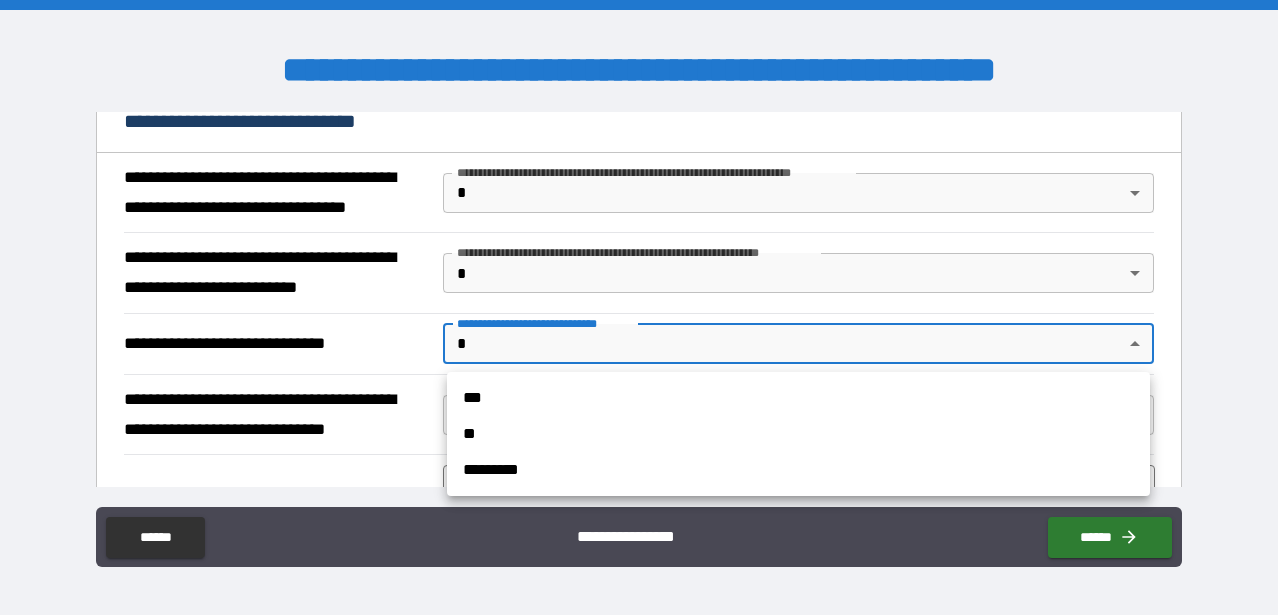 click on "***" at bounding box center [798, 398] 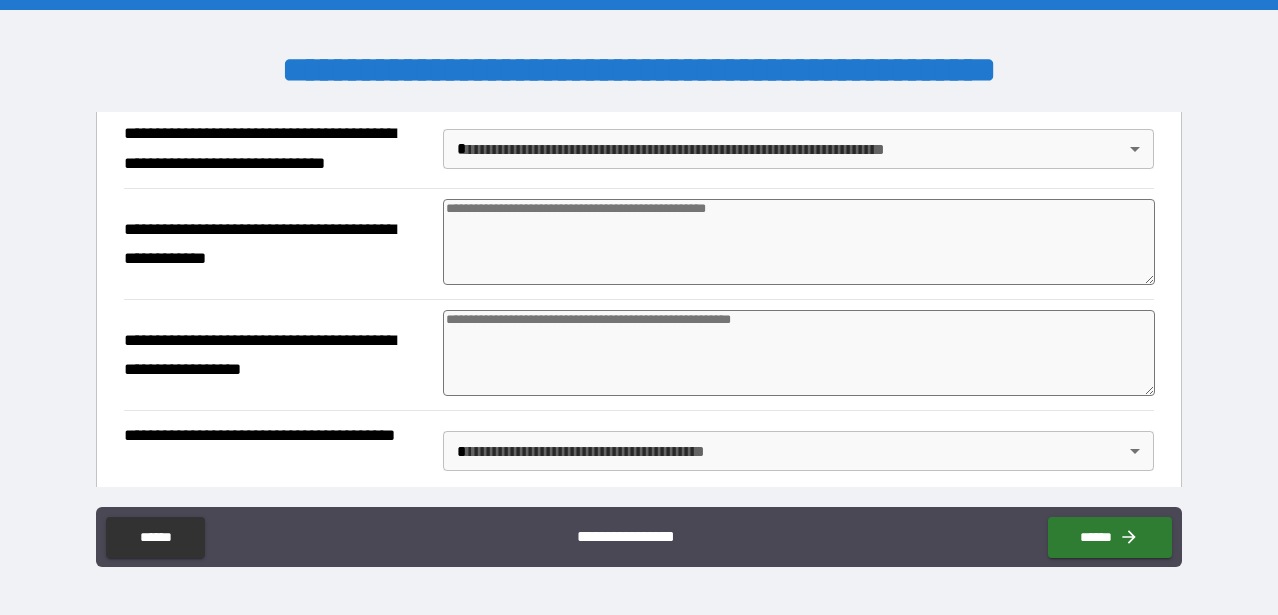 scroll, scrollTop: 2317, scrollLeft: 0, axis: vertical 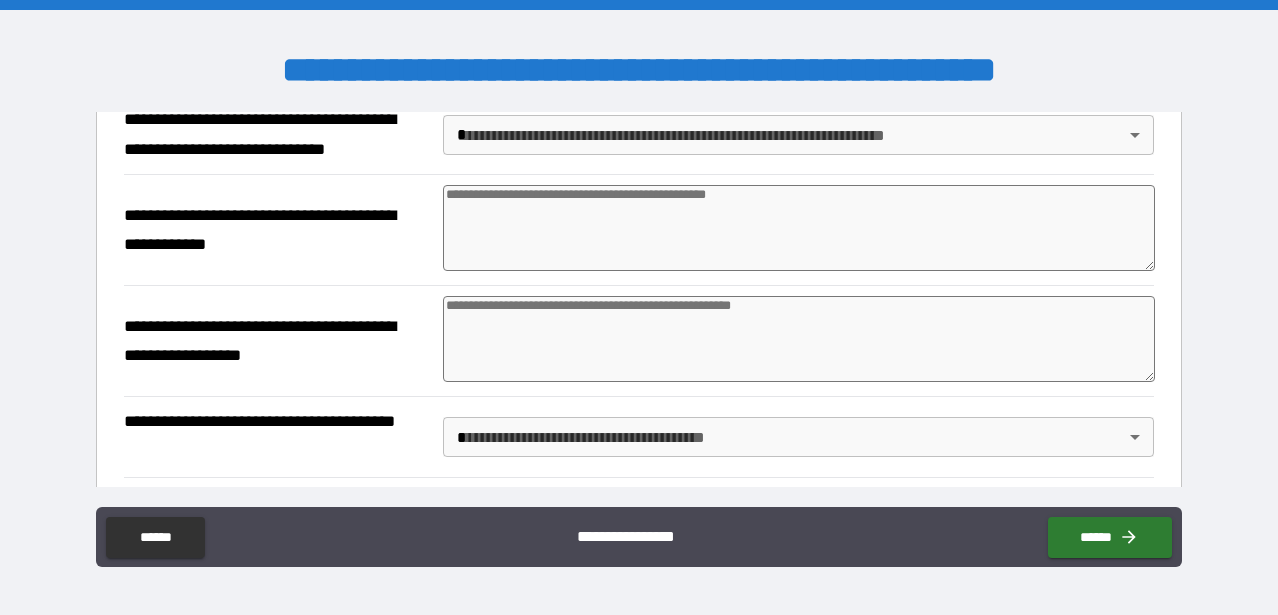 click at bounding box center (799, 228) 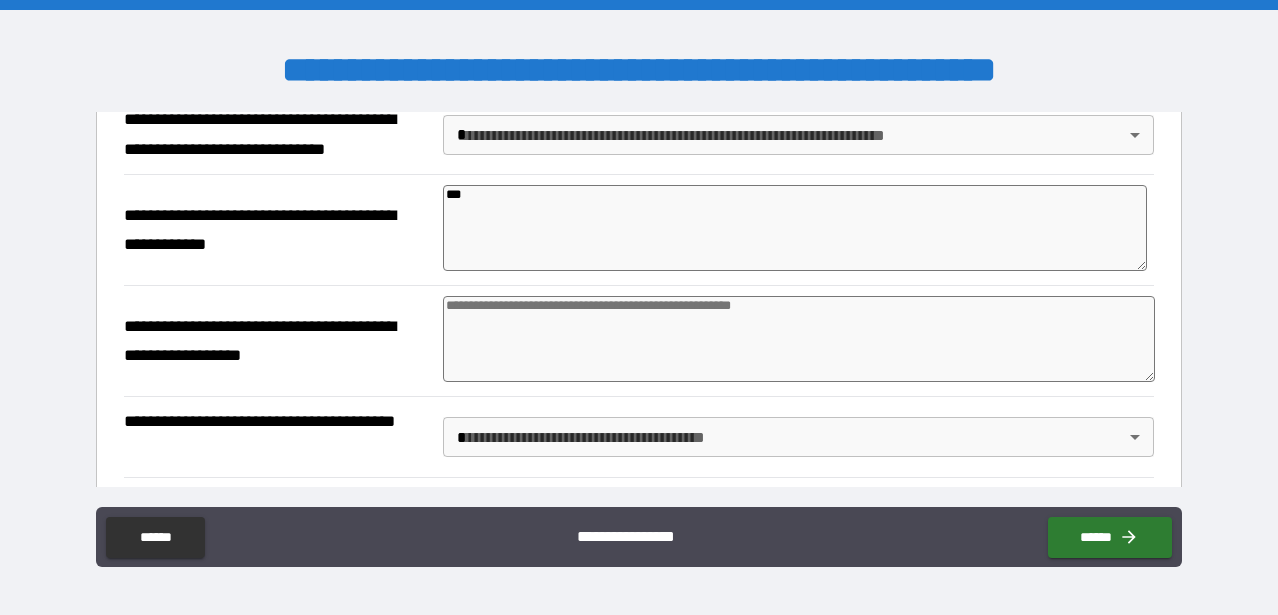 click at bounding box center (799, 339) 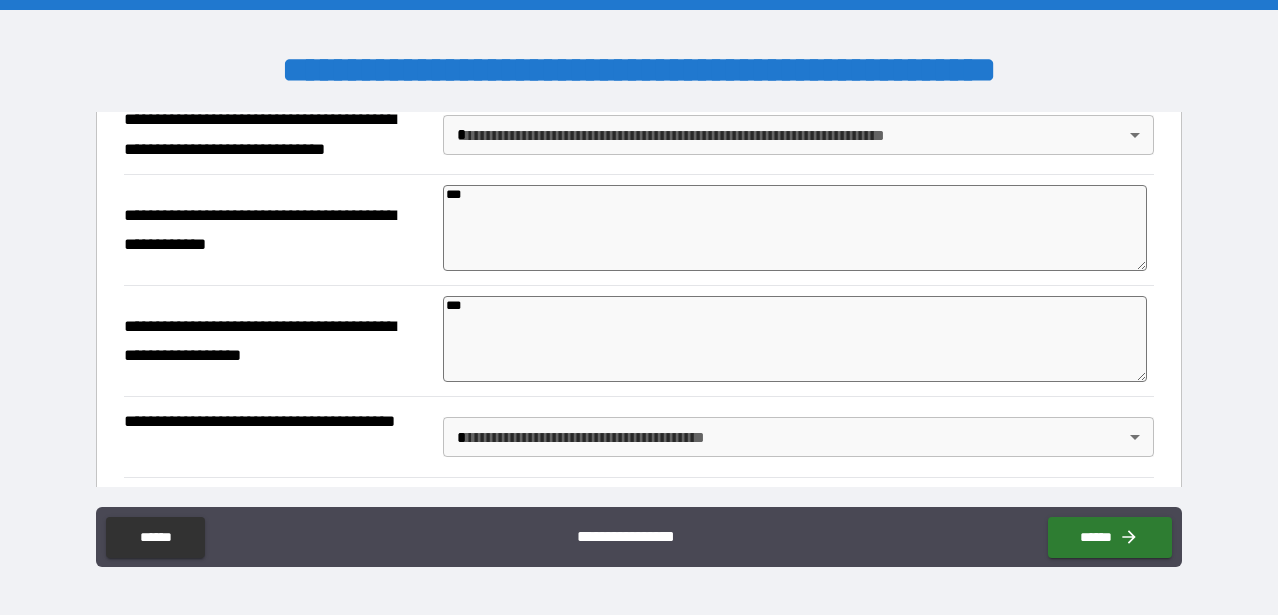 click on "**********" at bounding box center (639, 307) 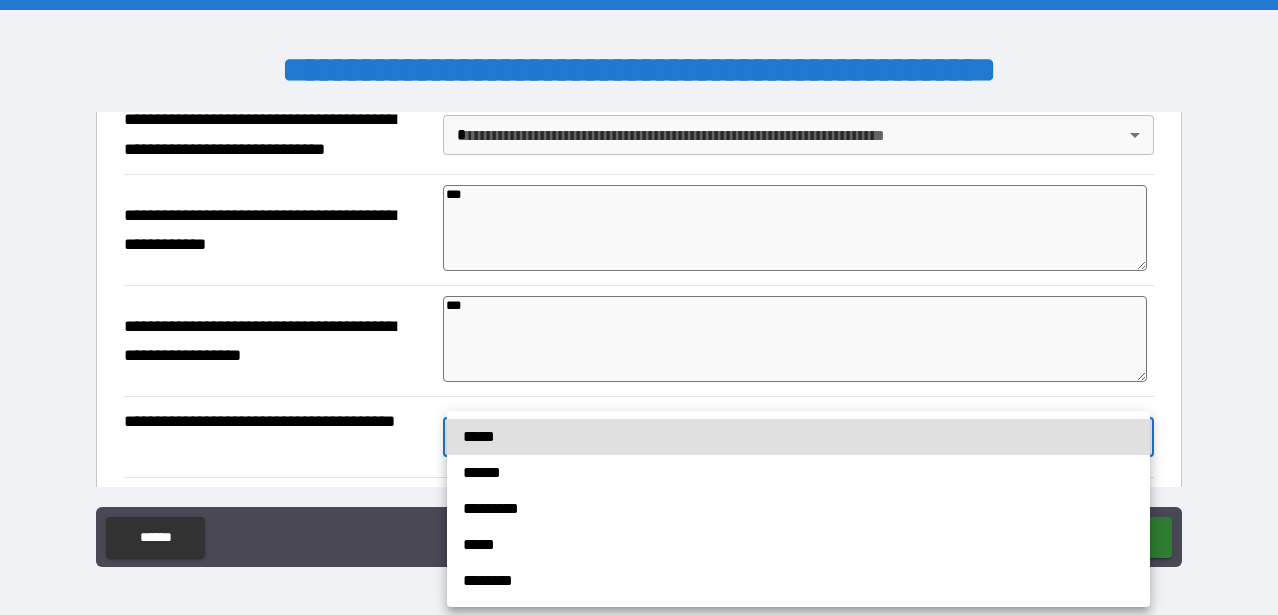 click on "*****" at bounding box center (798, 545) 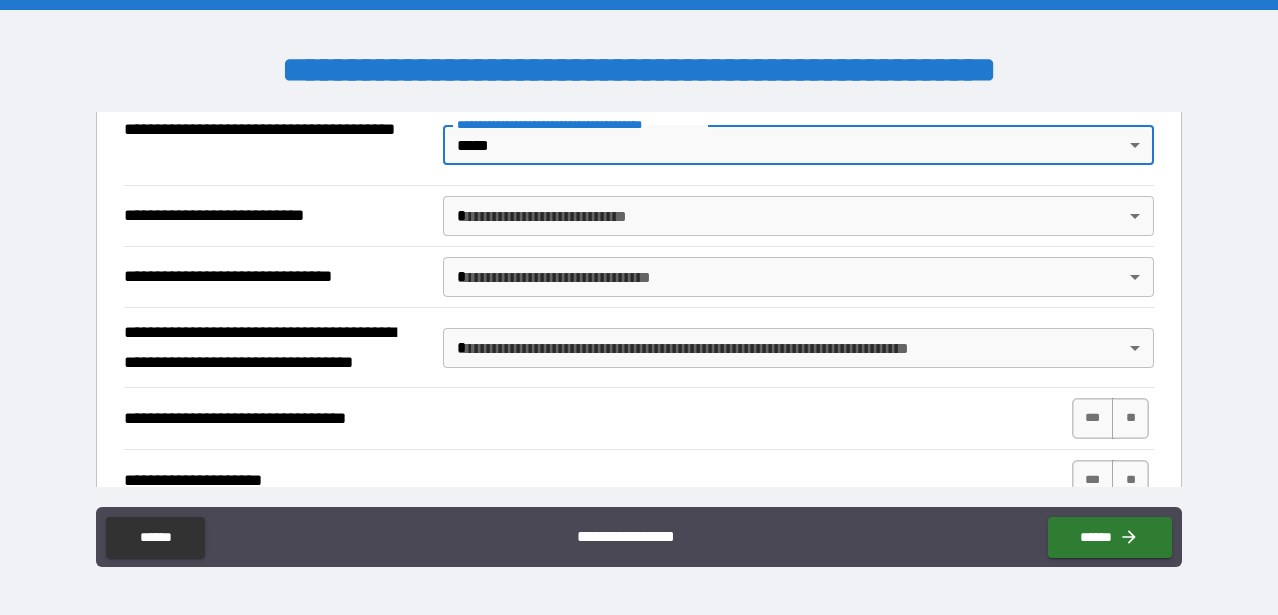 scroll, scrollTop: 2622, scrollLeft: 0, axis: vertical 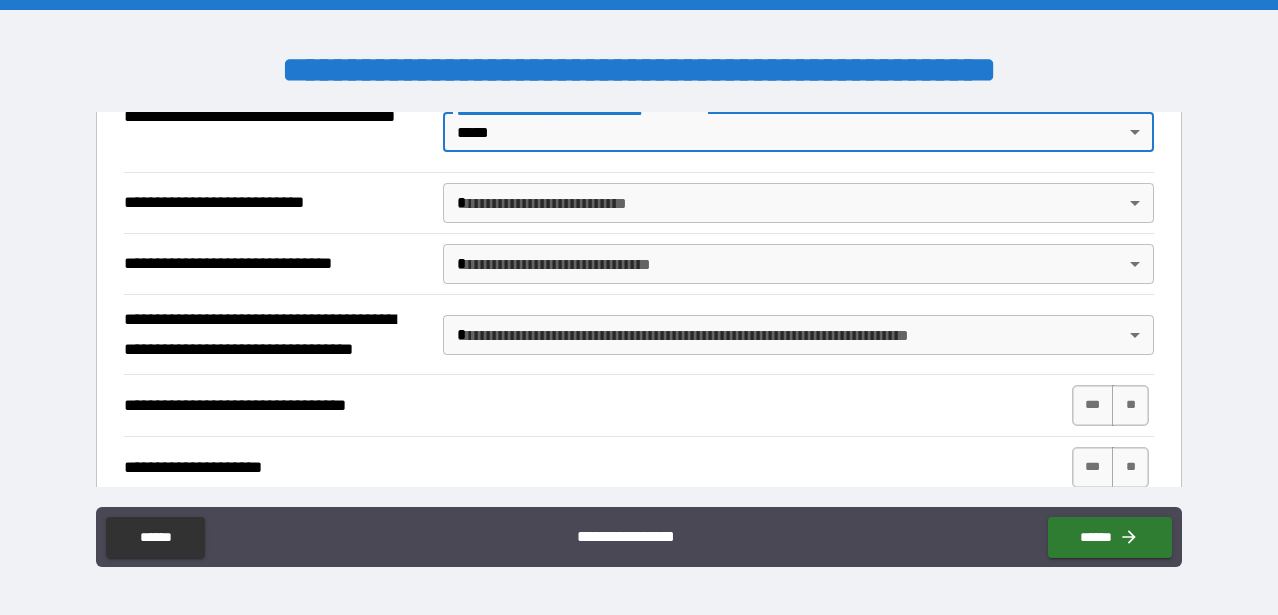 click on "**********" at bounding box center [639, 307] 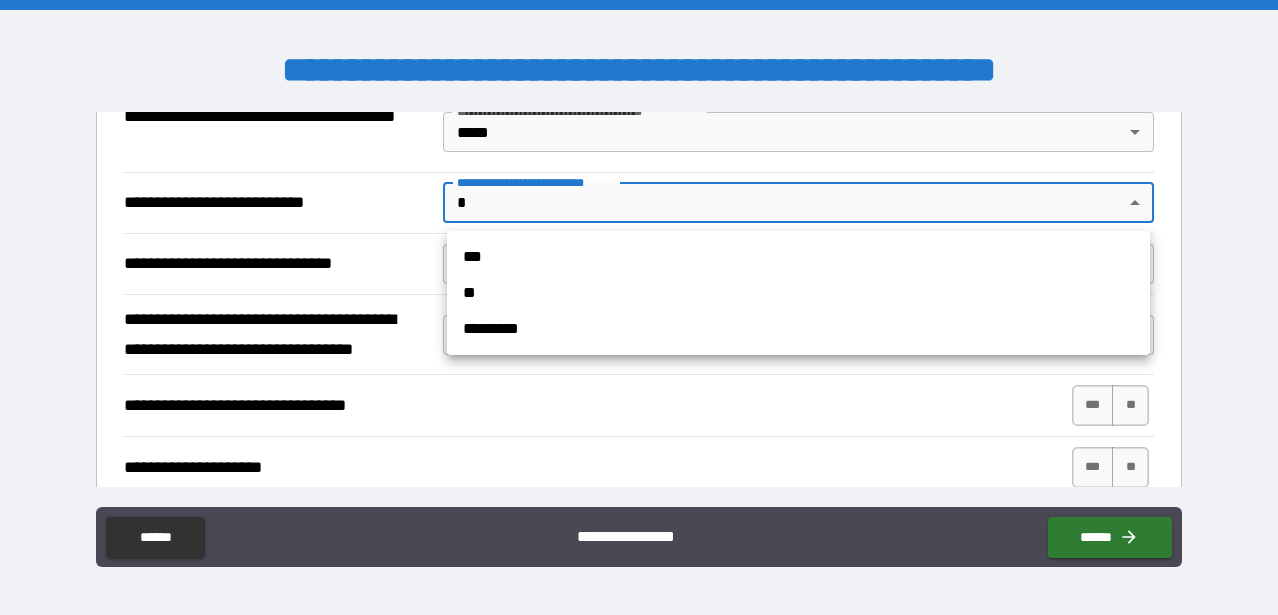 click on "***" at bounding box center [798, 257] 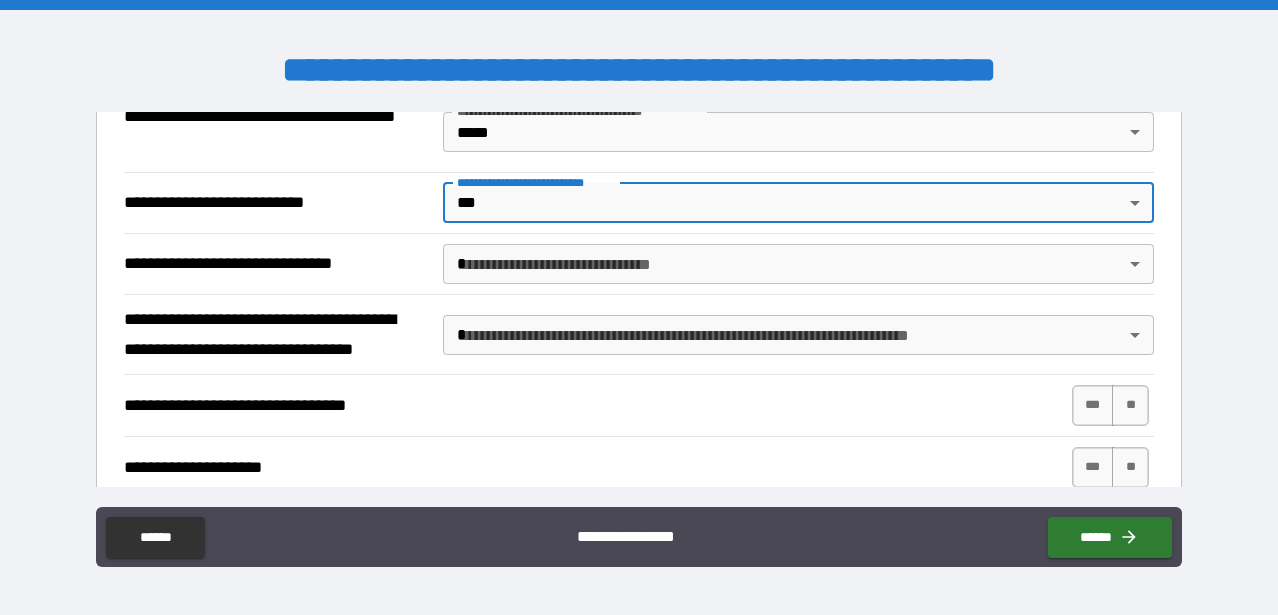 click on "**********" at bounding box center [639, 307] 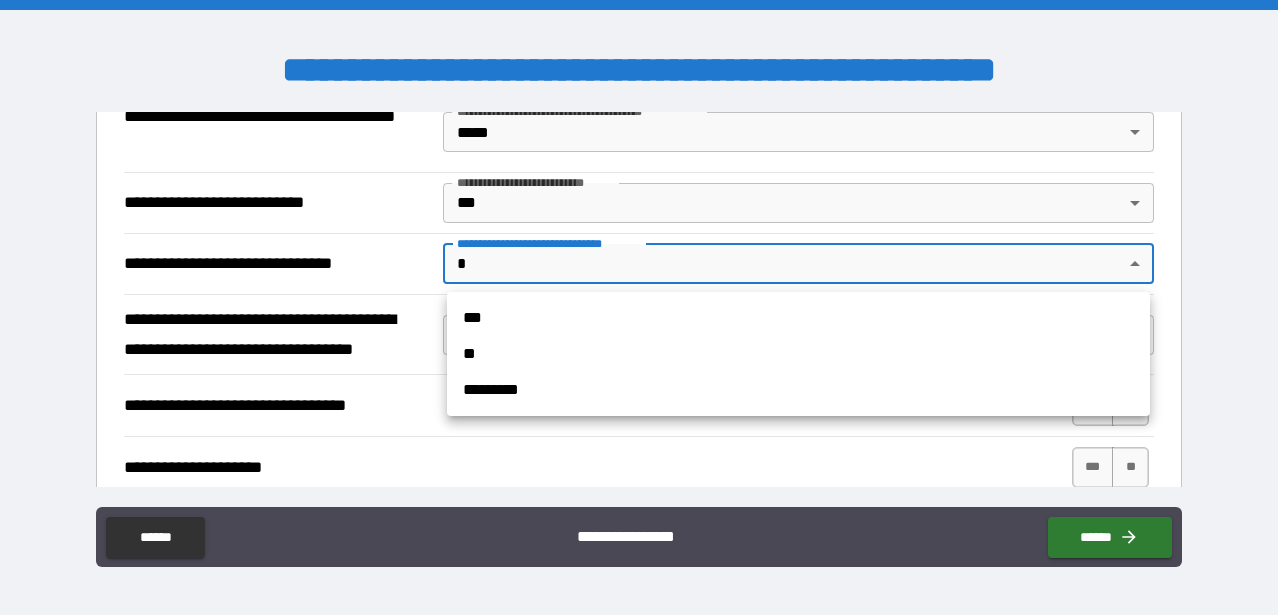 click on "***" at bounding box center (798, 318) 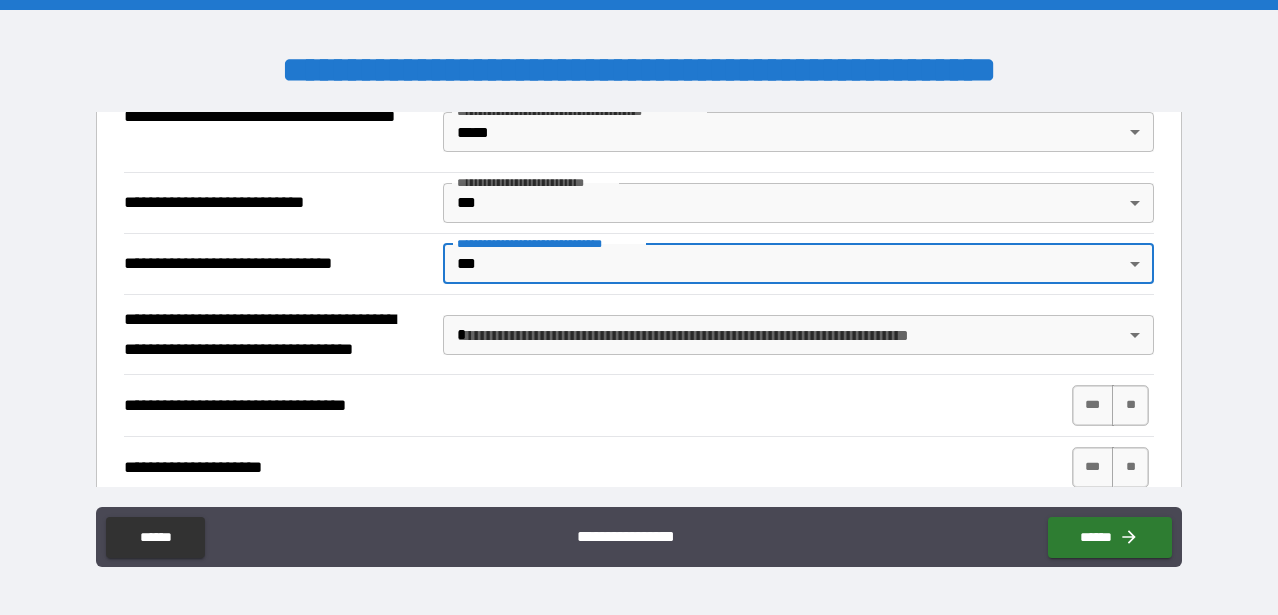 click on "**********" at bounding box center (639, 307) 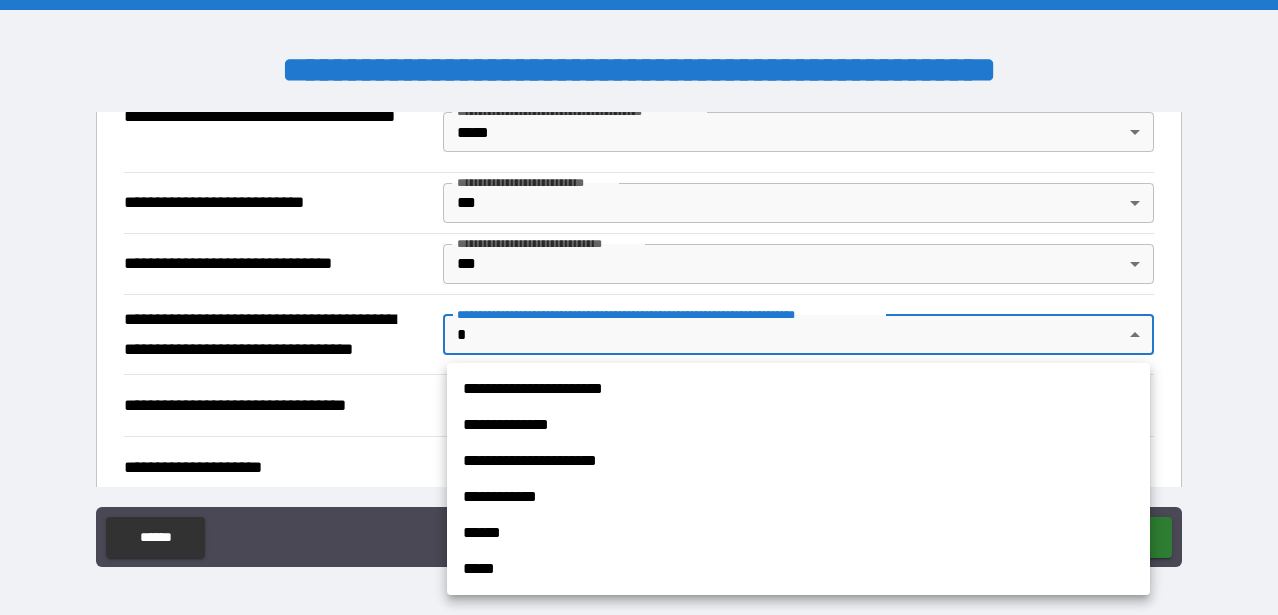 click on "**********" at bounding box center (798, 461) 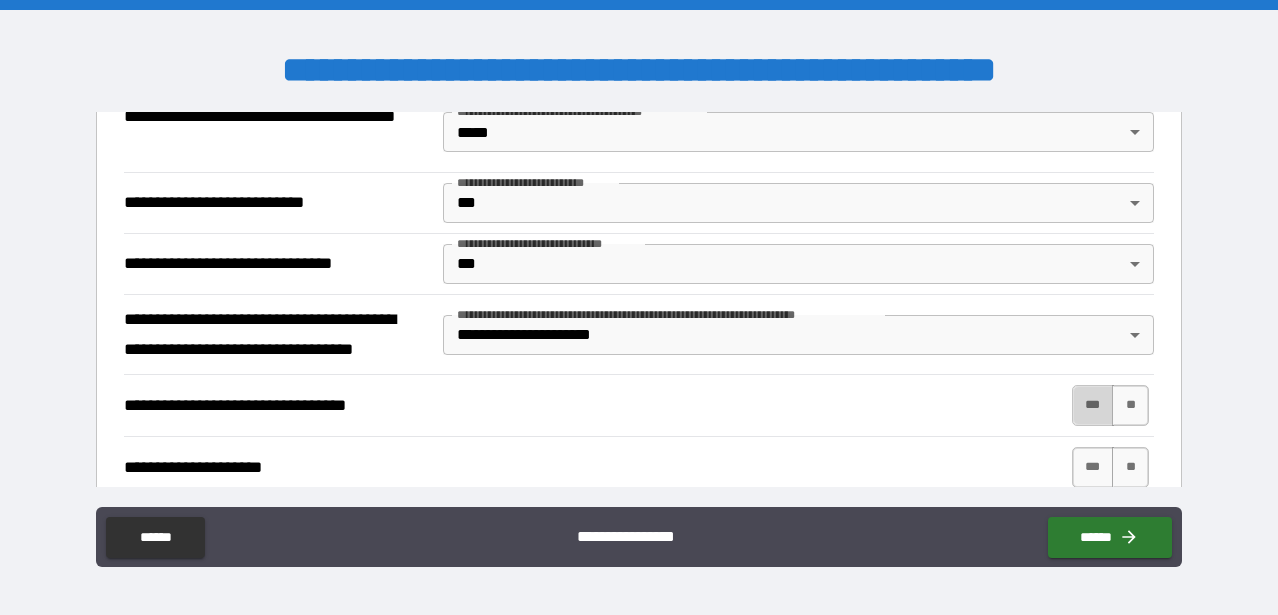 click on "***" at bounding box center (1093, 405) 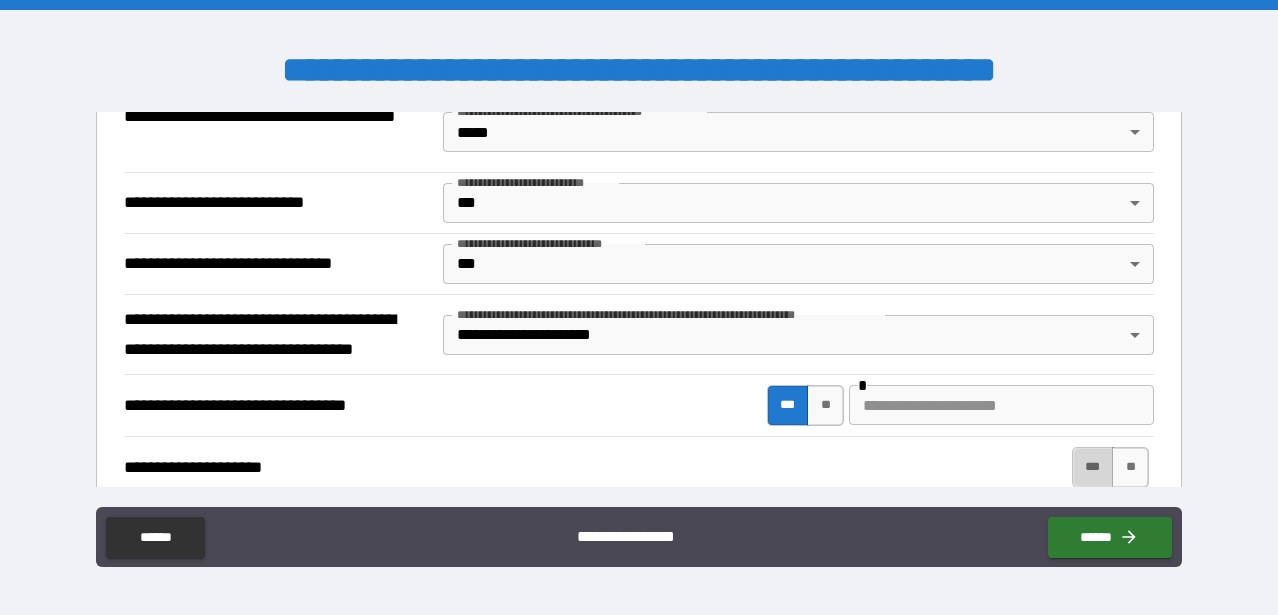click on "***" at bounding box center [1093, 467] 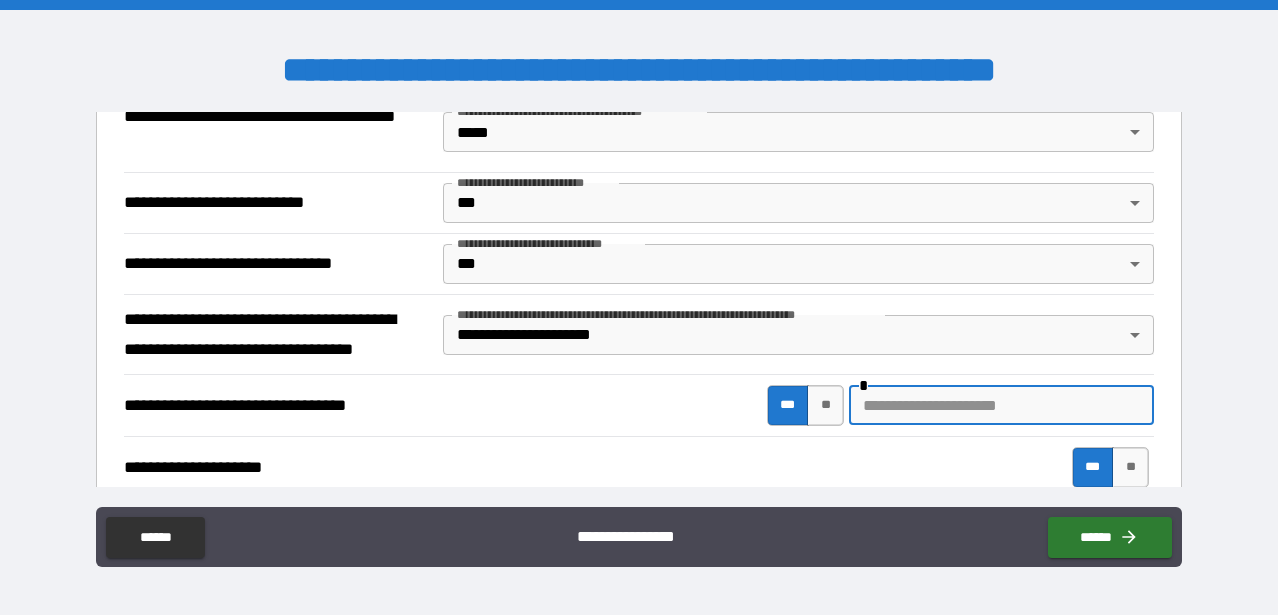 click at bounding box center [1001, 405] 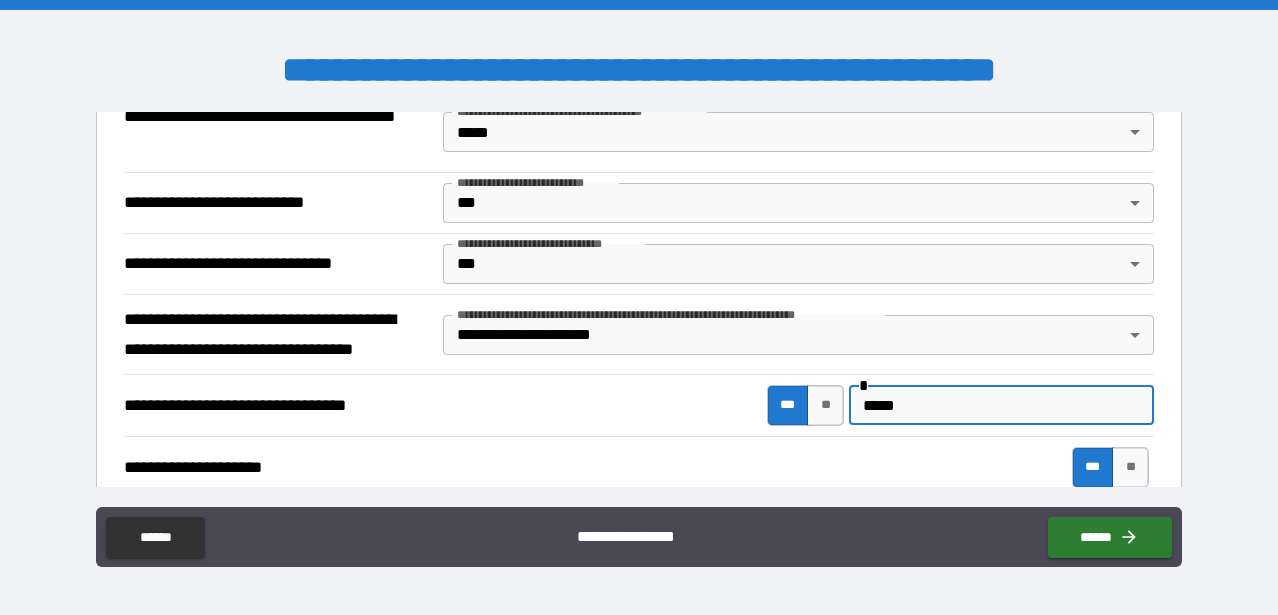 click on "**********" at bounding box center [639, 467] 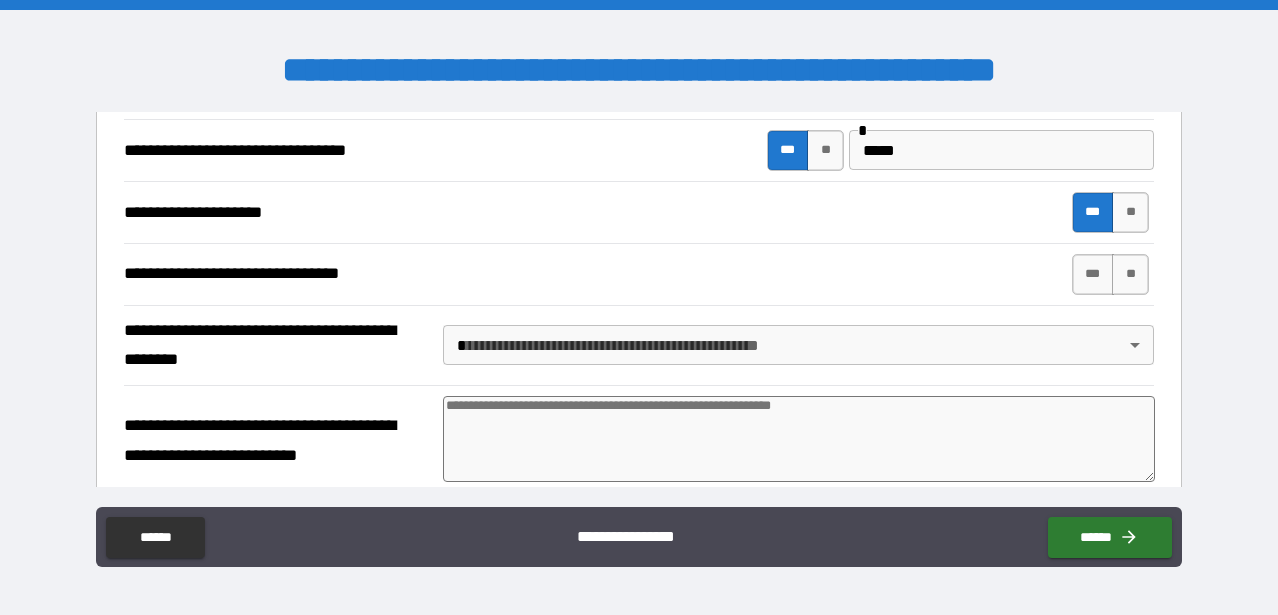 scroll, scrollTop: 2940, scrollLeft: 0, axis: vertical 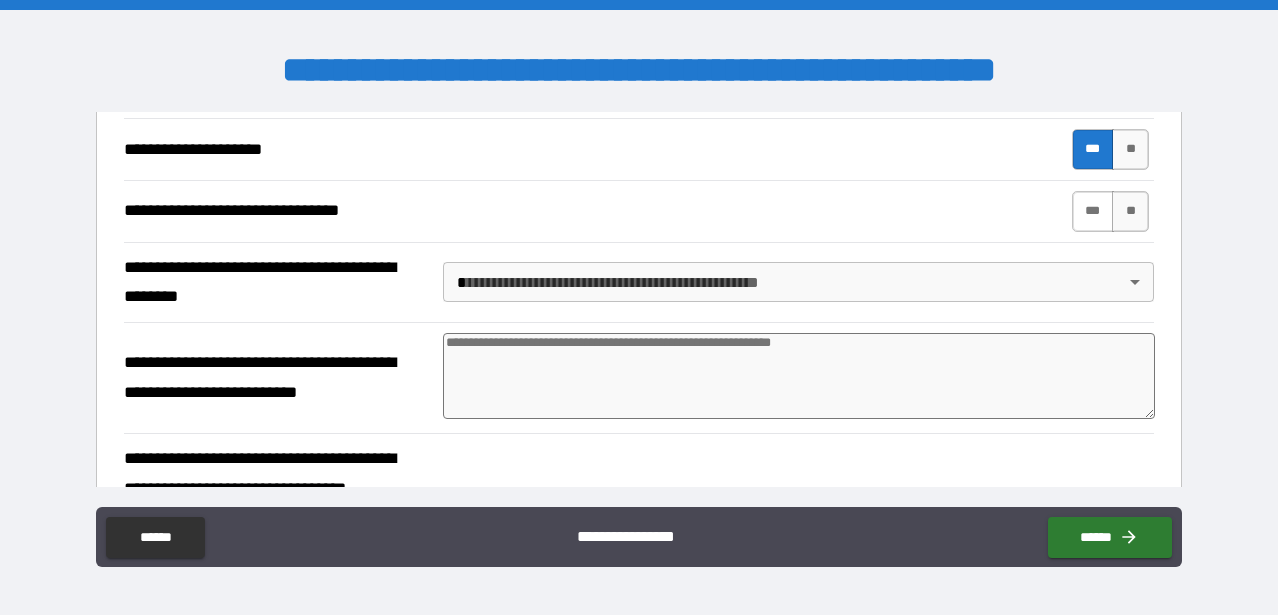 click on "***" at bounding box center (1093, 211) 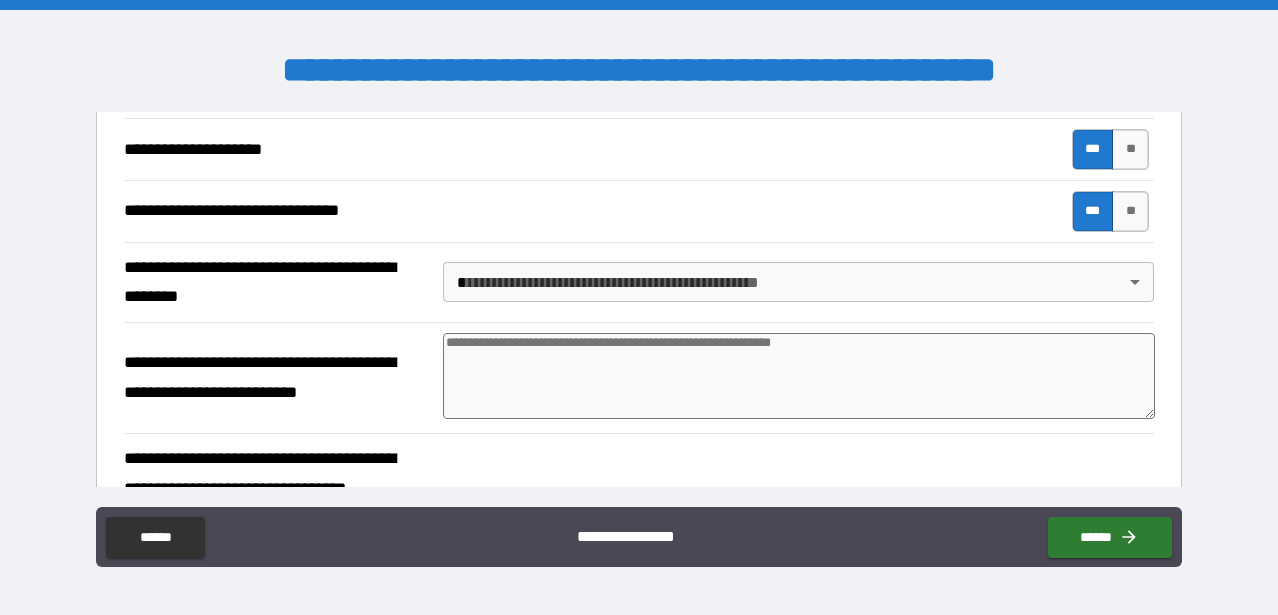 click on "**********" at bounding box center [639, 307] 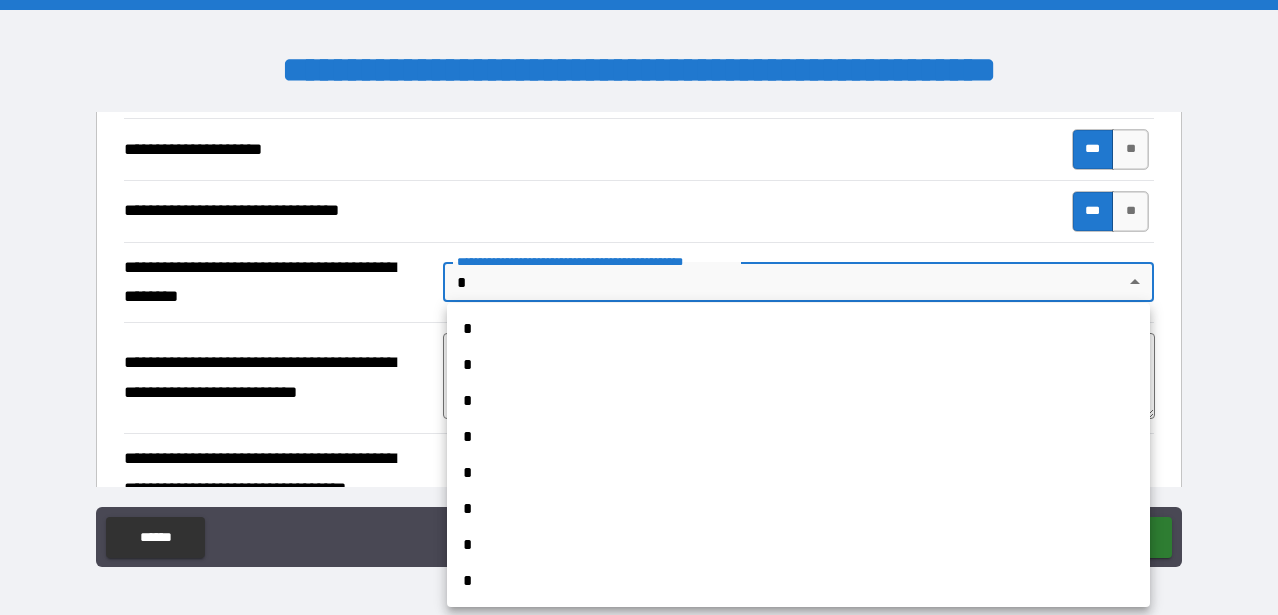 click on "*" at bounding box center (798, 581) 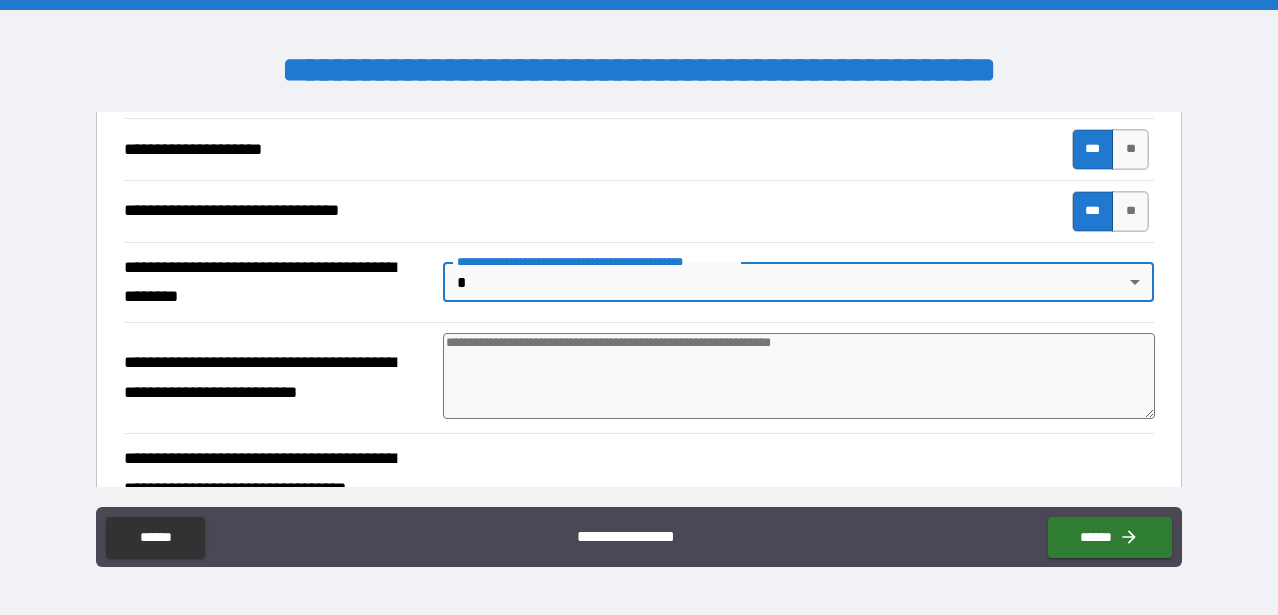 click at bounding box center [799, 376] 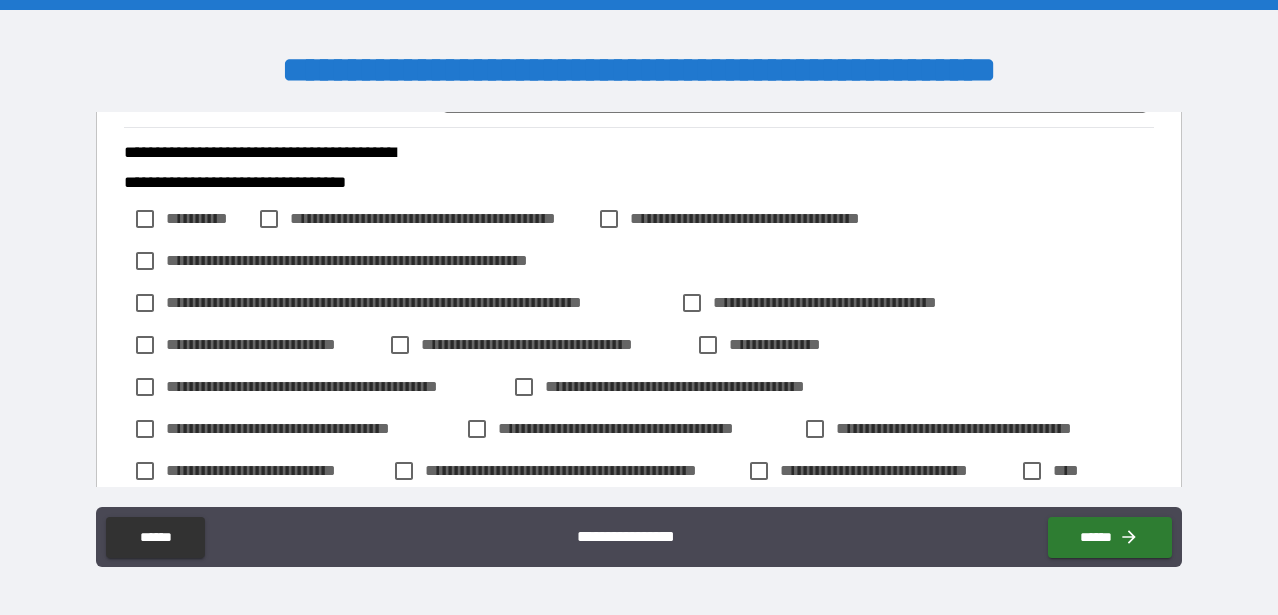 scroll, scrollTop: 3258, scrollLeft: 0, axis: vertical 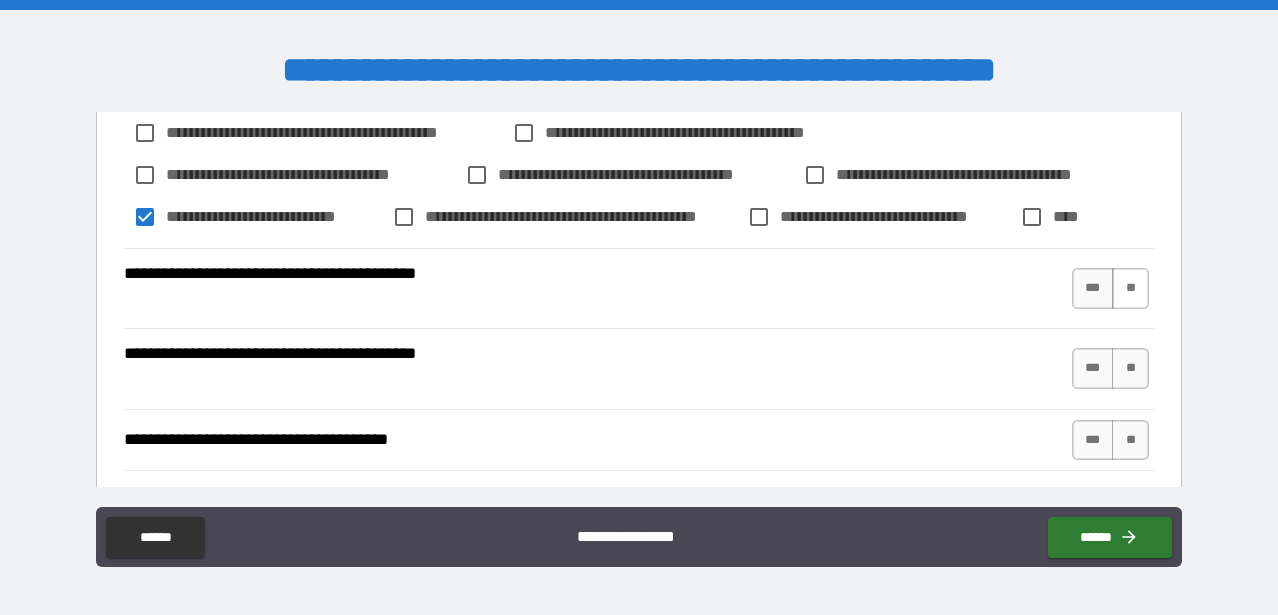 click on "**" at bounding box center [1130, 288] 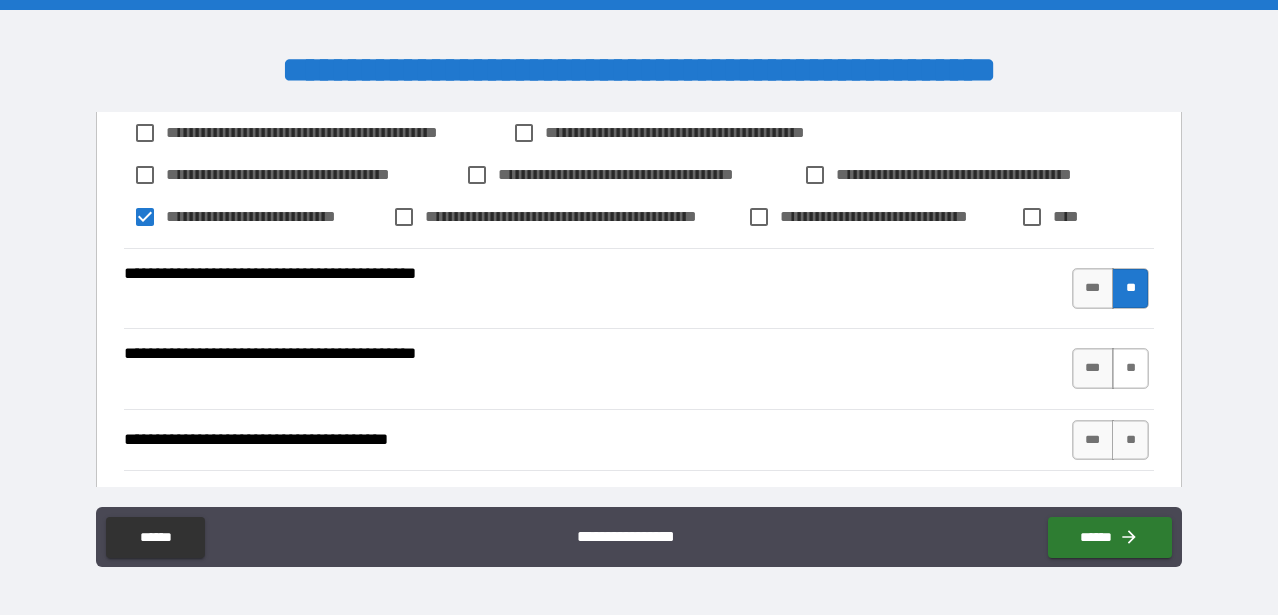 click on "**" at bounding box center [1130, 368] 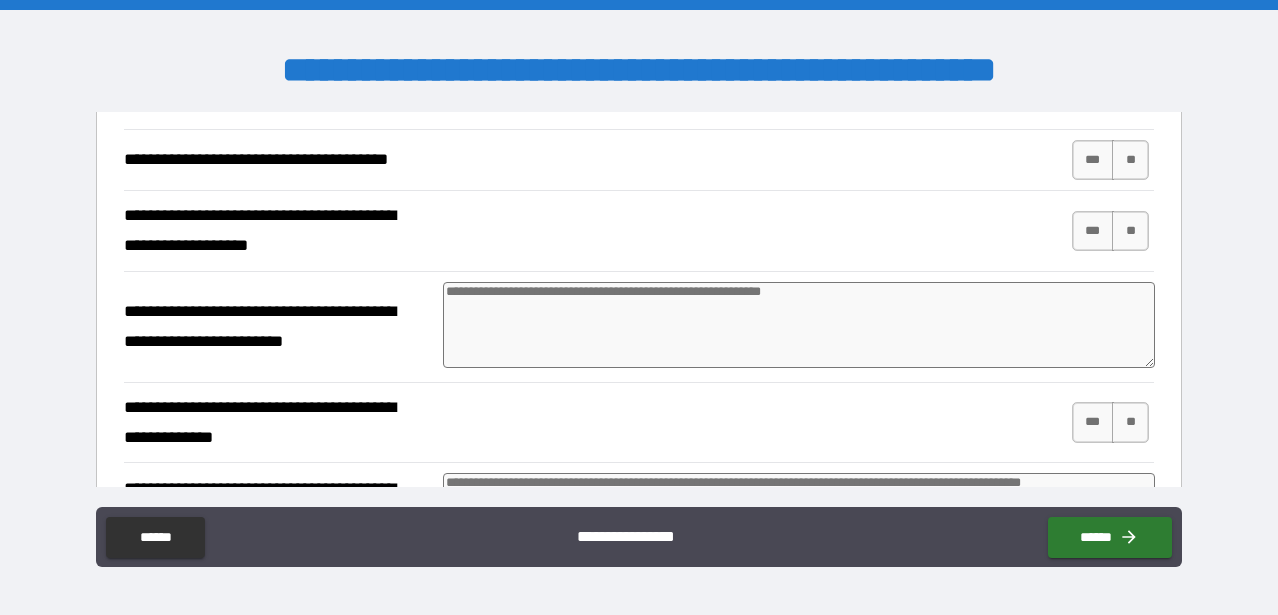 scroll, scrollTop: 3806, scrollLeft: 0, axis: vertical 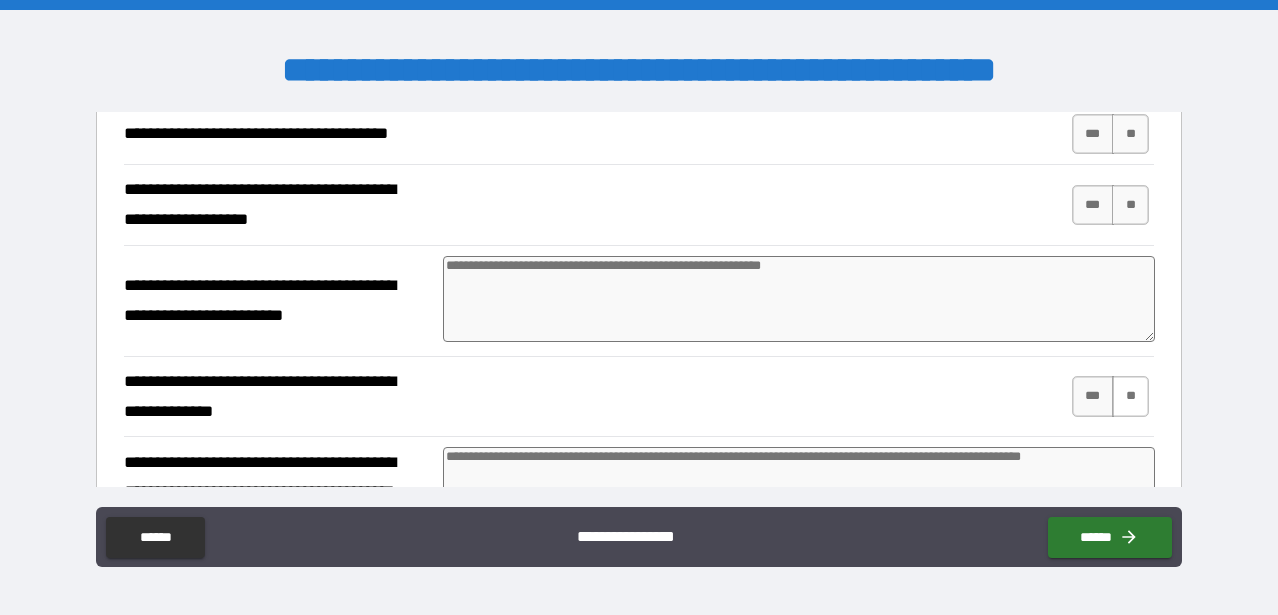 click on "**" at bounding box center [1130, 396] 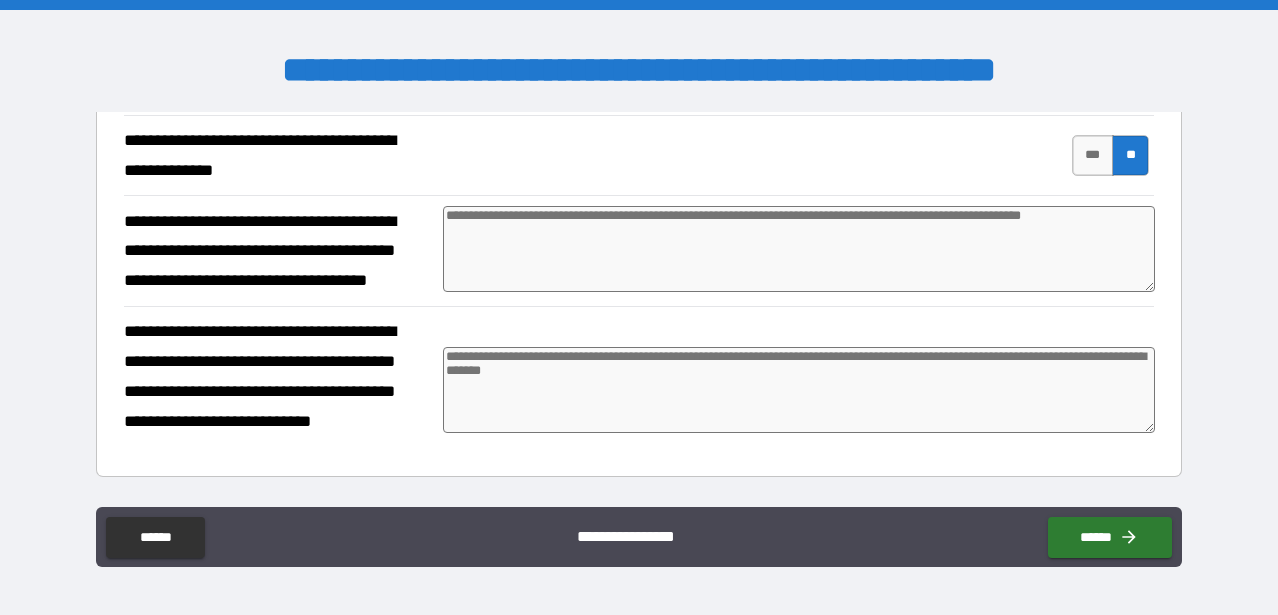 scroll, scrollTop: 4060, scrollLeft: 0, axis: vertical 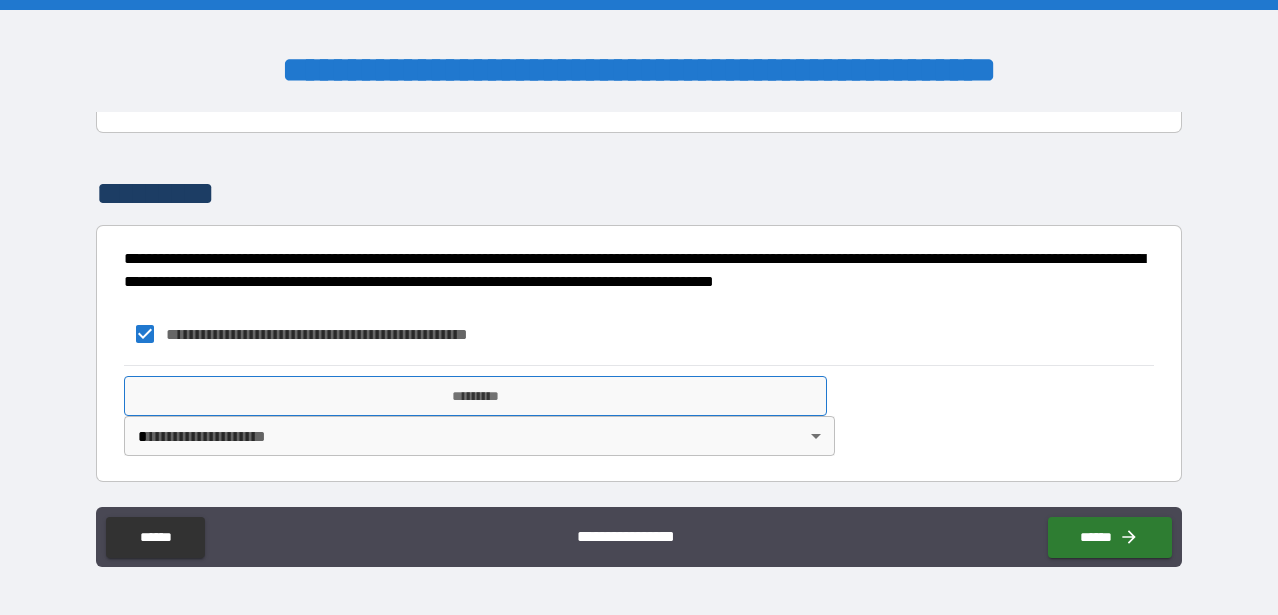 click on "*********" at bounding box center [475, 396] 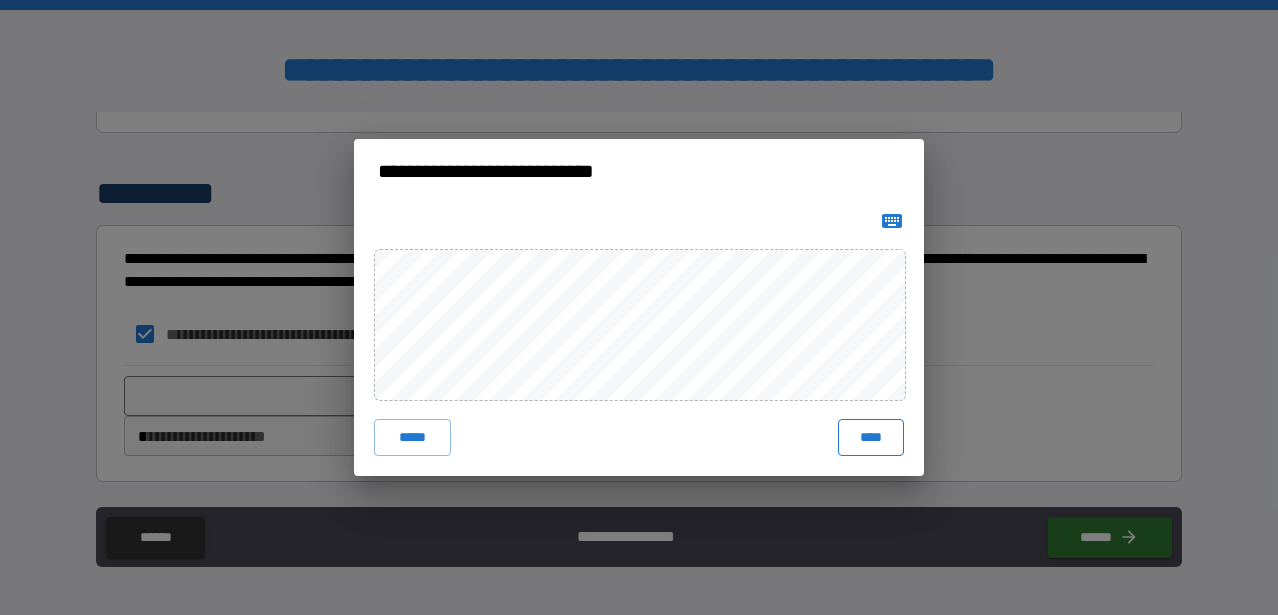 click on "****" at bounding box center (871, 437) 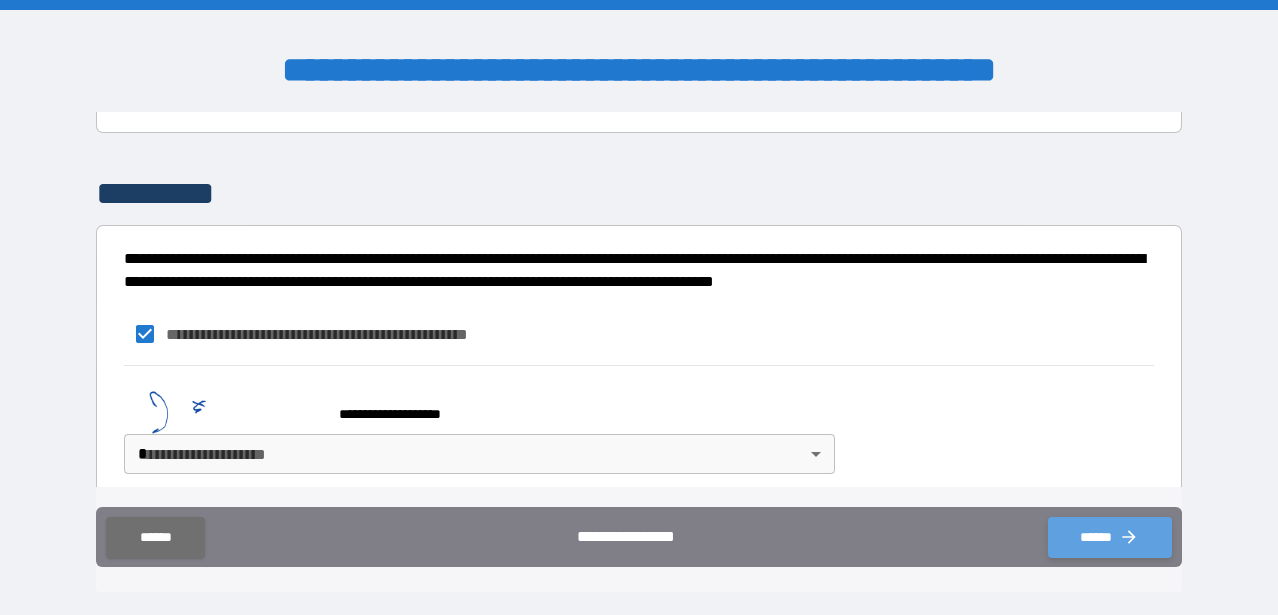 click on "******" at bounding box center (1110, 537) 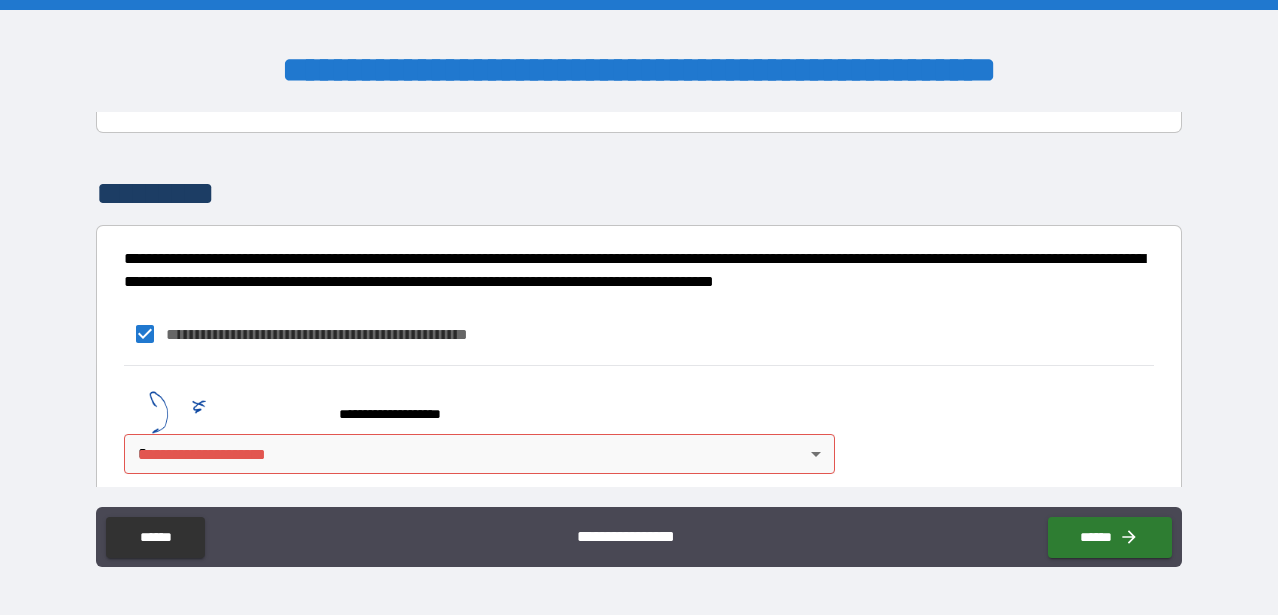 scroll, scrollTop: 4409, scrollLeft: 0, axis: vertical 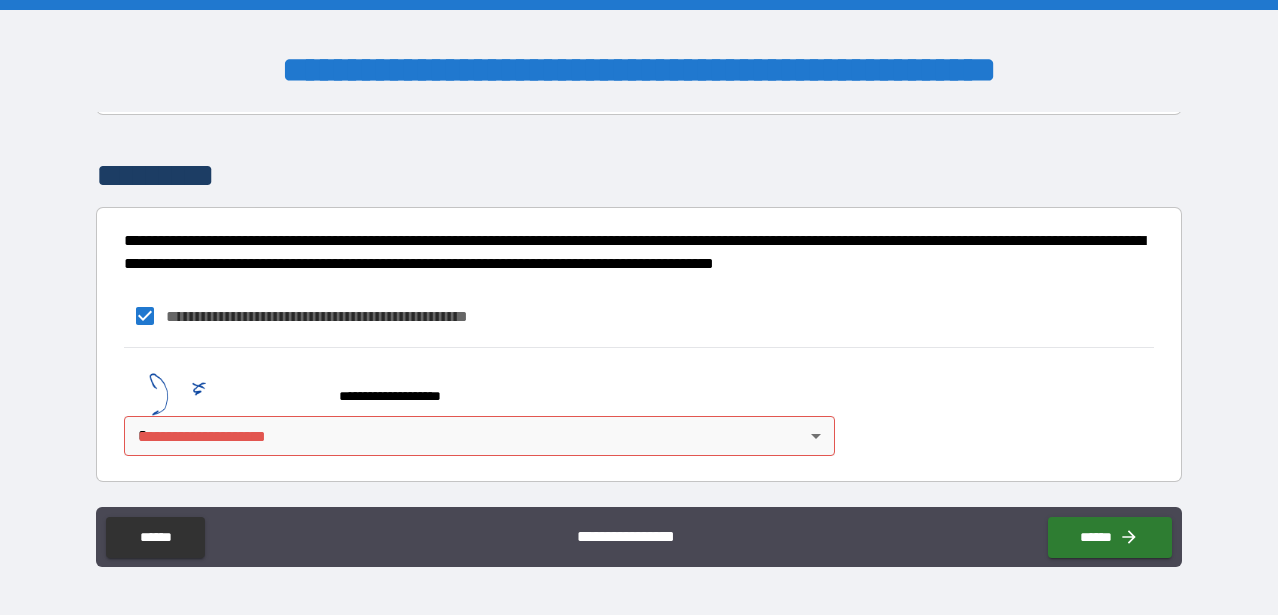click on "**********" at bounding box center [639, 307] 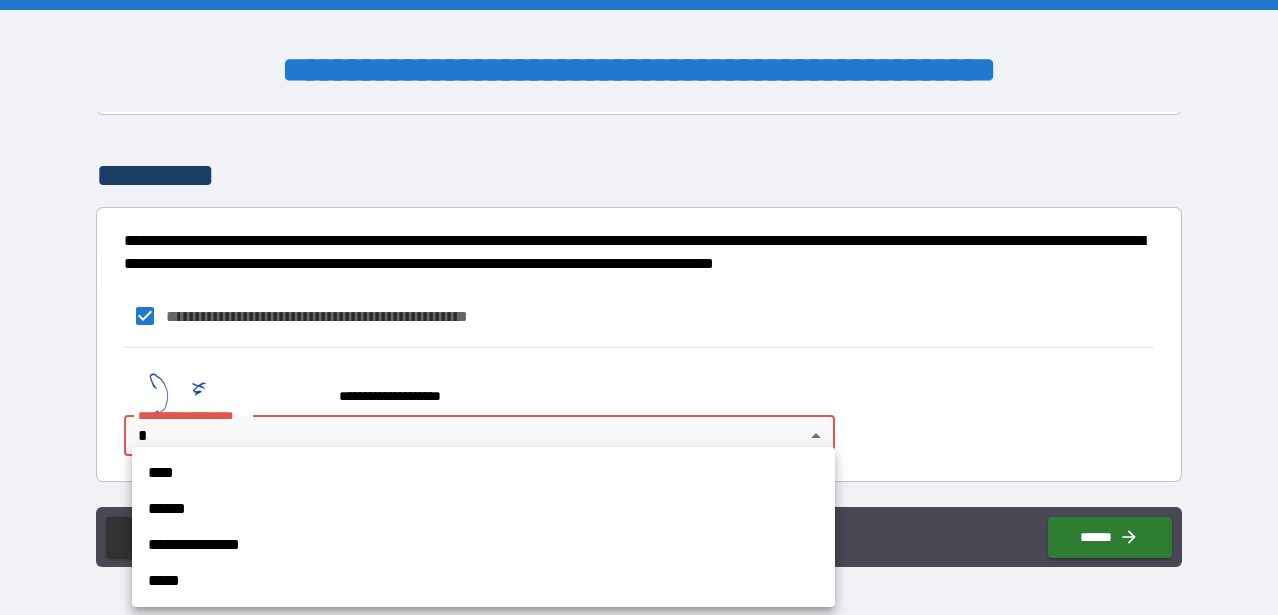 click on "****" at bounding box center [483, 473] 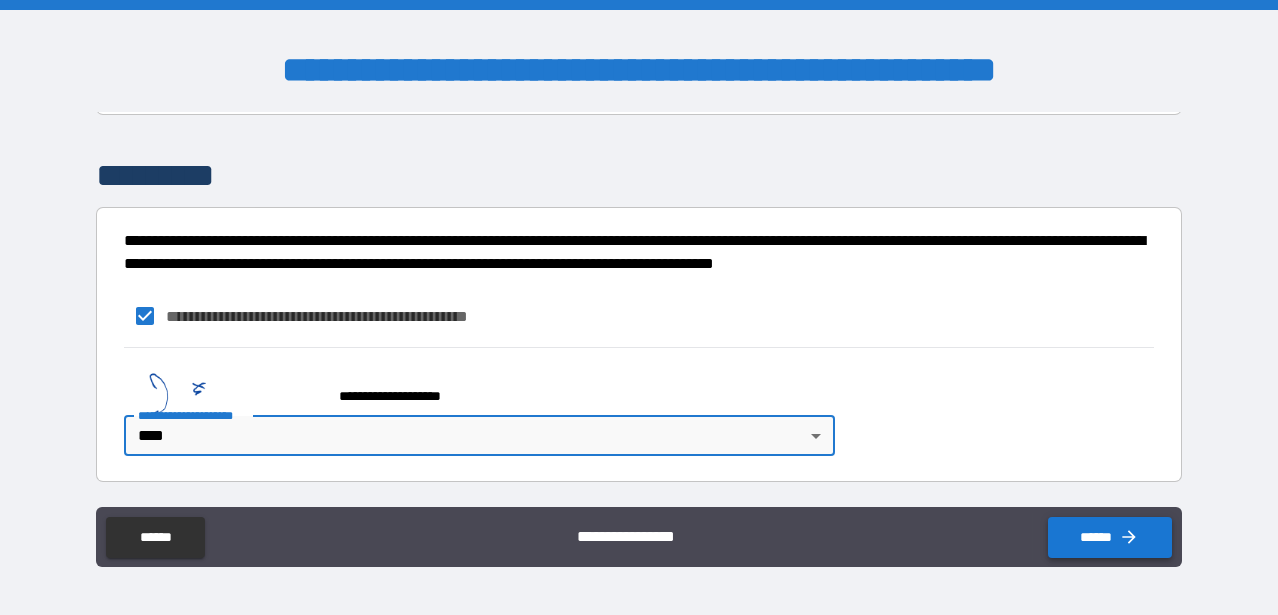 click on "******" at bounding box center (1110, 537) 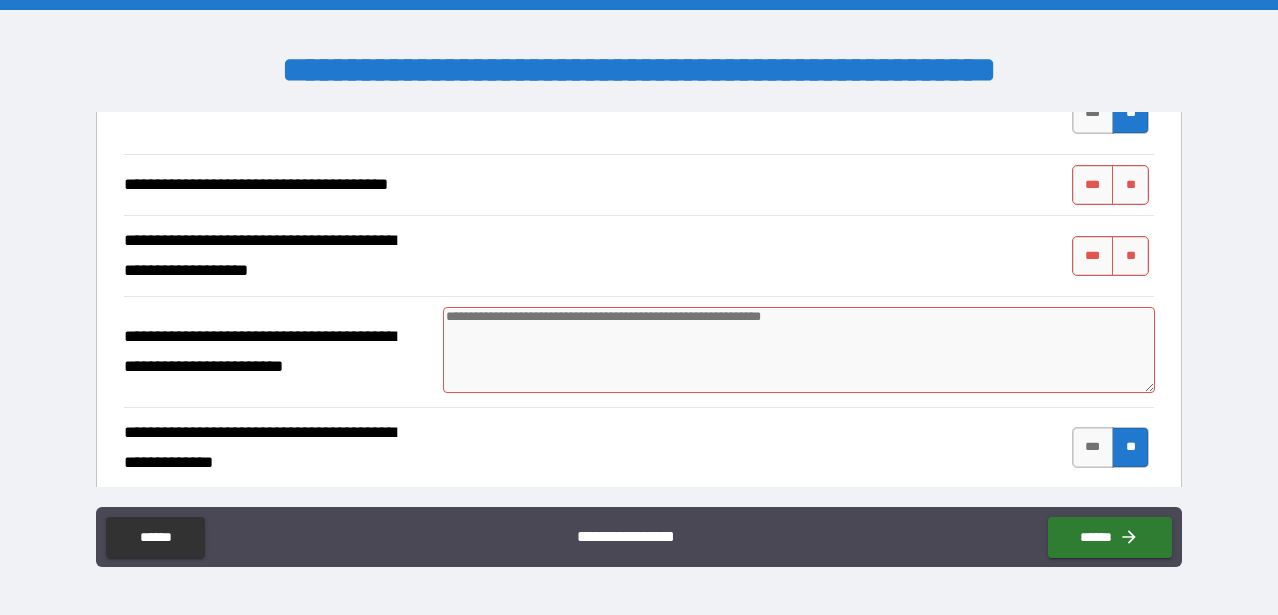scroll, scrollTop: 3753, scrollLeft: 0, axis: vertical 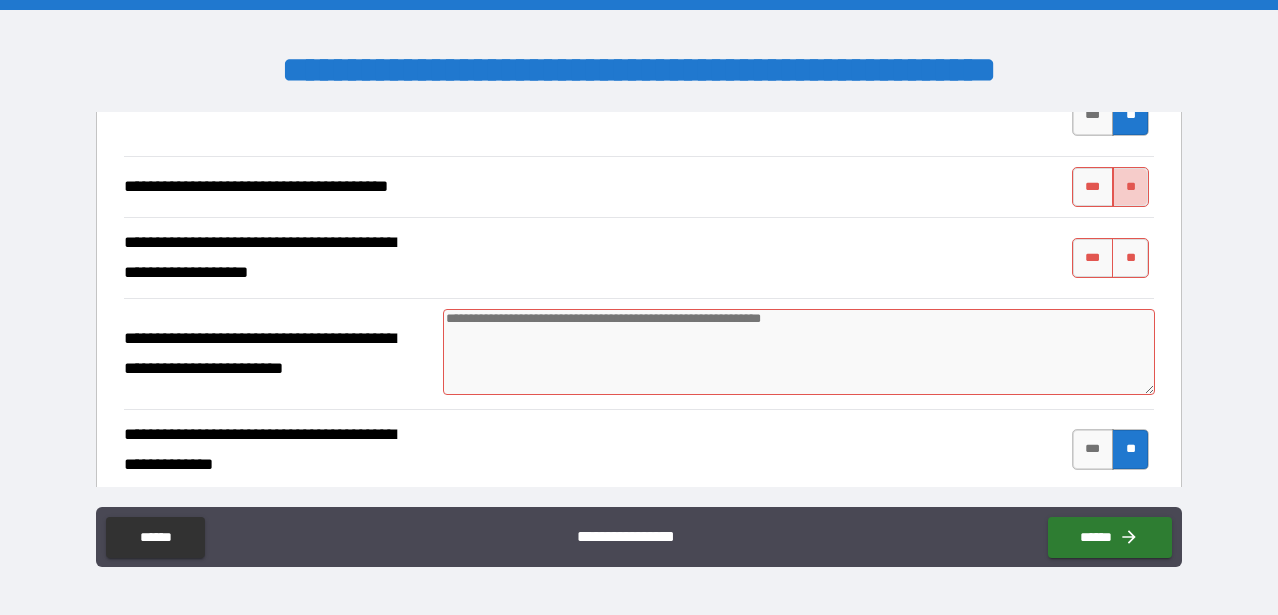 click on "**" at bounding box center (1130, 187) 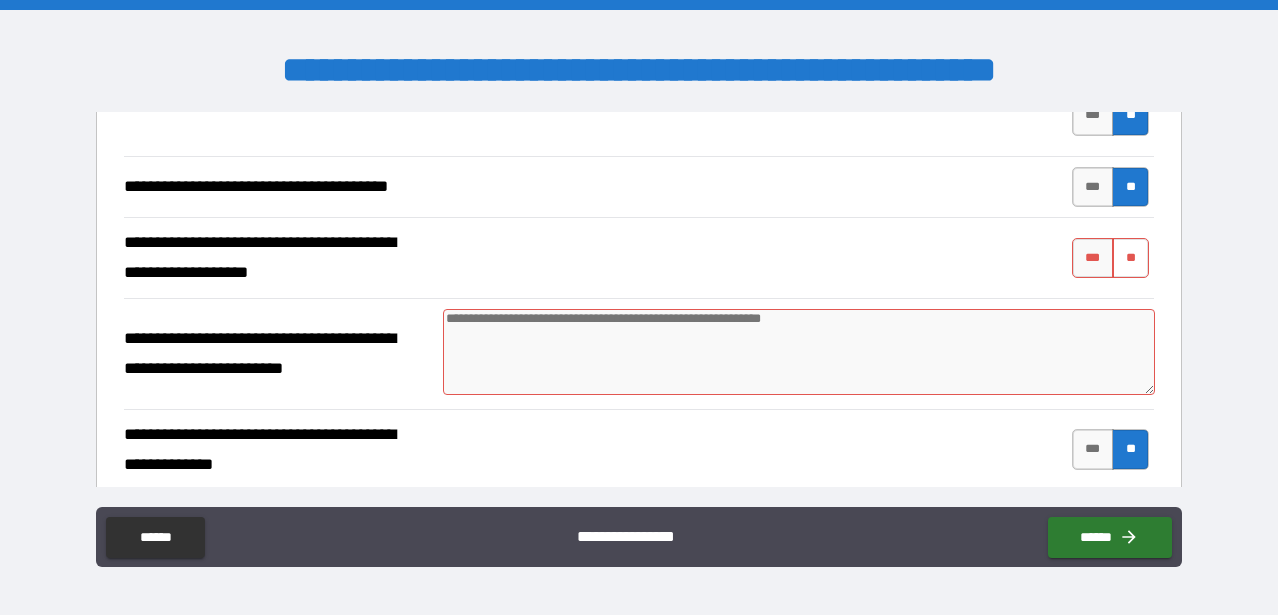 click on "**" at bounding box center [1130, 258] 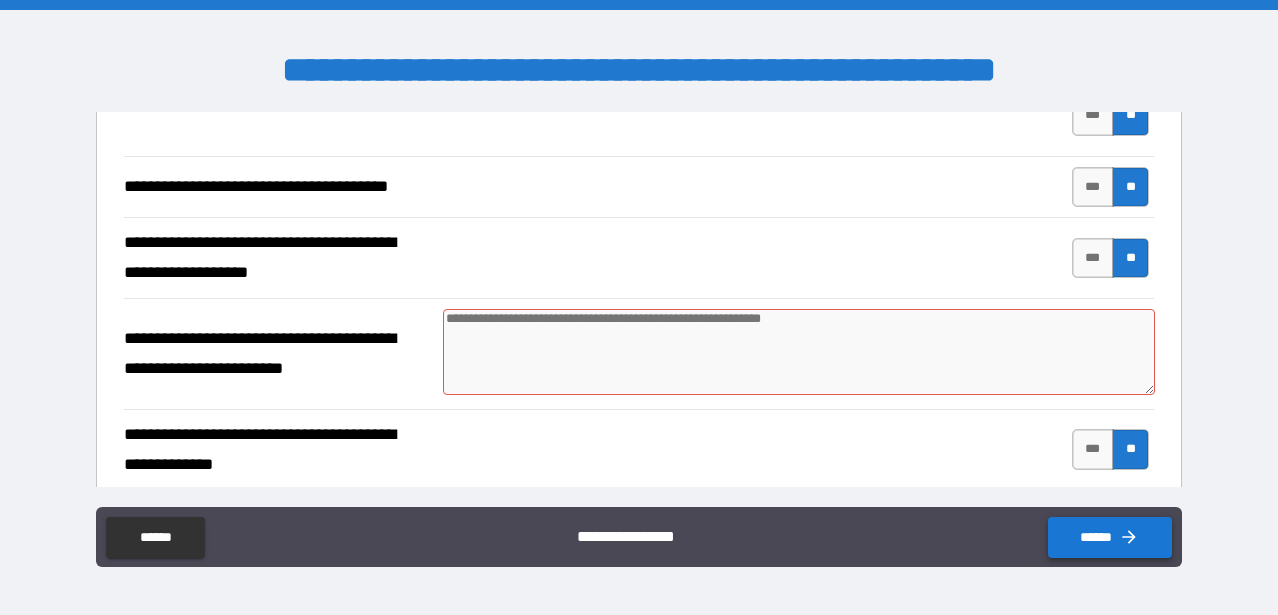 click 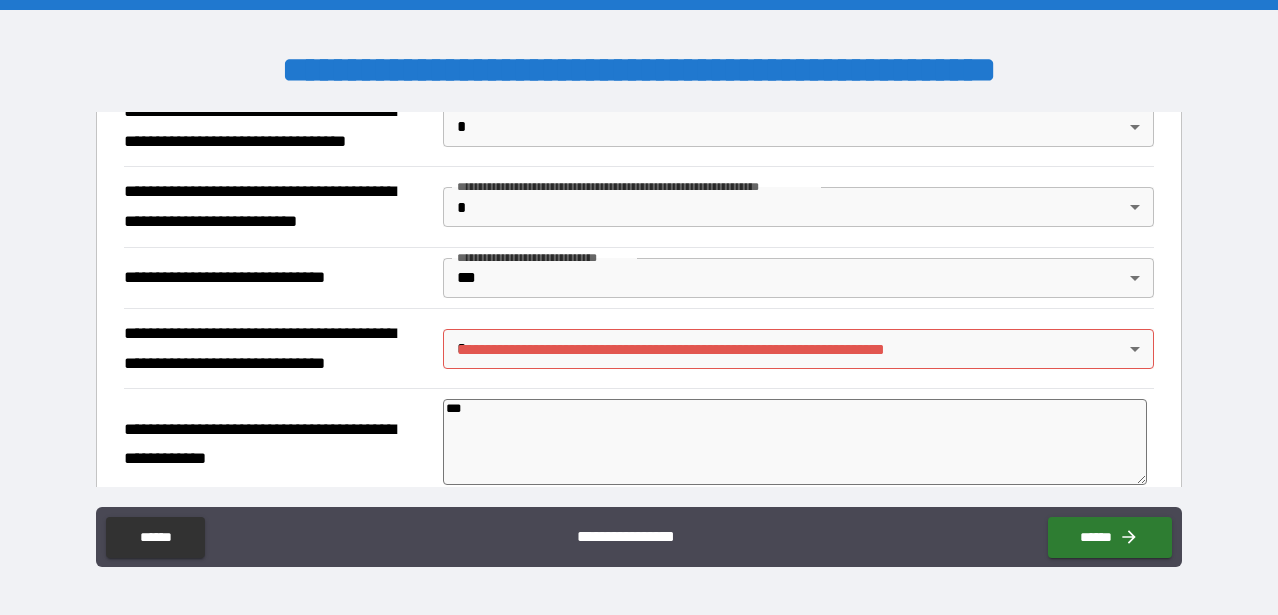 scroll, scrollTop: 2090, scrollLeft: 0, axis: vertical 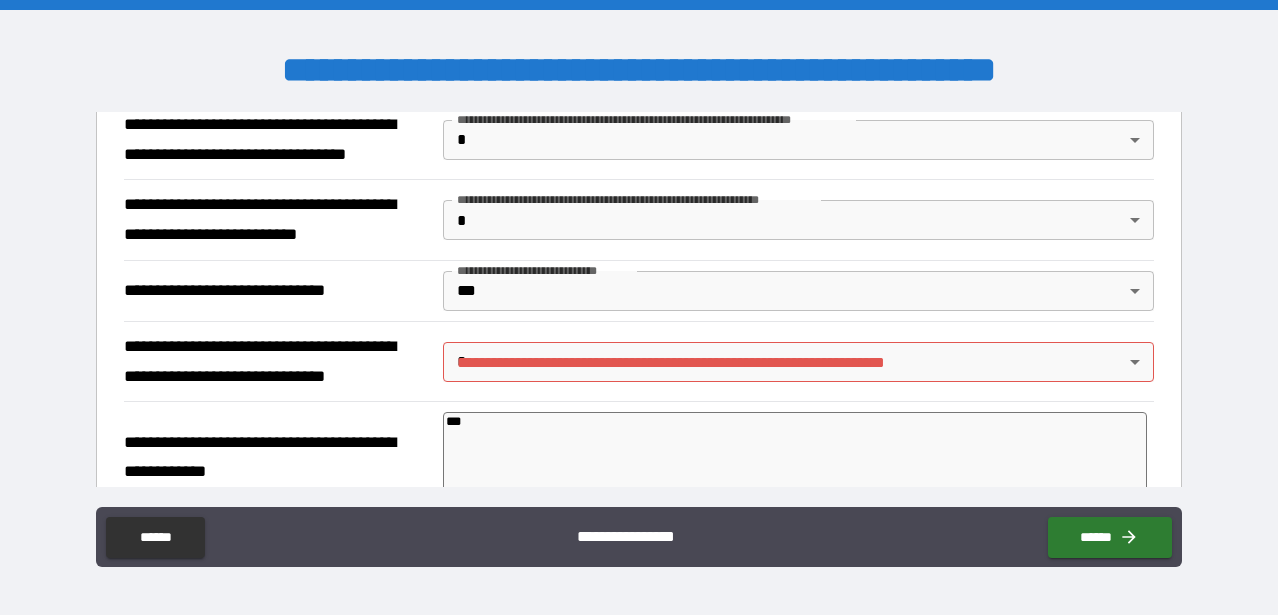 click on "**********" at bounding box center [639, 307] 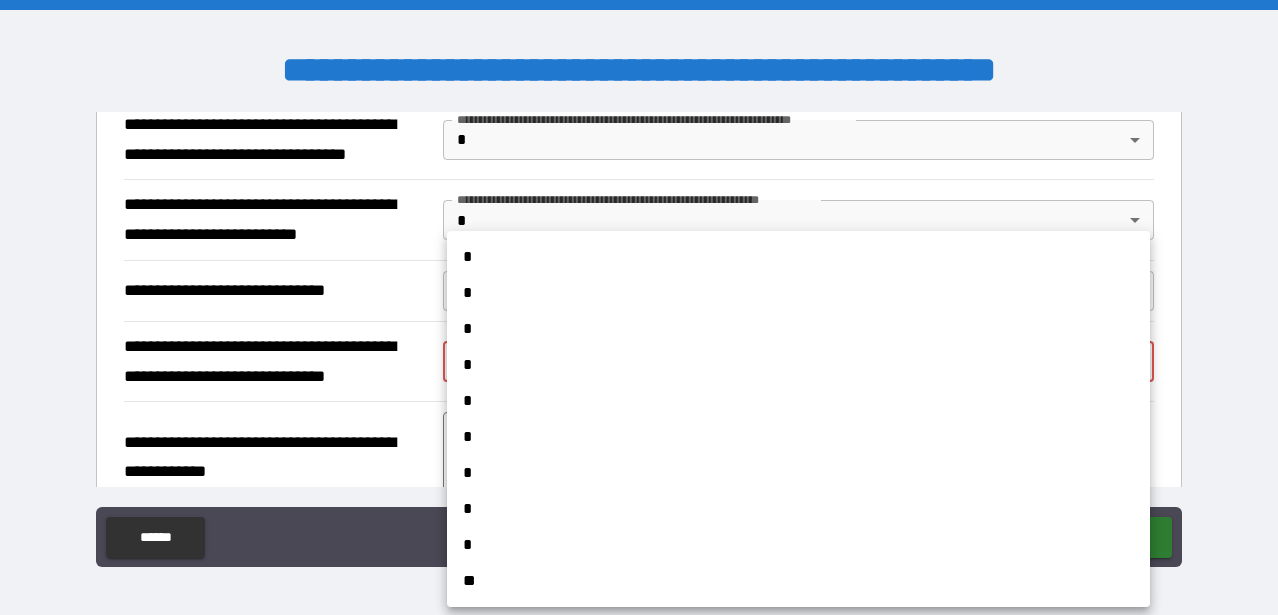 click on "*" at bounding box center (798, 401) 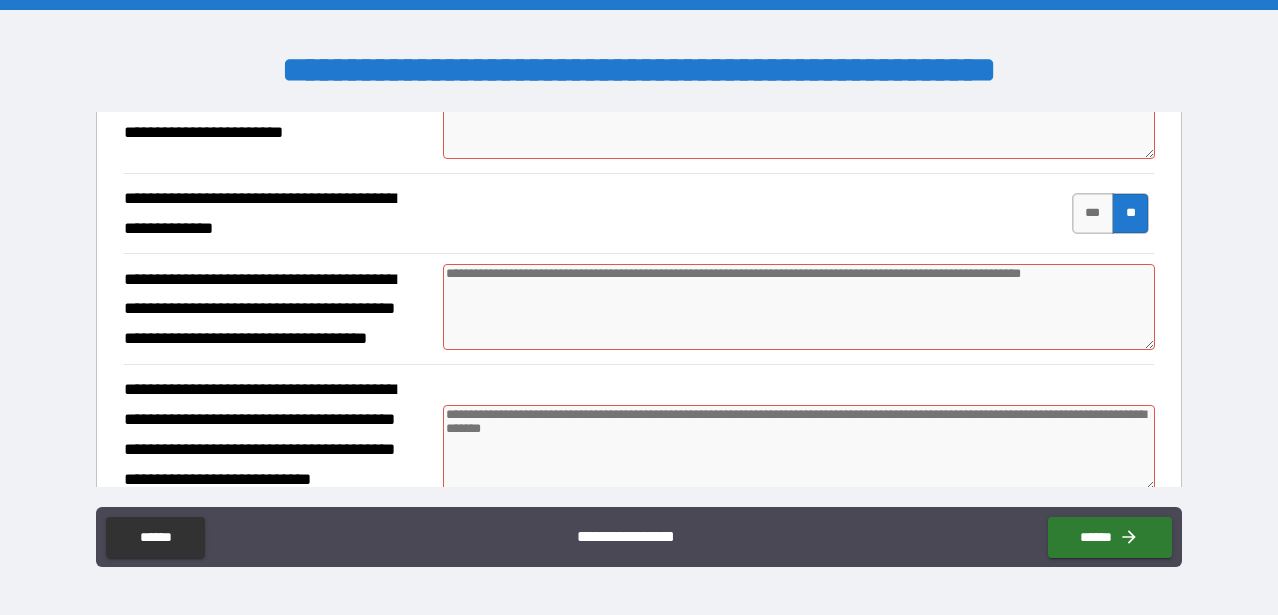 scroll, scrollTop: 4154, scrollLeft: 0, axis: vertical 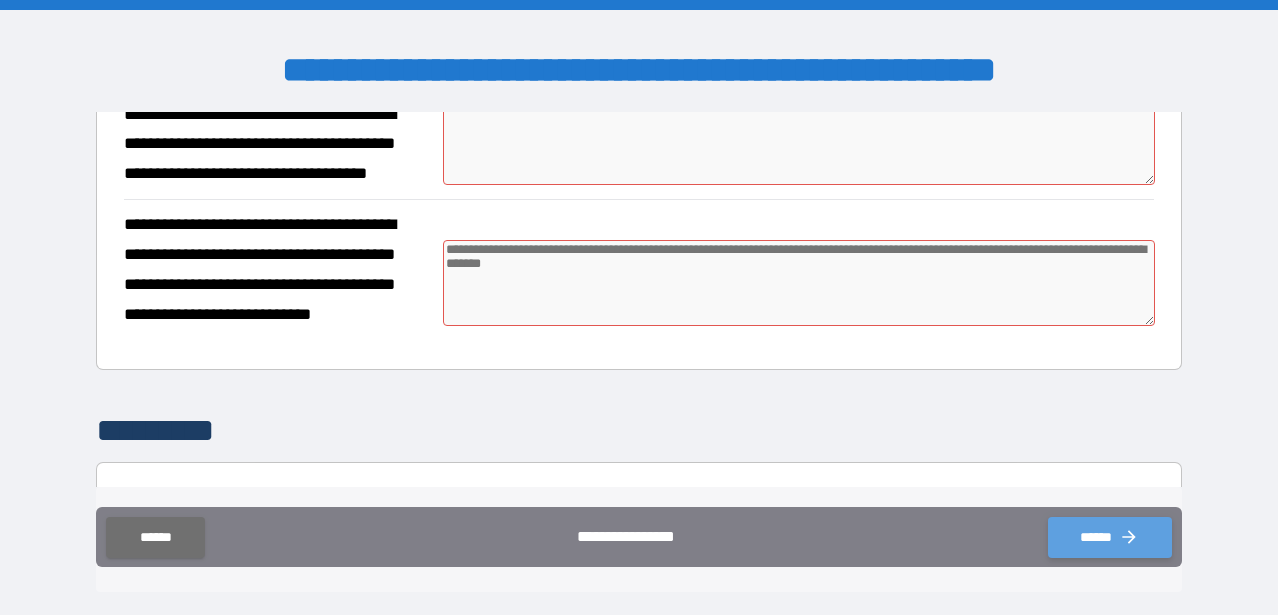 click on "******" at bounding box center [1110, 537] 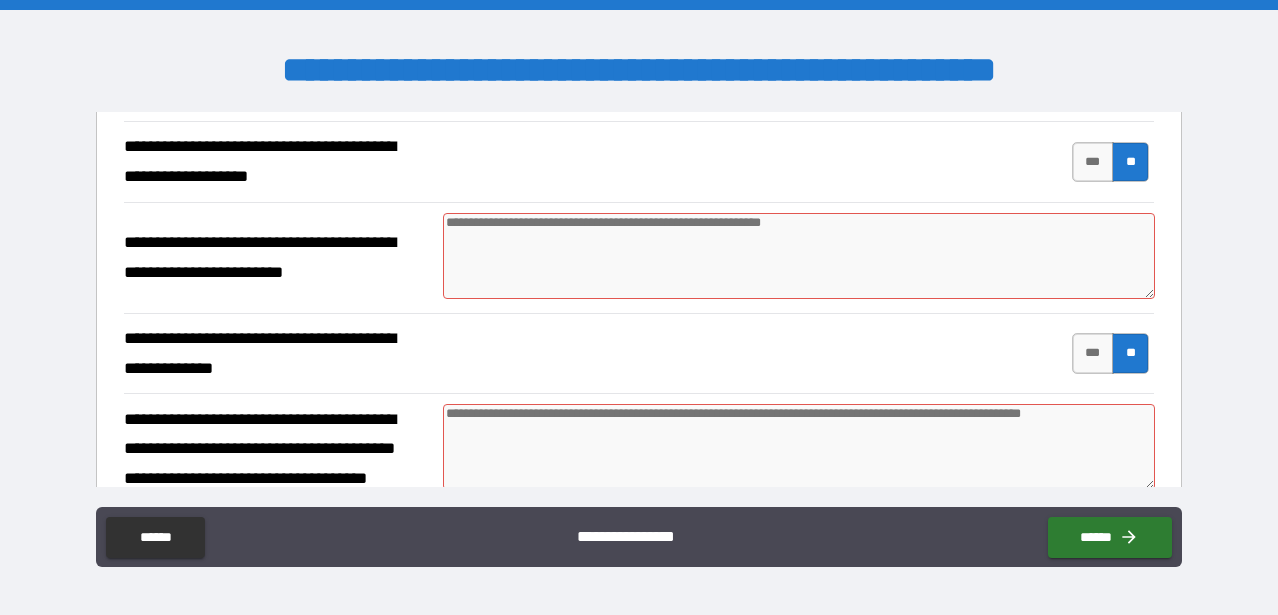 scroll, scrollTop: 3861, scrollLeft: 0, axis: vertical 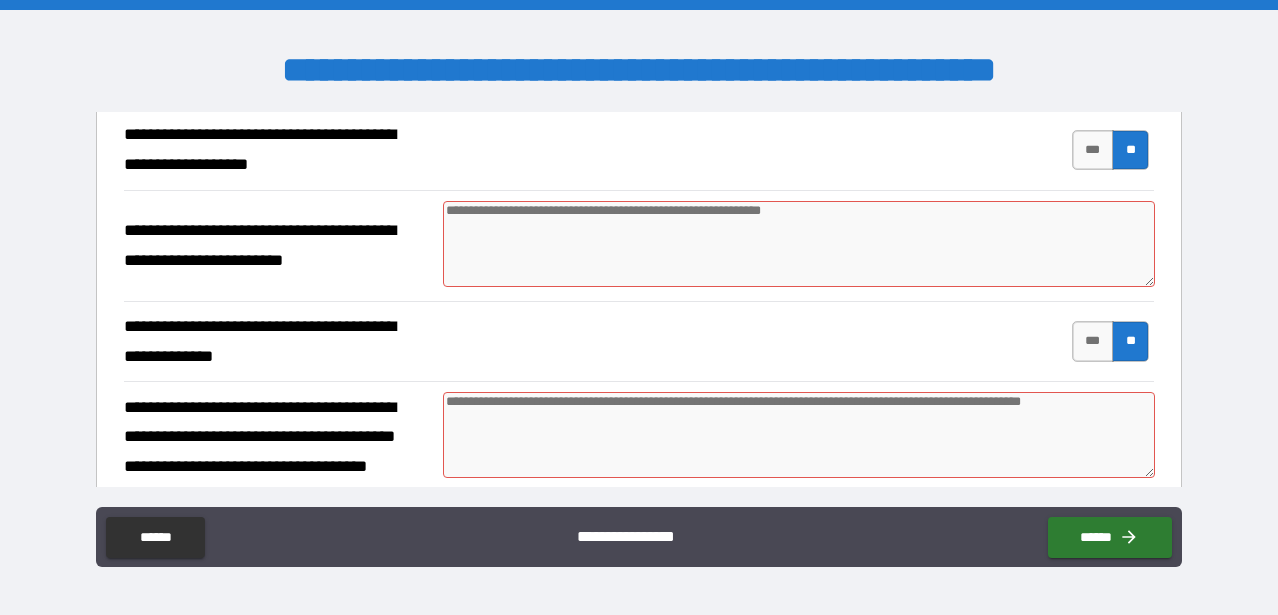click at bounding box center [799, 244] 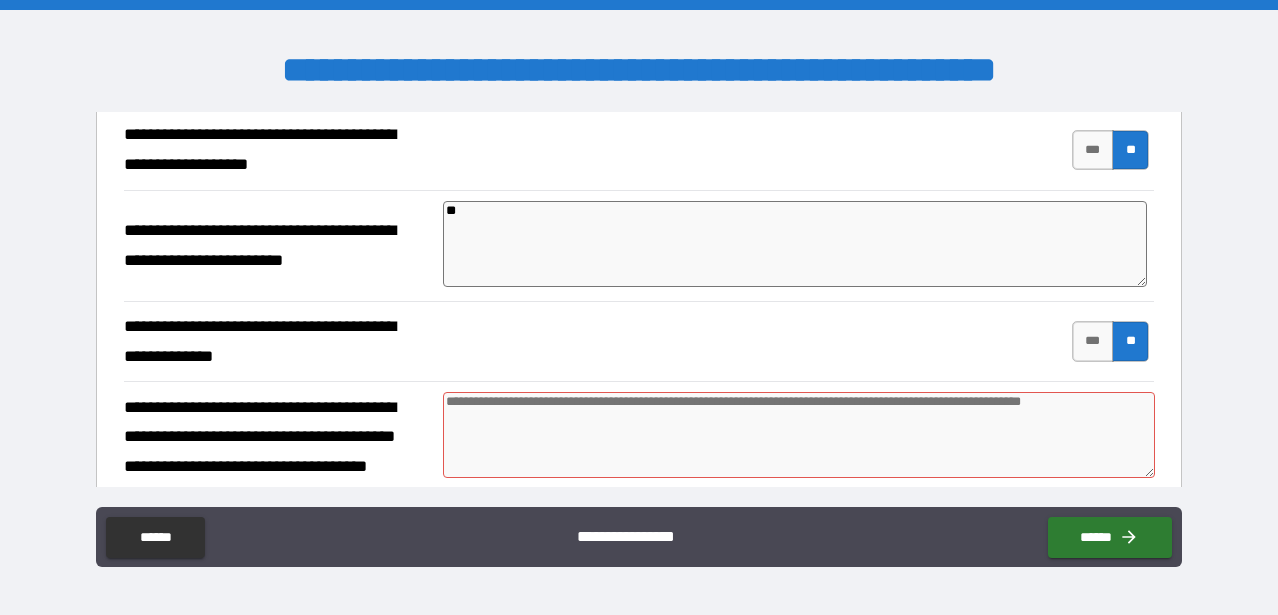 click at bounding box center (799, 435) 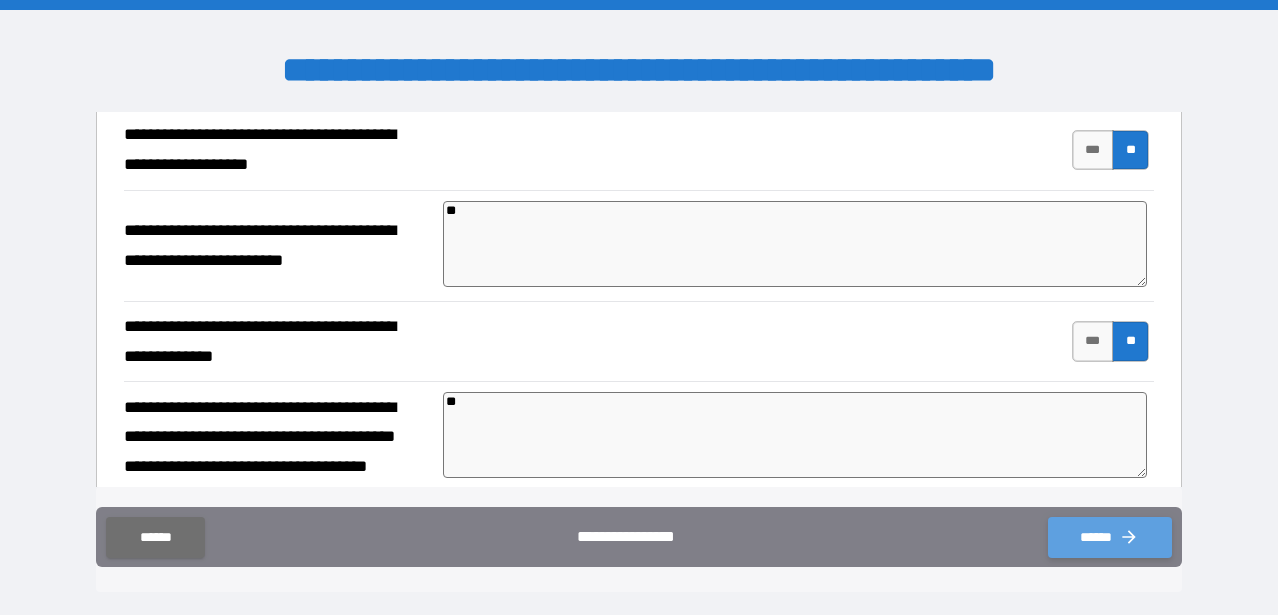 click on "******" at bounding box center (1110, 537) 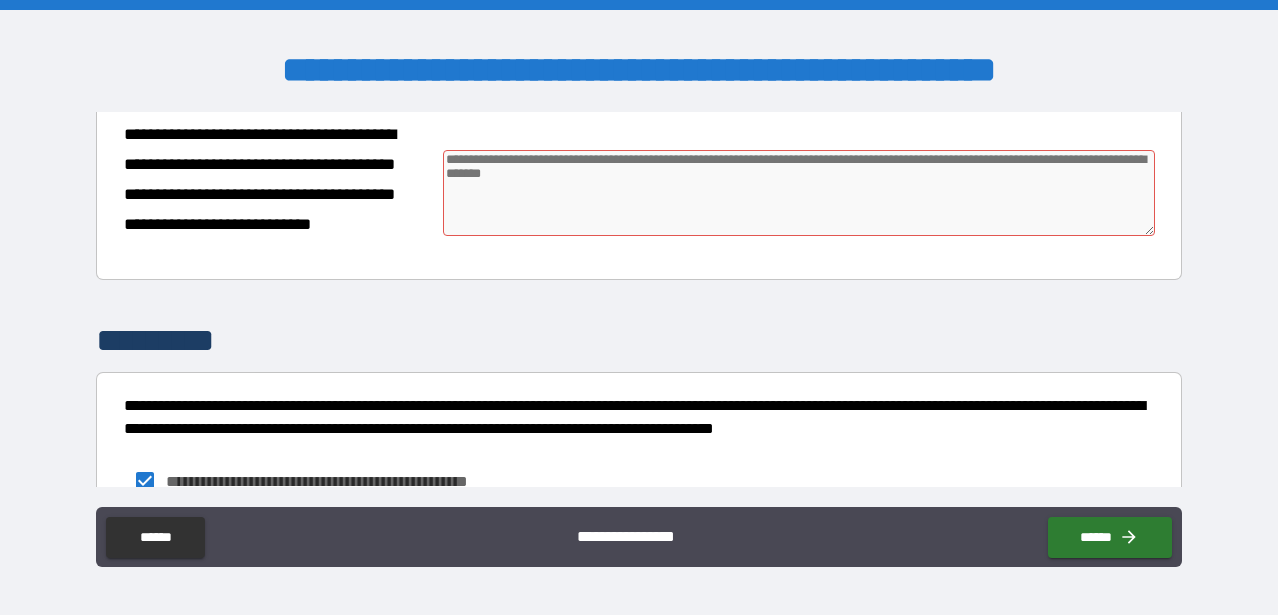 scroll, scrollTop: 4269, scrollLeft: 0, axis: vertical 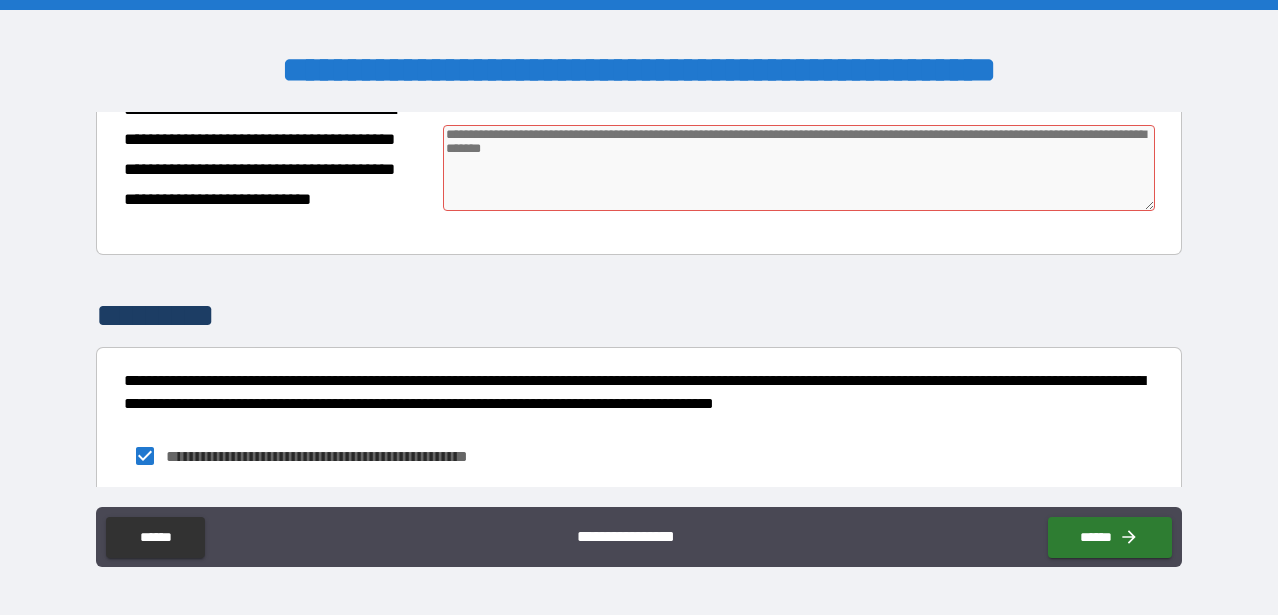 click at bounding box center (799, 168) 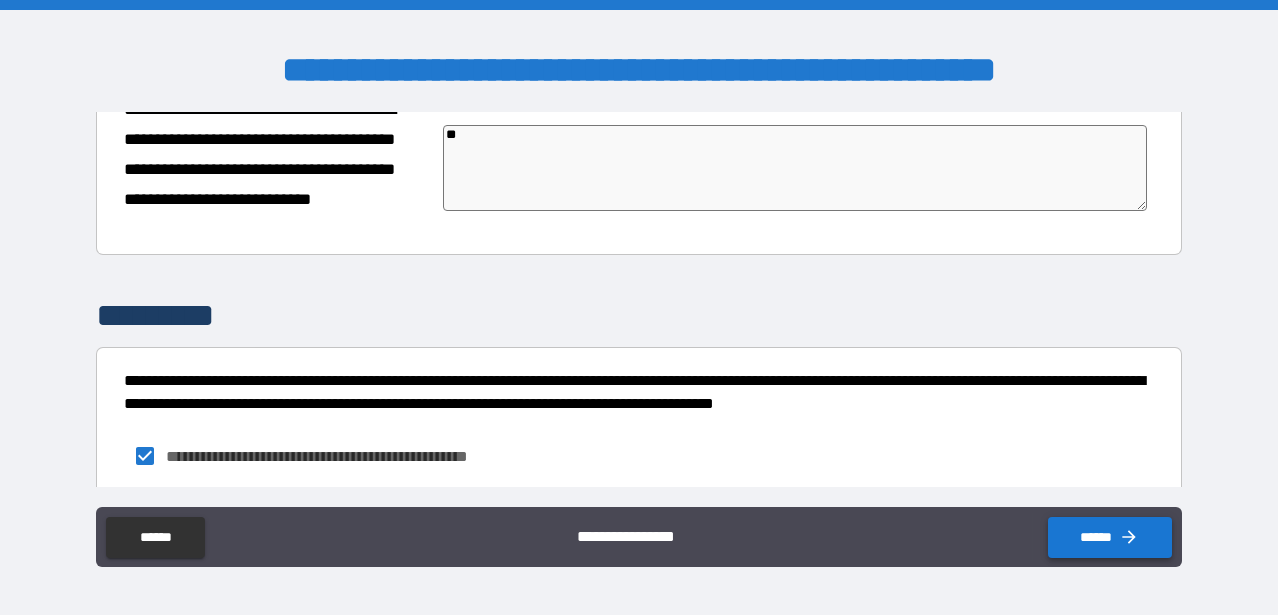 click on "******" at bounding box center (1110, 537) 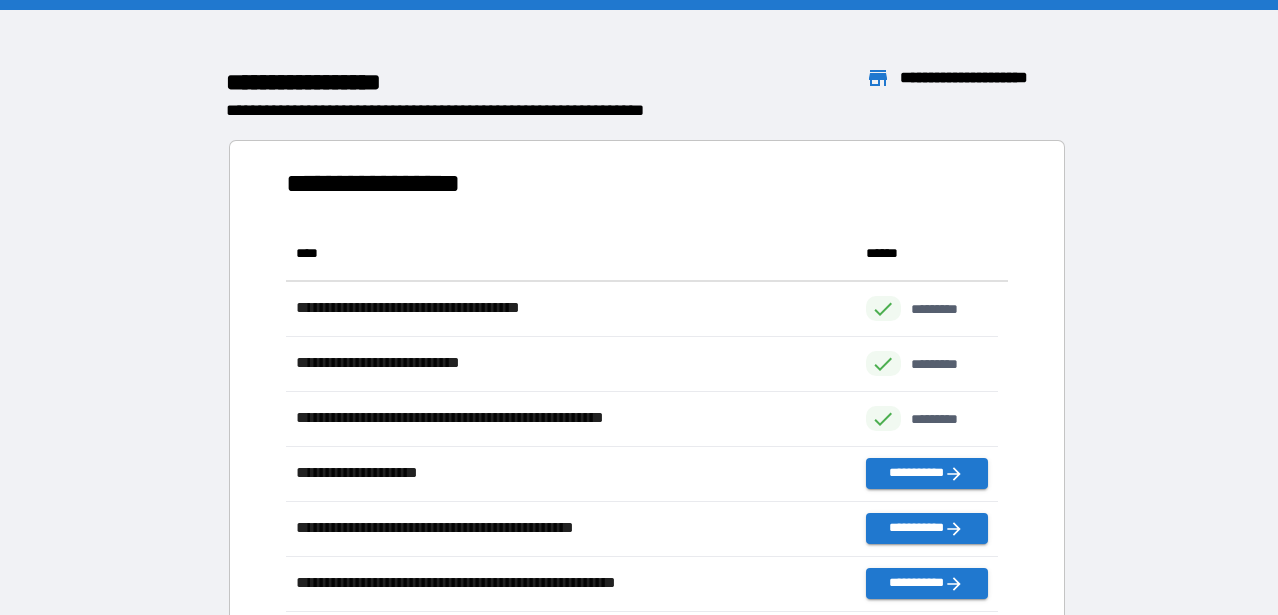 scroll, scrollTop: 536, scrollLeft: 697, axis: both 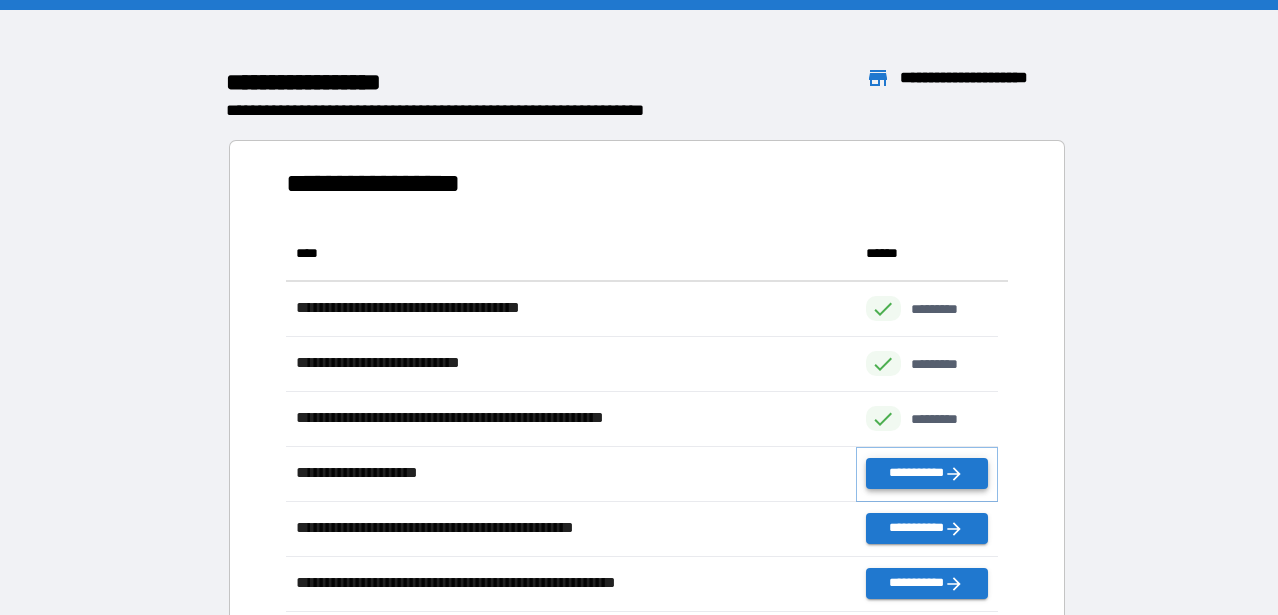 click on "**********" at bounding box center (927, 473) 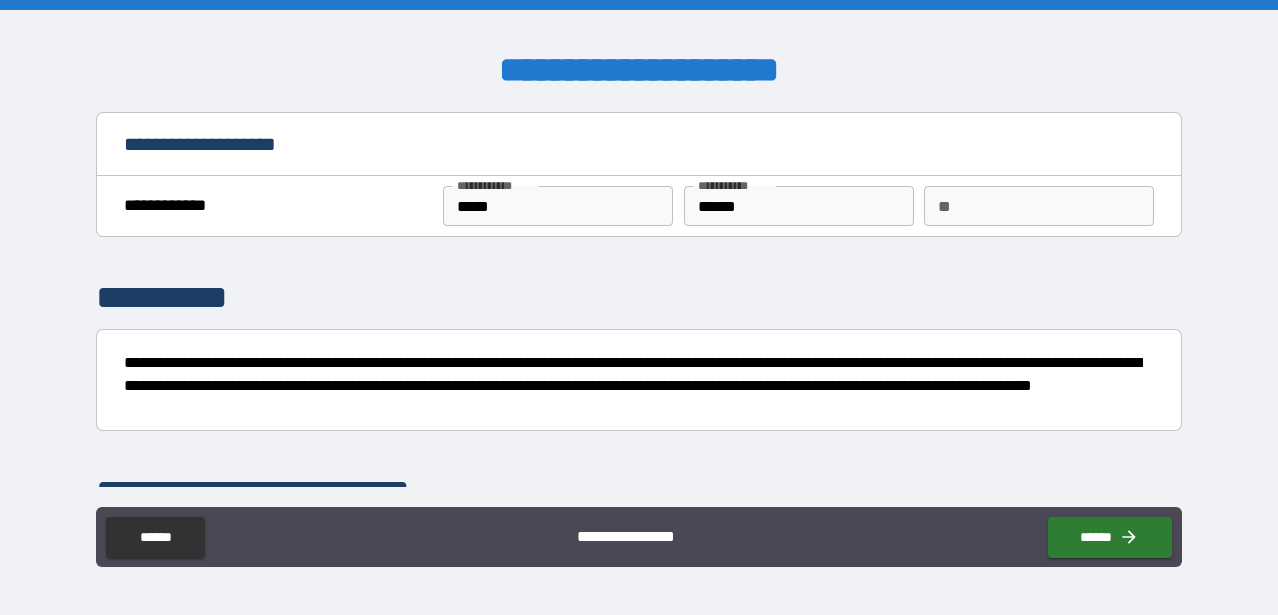click on "**********" at bounding box center [639, 144] 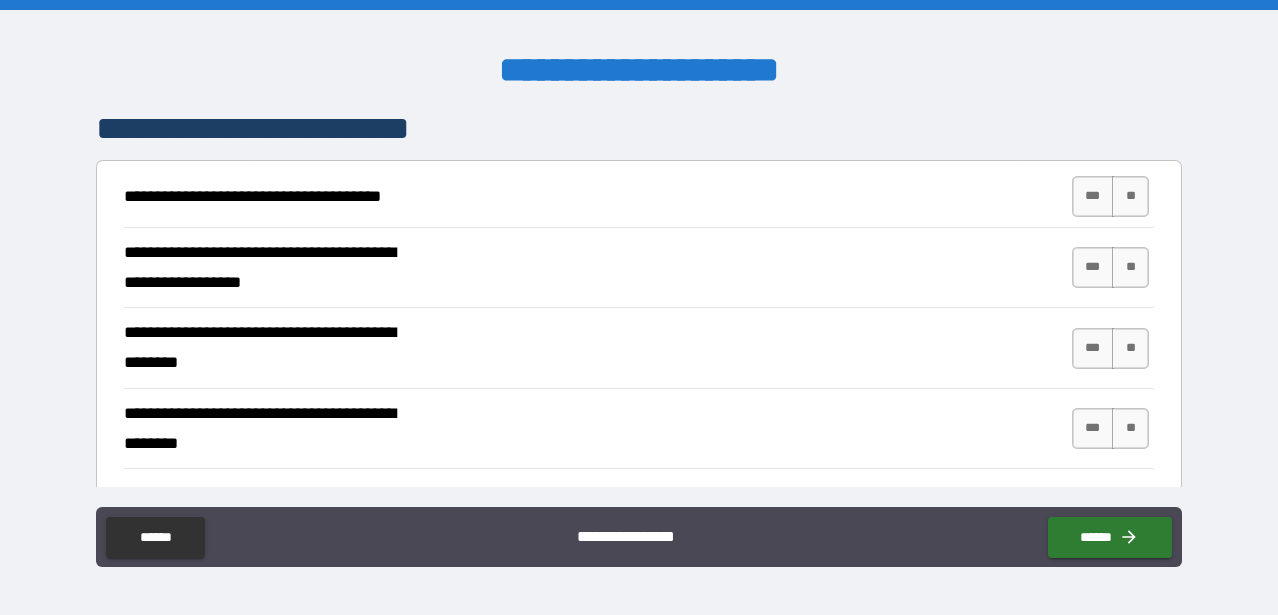 scroll, scrollTop: 383, scrollLeft: 0, axis: vertical 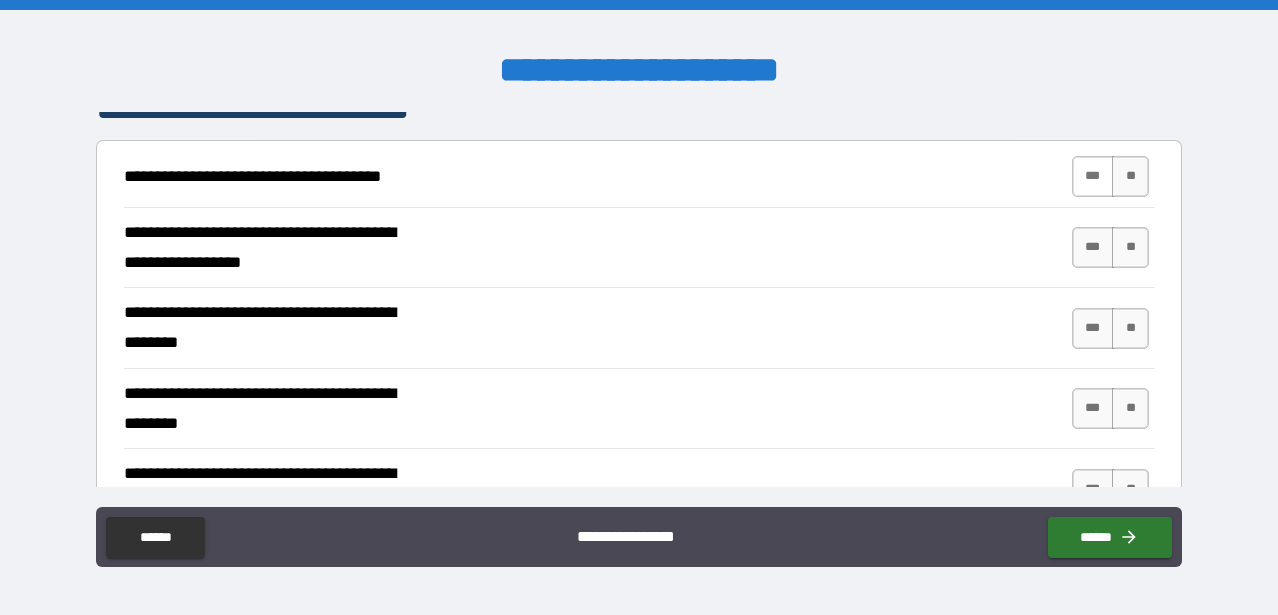 click on "***" at bounding box center [1093, 176] 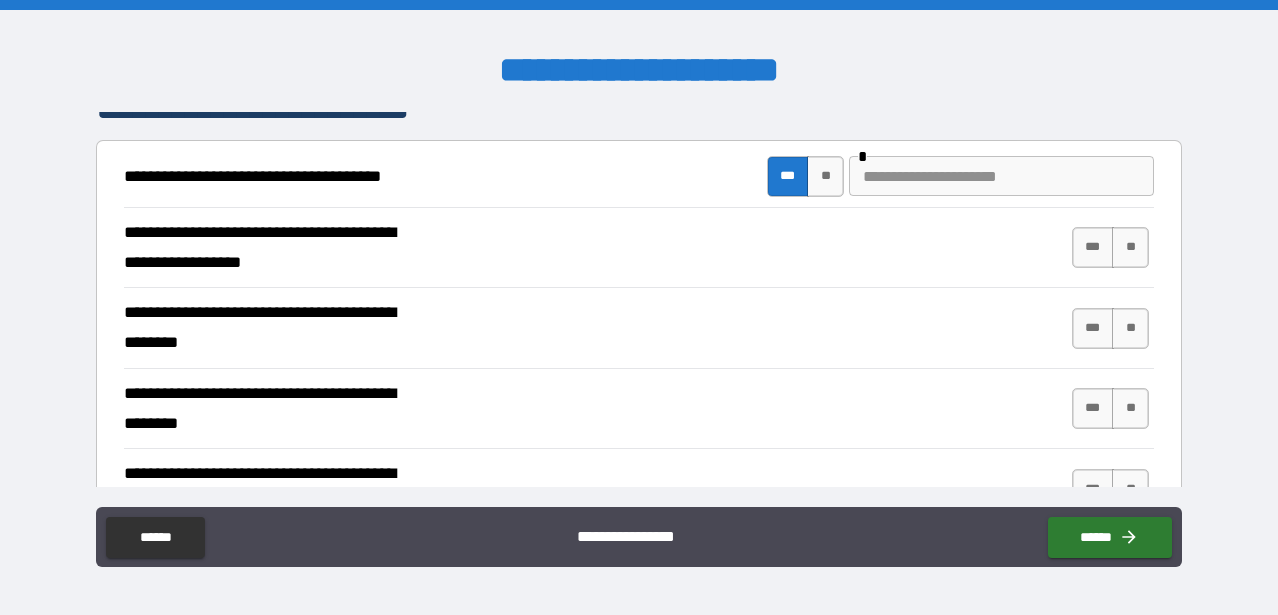 click at bounding box center [1001, 176] 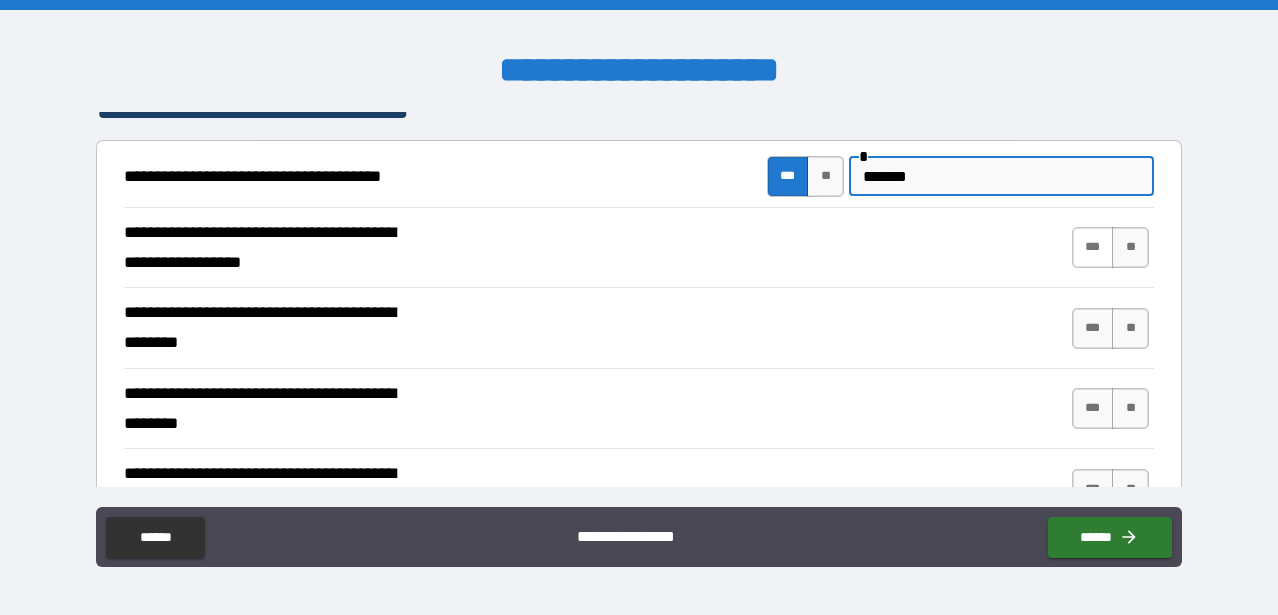 click on "***" at bounding box center [1093, 247] 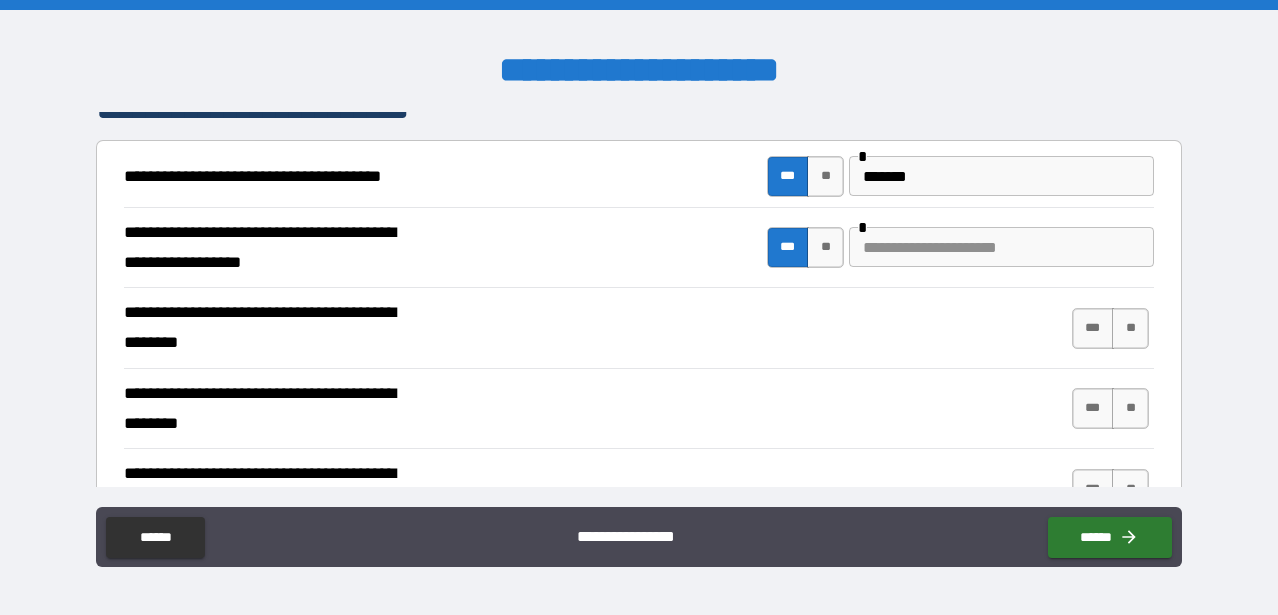 click at bounding box center (1001, 247) 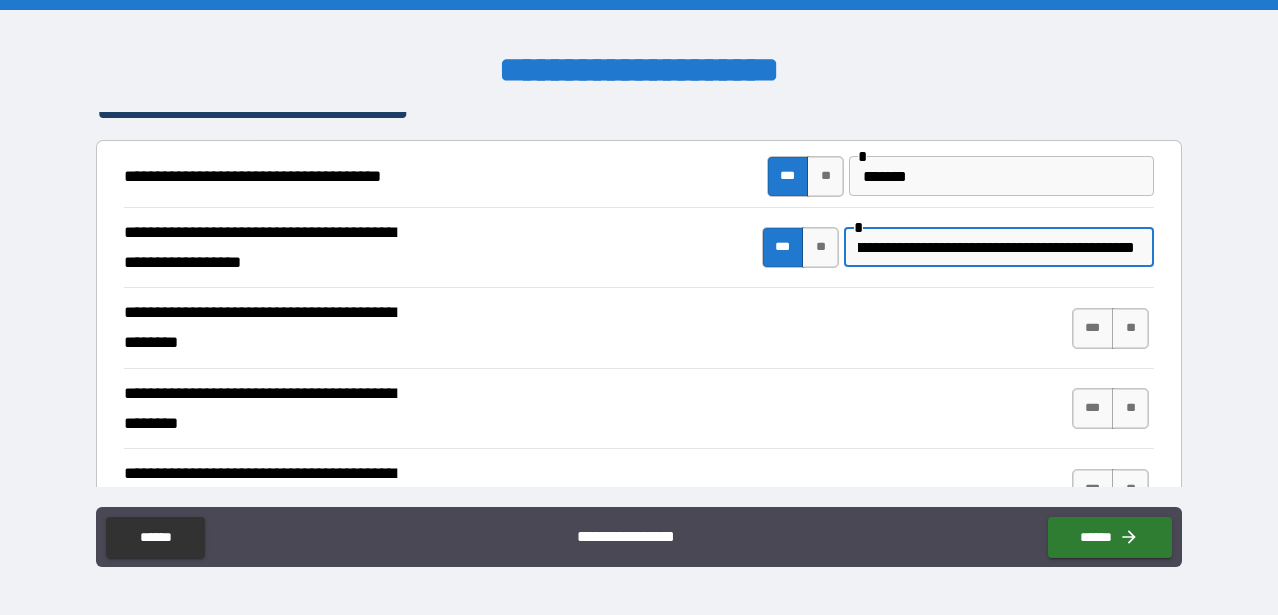 scroll, scrollTop: 0, scrollLeft: 126, axis: horizontal 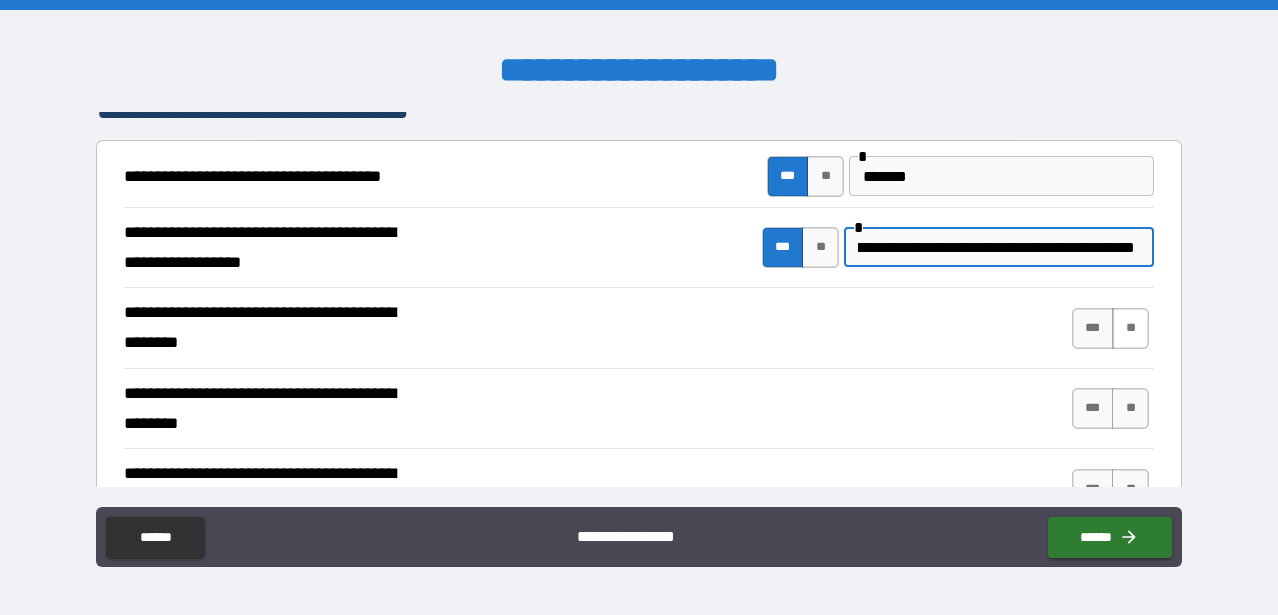 click on "**" at bounding box center (1130, 328) 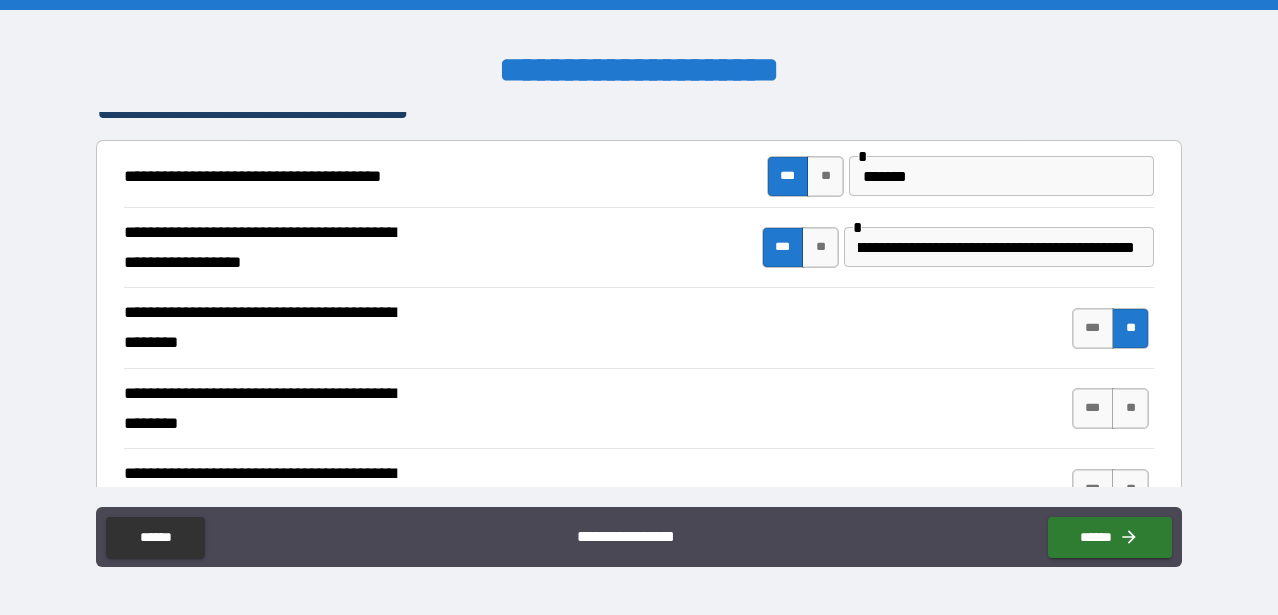 scroll, scrollTop: 0, scrollLeft: 0, axis: both 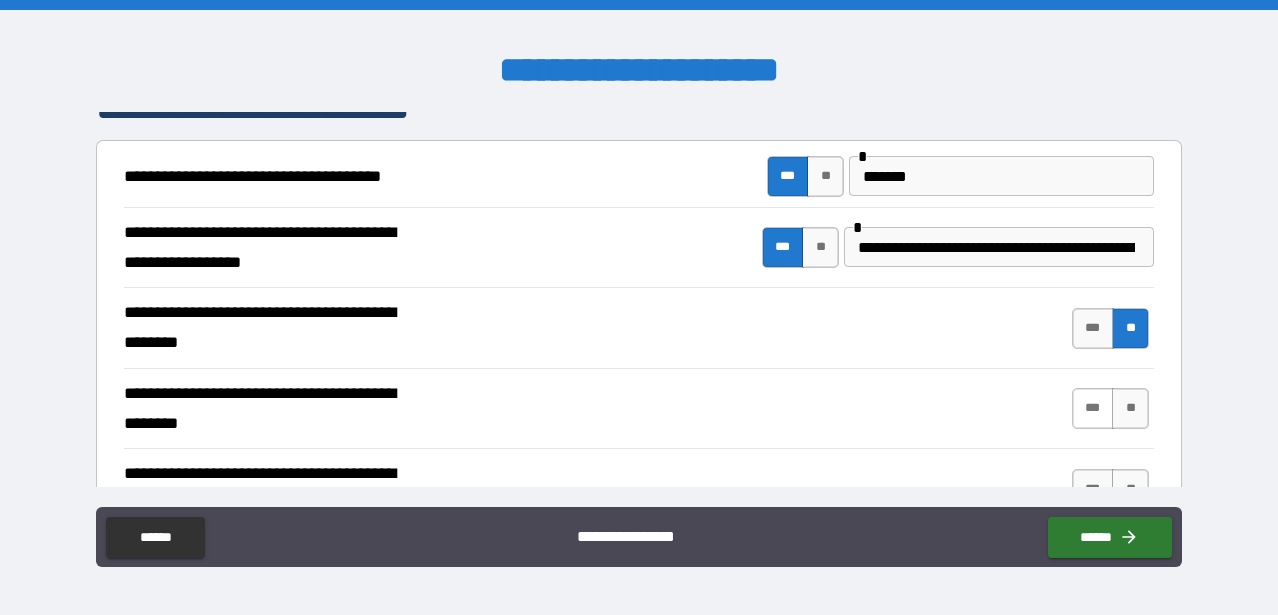 click on "***" at bounding box center (1093, 408) 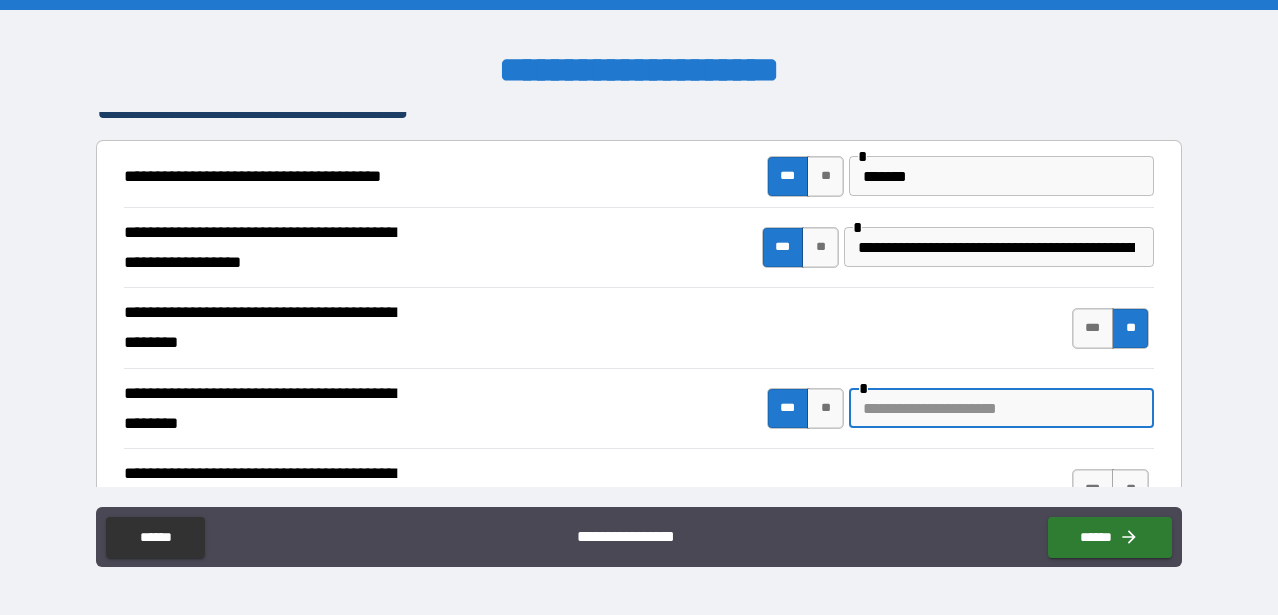 click at bounding box center (1001, 408) 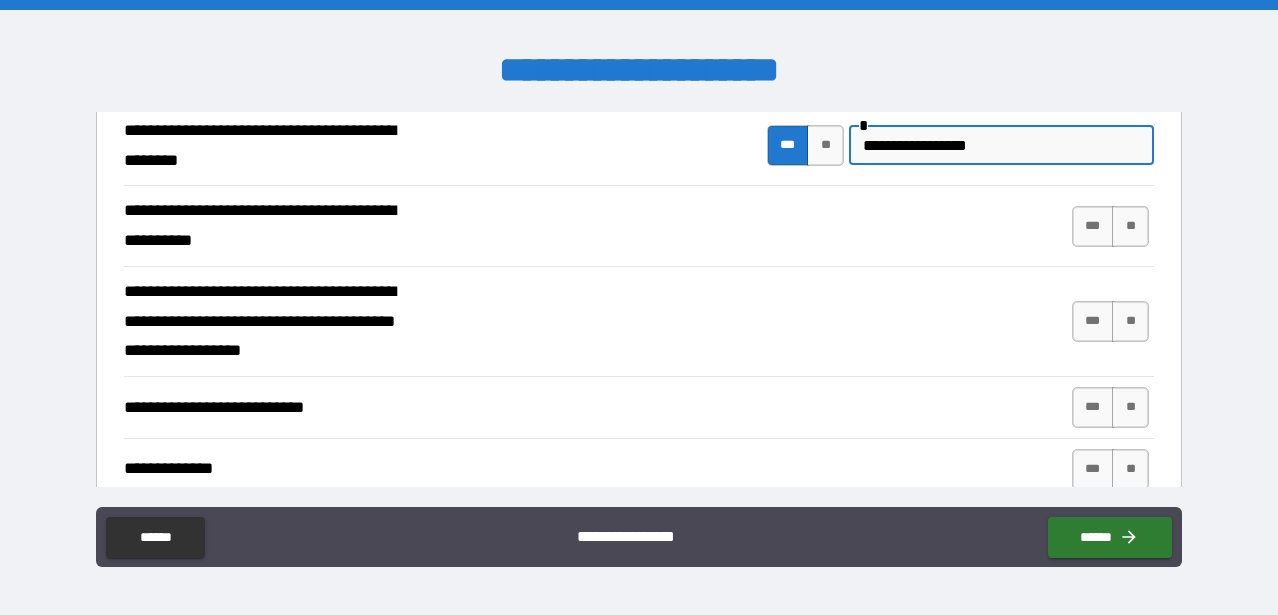 scroll, scrollTop: 666, scrollLeft: 0, axis: vertical 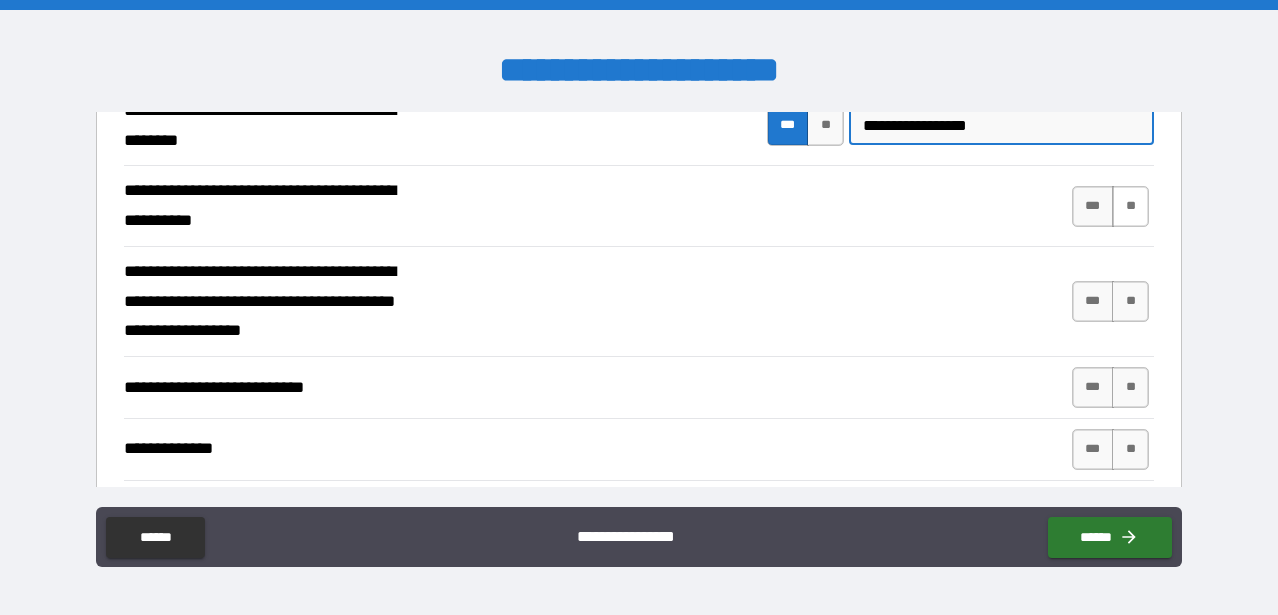 click on "**" at bounding box center [1130, 206] 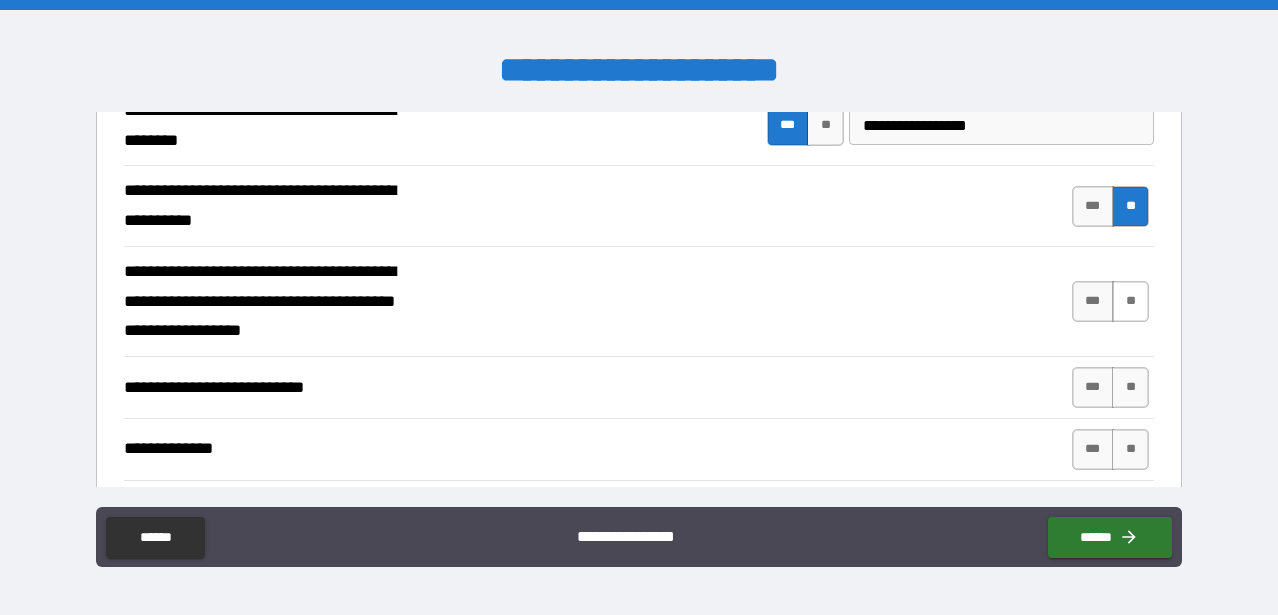 click on "**" at bounding box center (1130, 301) 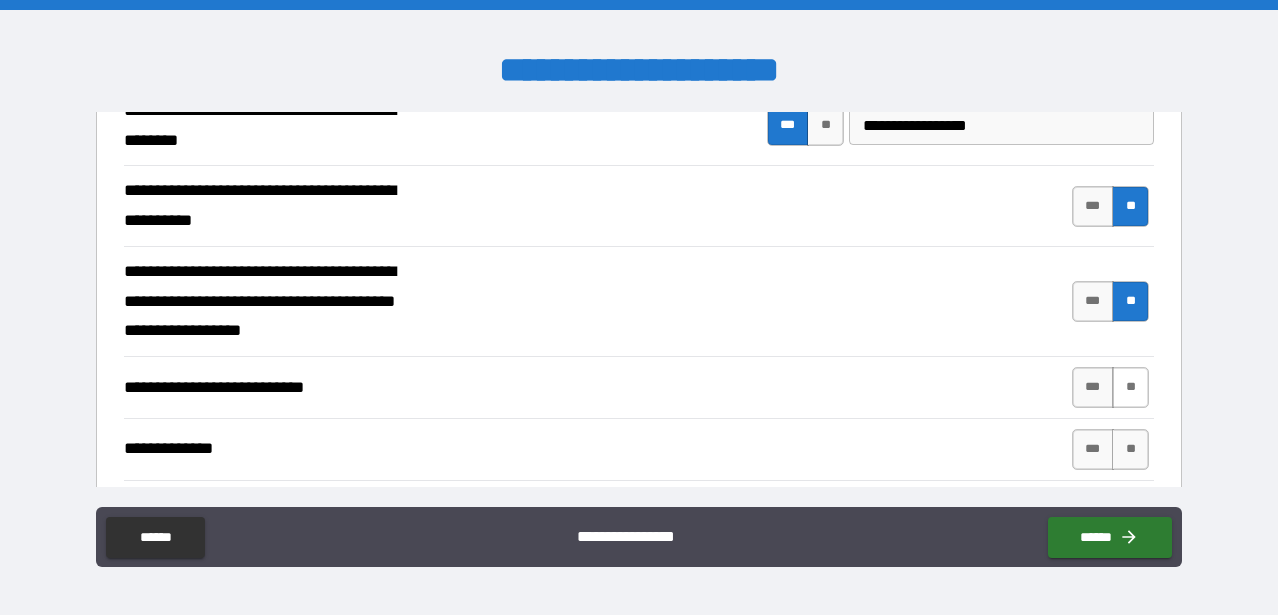 click on "**" at bounding box center [1130, 387] 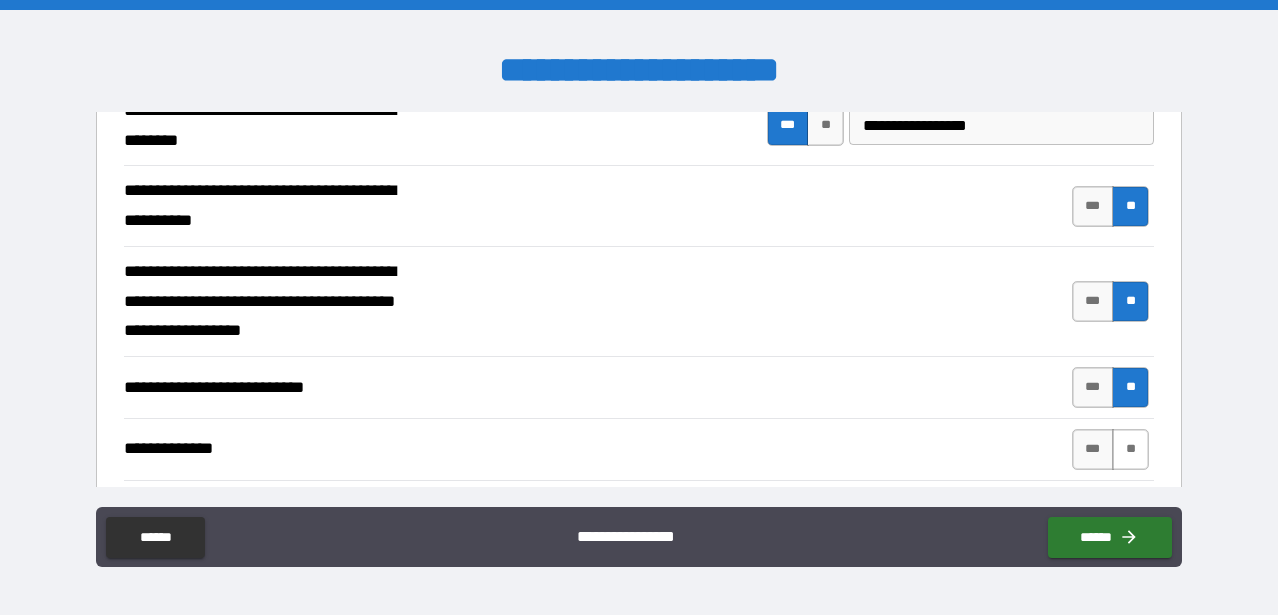 click on "**" at bounding box center (1130, 449) 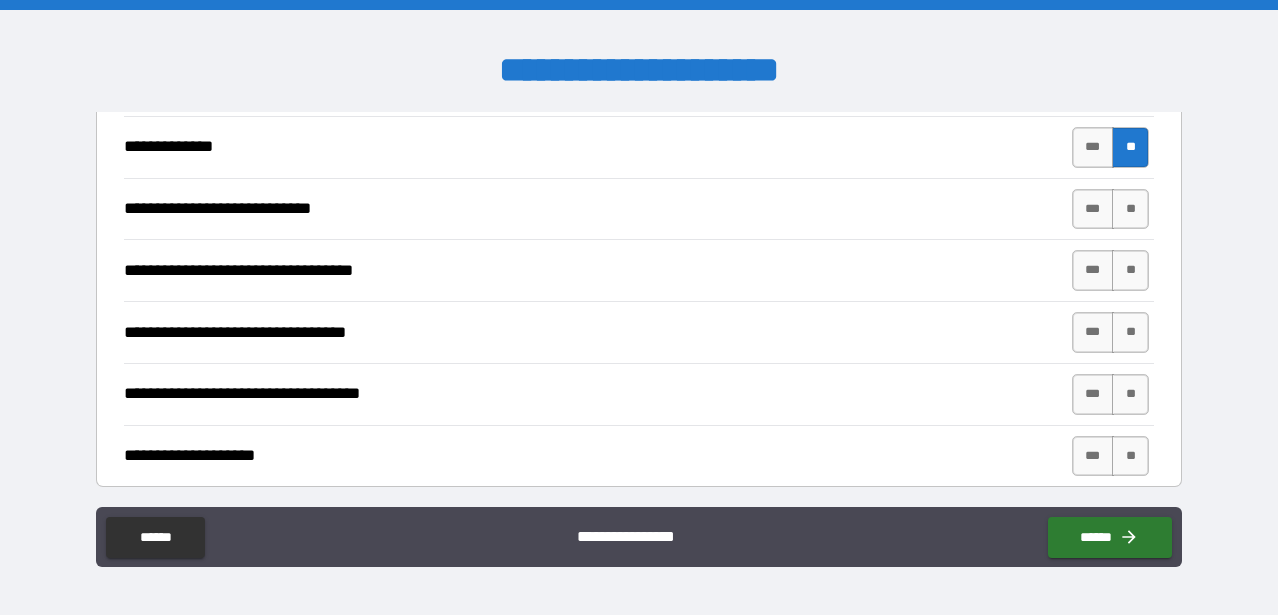 scroll, scrollTop: 989, scrollLeft: 0, axis: vertical 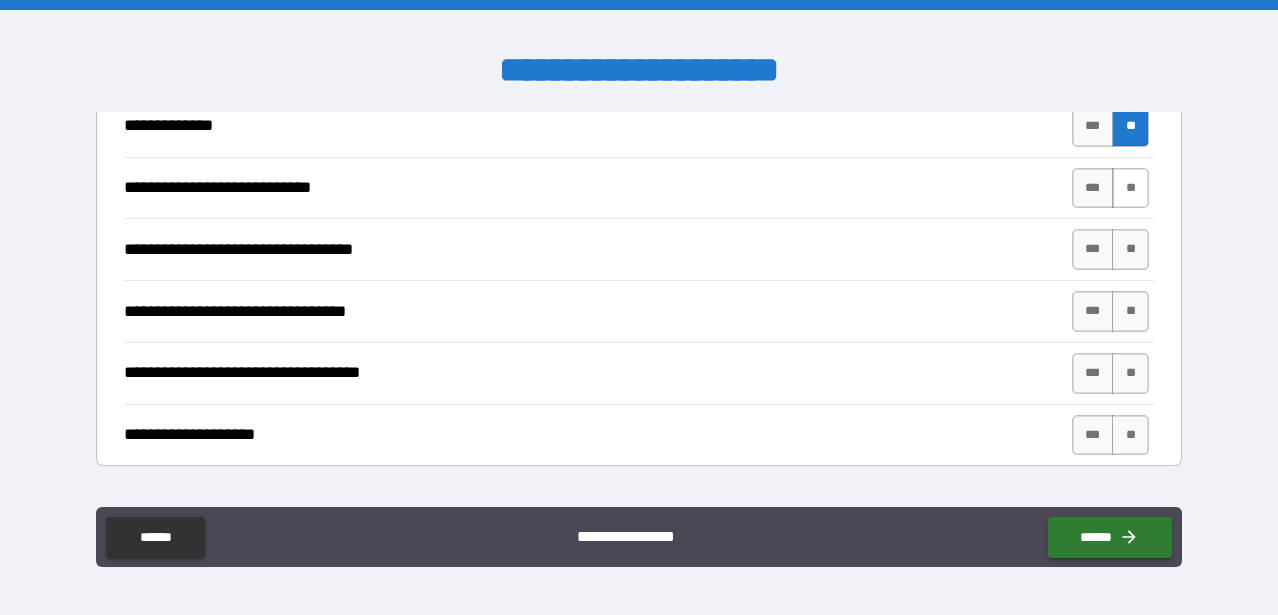 click on "**" at bounding box center [1130, 188] 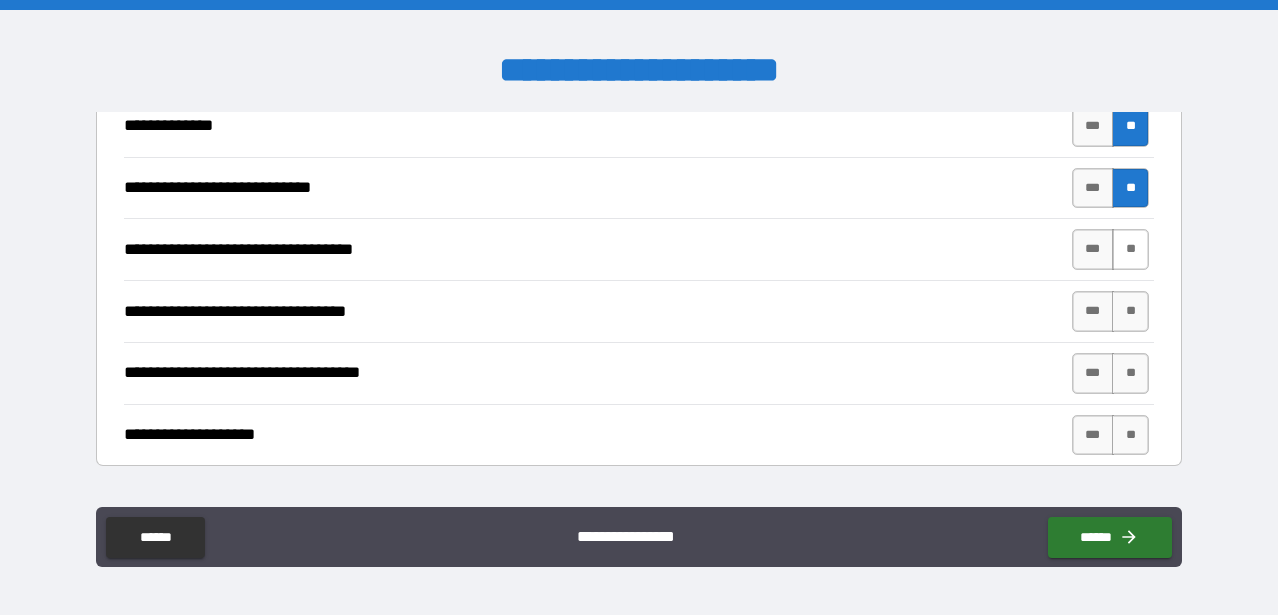 click on "**" at bounding box center [1130, 249] 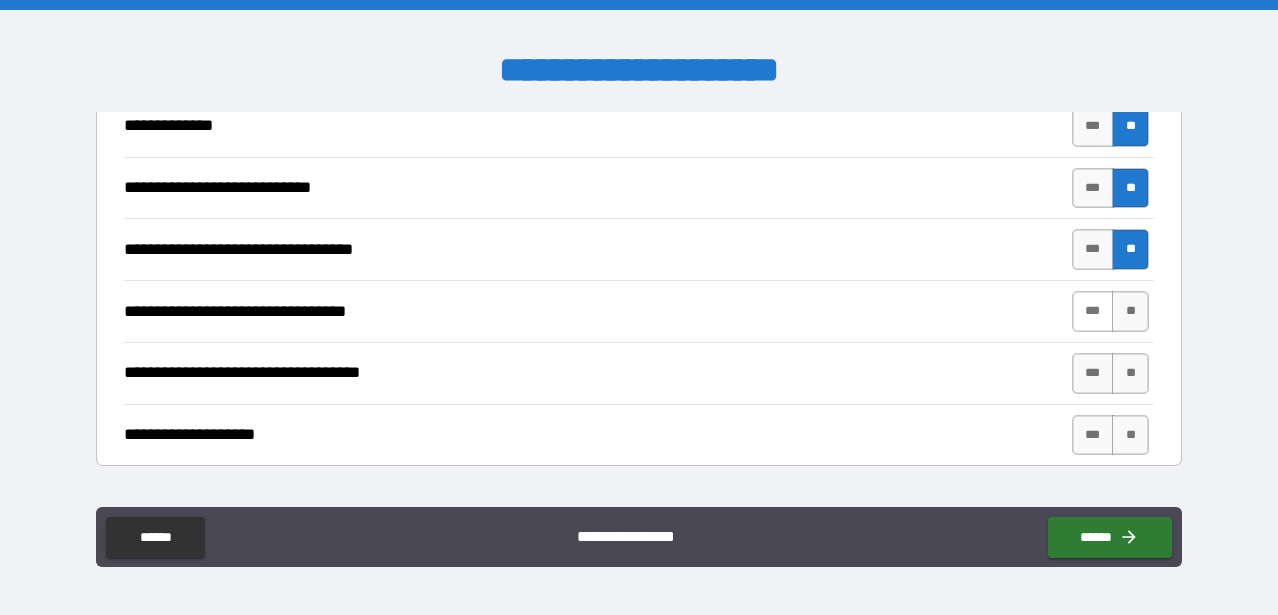 click on "***" at bounding box center [1093, 311] 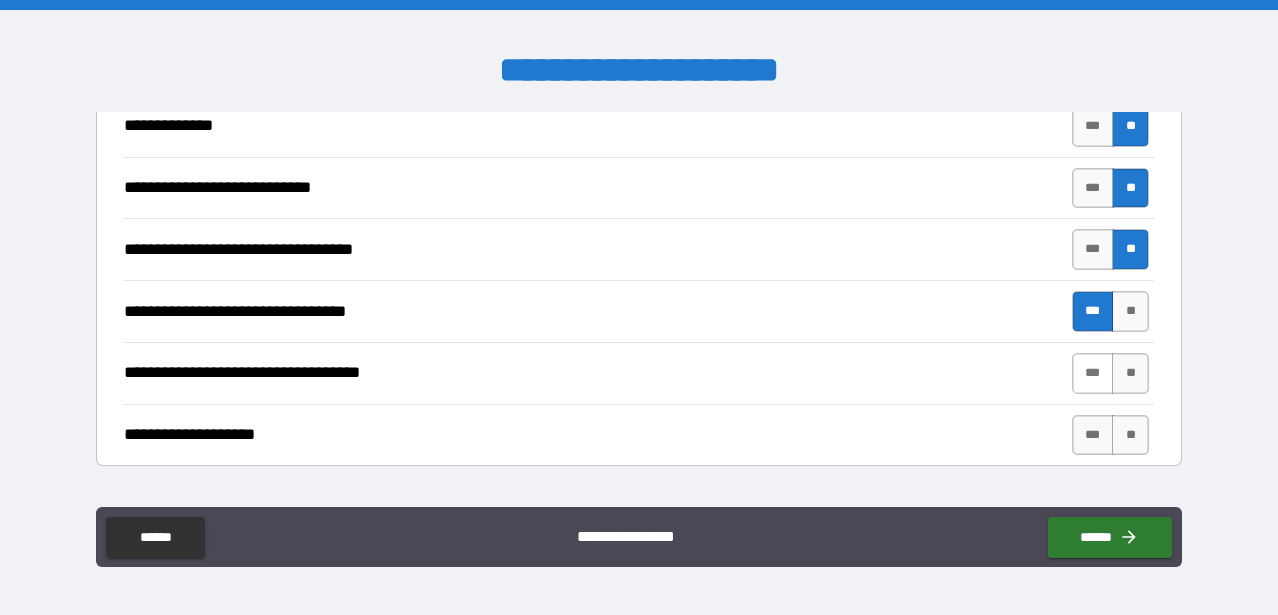 click on "***" at bounding box center [1093, 373] 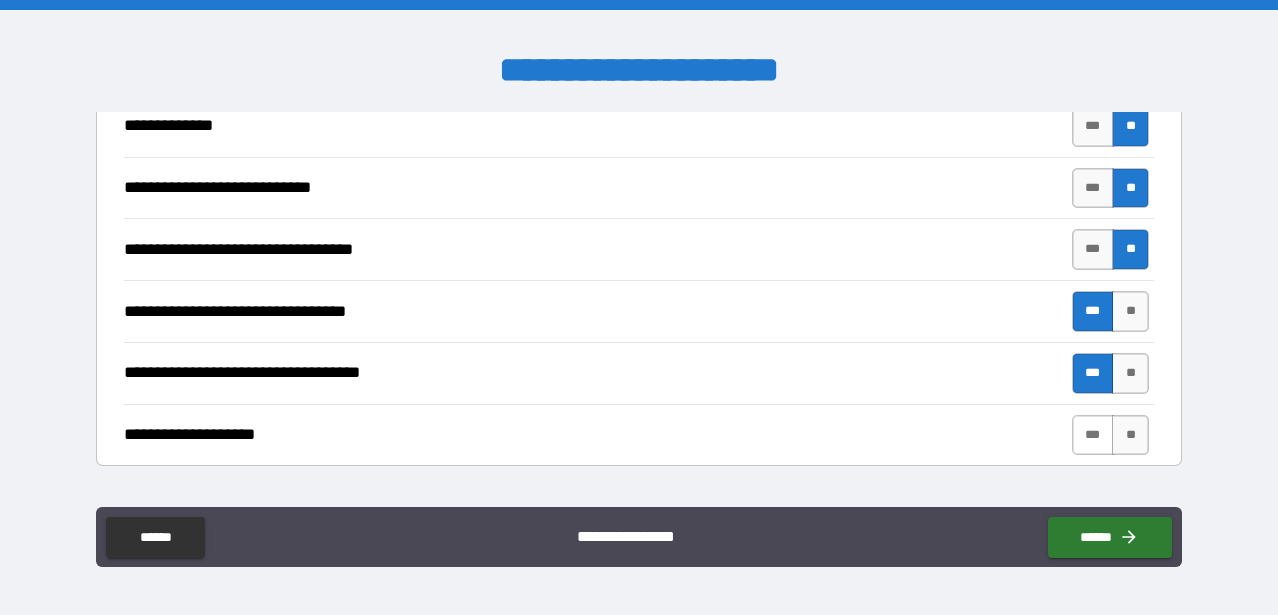 click on "***" at bounding box center [1093, 435] 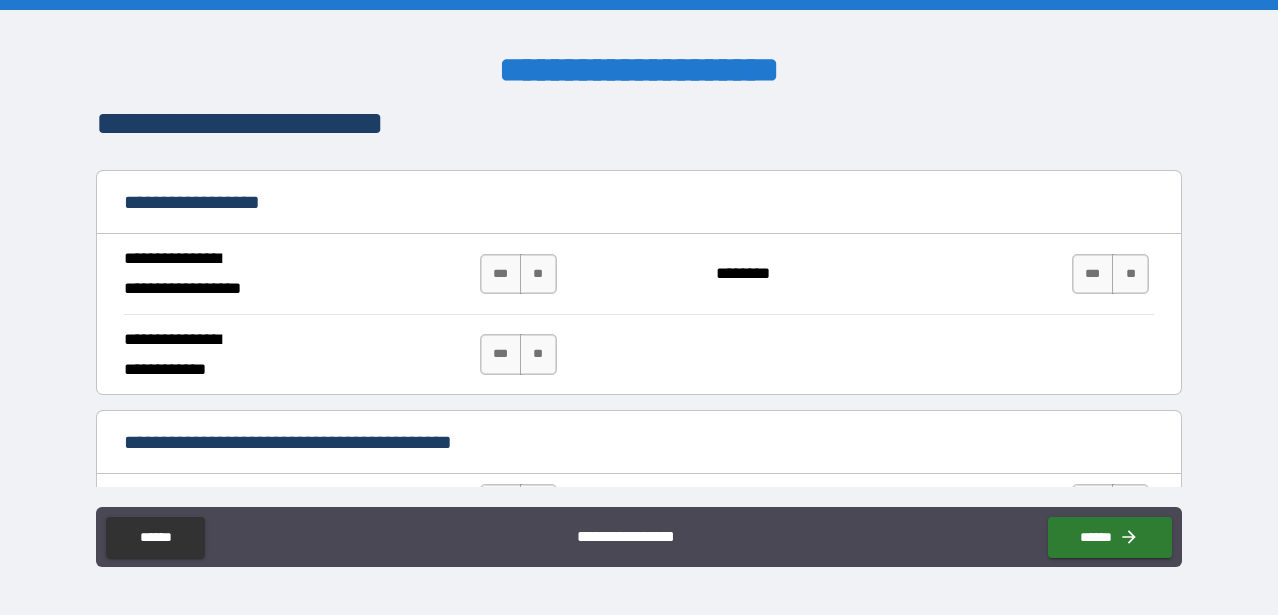 scroll, scrollTop: 1412, scrollLeft: 0, axis: vertical 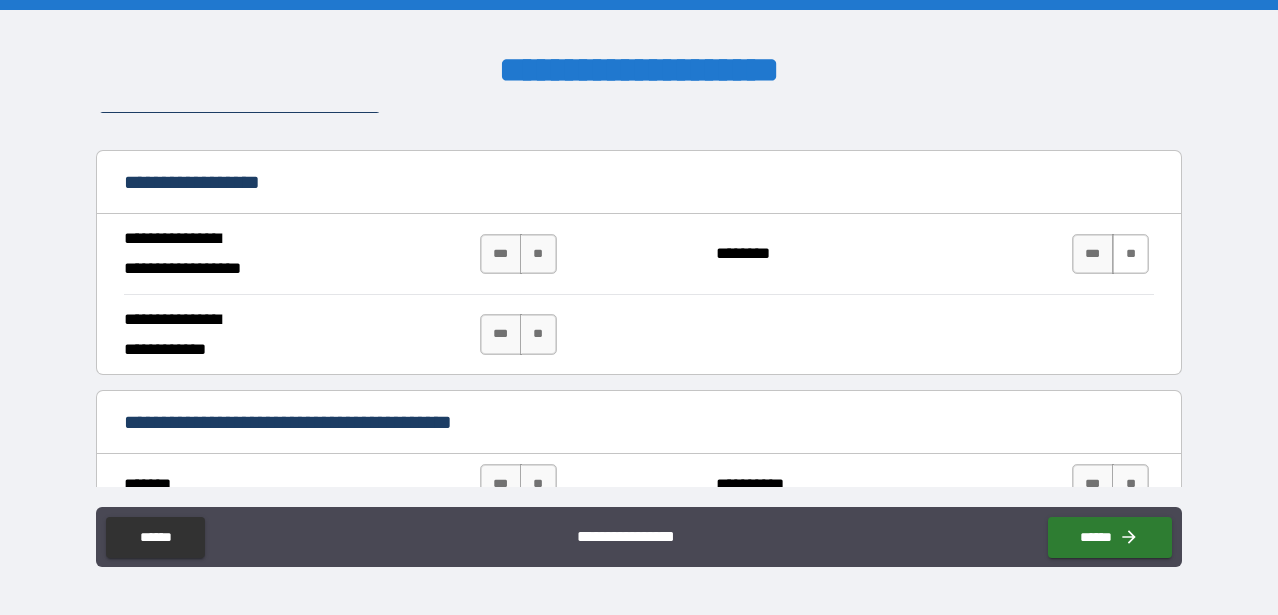 click on "**" at bounding box center (1130, 254) 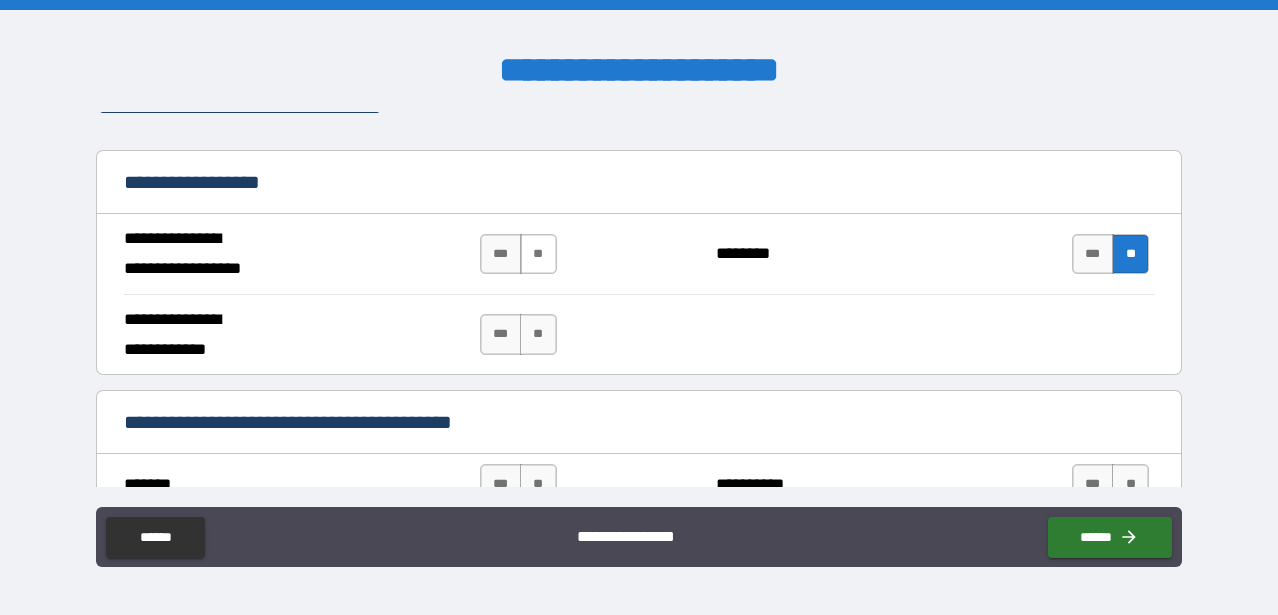 click on "**" at bounding box center [538, 254] 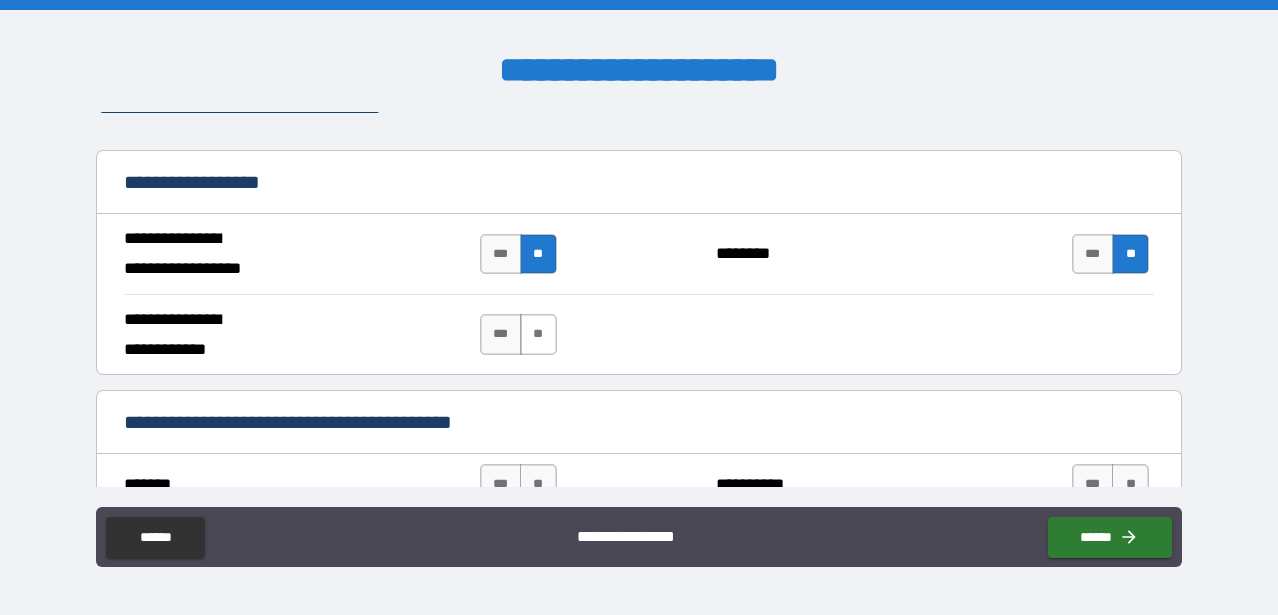click on "**" at bounding box center [538, 334] 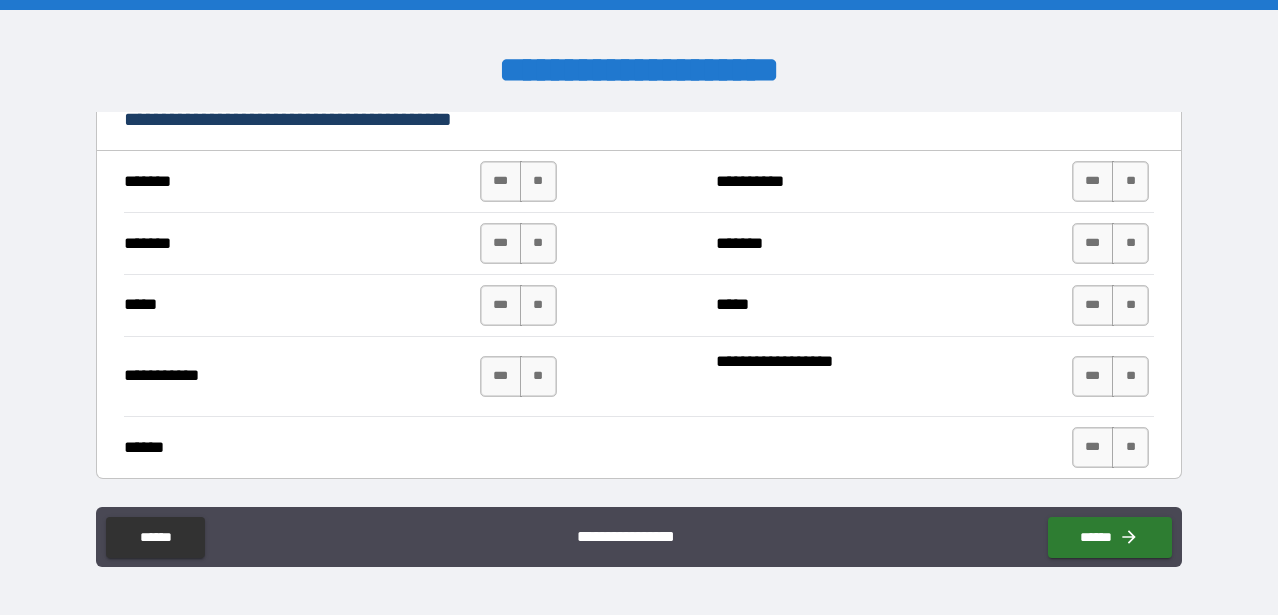 scroll, scrollTop: 1735, scrollLeft: 0, axis: vertical 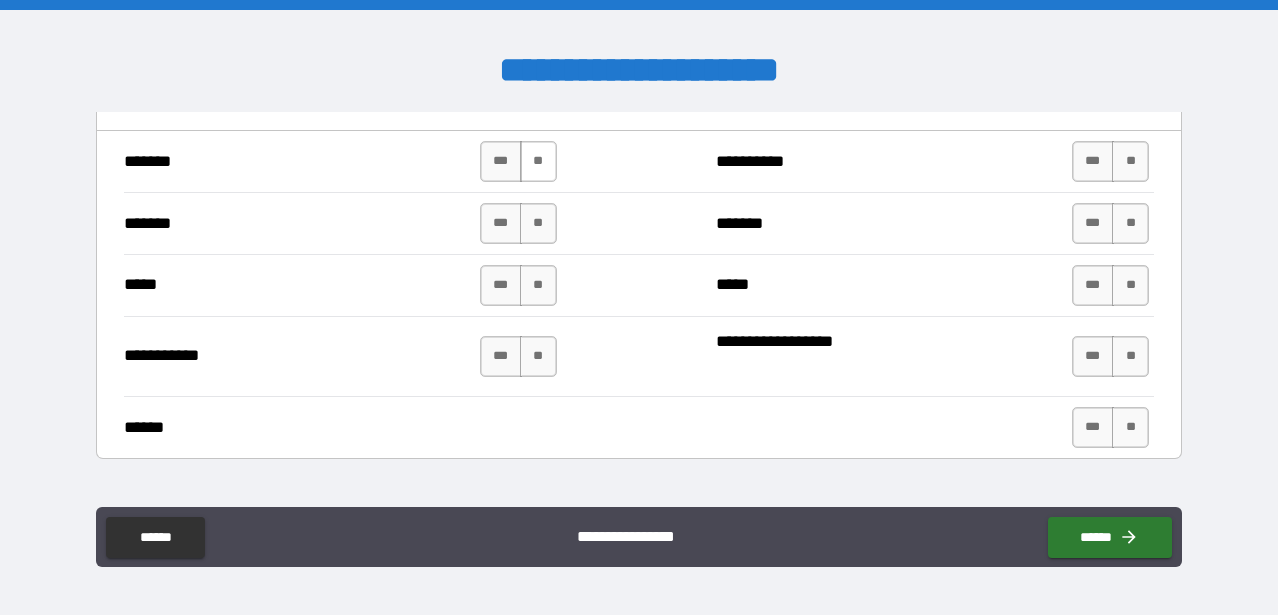 click on "**" at bounding box center (538, 161) 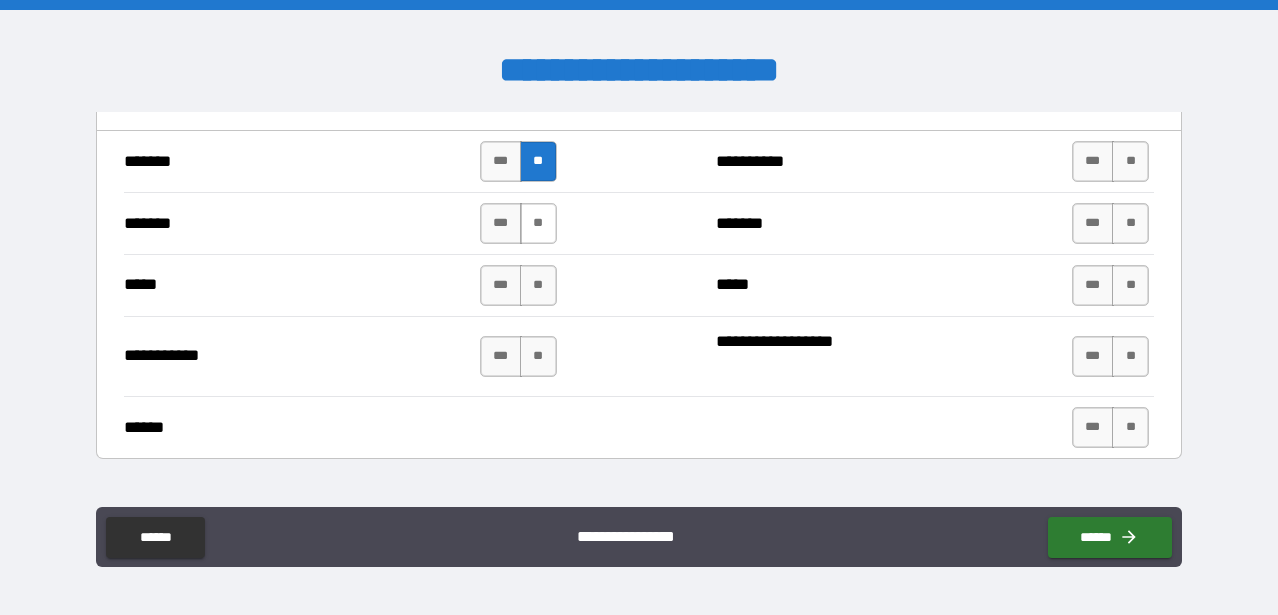 click on "**" at bounding box center [538, 223] 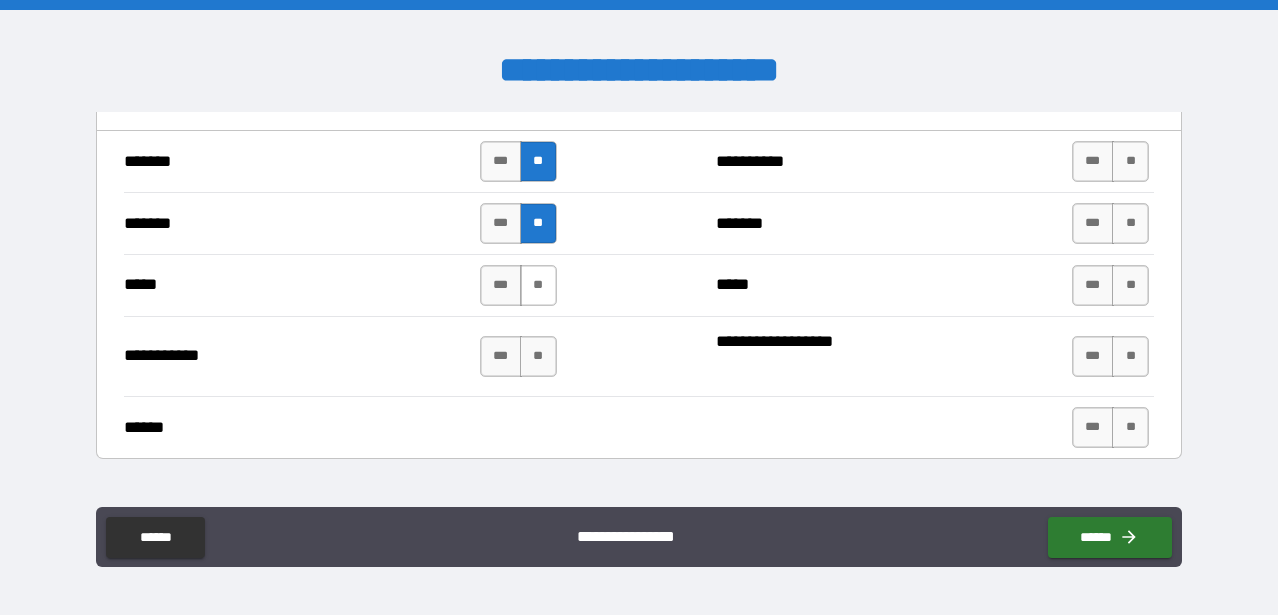 click on "**" at bounding box center [538, 285] 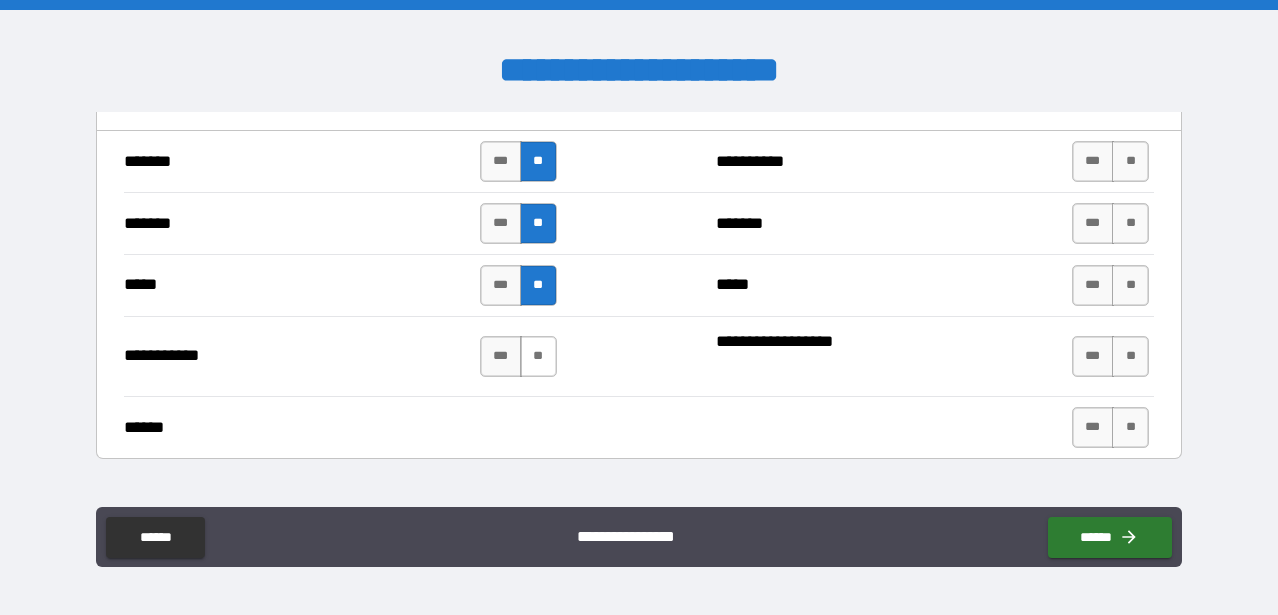 click on "**" at bounding box center [538, 356] 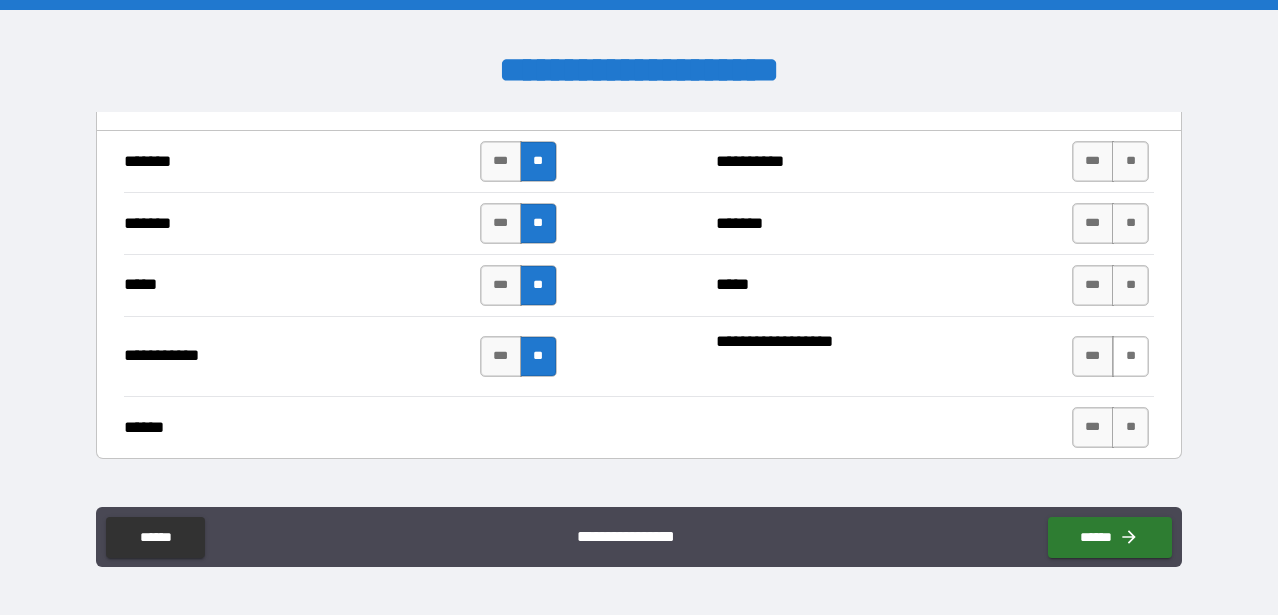 click on "**" at bounding box center [1130, 356] 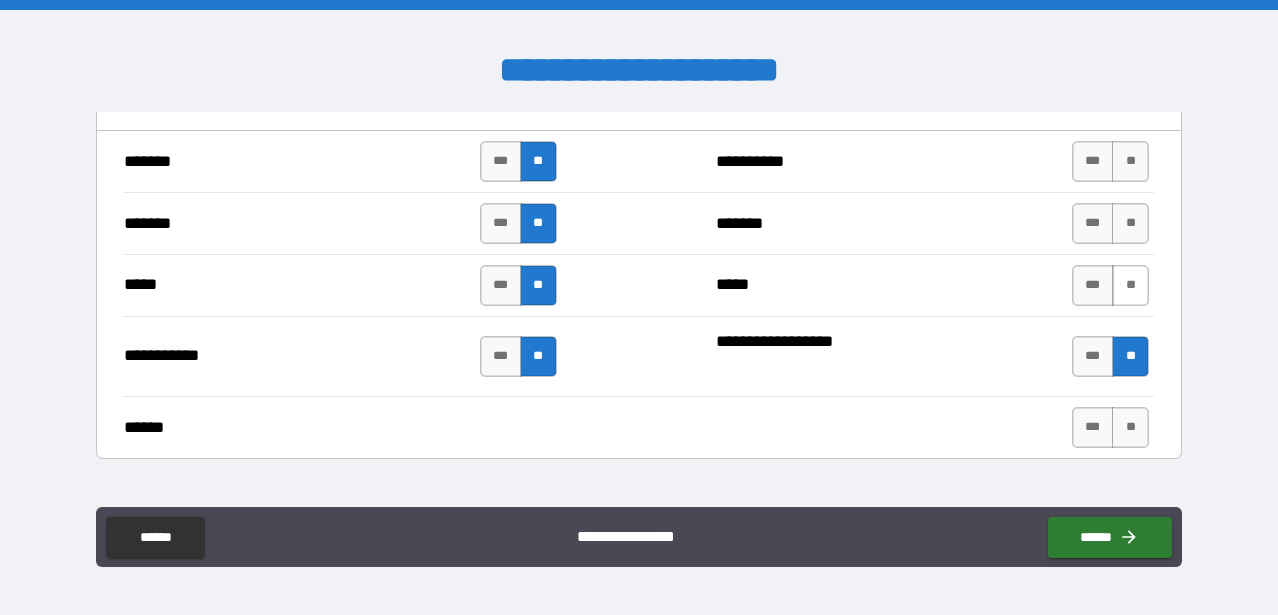 click on "**" at bounding box center (1130, 285) 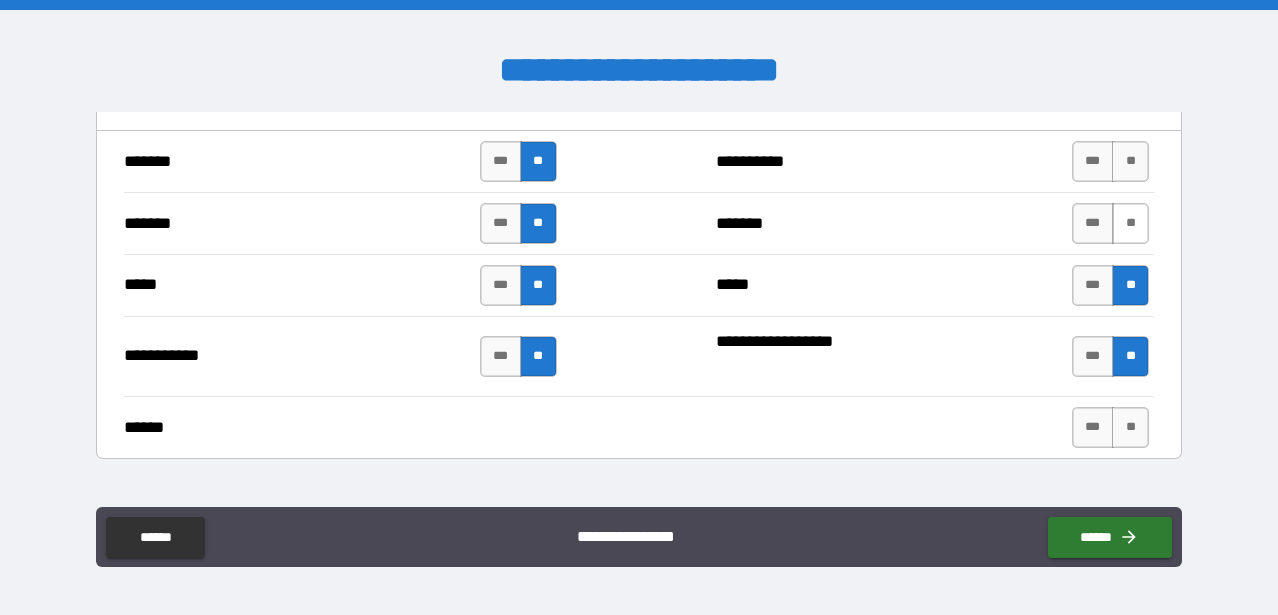 click on "**" at bounding box center (1130, 223) 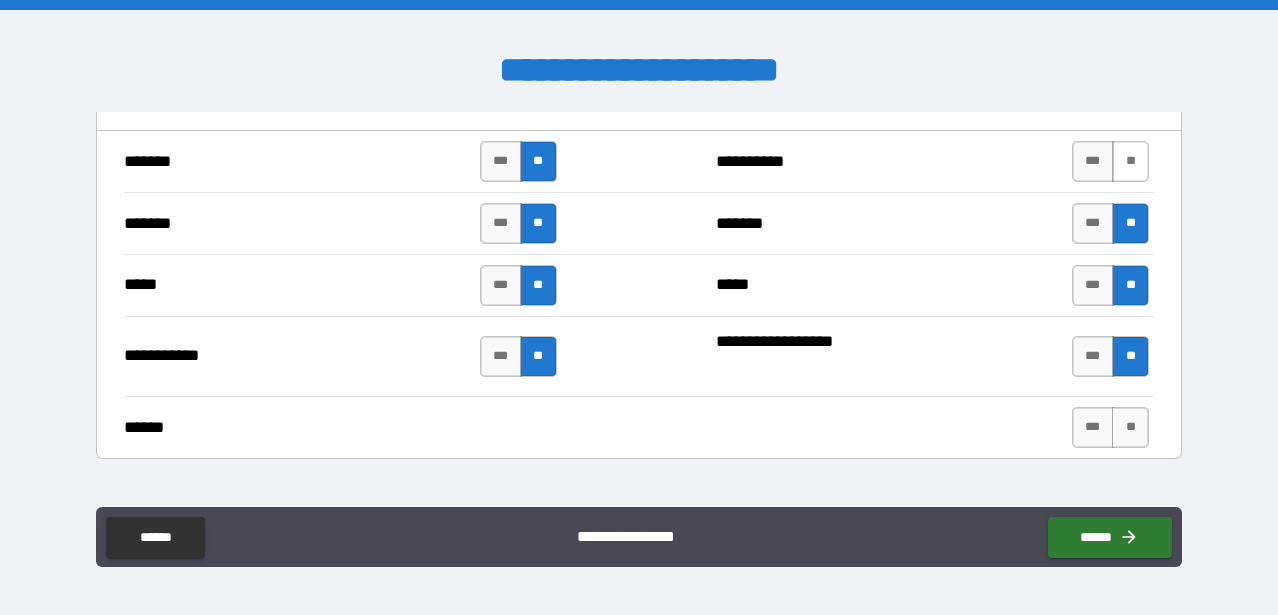 click on "**" at bounding box center [1130, 161] 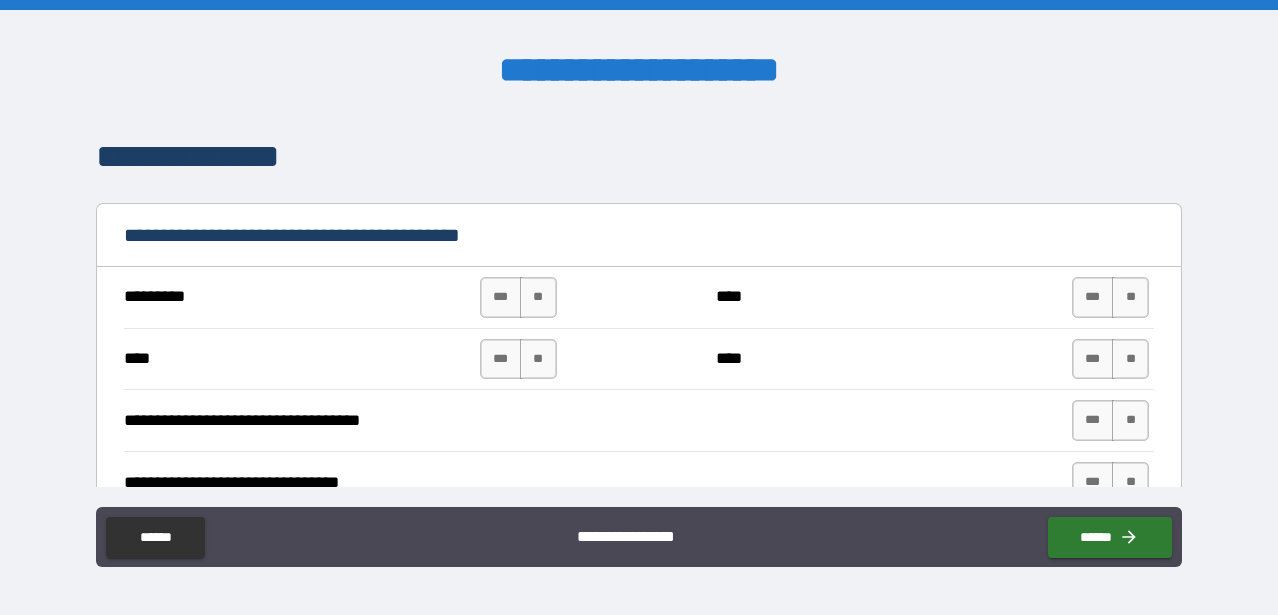 scroll, scrollTop: 2199, scrollLeft: 0, axis: vertical 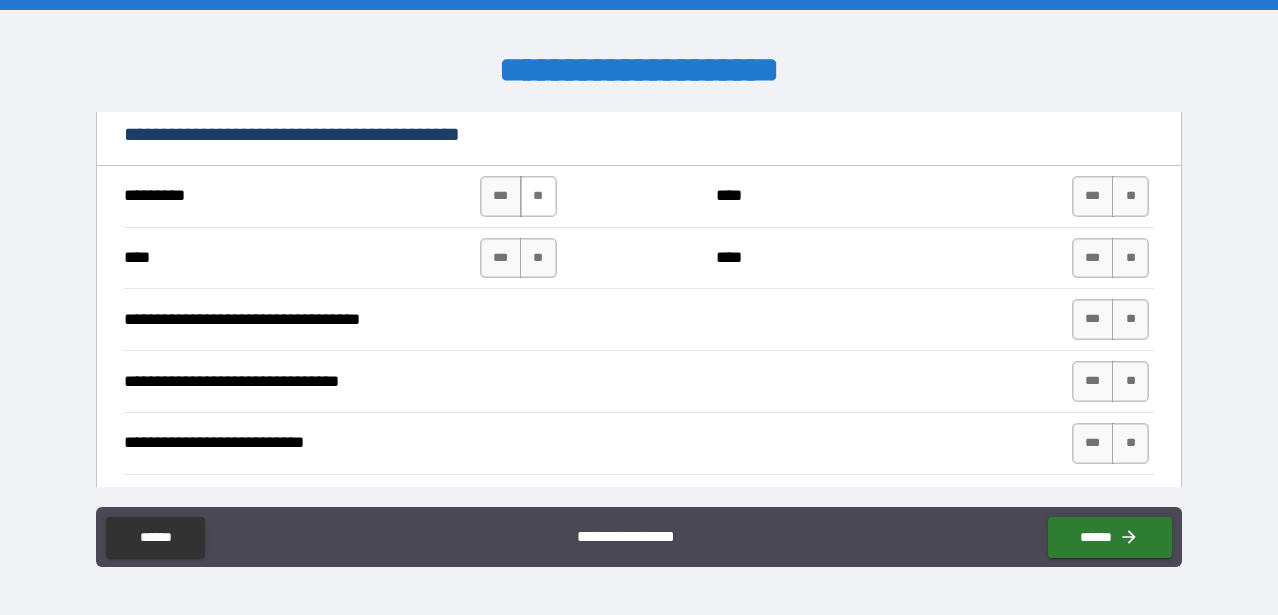 click on "**" at bounding box center (538, 196) 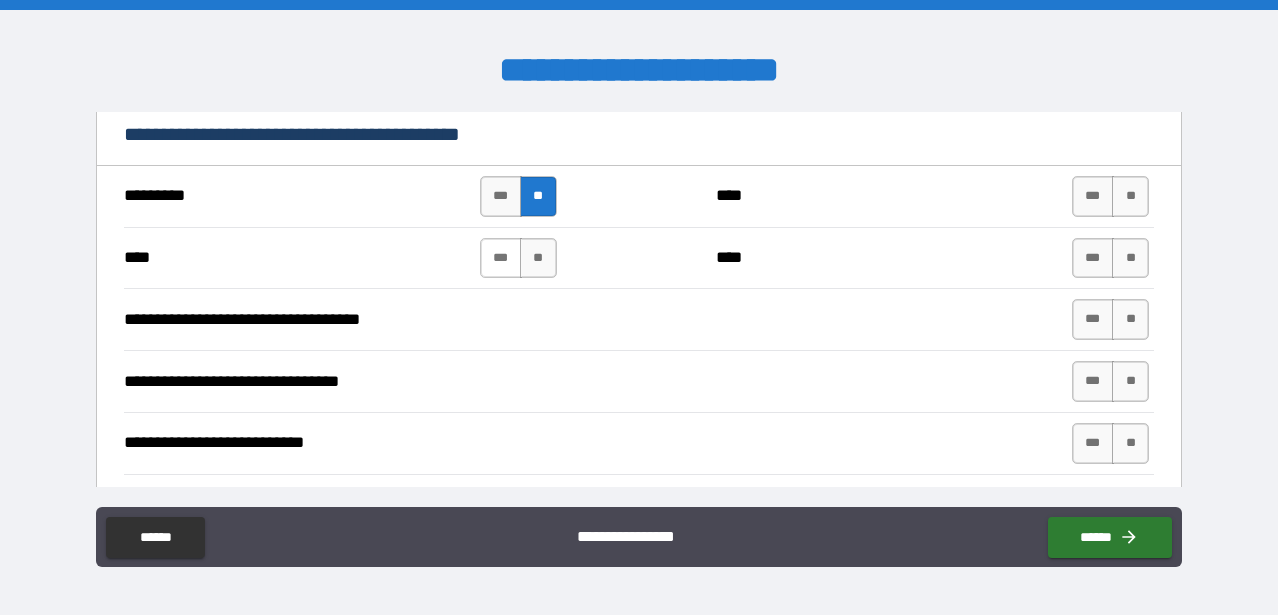 click on "***" at bounding box center [501, 258] 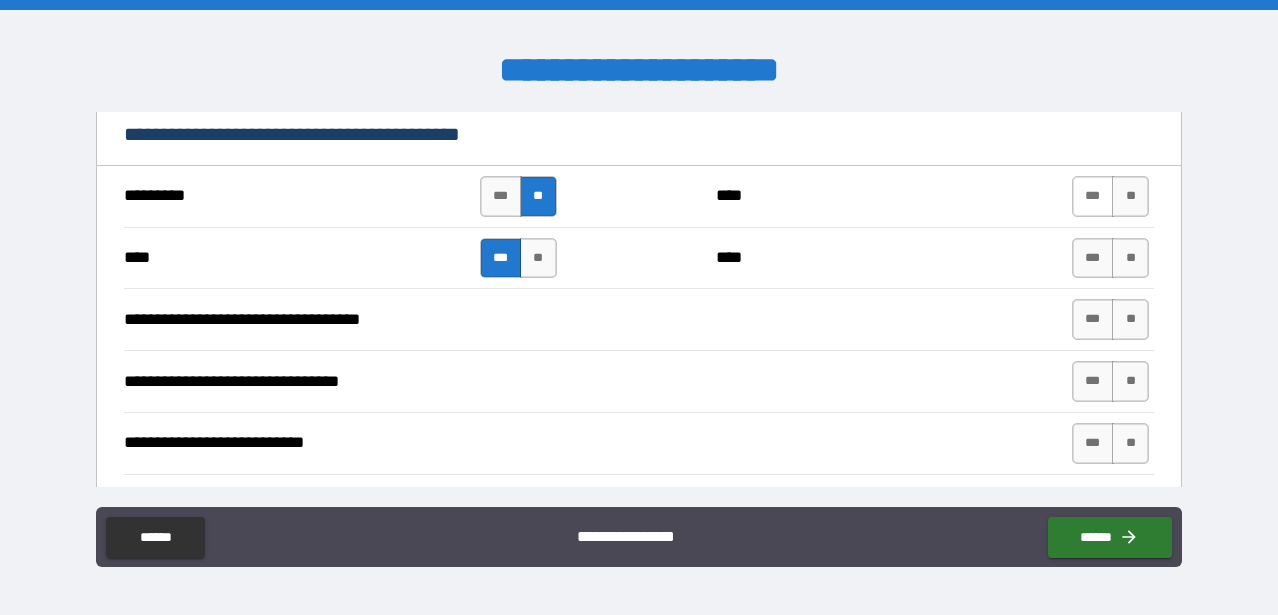 click on "***" at bounding box center [1093, 196] 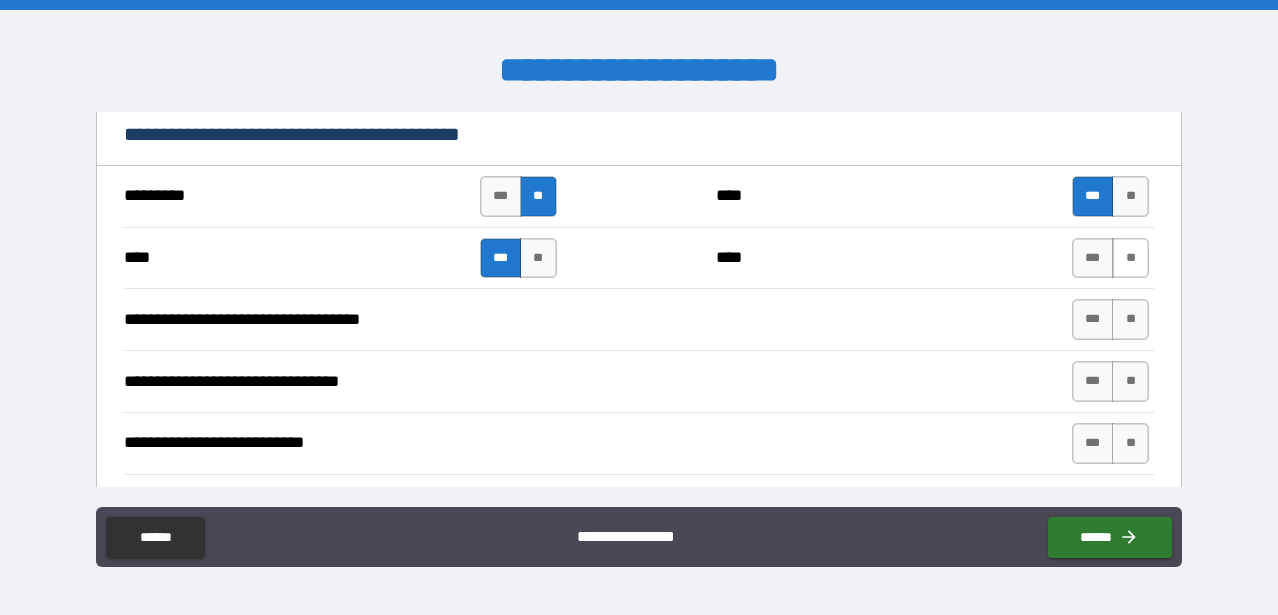 click on "**" at bounding box center (1130, 258) 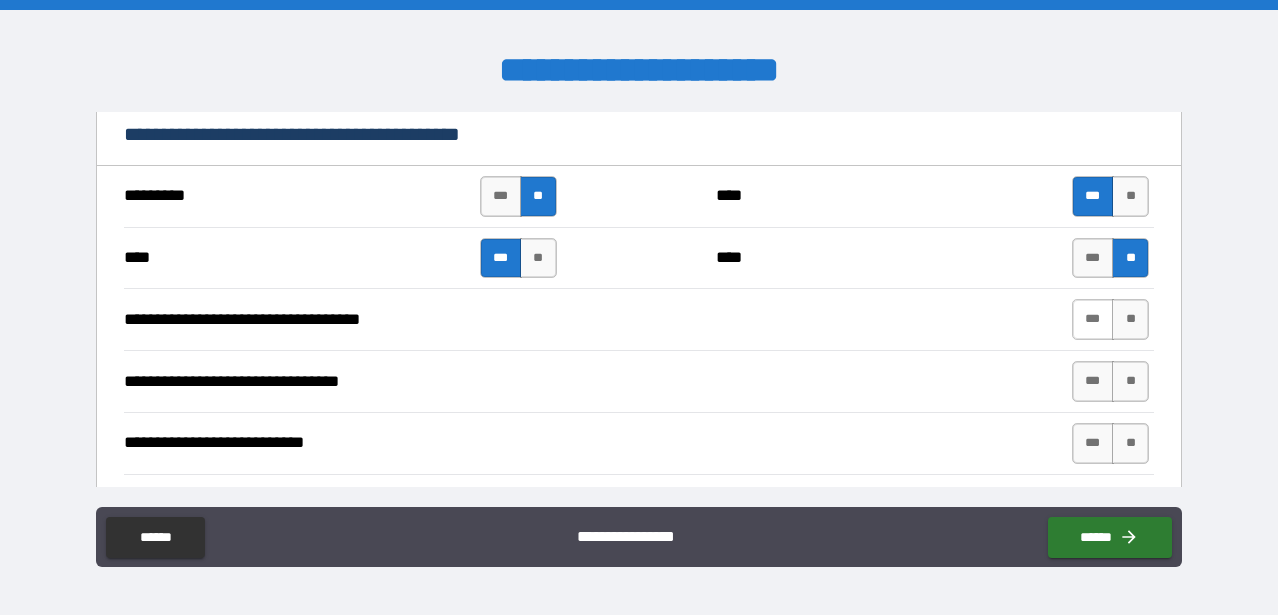 click on "***" at bounding box center (1093, 319) 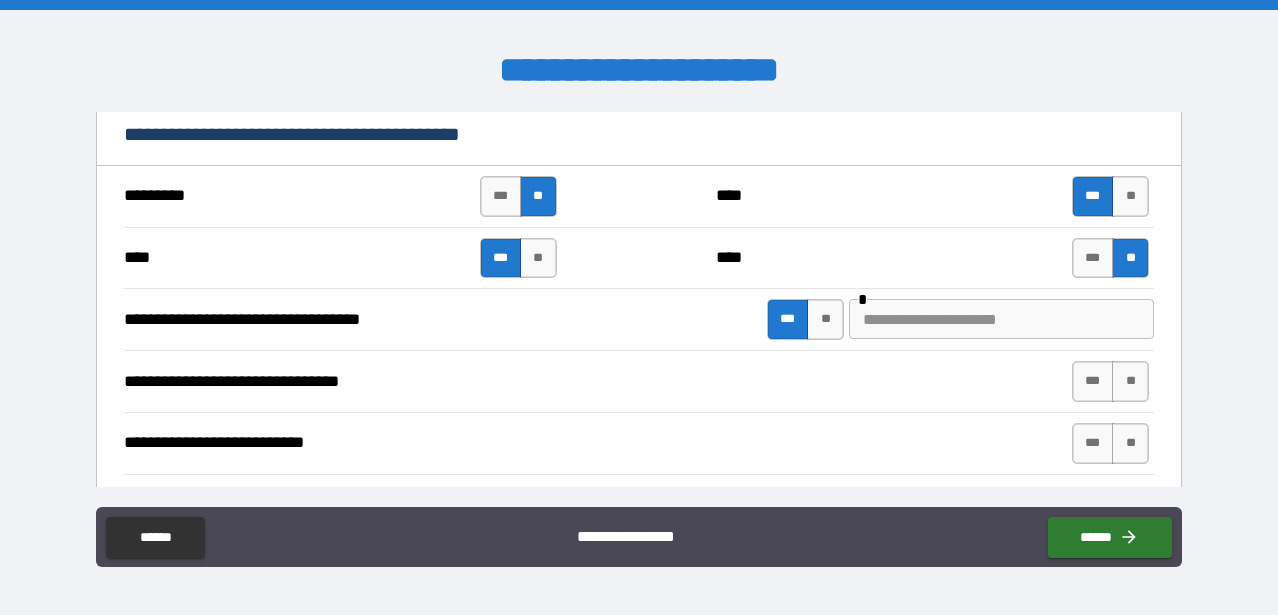 click at bounding box center [1001, 319] 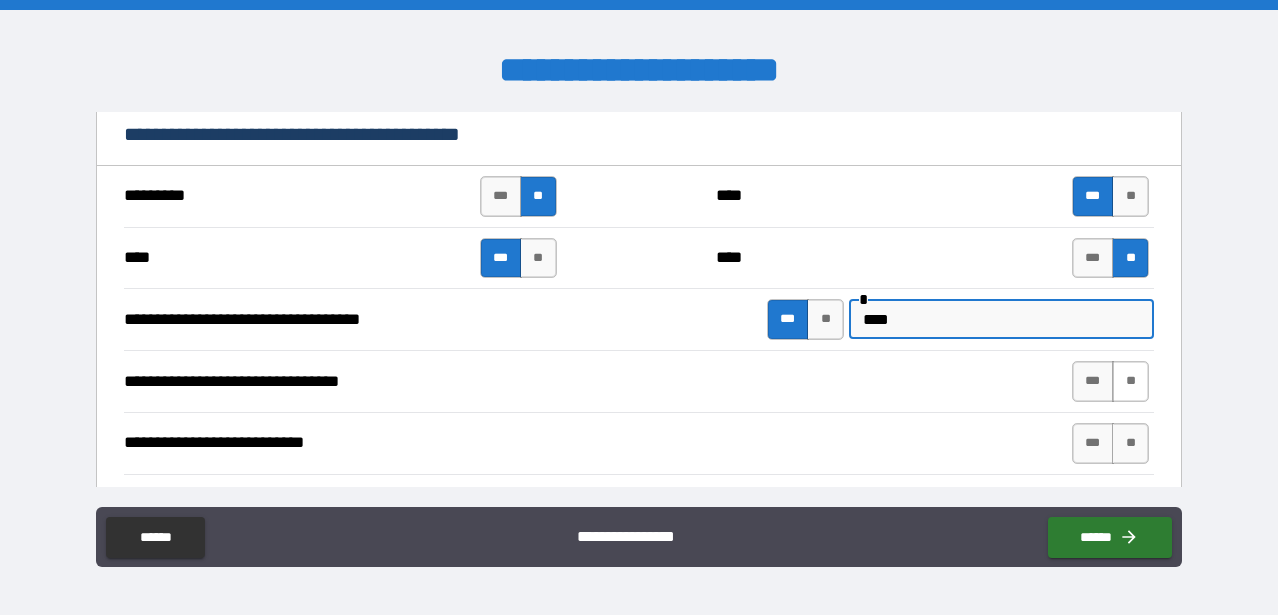 click on "**" at bounding box center (1130, 381) 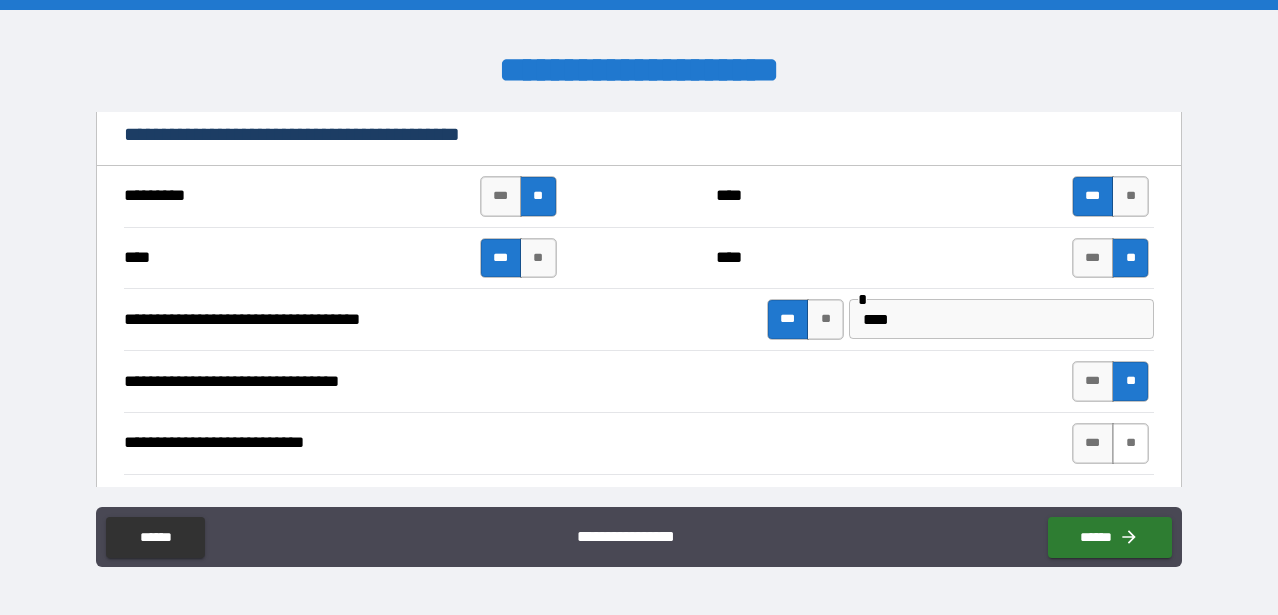 click on "**" at bounding box center [1130, 443] 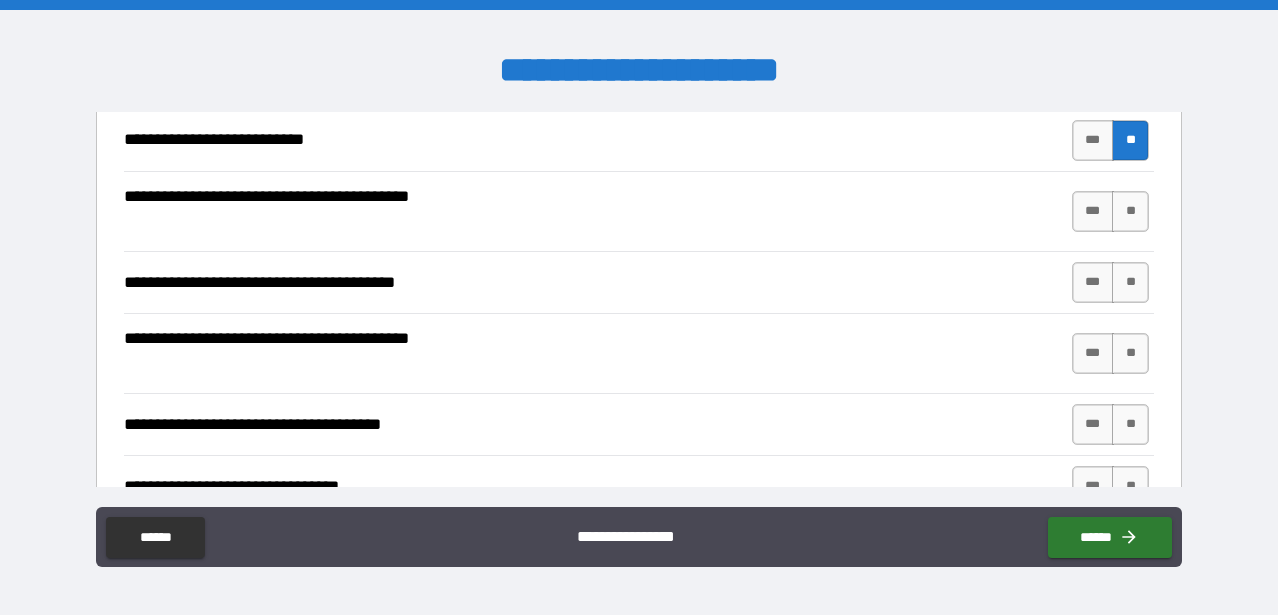 scroll, scrollTop: 2522, scrollLeft: 0, axis: vertical 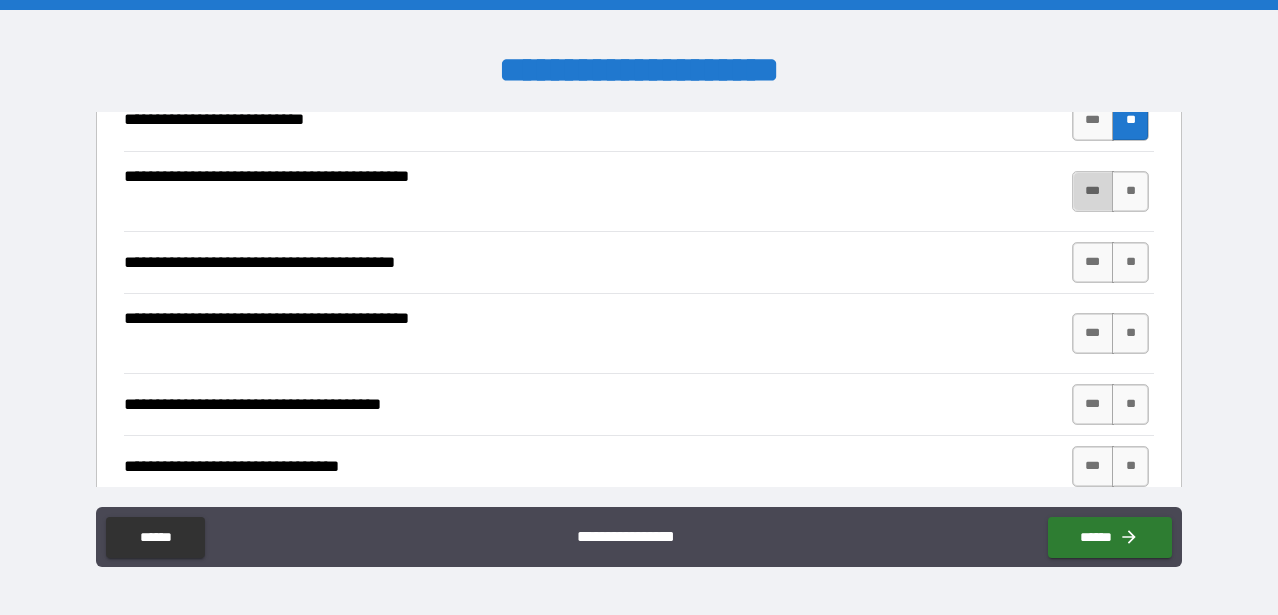 click on "***" at bounding box center (1093, 191) 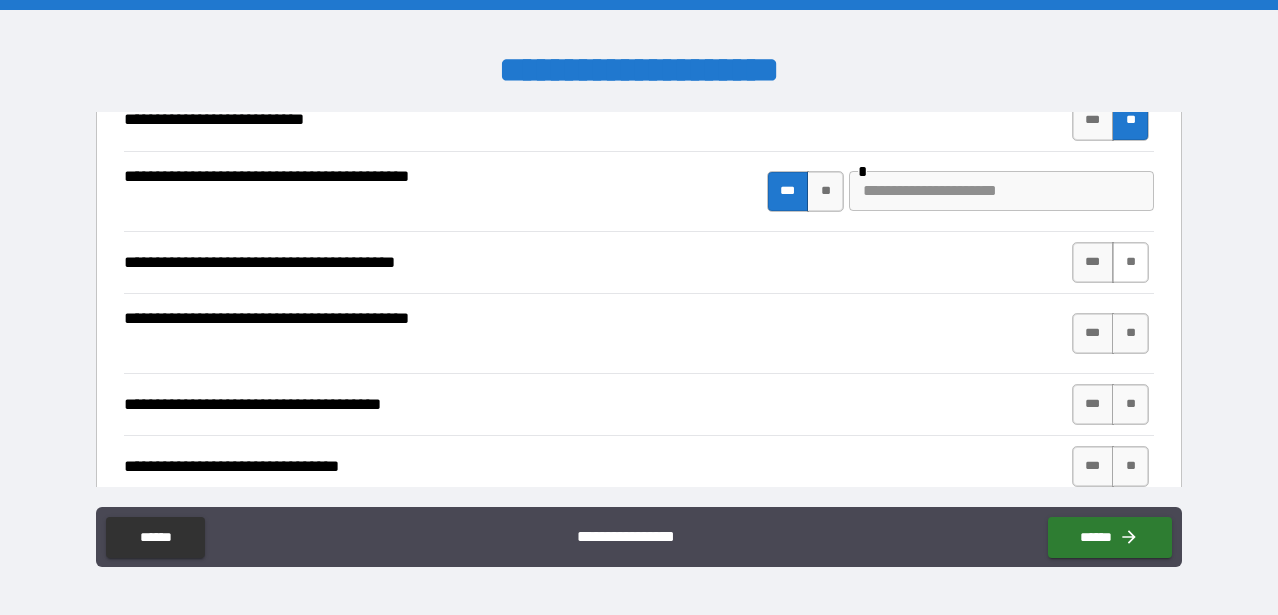 click on "**" at bounding box center [1130, 262] 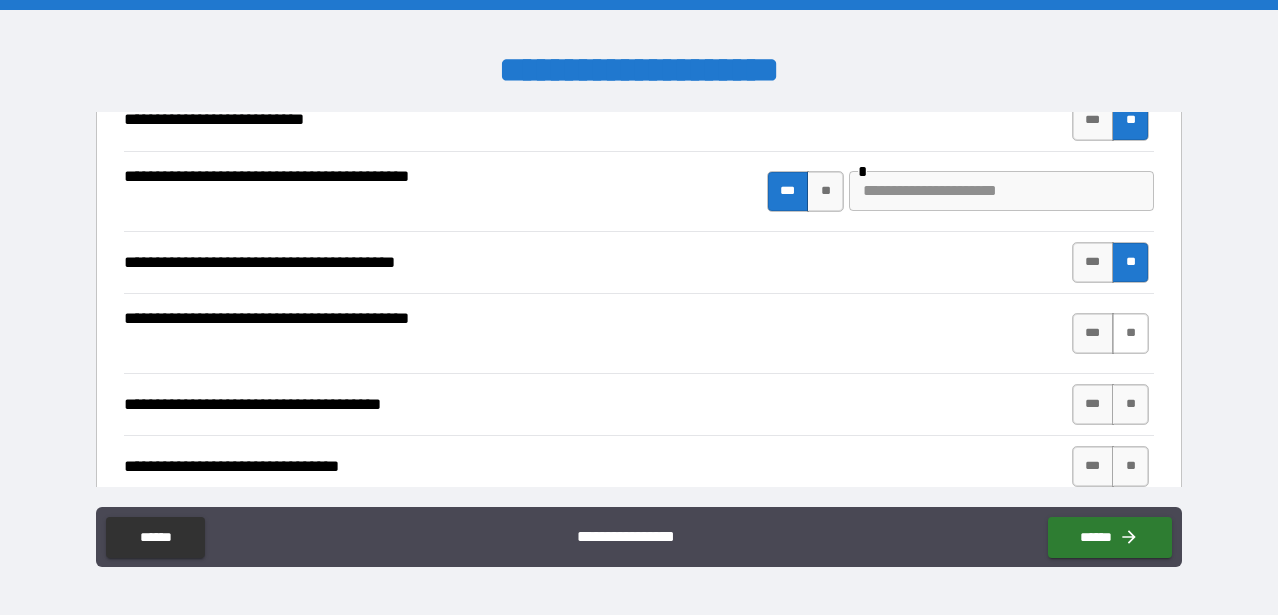 click on "**" at bounding box center [1130, 333] 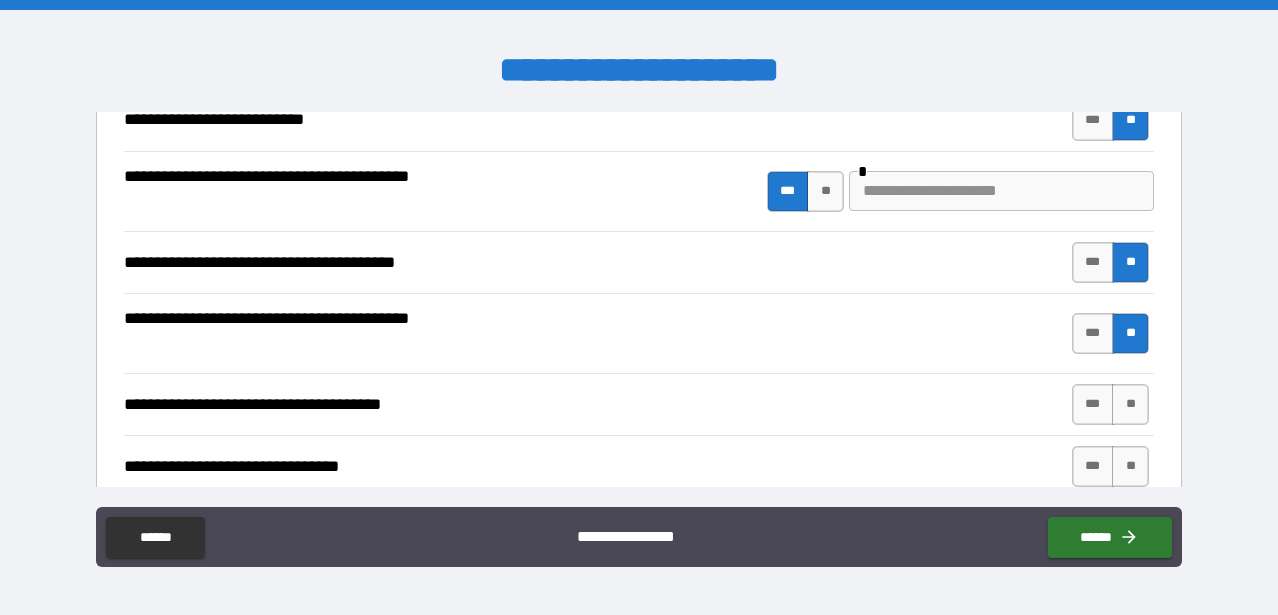 click at bounding box center [1001, 191] 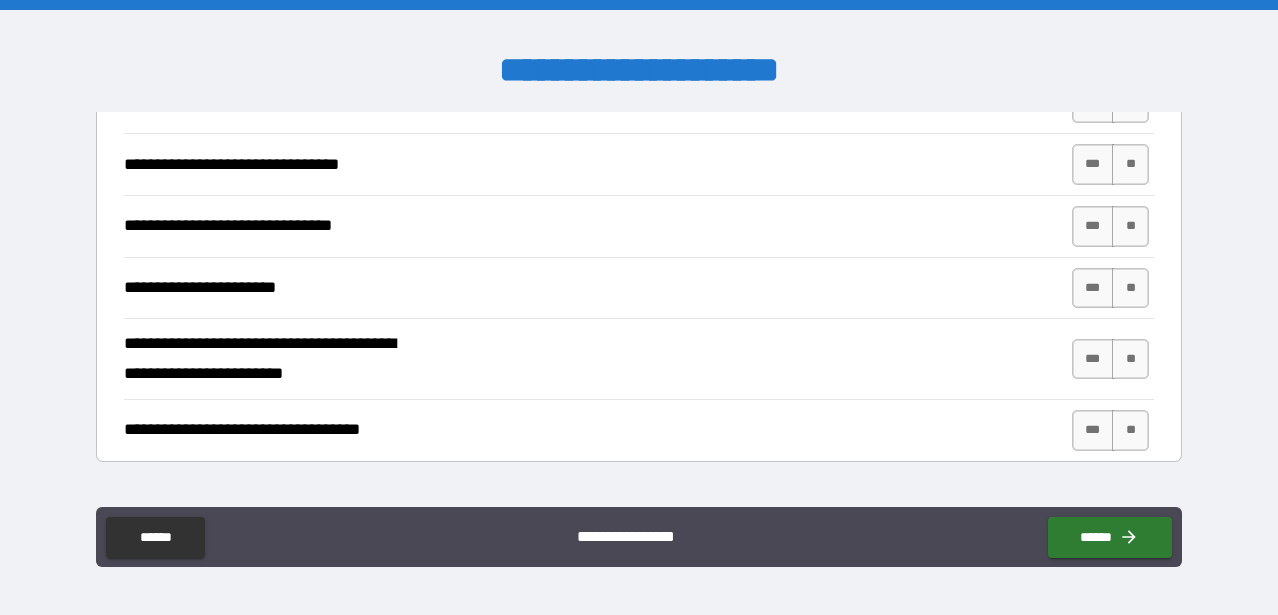 scroll, scrollTop: 2845, scrollLeft: 0, axis: vertical 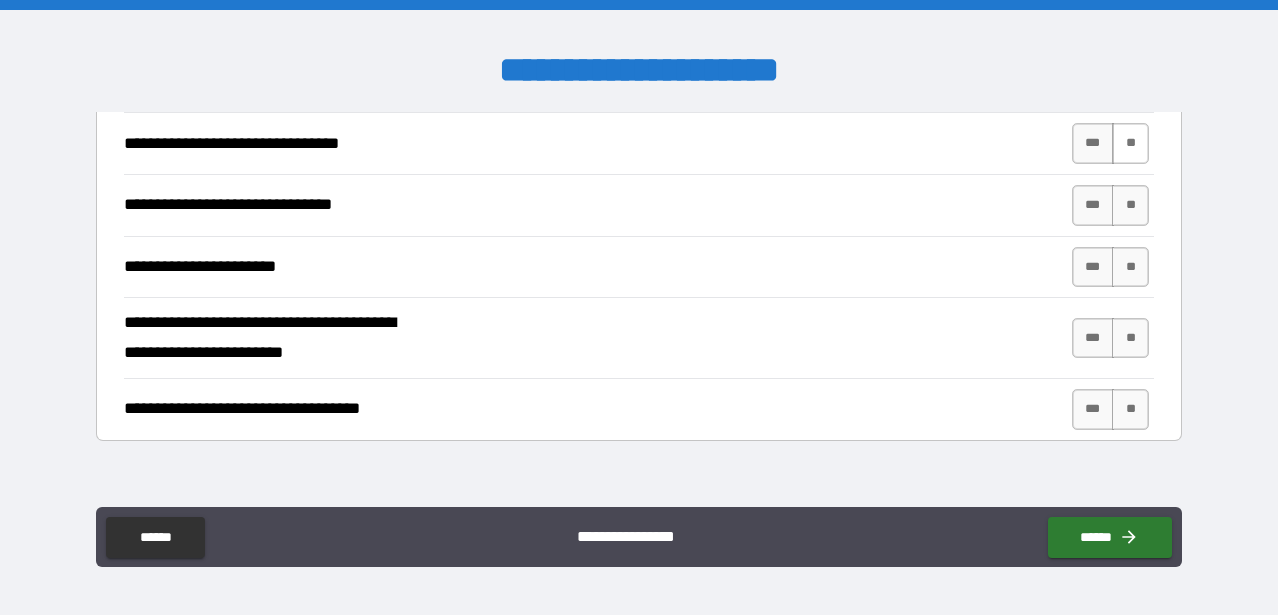 click on "**" at bounding box center [1130, 143] 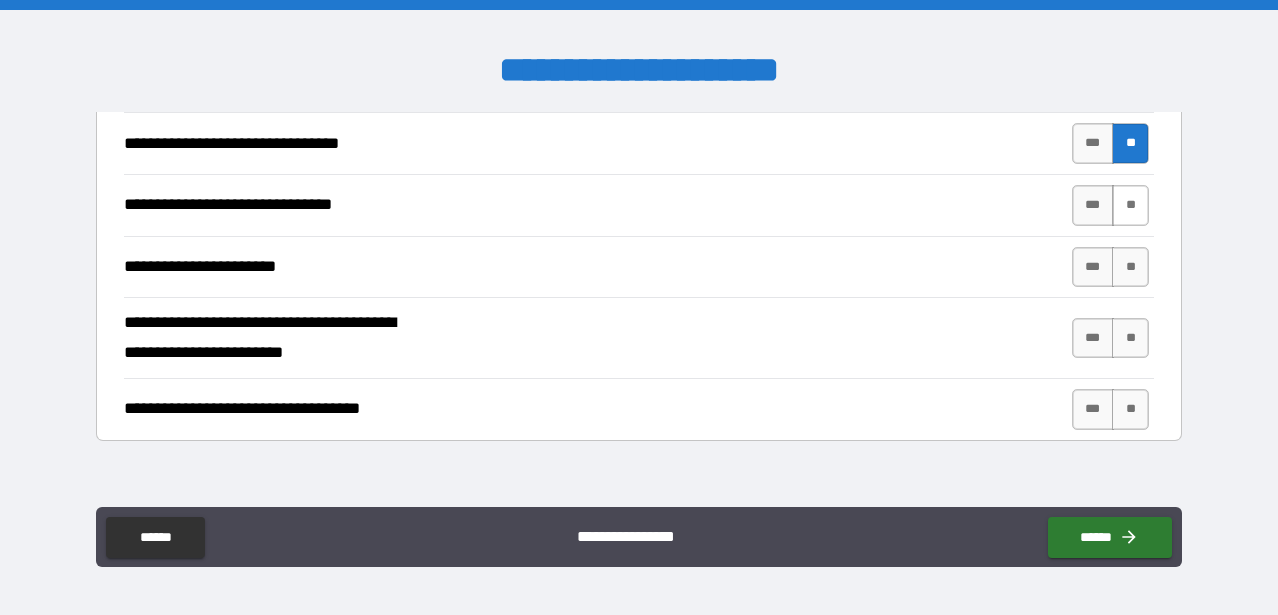 click on "**" at bounding box center [1130, 205] 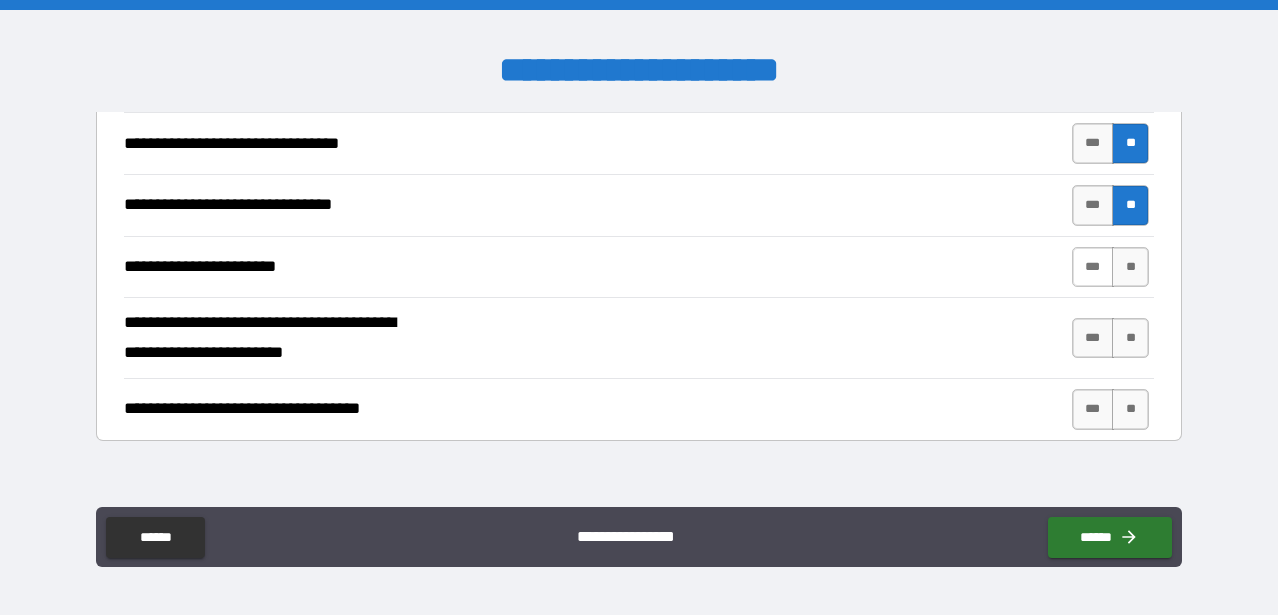 click on "***" at bounding box center [1093, 267] 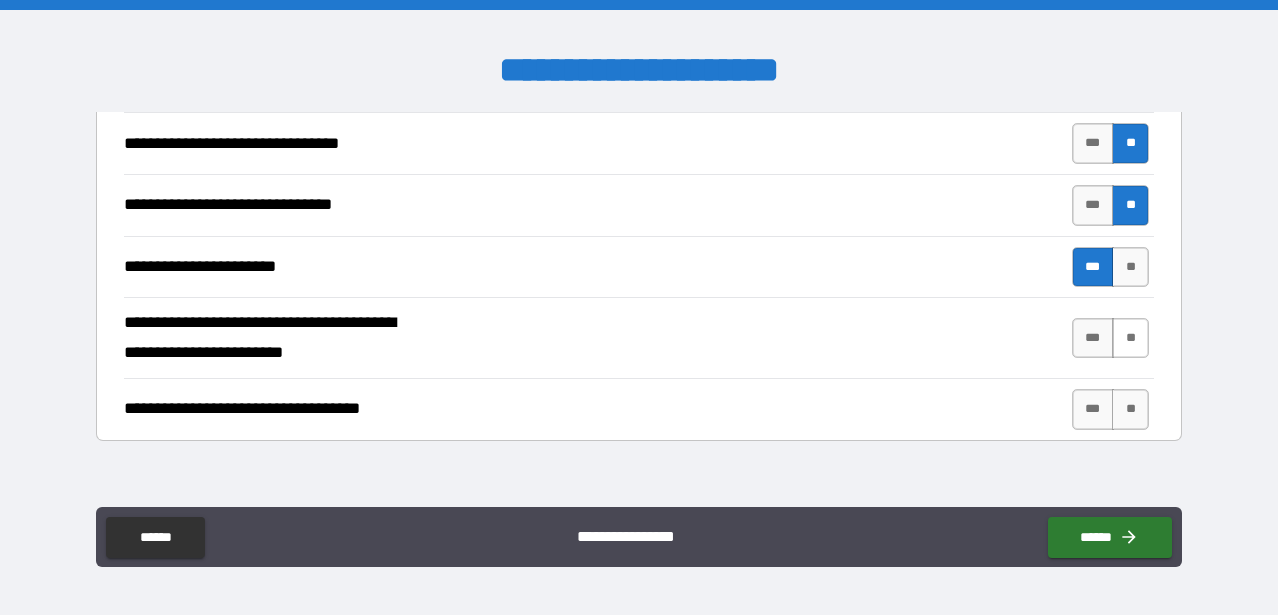 click on "**" at bounding box center [1130, 338] 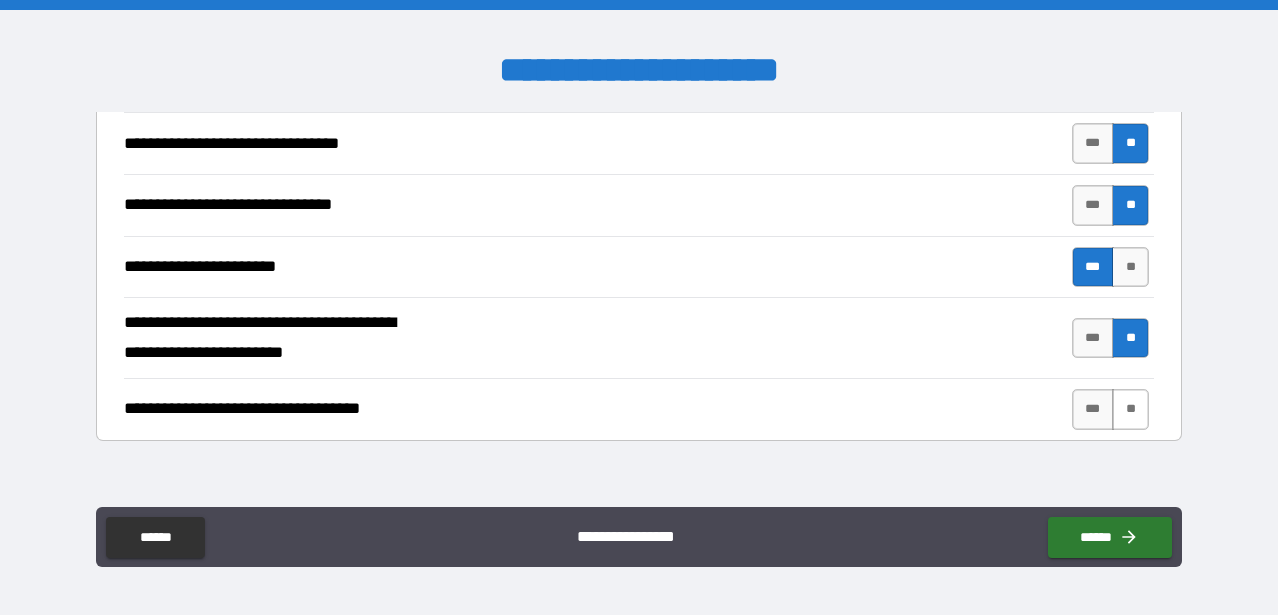 click on "**" at bounding box center (1130, 409) 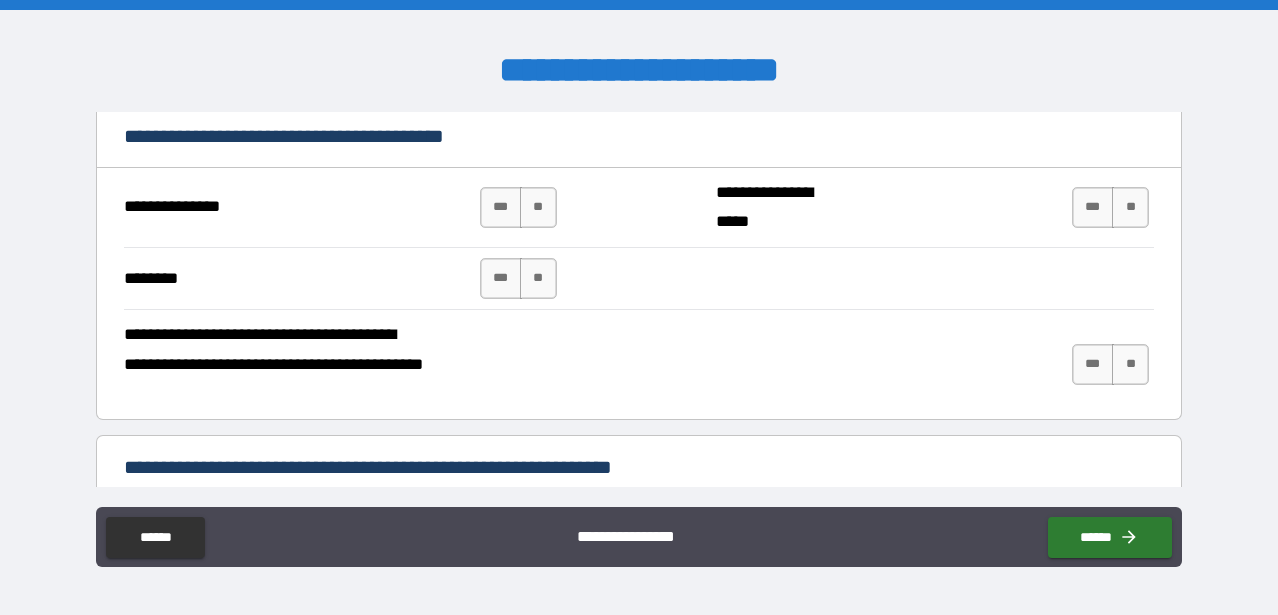 scroll, scrollTop: 3329, scrollLeft: 0, axis: vertical 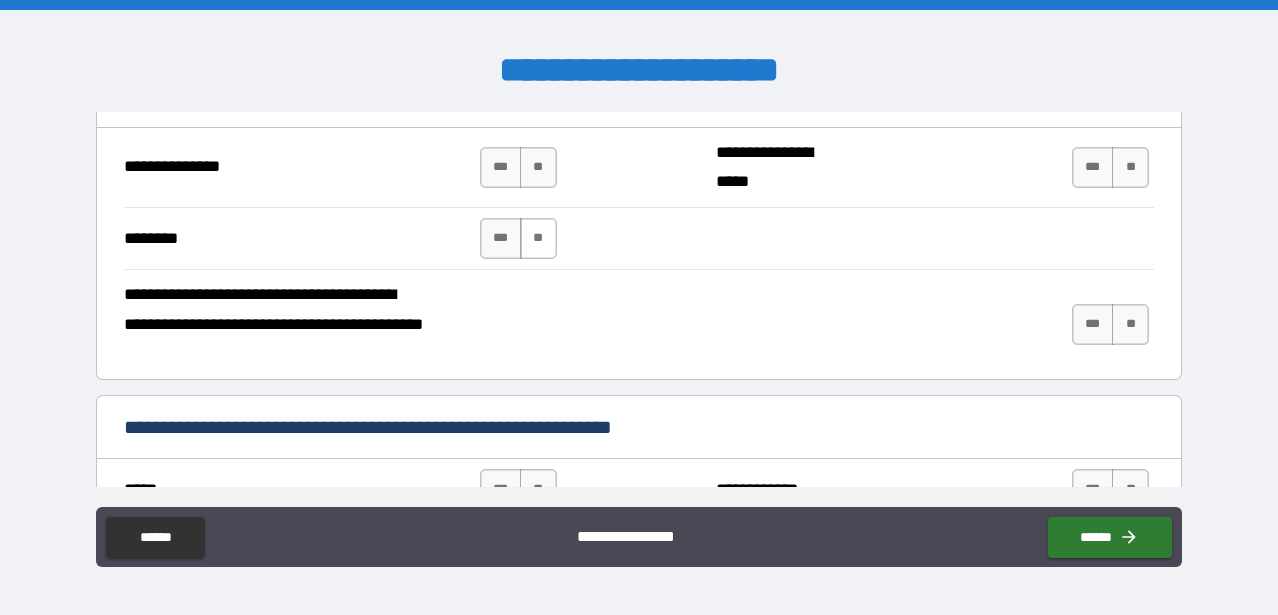 click on "**" at bounding box center [538, 238] 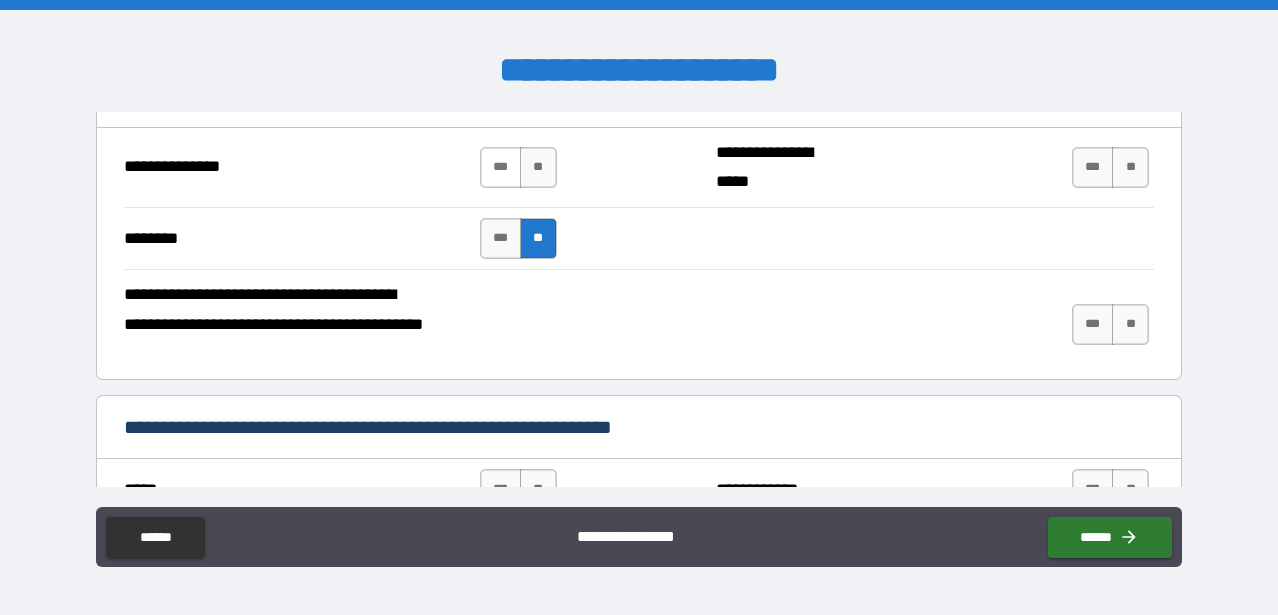 click on "***" at bounding box center [501, 167] 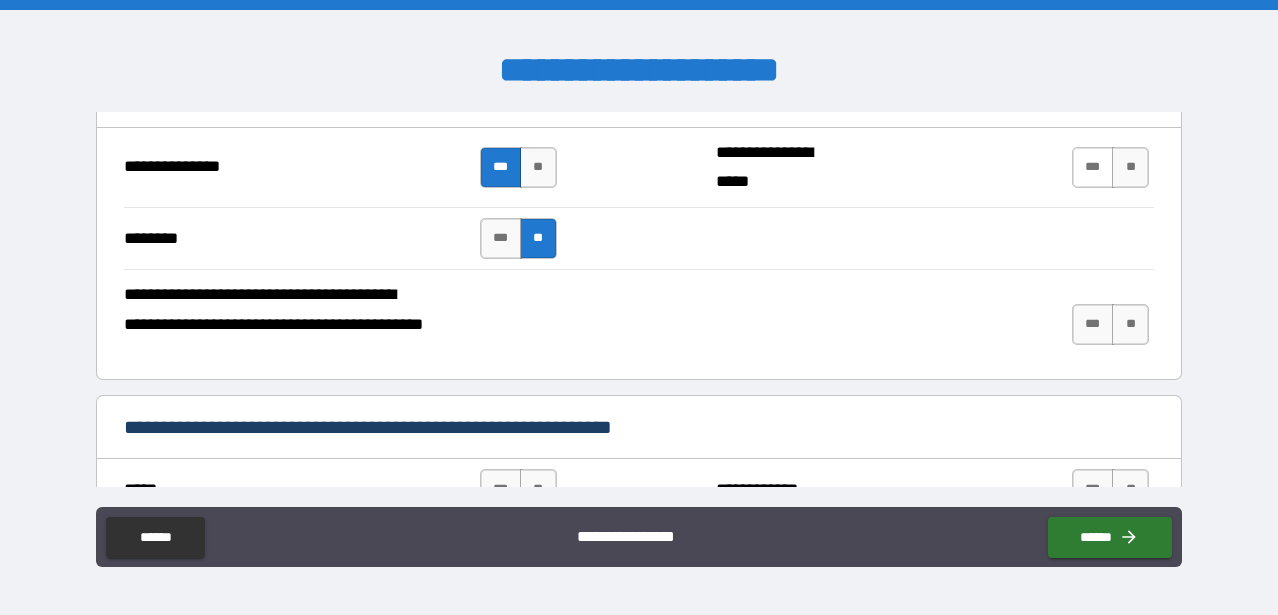 click on "***" at bounding box center (1093, 167) 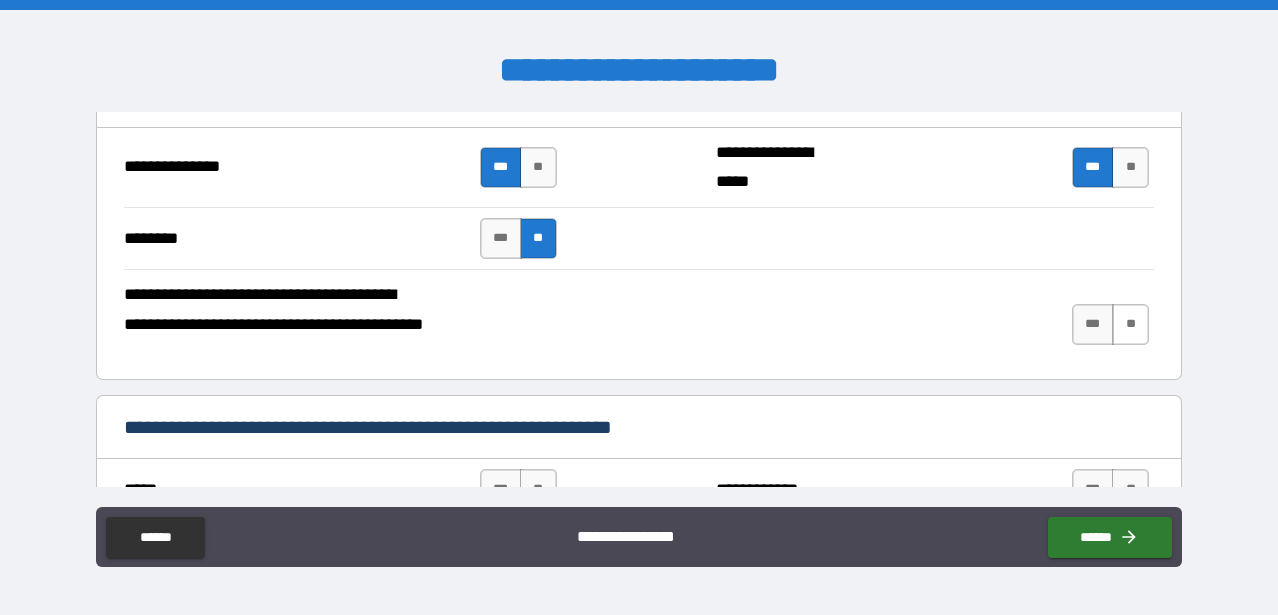 click on "**" at bounding box center (1130, 324) 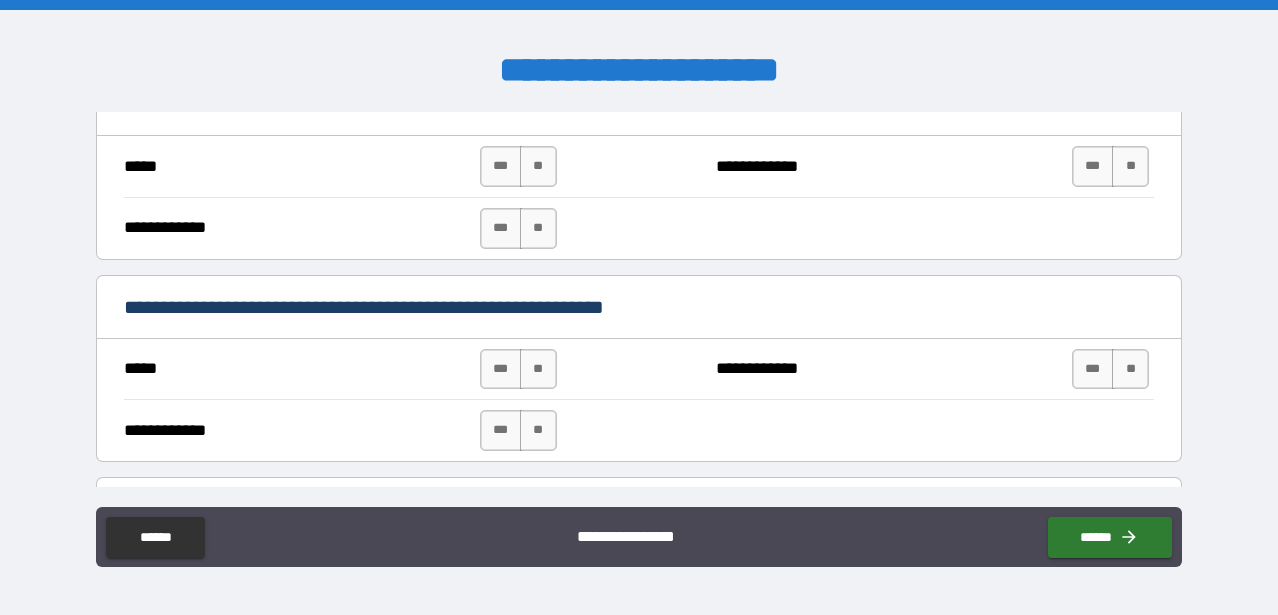 scroll, scrollTop: 3470, scrollLeft: 0, axis: vertical 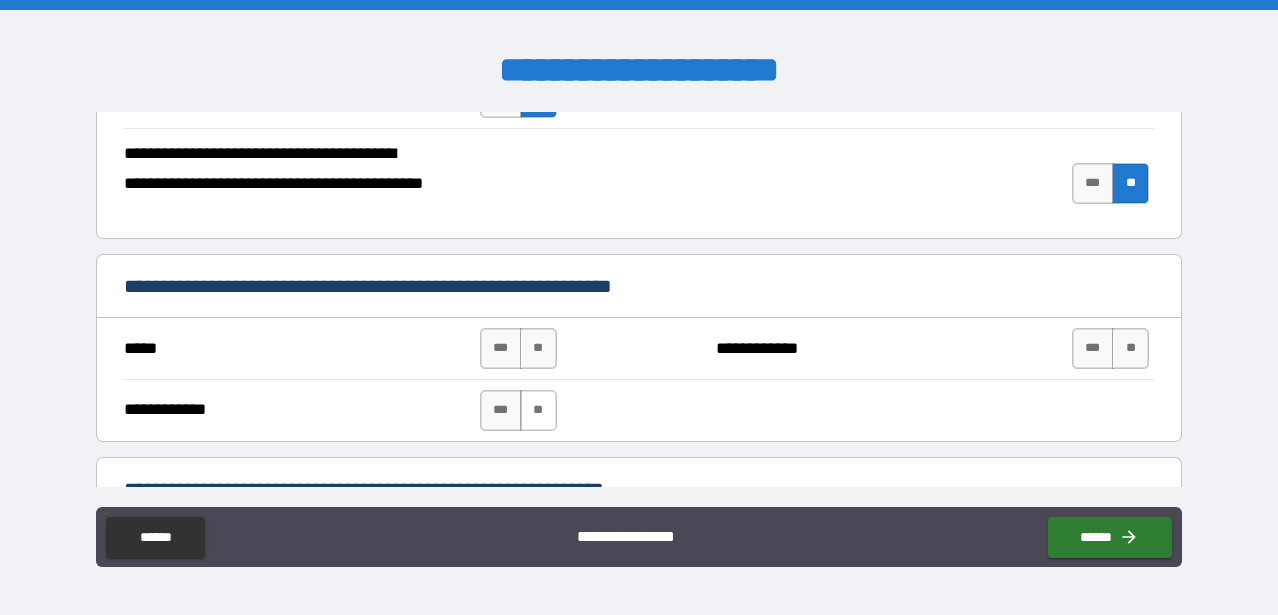 click on "**" at bounding box center [538, 410] 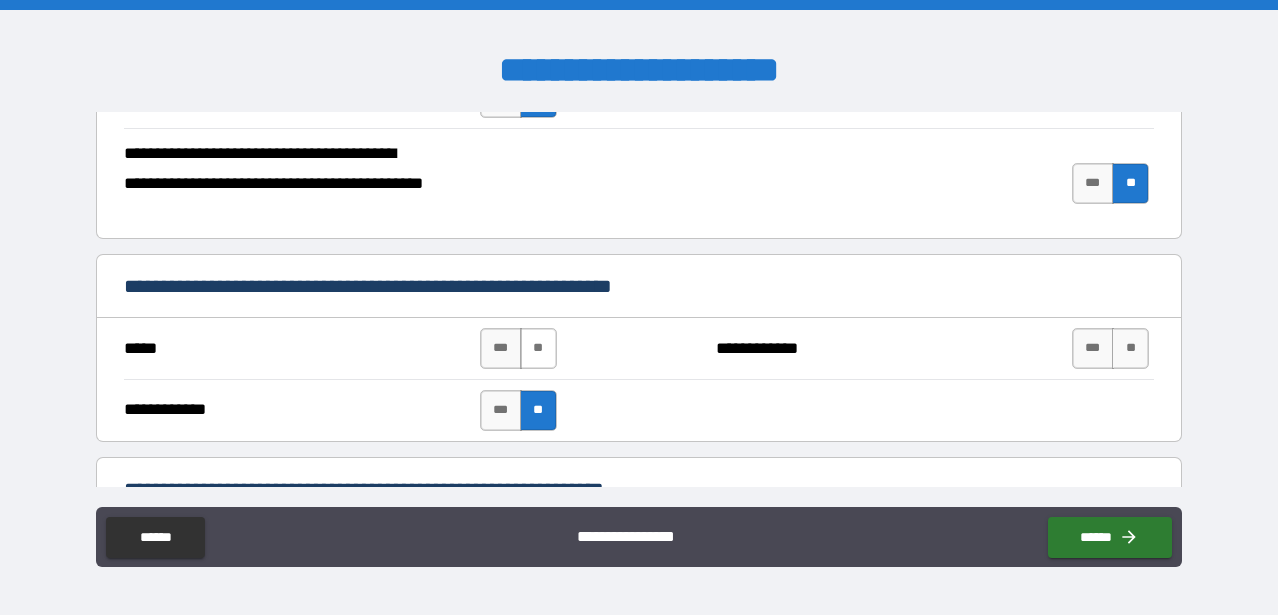 click on "**" at bounding box center [538, 348] 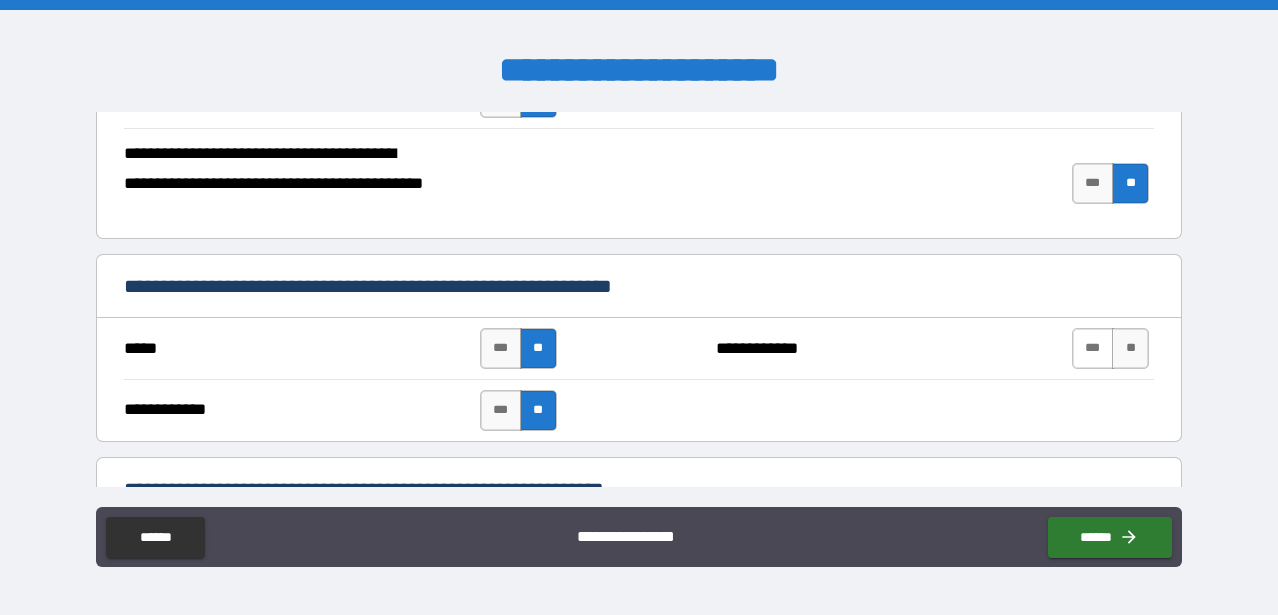 click on "***" at bounding box center (1093, 348) 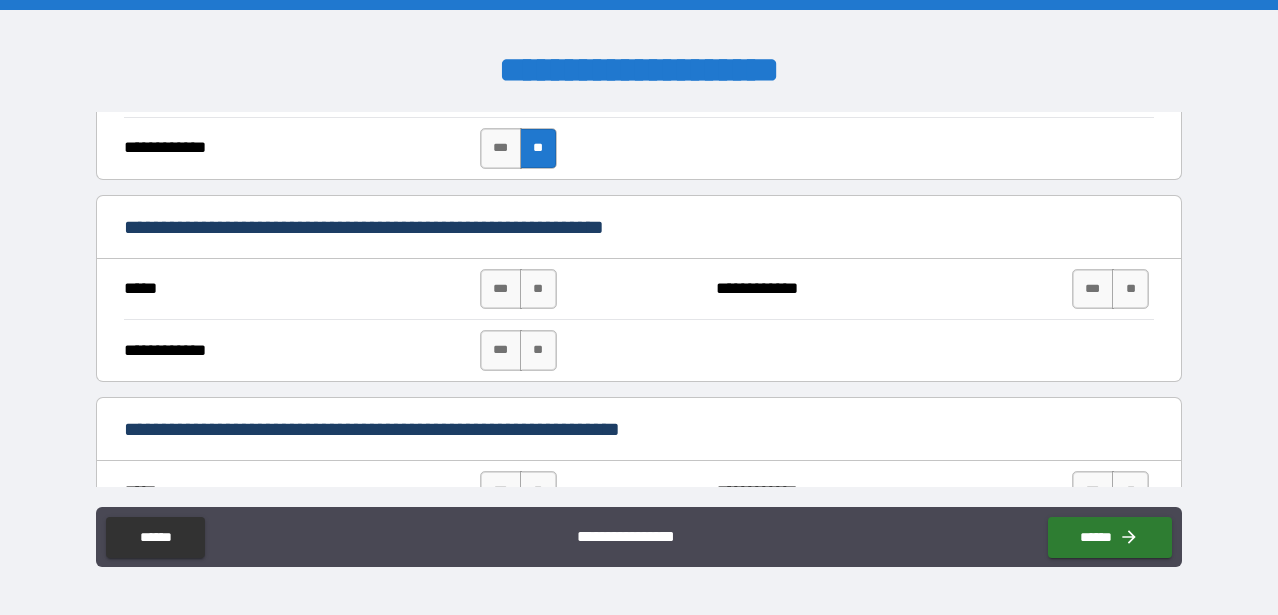 scroll, scrollTop: 3753, scrollLeft: 0, axis: vertical 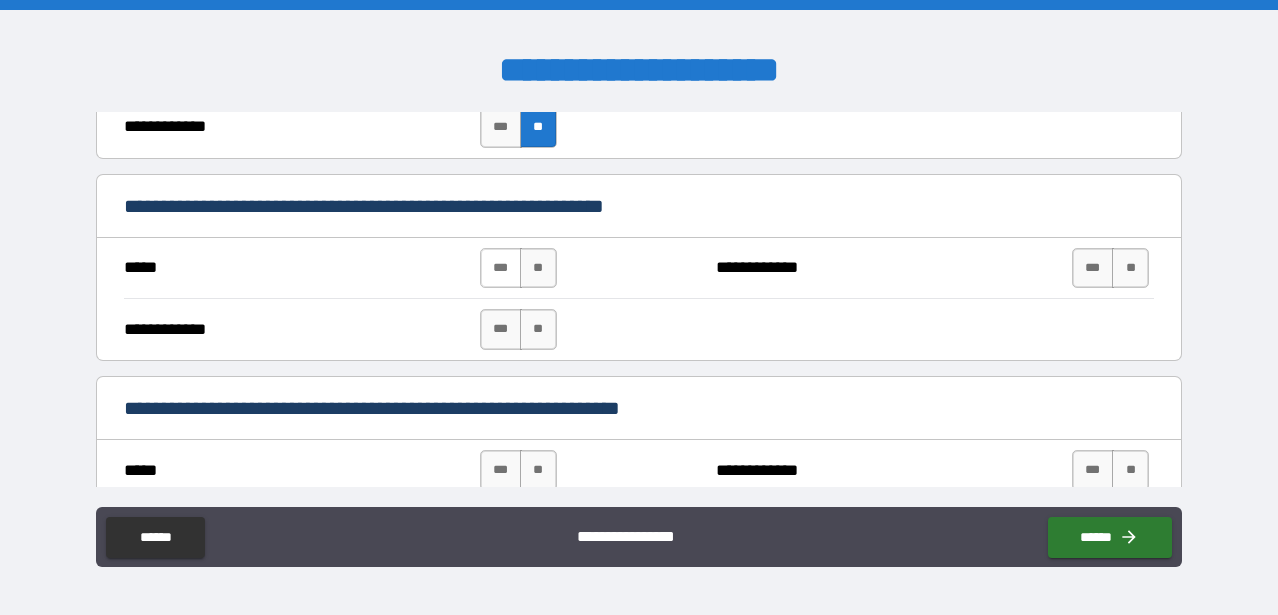 click on "***" at bounding box center [501, 268] 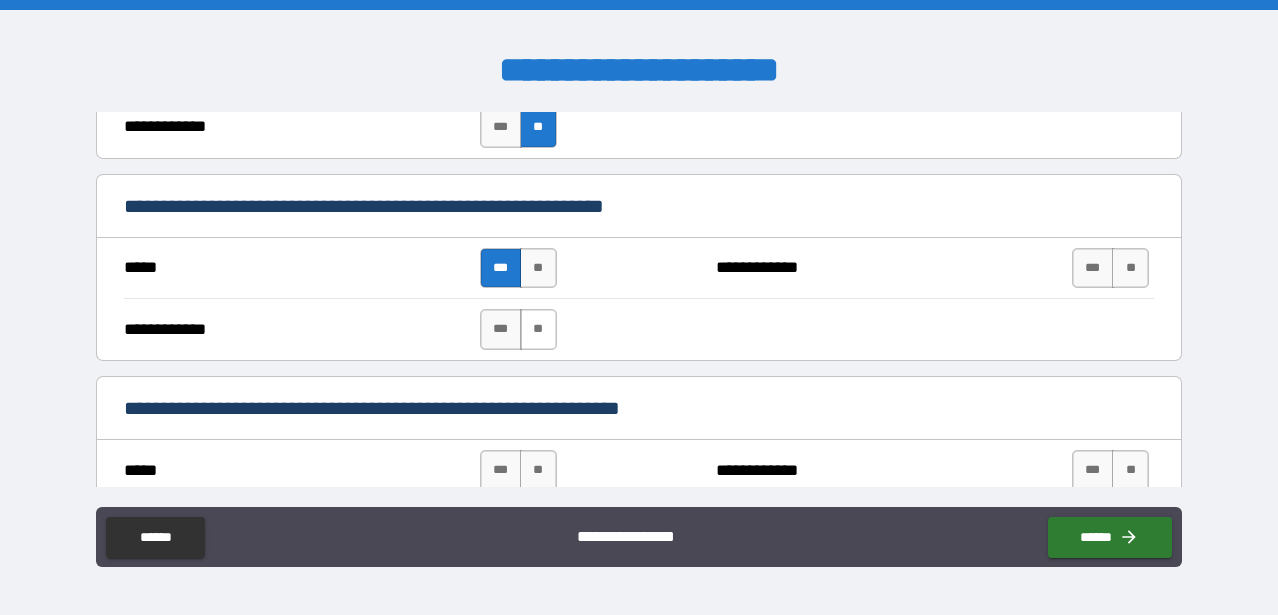 click on "**" at bounding box center (538, 329) 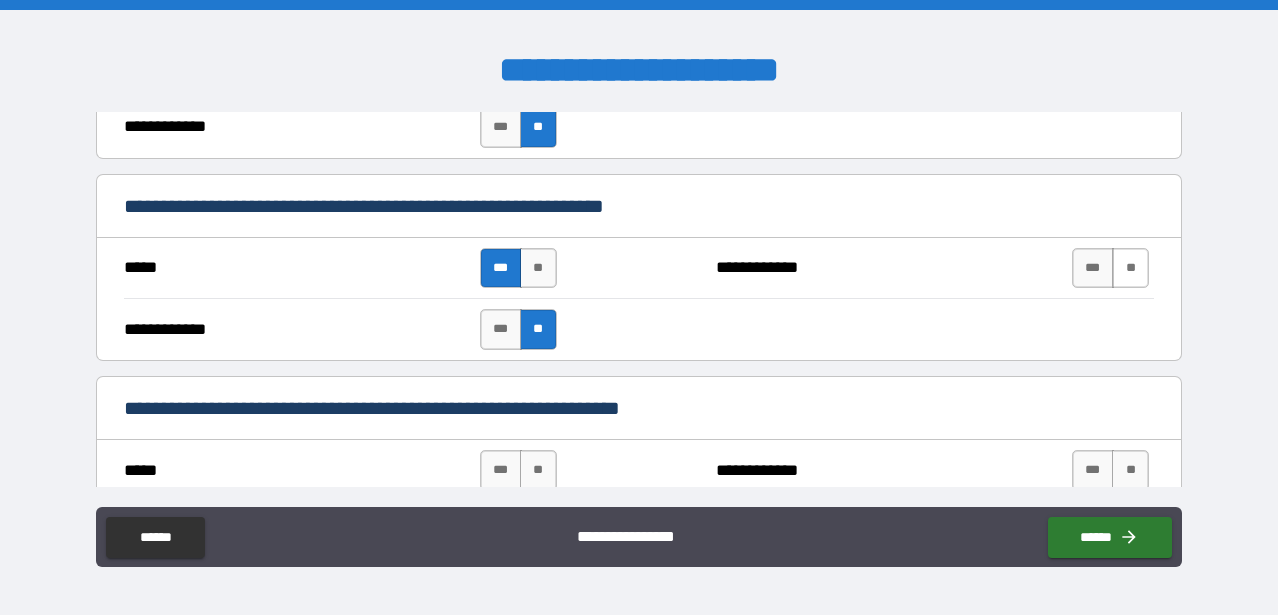 click on "**" at bounding box center (1130, 268) 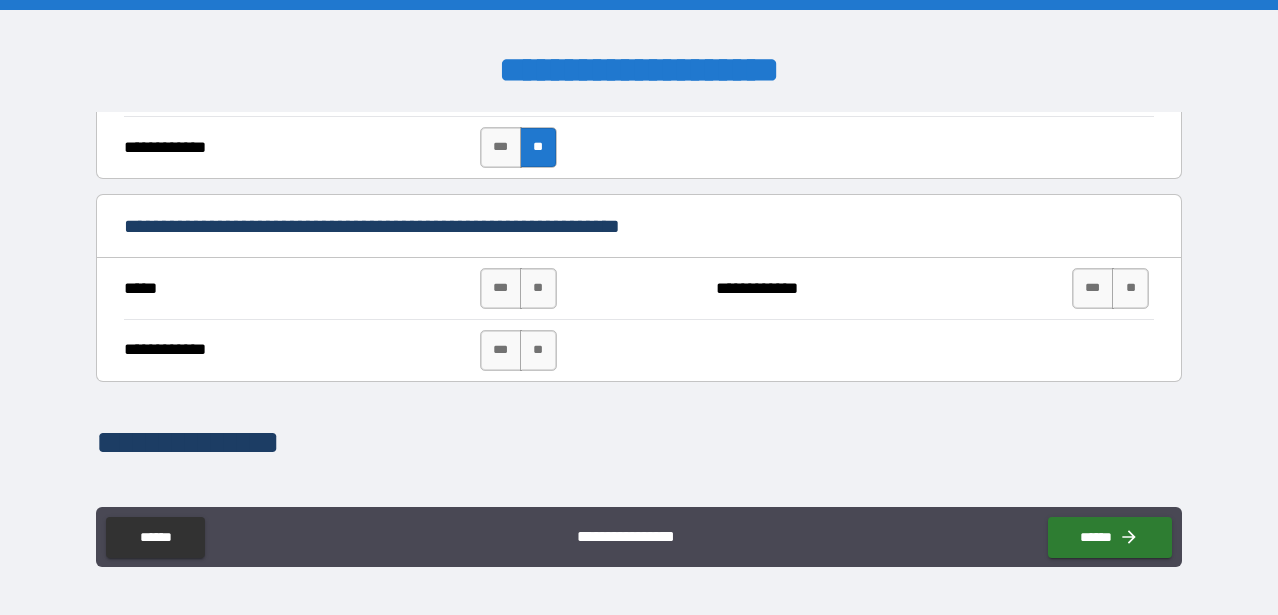 scroll, scrollTop: 3954, scrollLeft: 0, axis: vertical 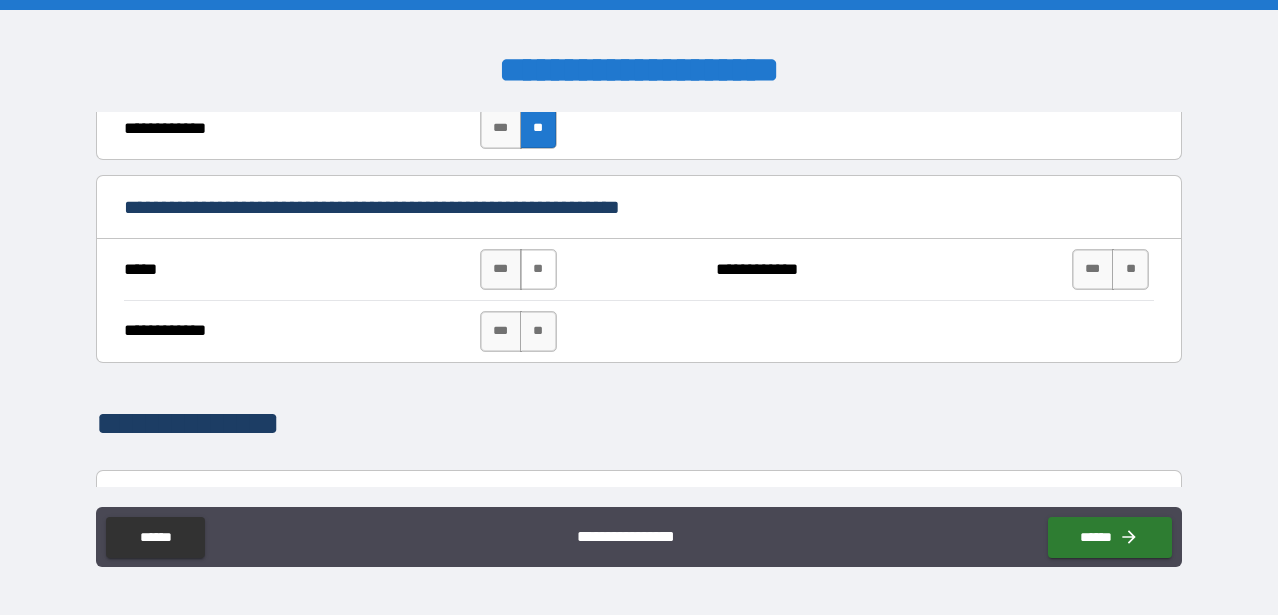 click on "**" at bounding box center [538, 269] 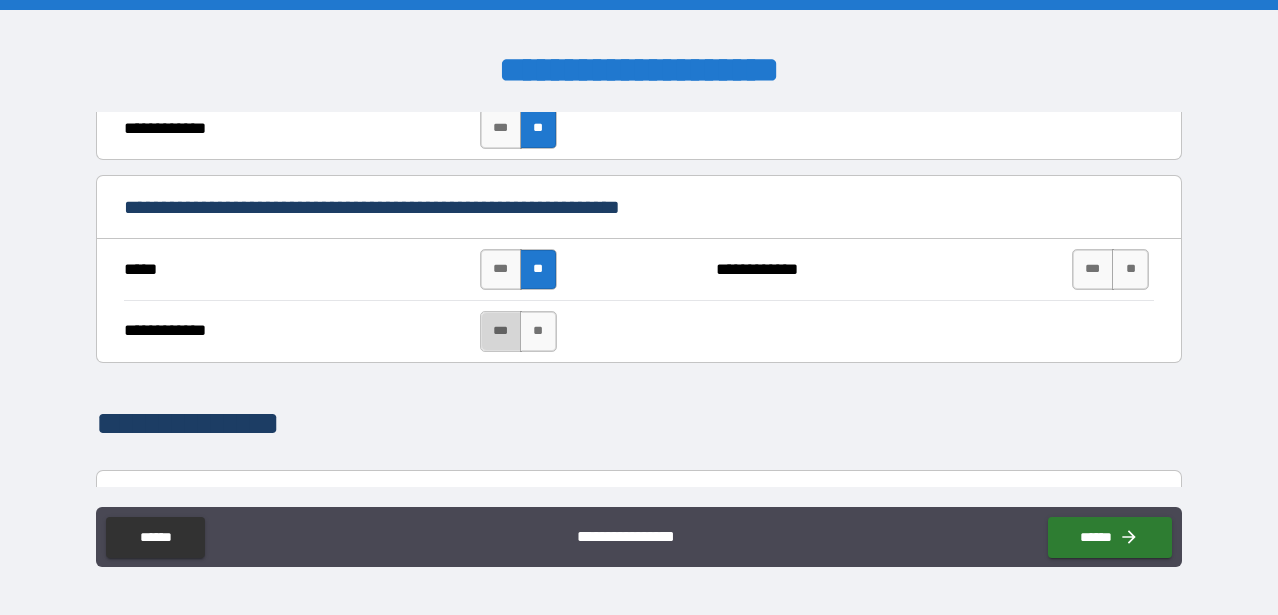click on "***" at bounding box center (501, 331) 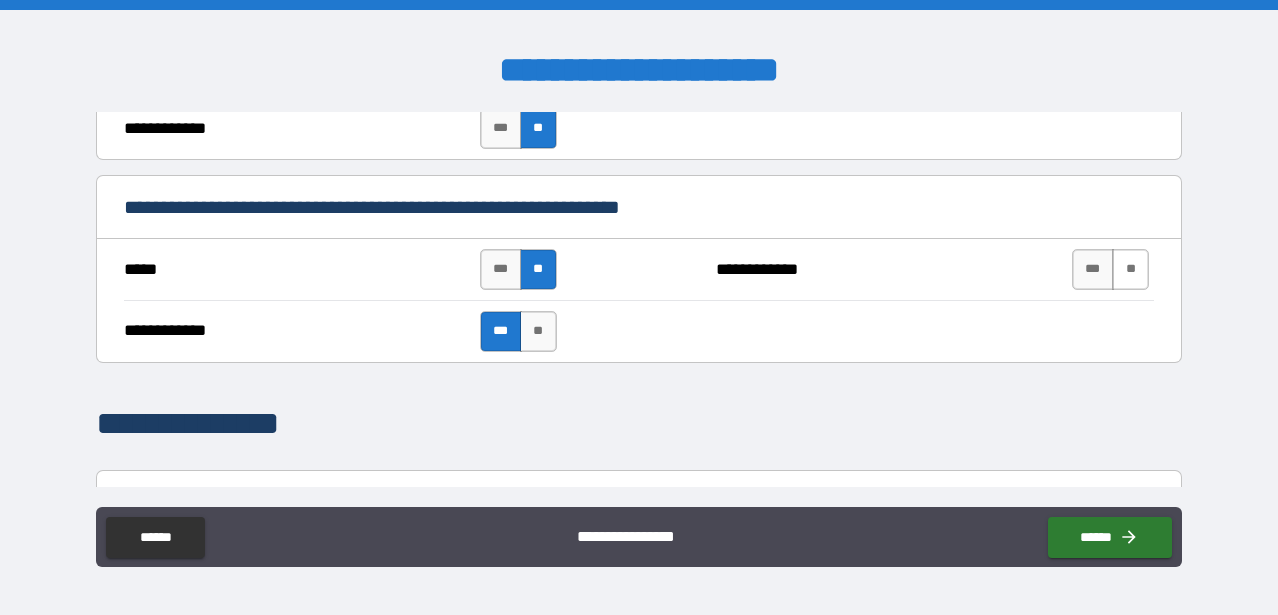 click on "**" at bounding box center [1130, 269] 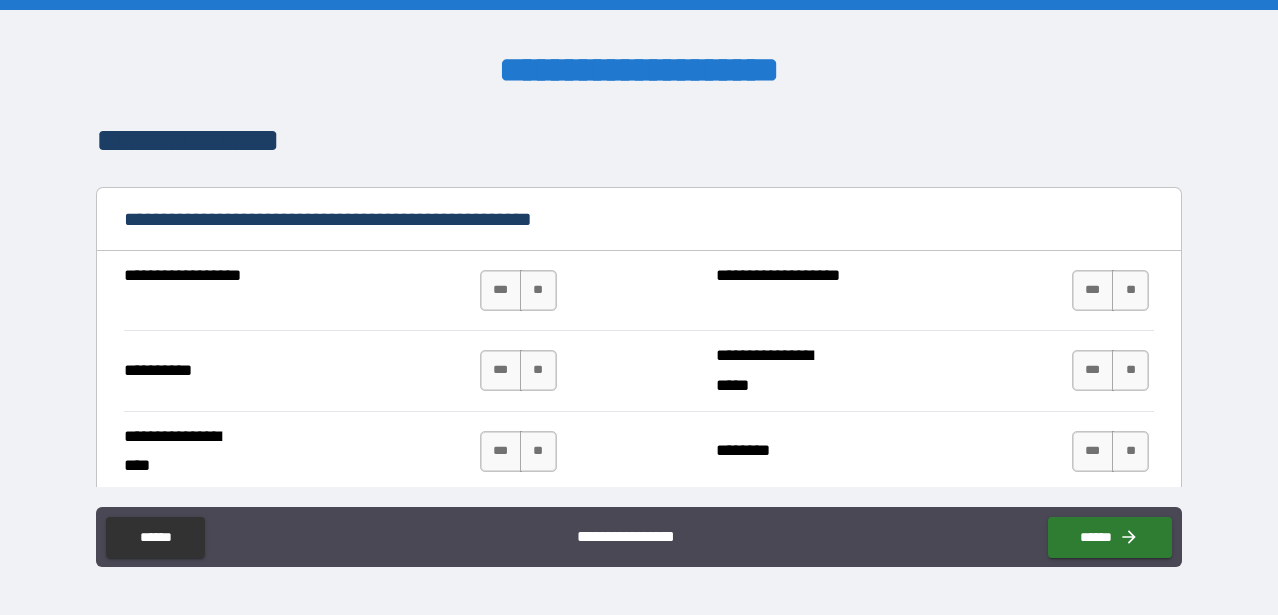 scroll, scrollTop: 4257, scrollLeft: 0, axis: vertical 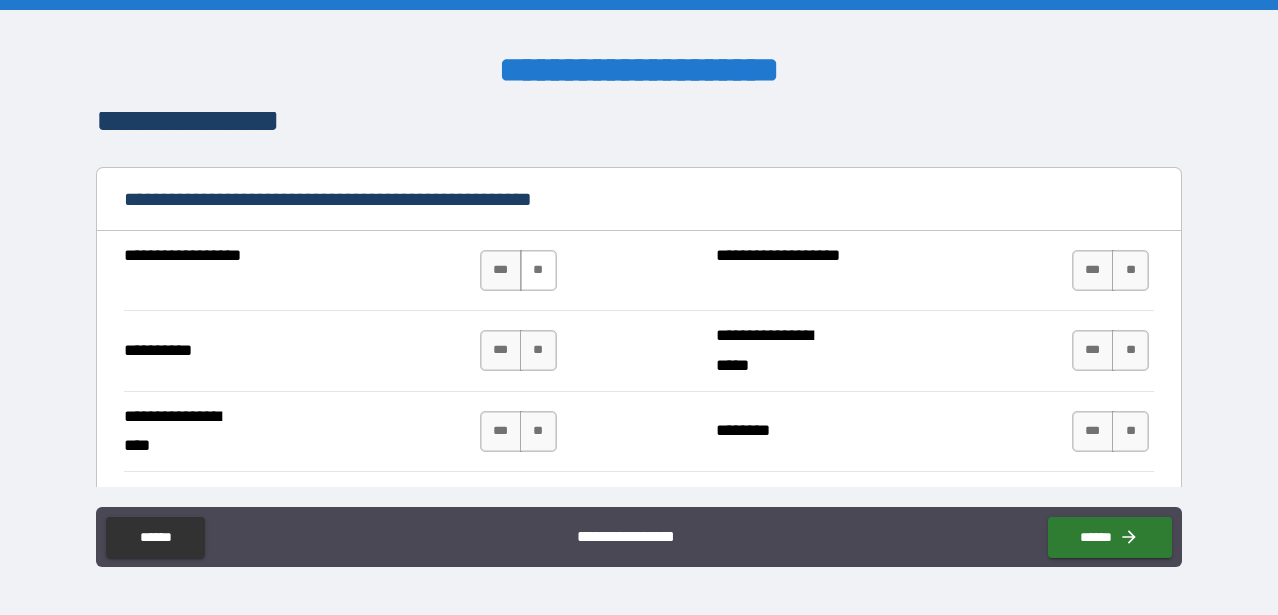 click on "**" at bounding box center [538, 270] 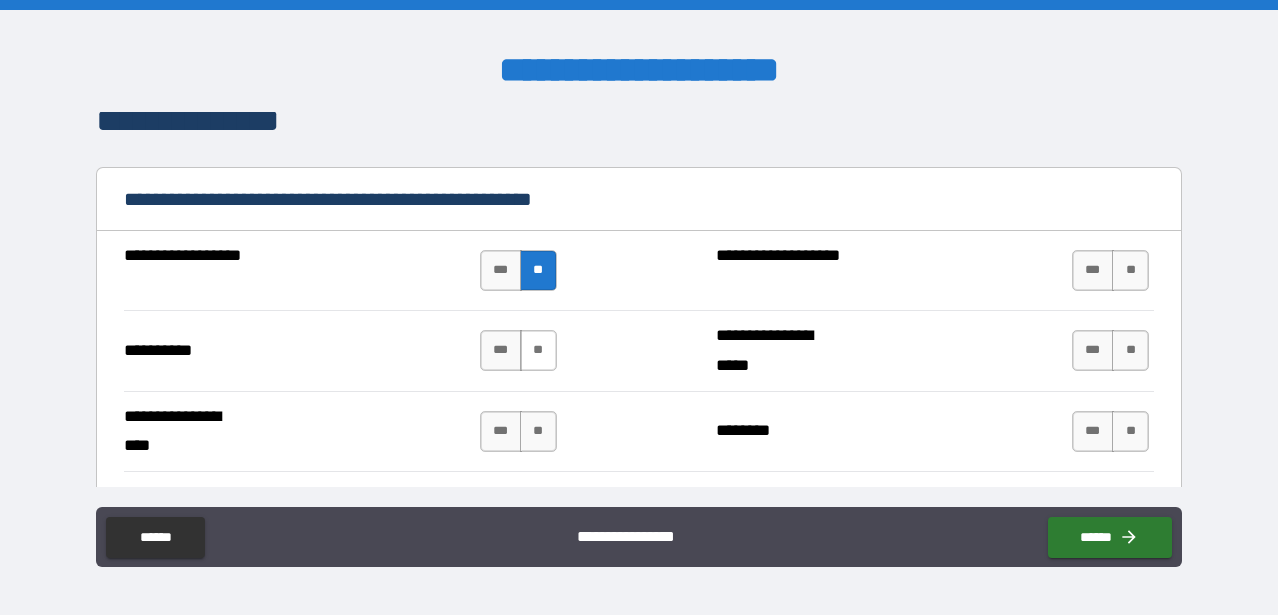 click on "**" at bounding box center [538, 350] 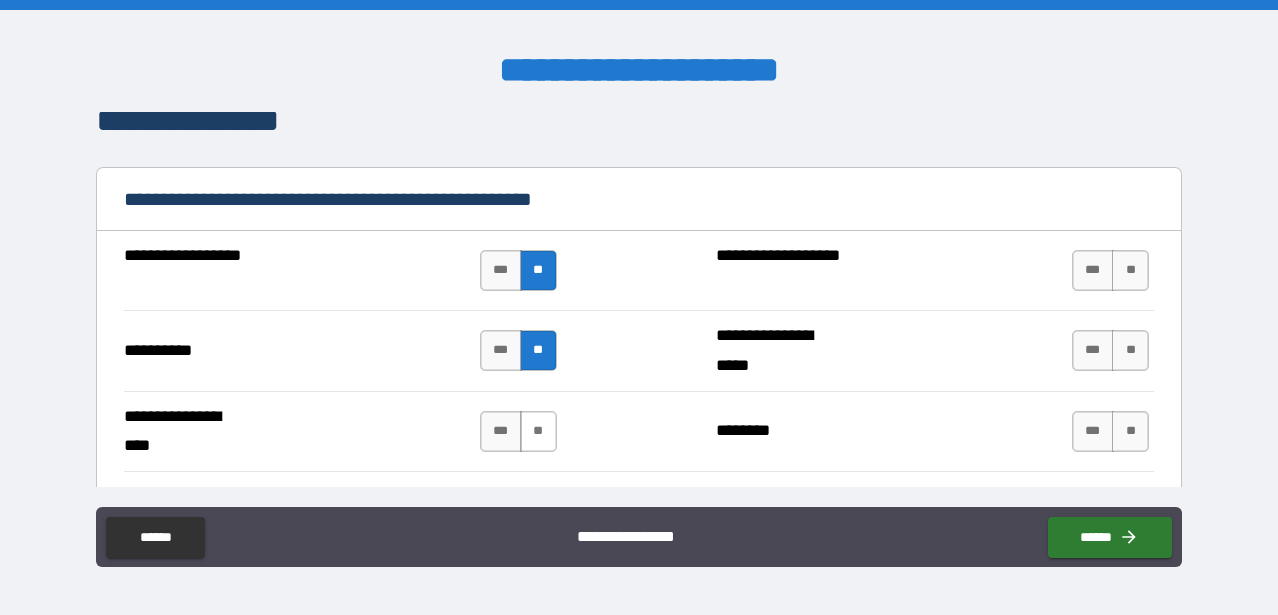 click on "**" at bounding box center (538, 431) 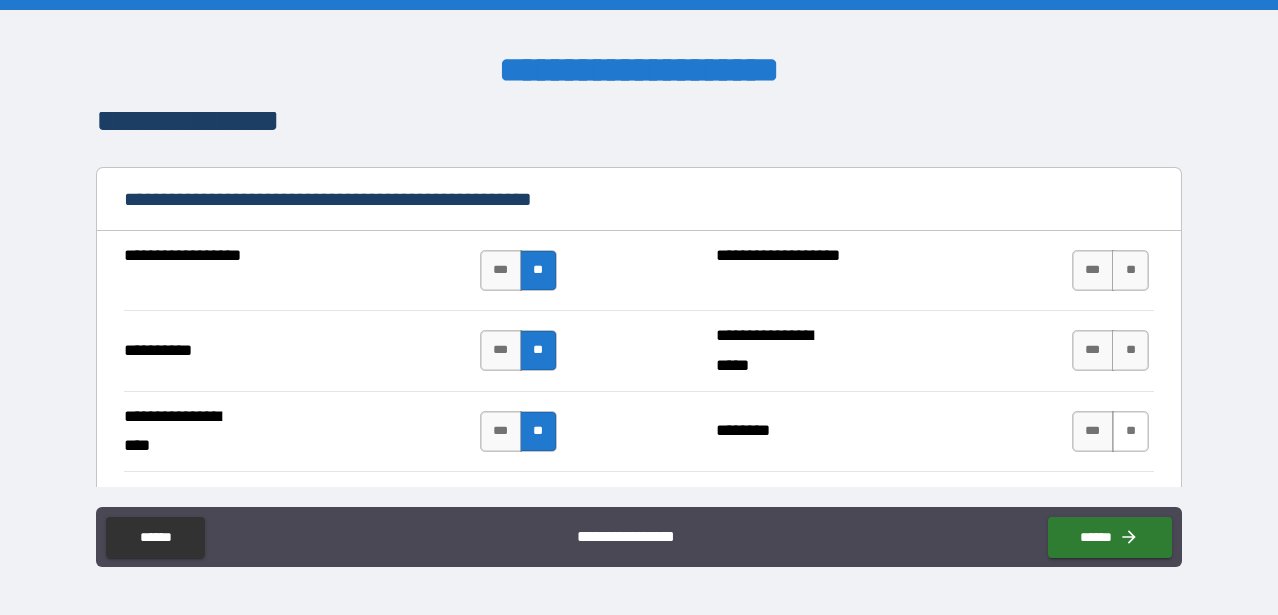 click on "**" at bounding box center (1130, 431) 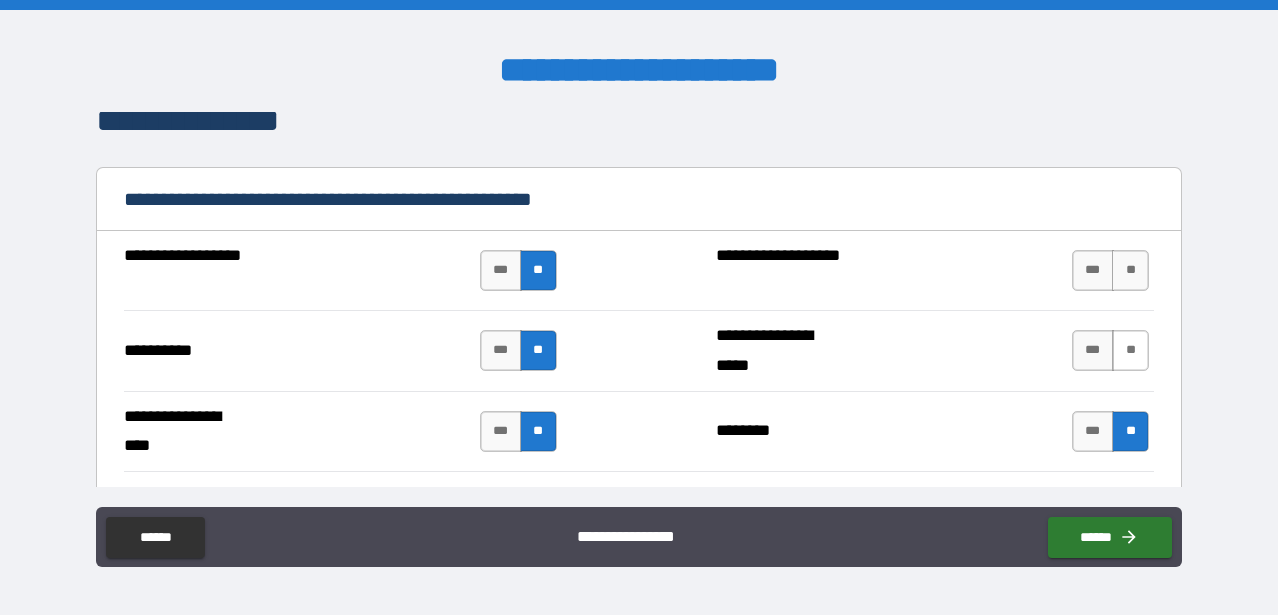 click on "**" at bounding box center [1130, 350] 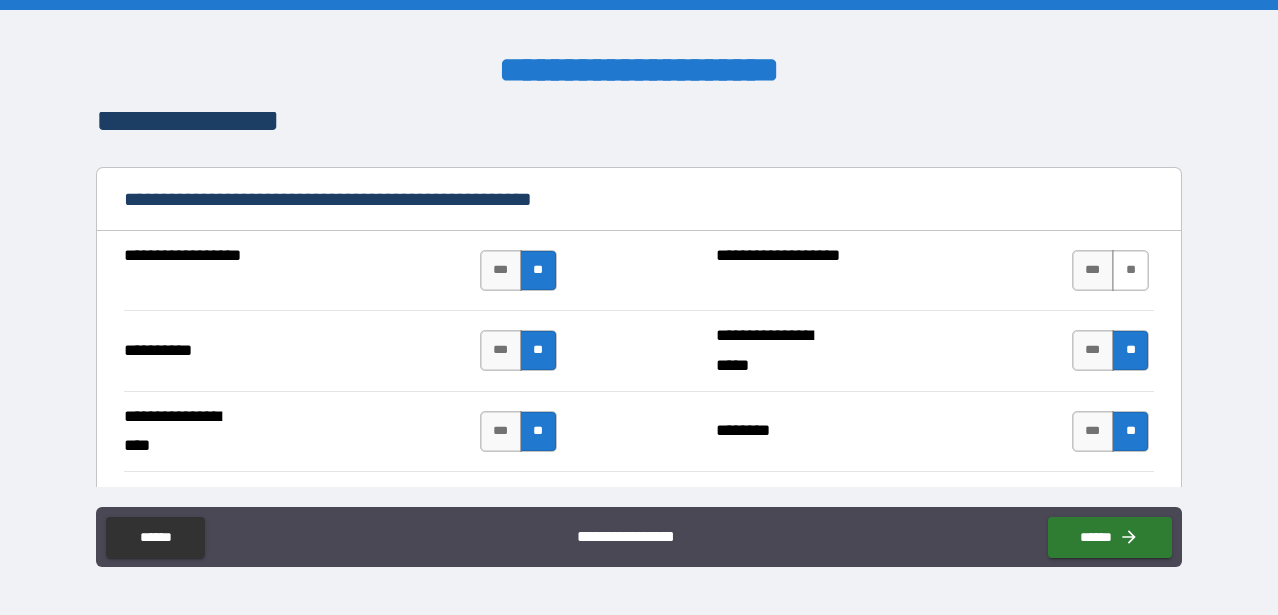 click on "**" at bounding box center [1130, 270] 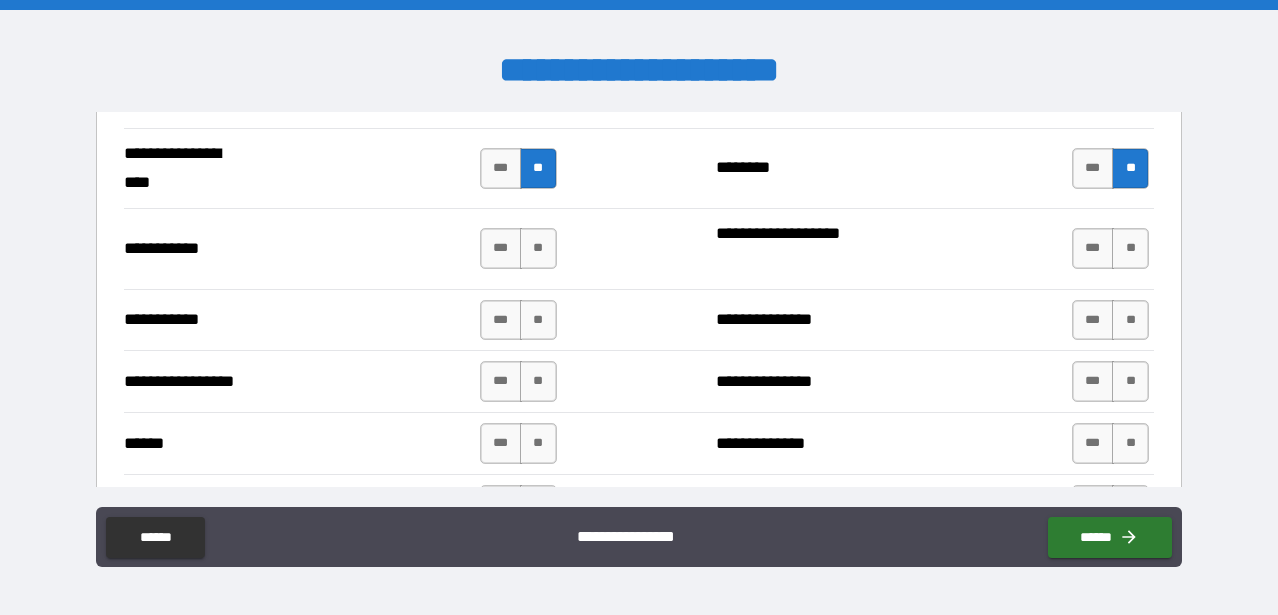scroll, scrollTop: 4540, scrollLeft: 0, axis: vertical 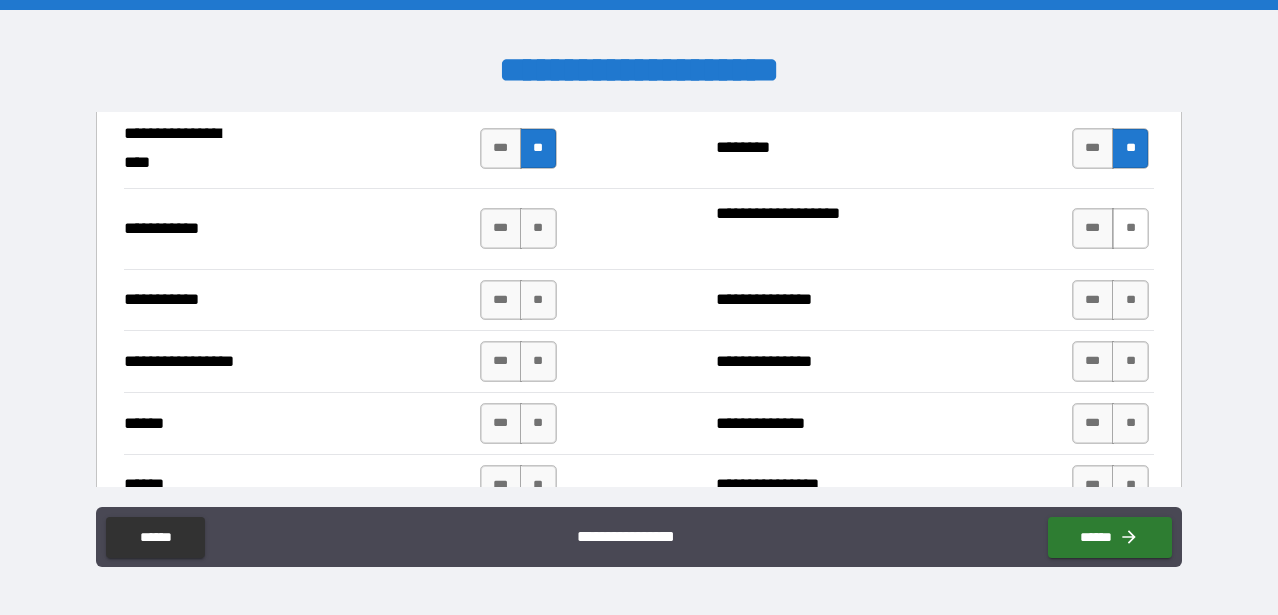 click on "**" at bounding box center (1130, 228) 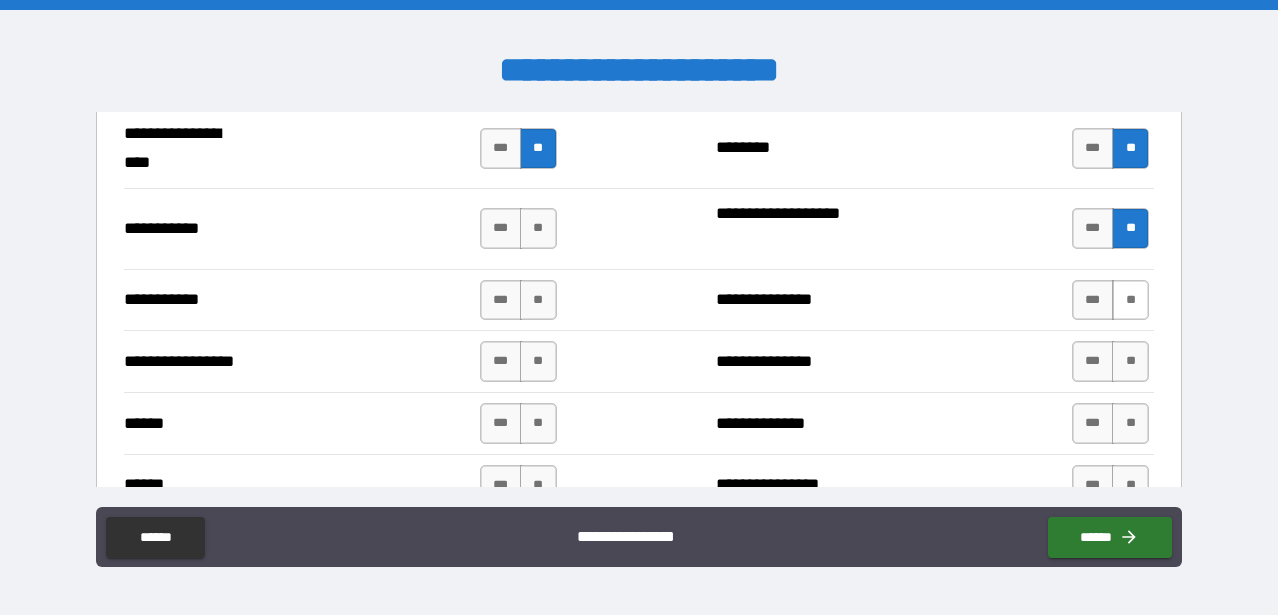 click on "**" at bounding box center (1130, 300) 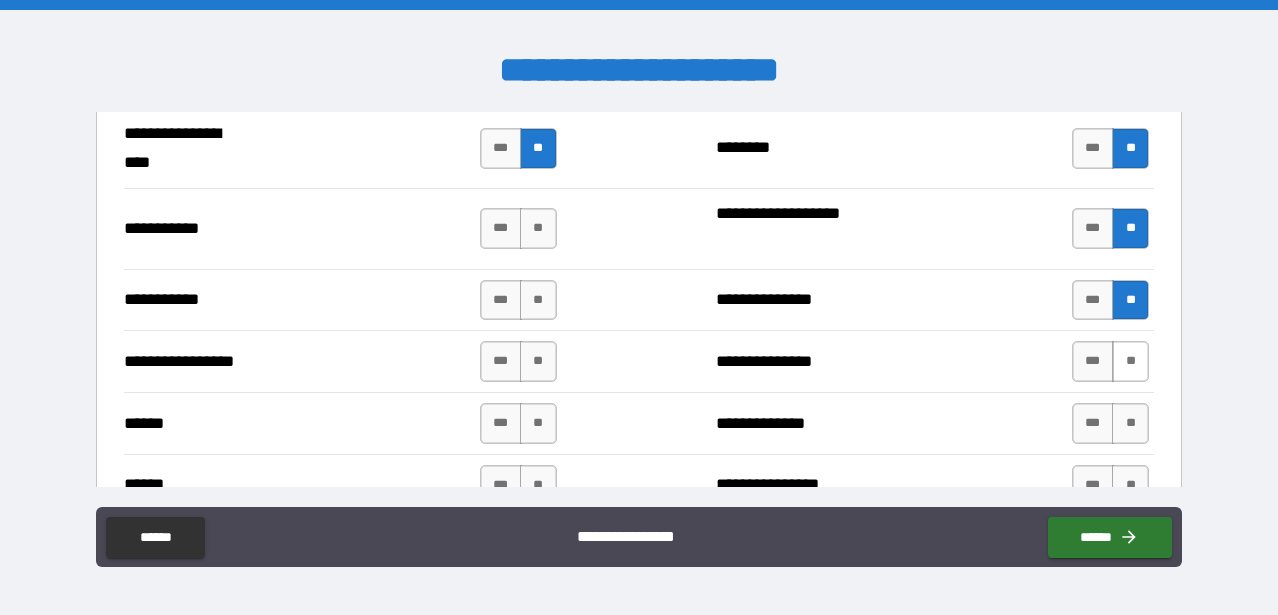 click on "**" at bounding box center (1130, 361) 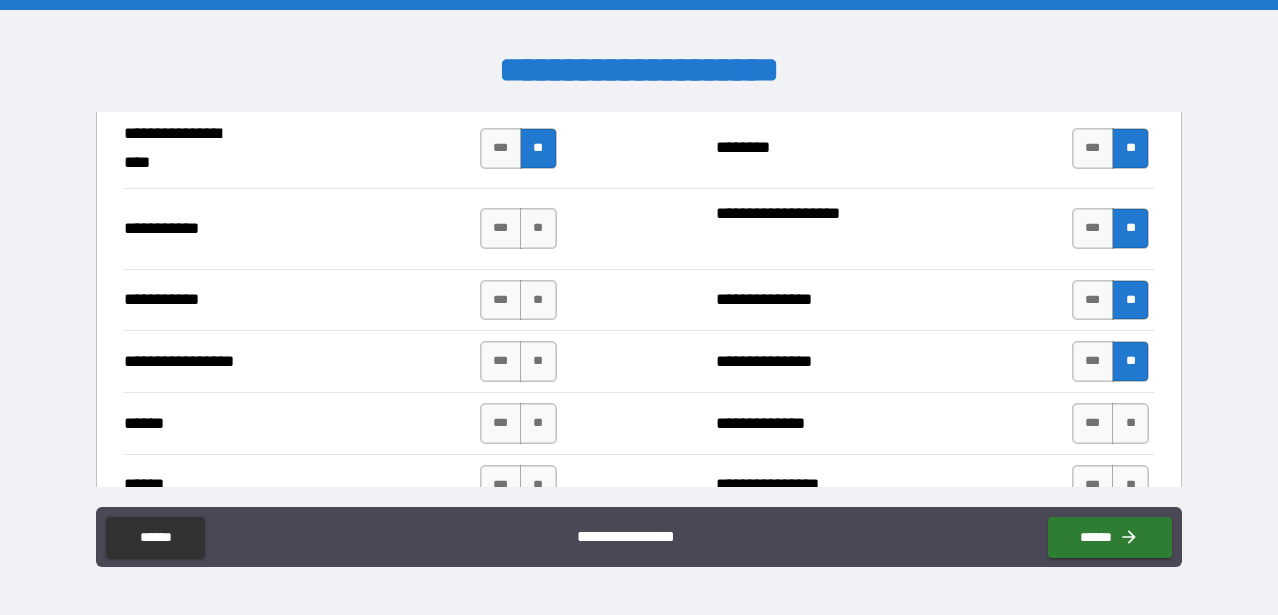 drag, startPoint x: 1082, startPoint y: 418, endPoint x: 817, endPoint y: 463, distance: 268.7936 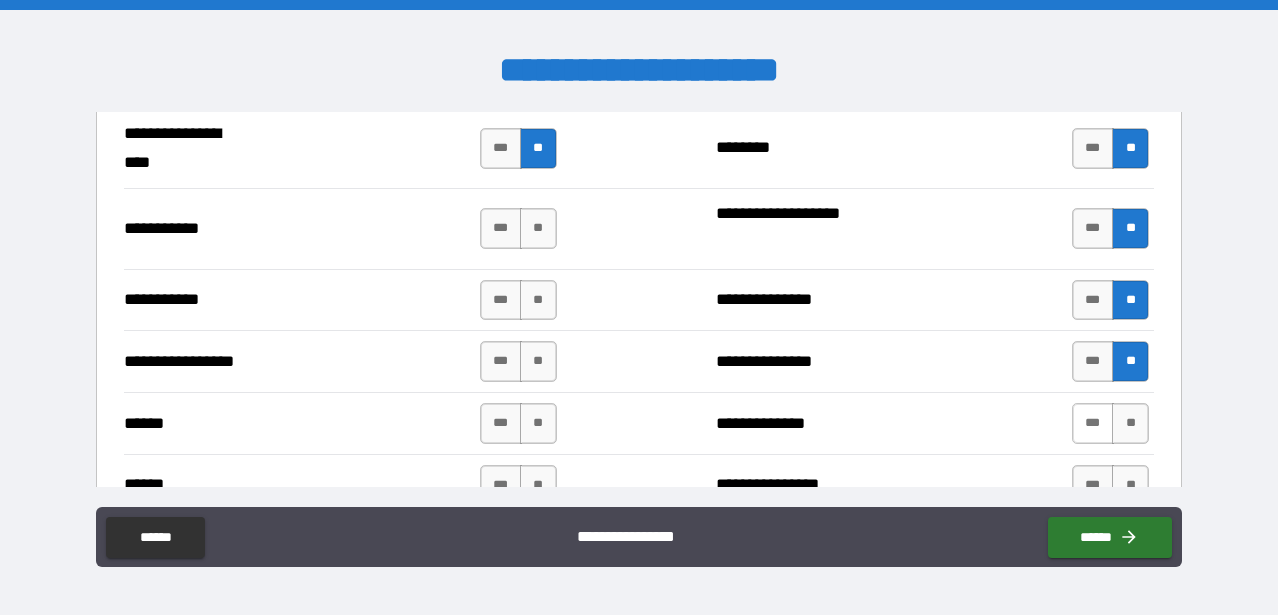 click on "***" at bounding box center [1093, 423] 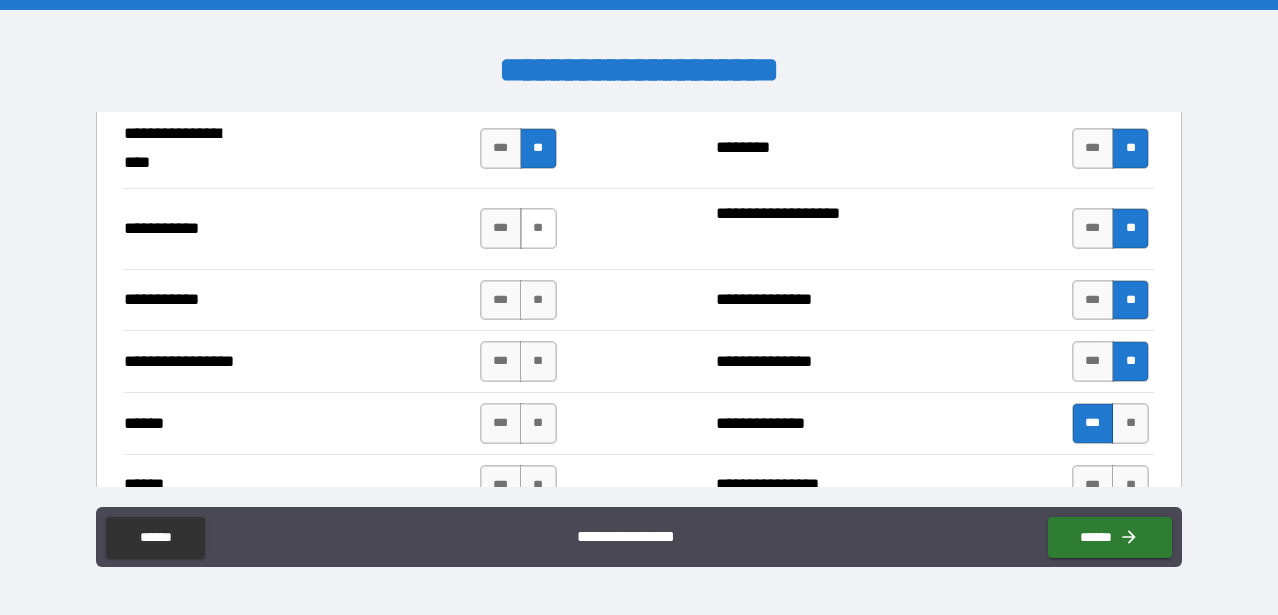 click on "**" at bounding box center (538, 228) 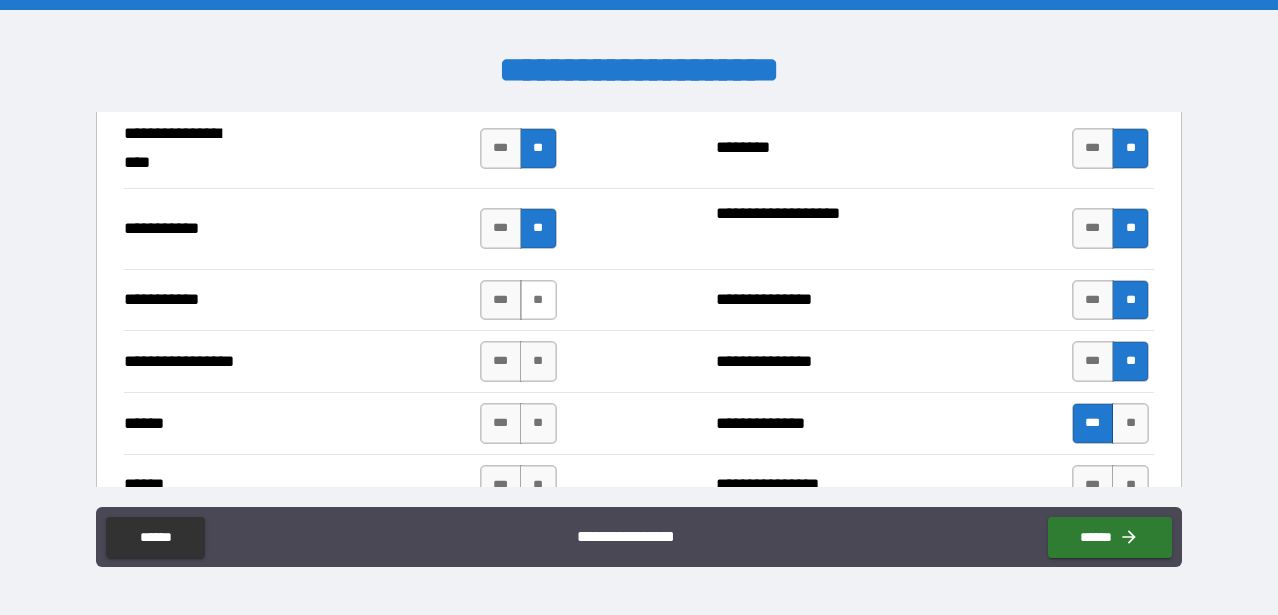 click on "**" at bounding box center (538, 300) 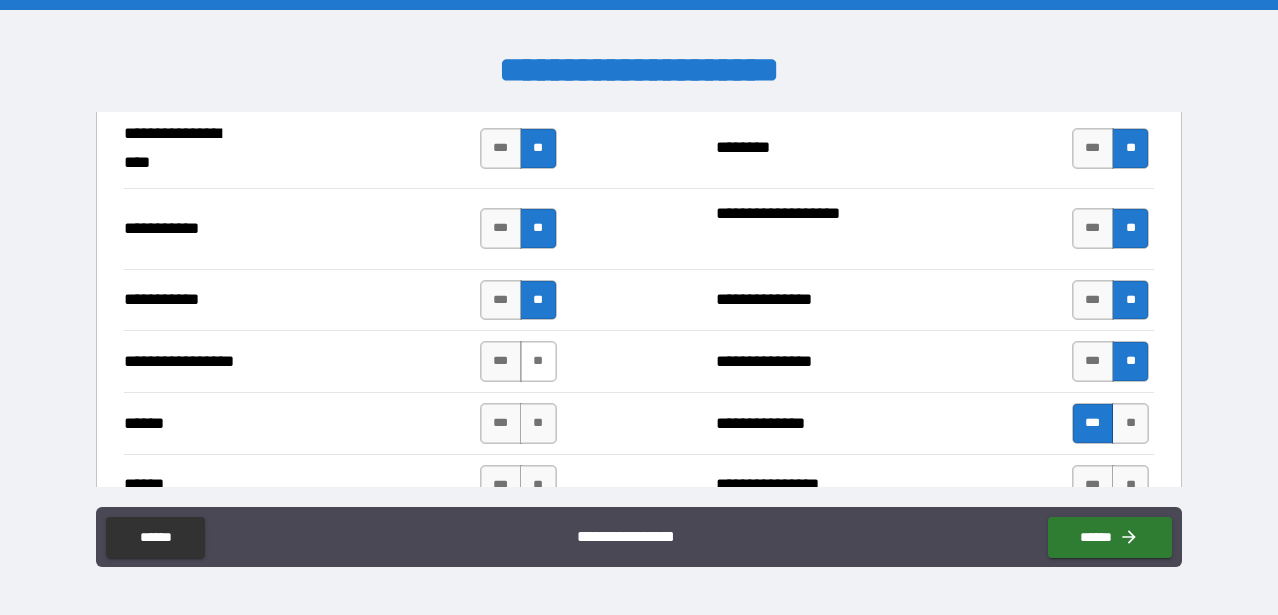 click on "**" at bounding box center (538, 361) 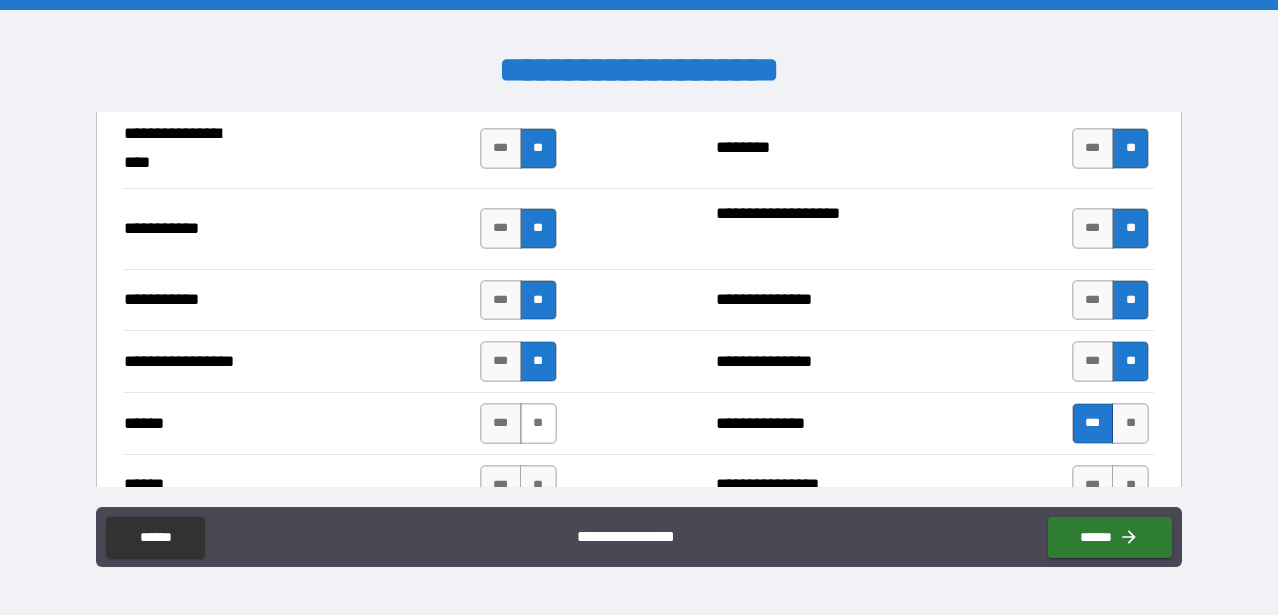 click on "**" at bounding box center (538, 423) 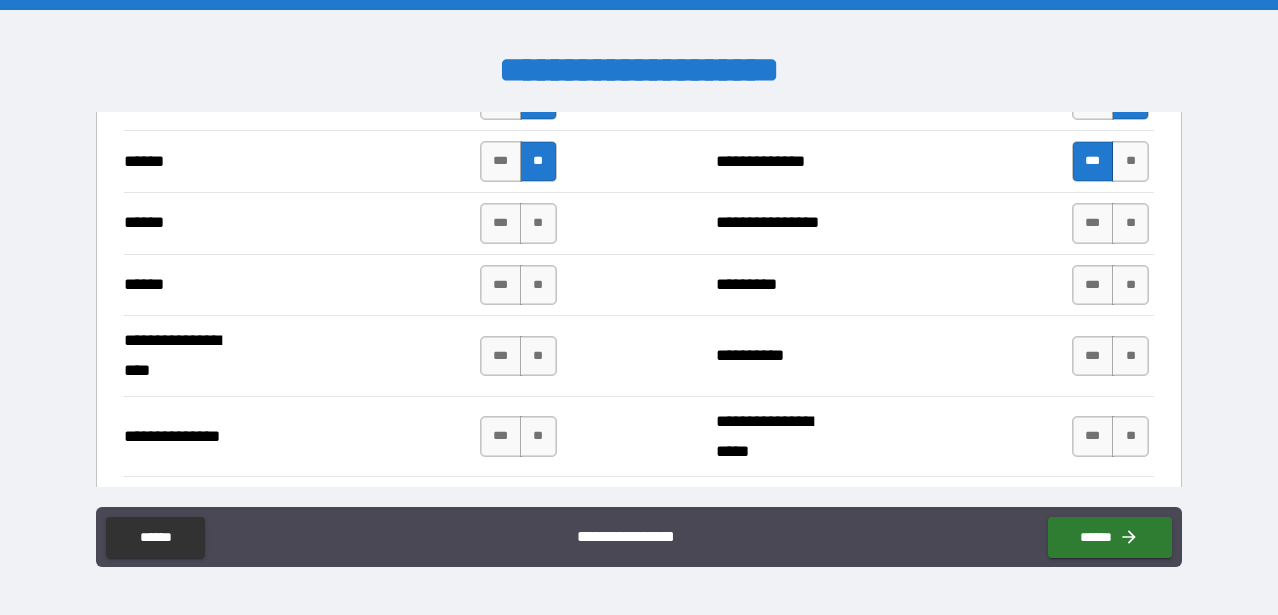 scroll, scrollTop: 4843, scrollLeft: 0, axis: vertical 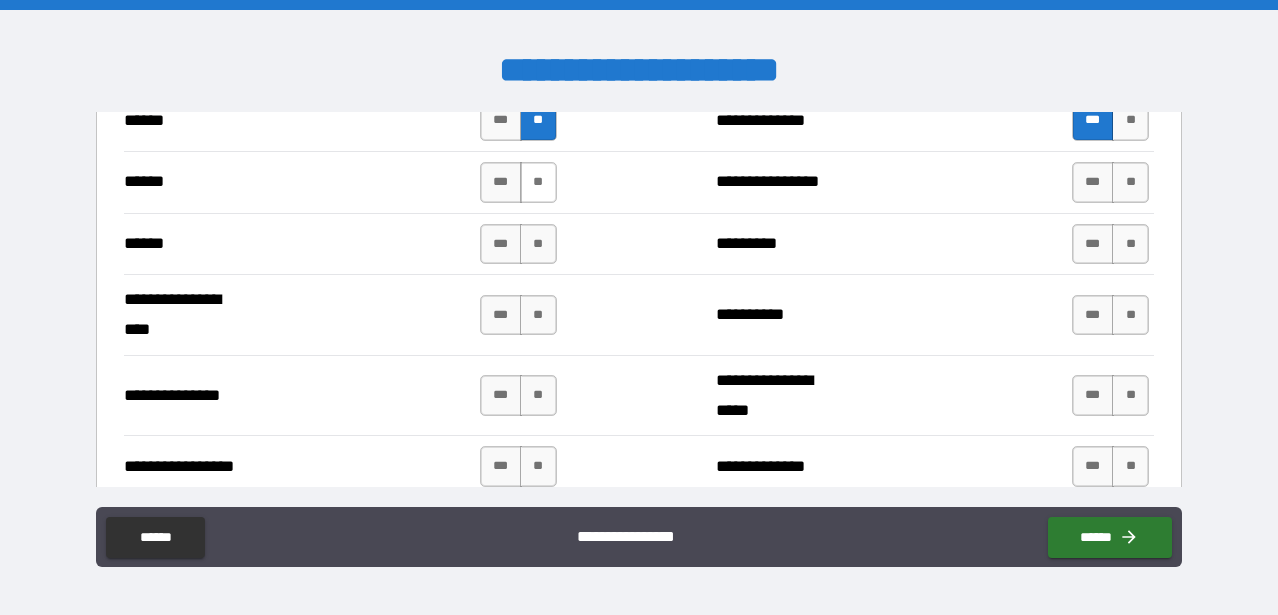 click on "**" at bounding box center (538, 182) 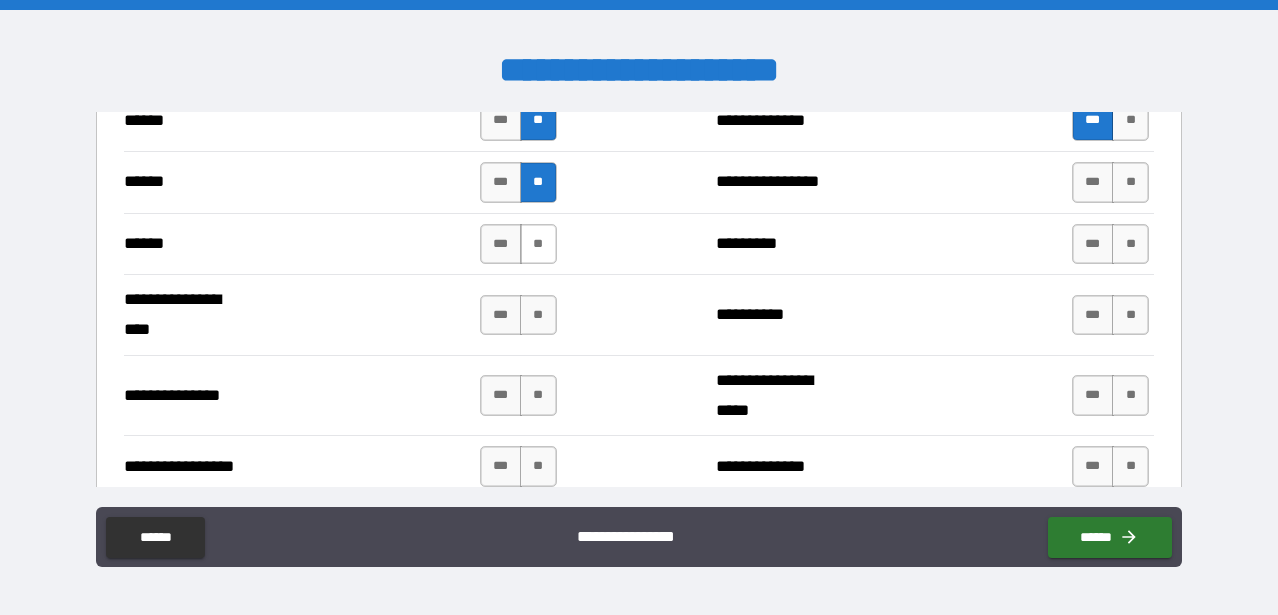 click on "**" at bounding box center [538, 244] 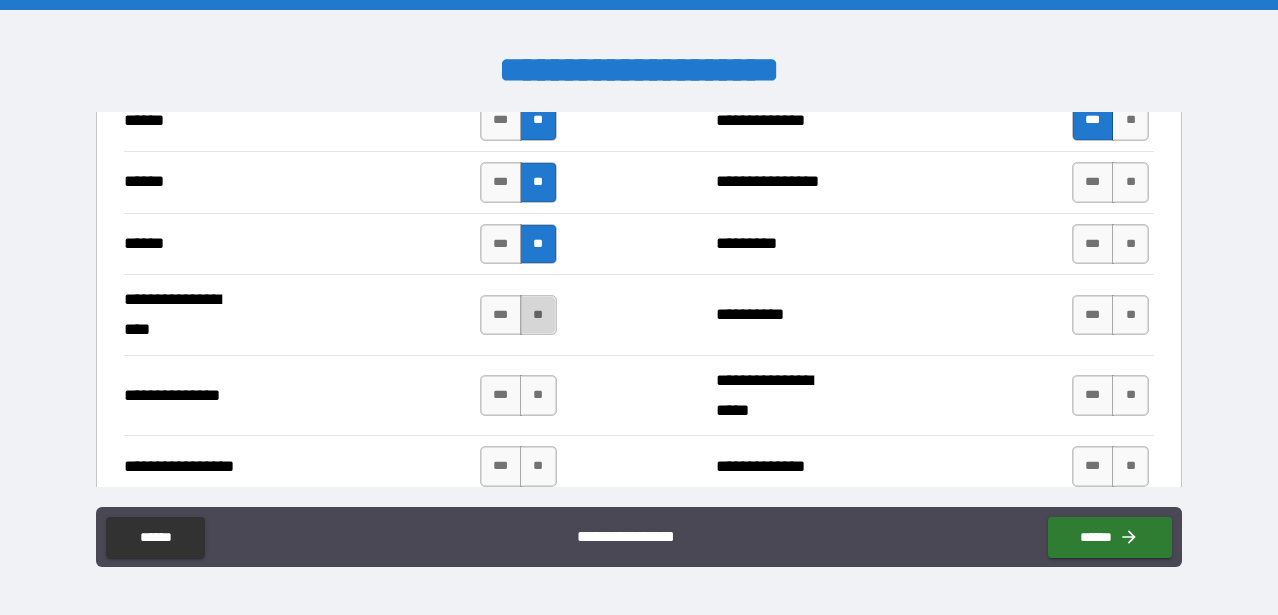 click on "**" at bounding box center (538, 315) 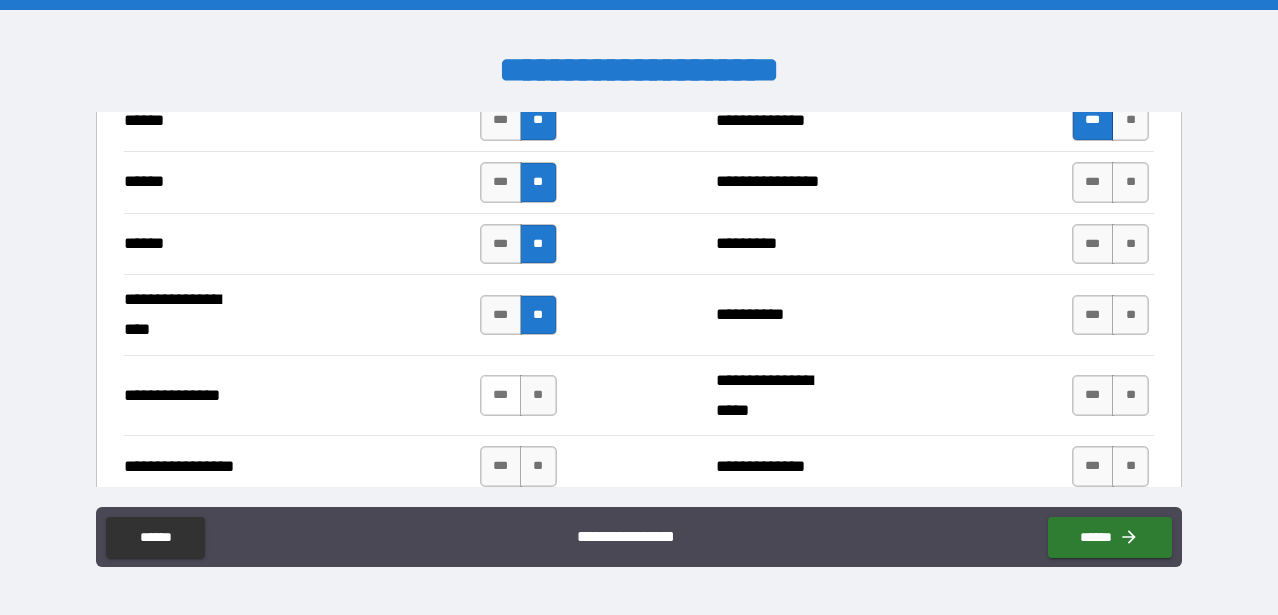click on "***" at bounding box center (501, 395) 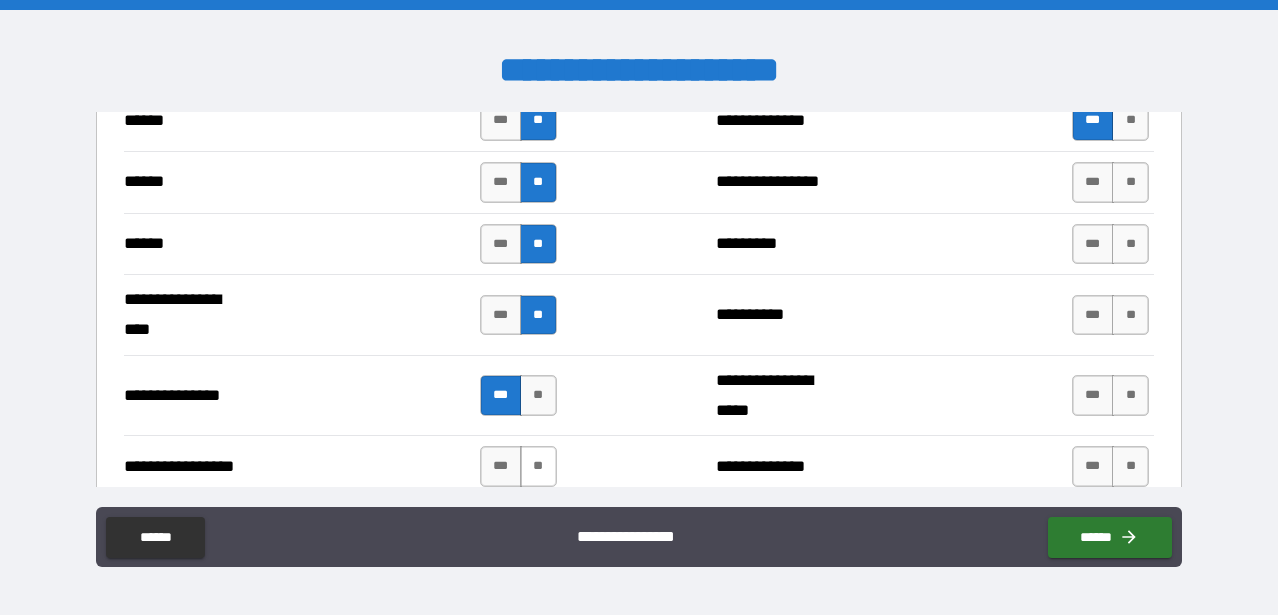click on "**" at bounding box center [538, 466] 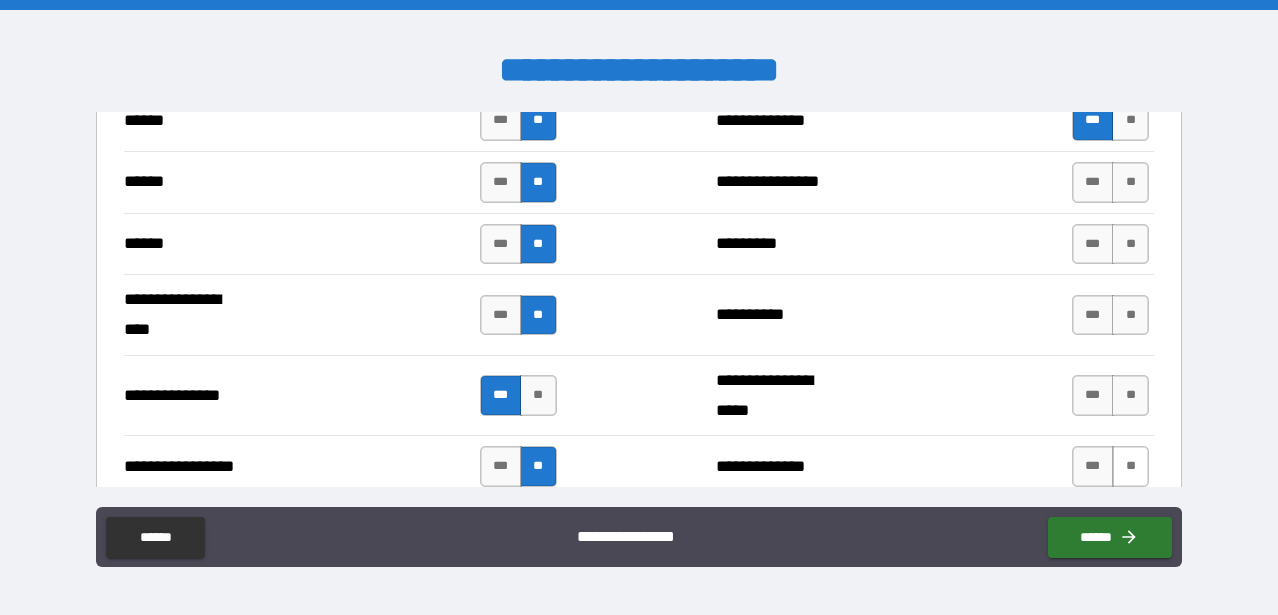 click on "**" at bounding box center [1130, 466] 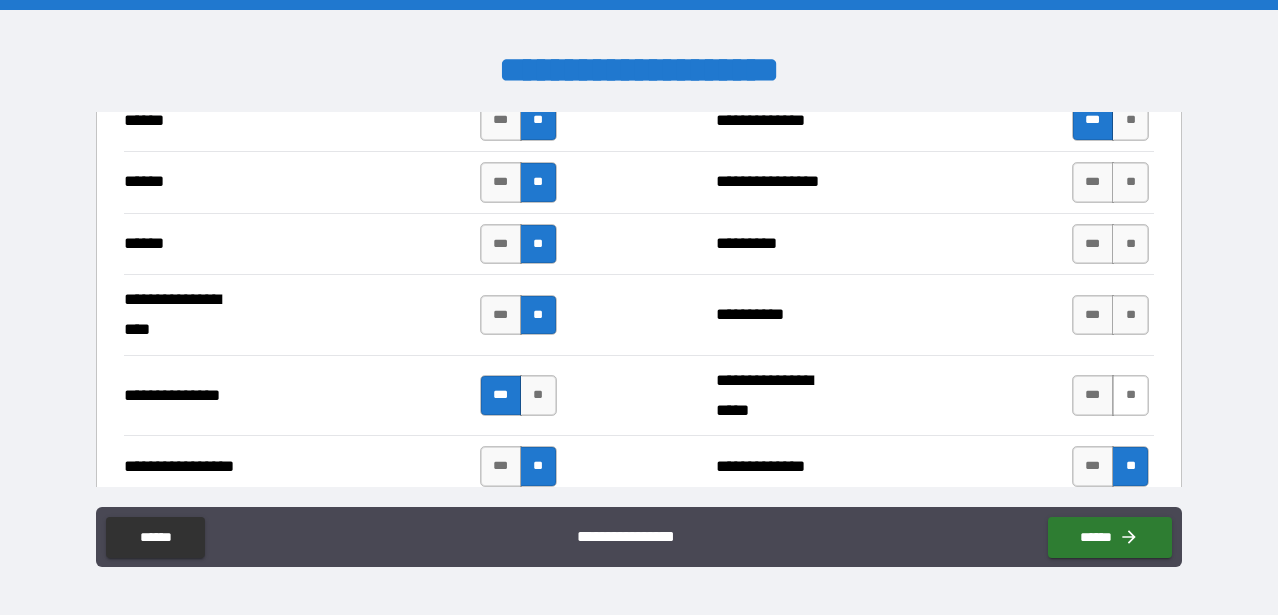 click on "**" at bounding box center (1130, 395) 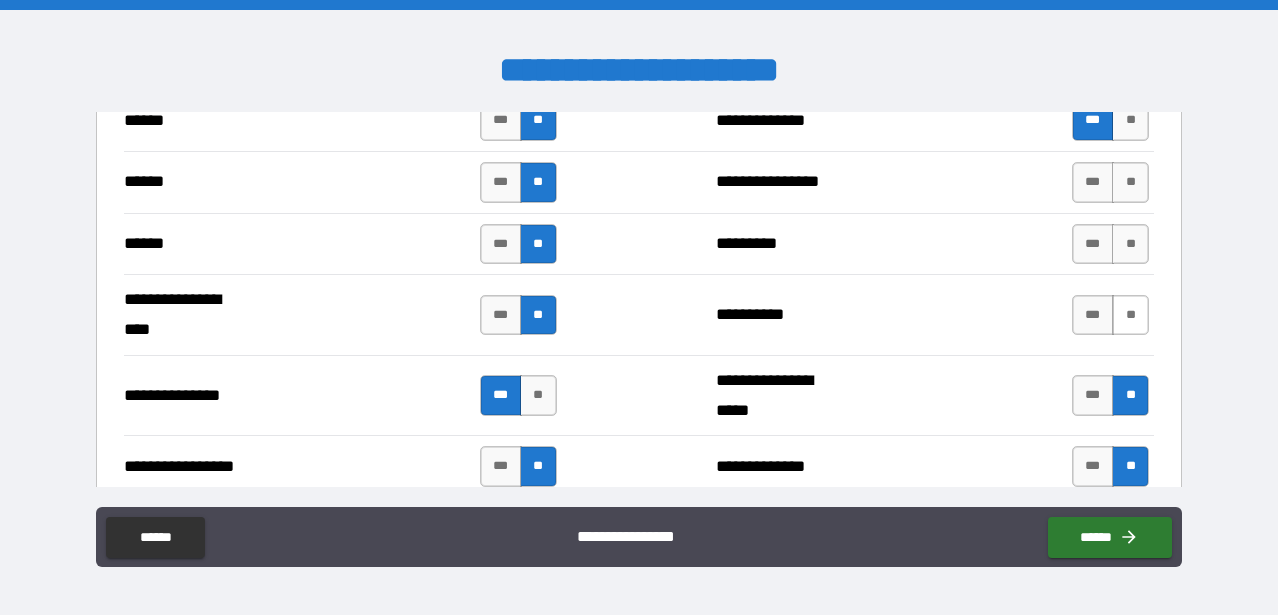 click on "**" at bounding box center [1130, 315] 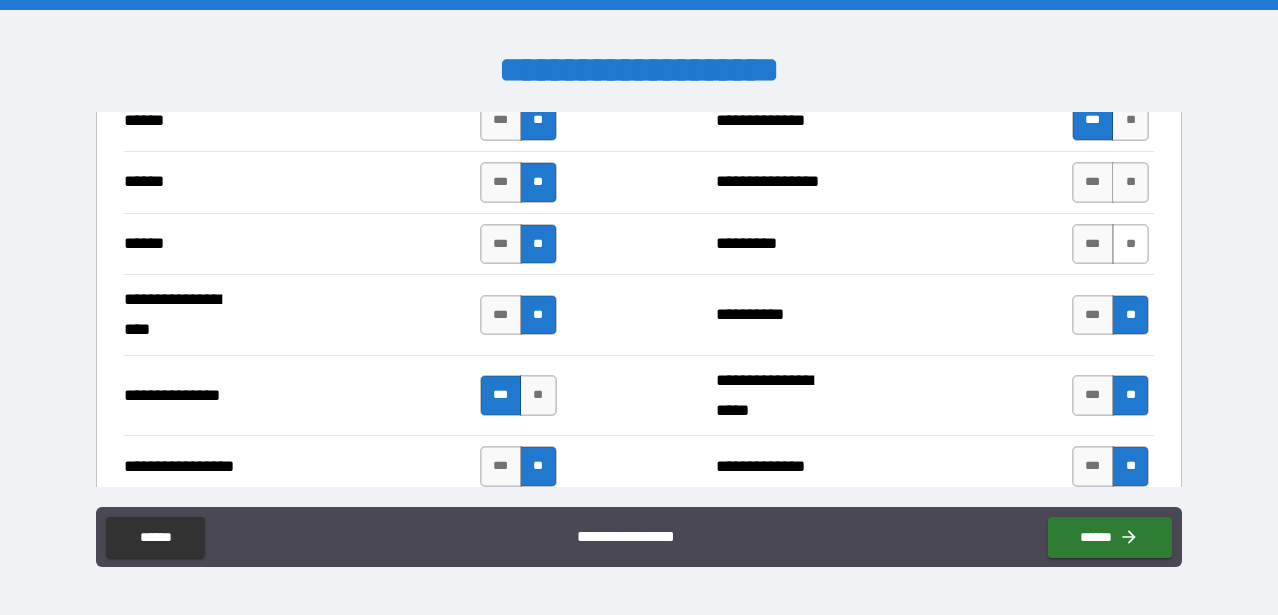 click on "**" at bounding box center [1130, 244] 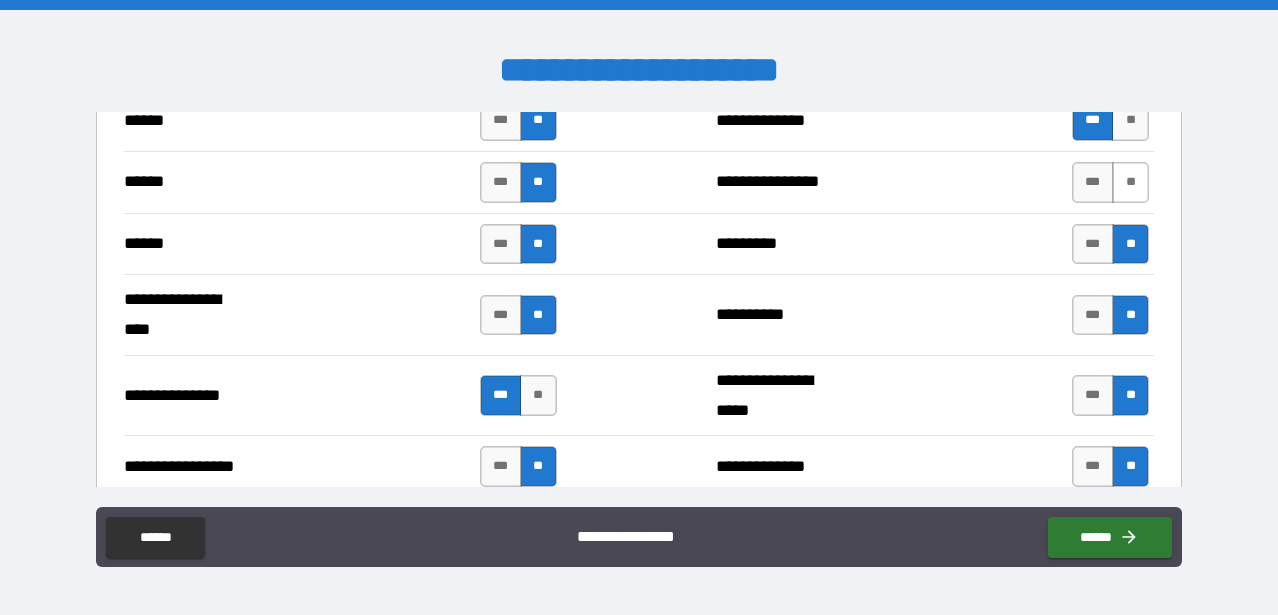 click on "**" at bounding box center [1130, 182] 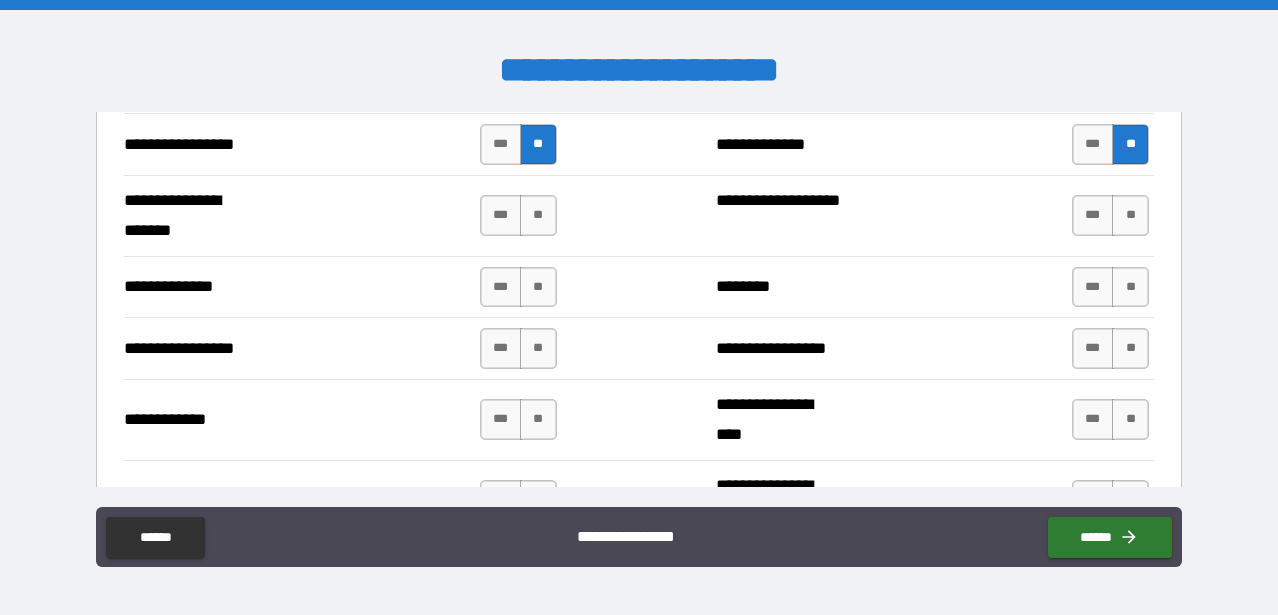 scroll, scrollTop: 5186, scrollLeft: 0, axis: vertical 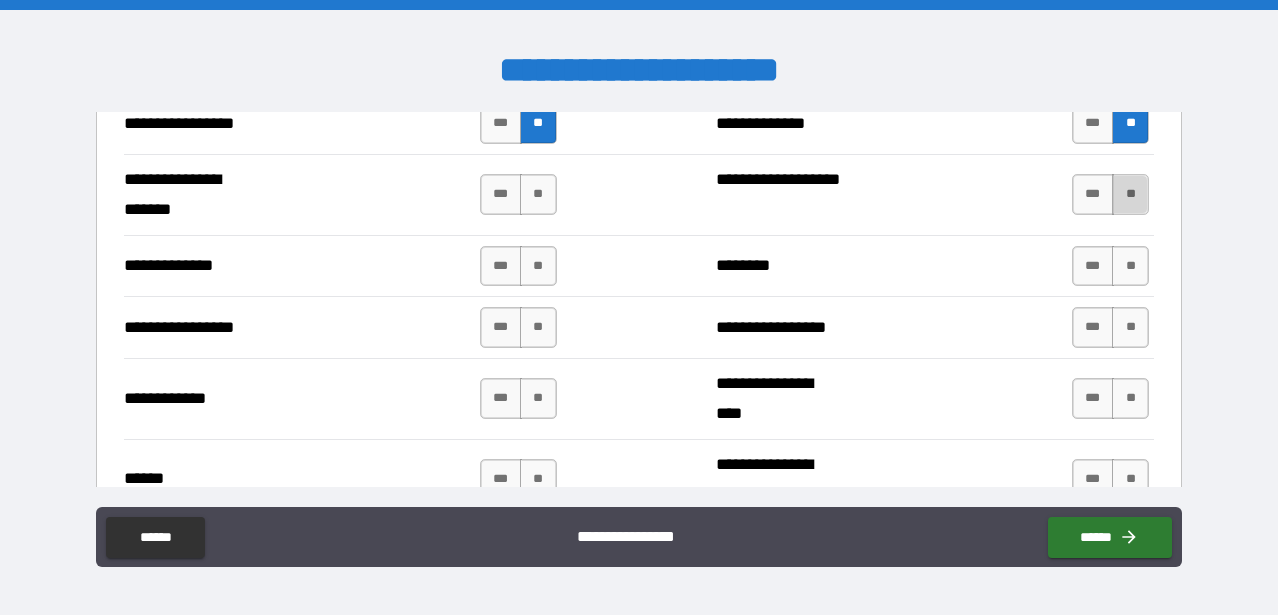 click on "**" at bounding box center [1130, 194] 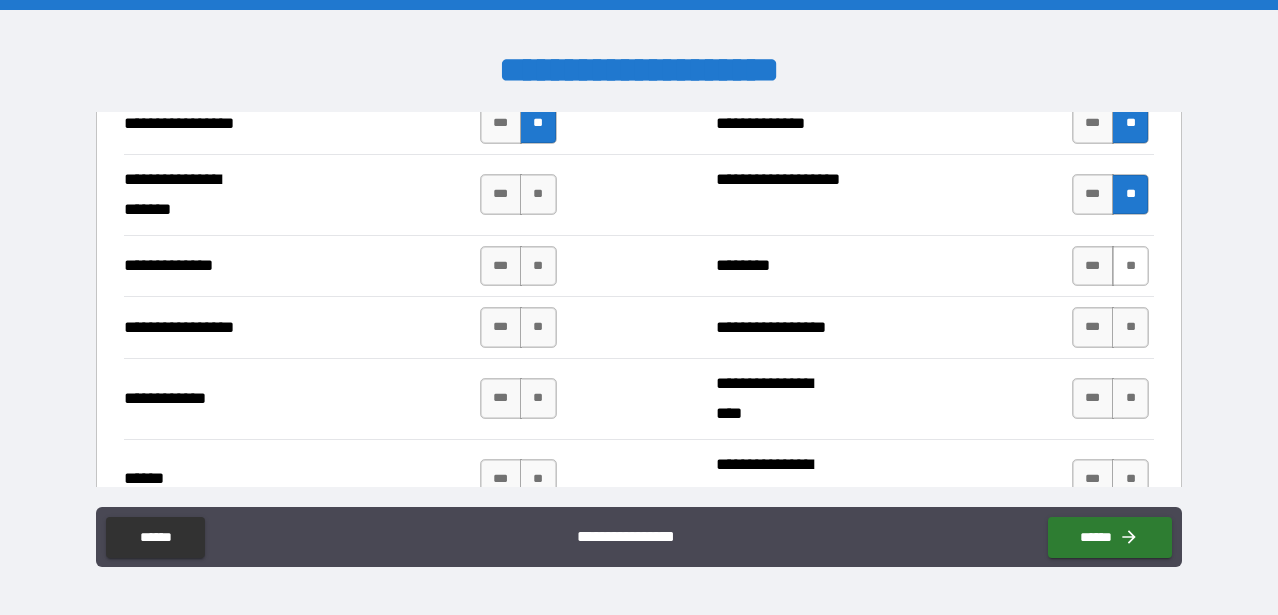click on "**" at bounding box center (1130, 266) 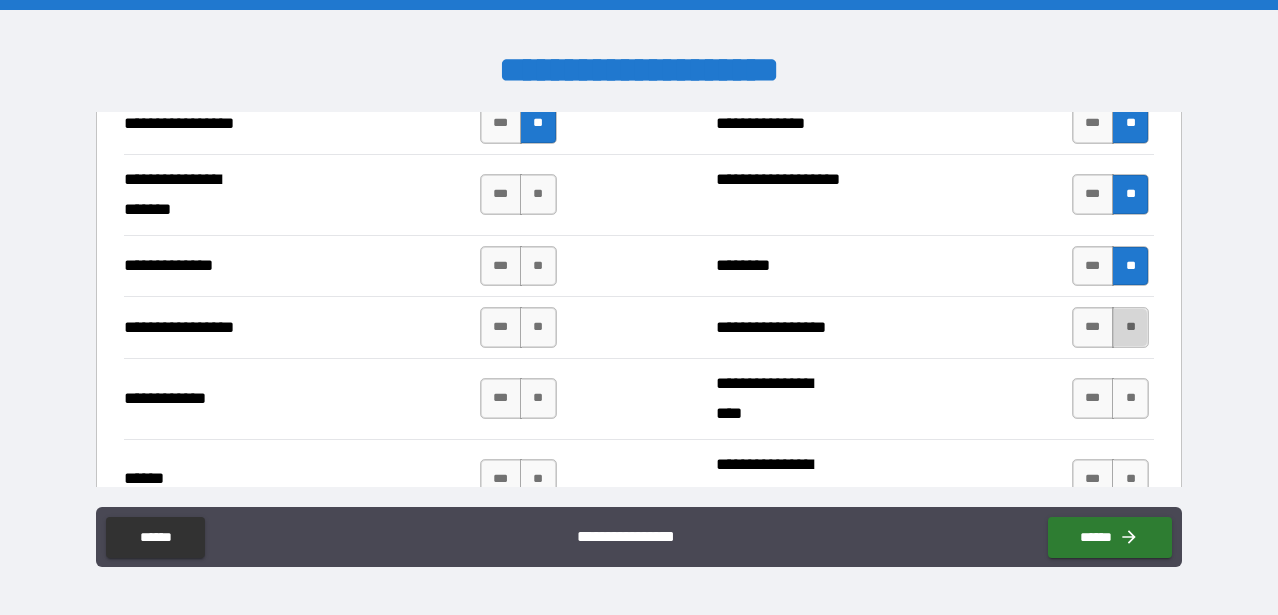 click on "**" at bounding box center (1130, 327) 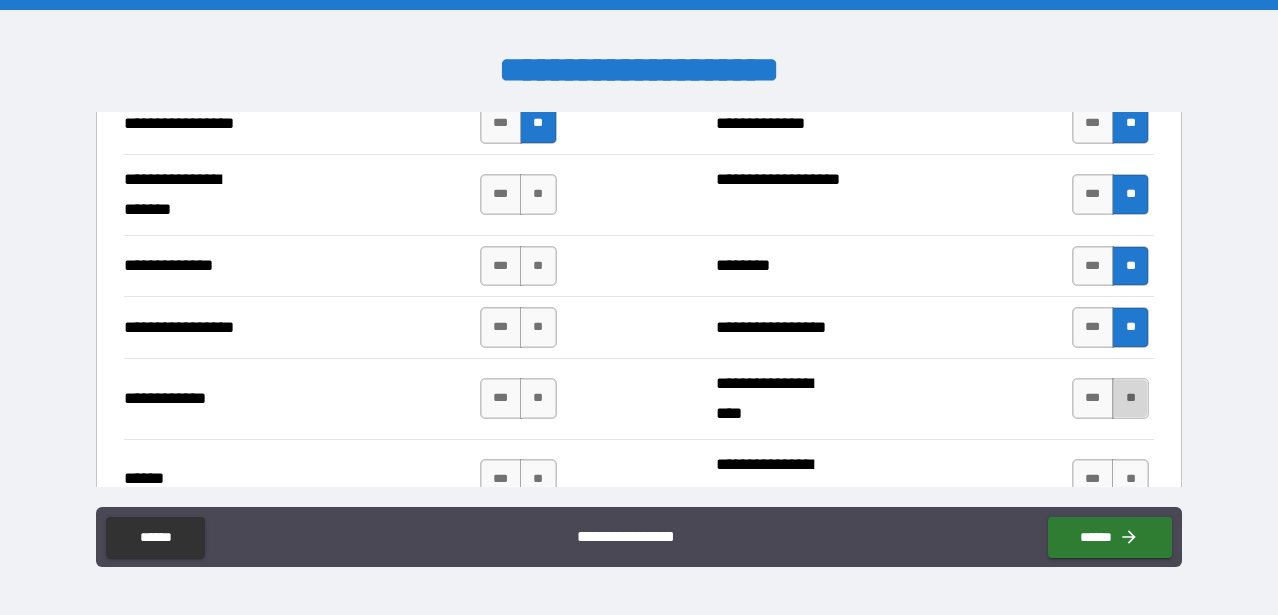 click on "**" at bounding box center [1130, 398] 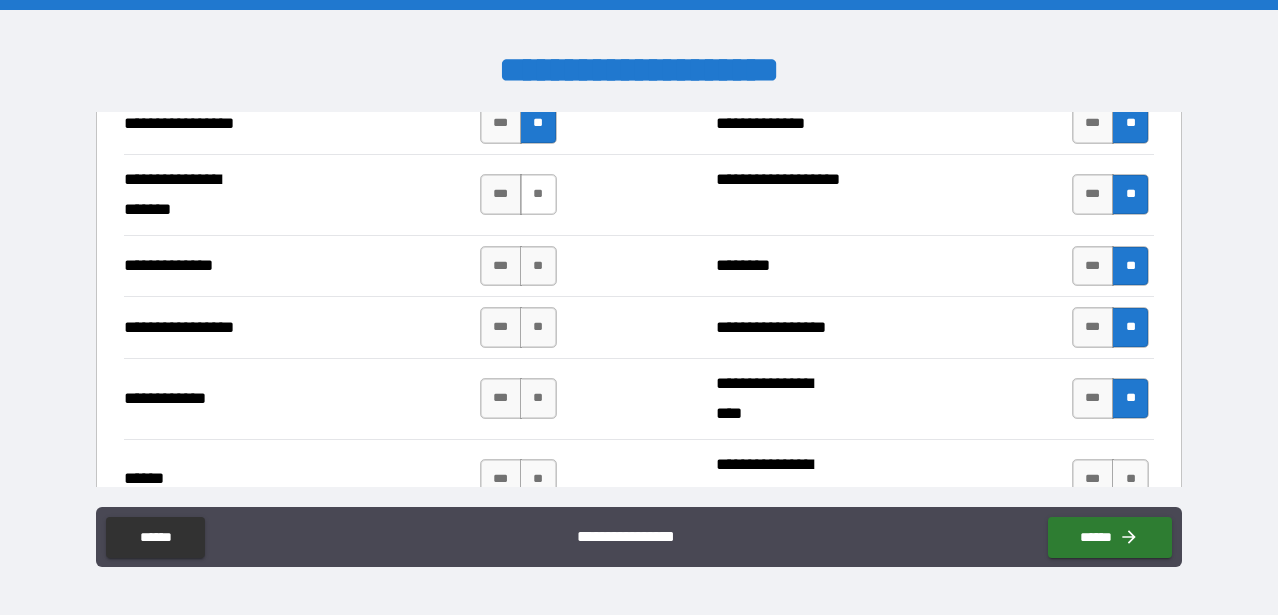 click on "**" at bounding box center [538, 194] 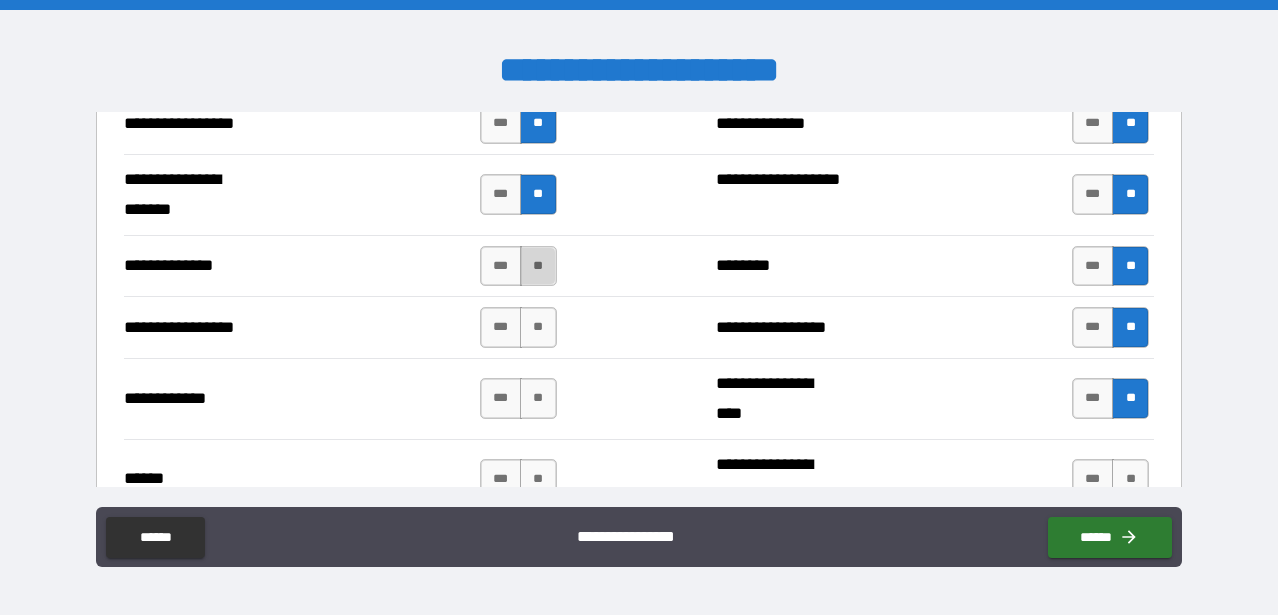 click on "**" at bounding box center [538, 266] 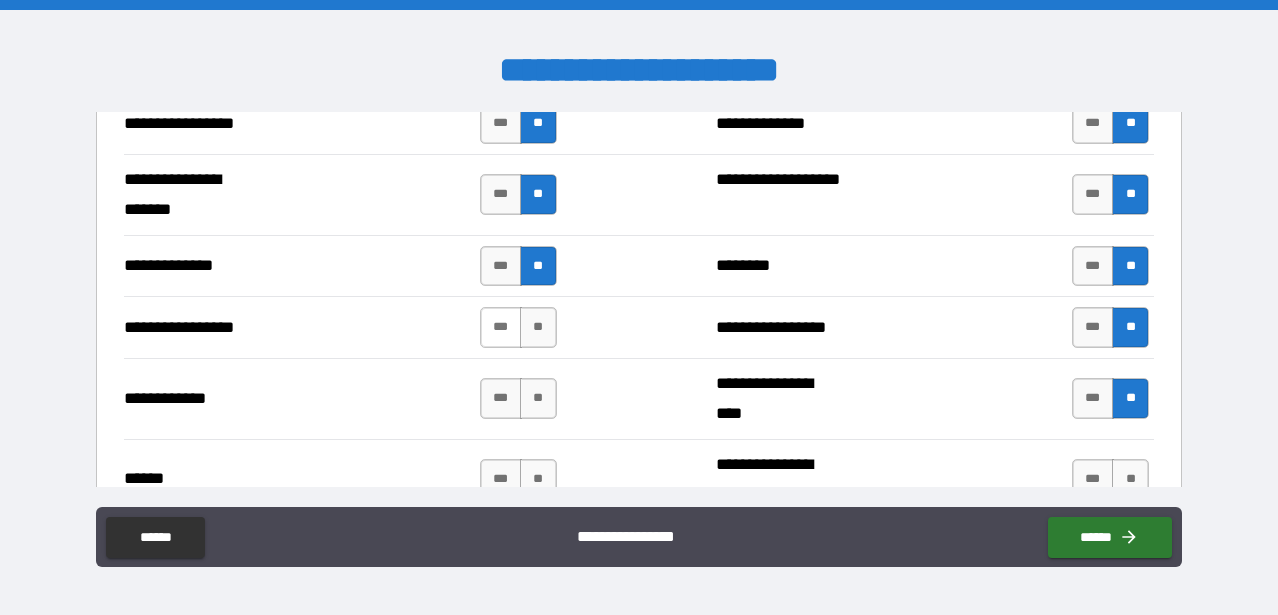 click on "***" at bounding box center (501, 327) 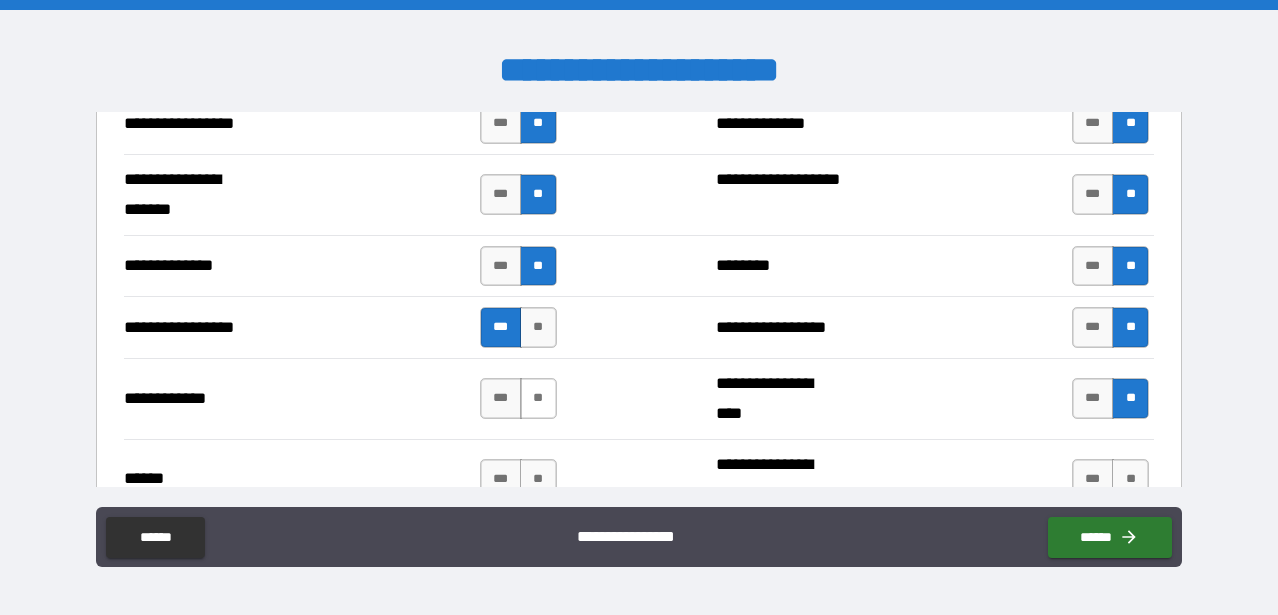 click on "**" at bounding box center [538, 398] 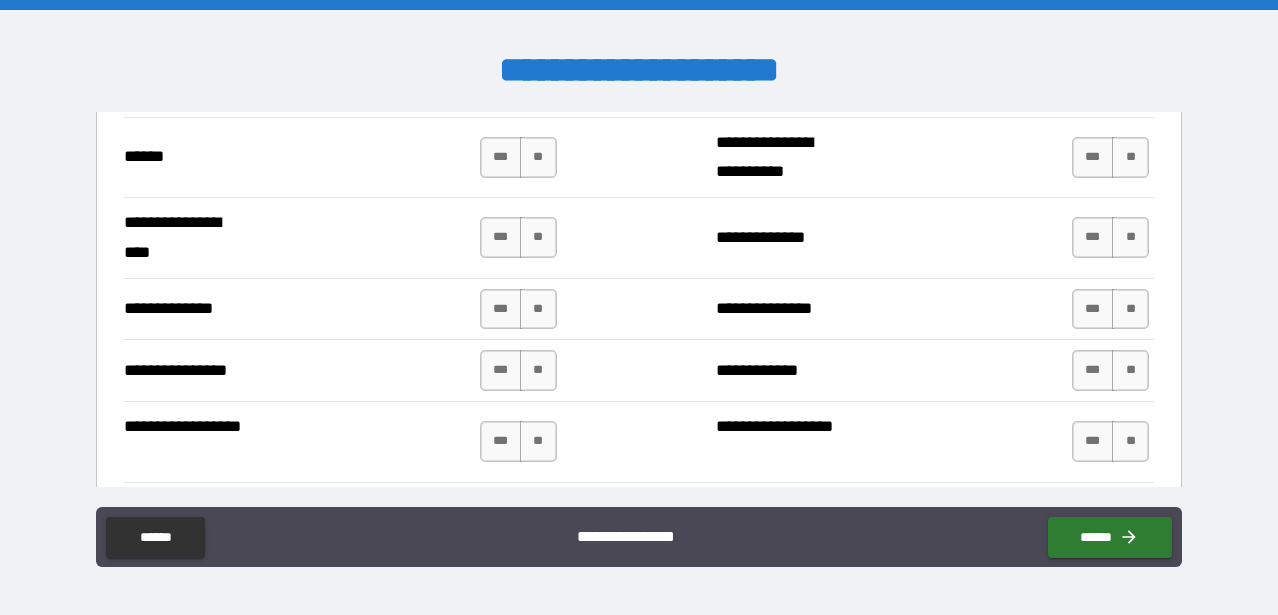 scroll, scrollTop: 5448, scrollLeft: 0, axis: vertical 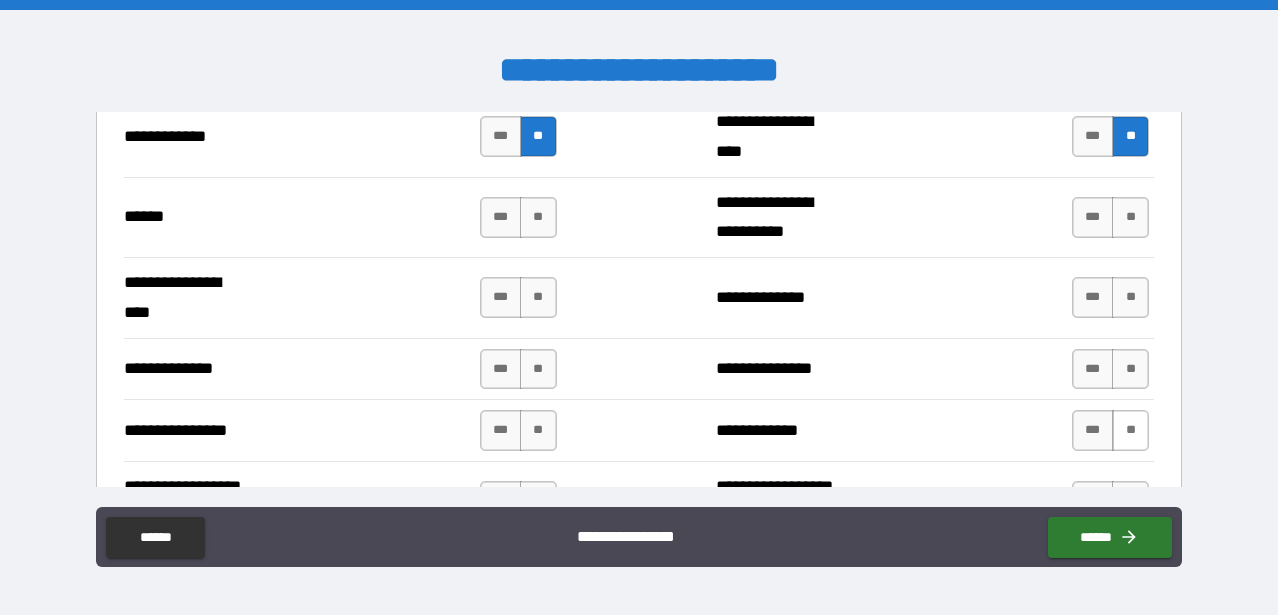 click on "**" at bounding box center (1130, 430) 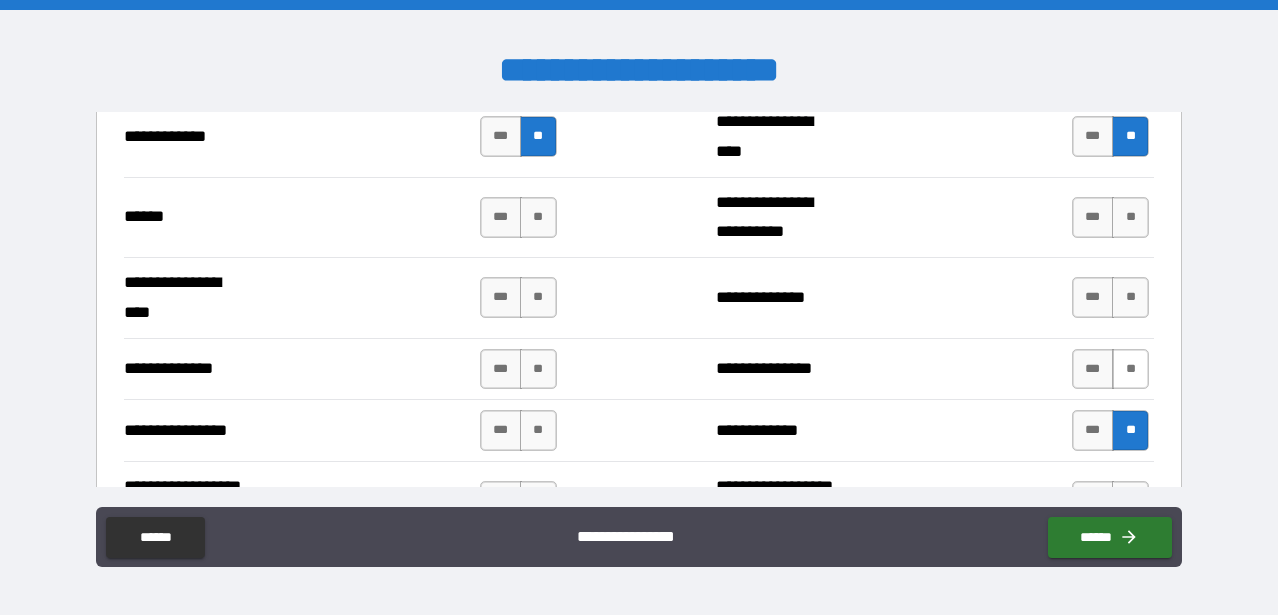 click on "**" at bounding box center [1130, 369] 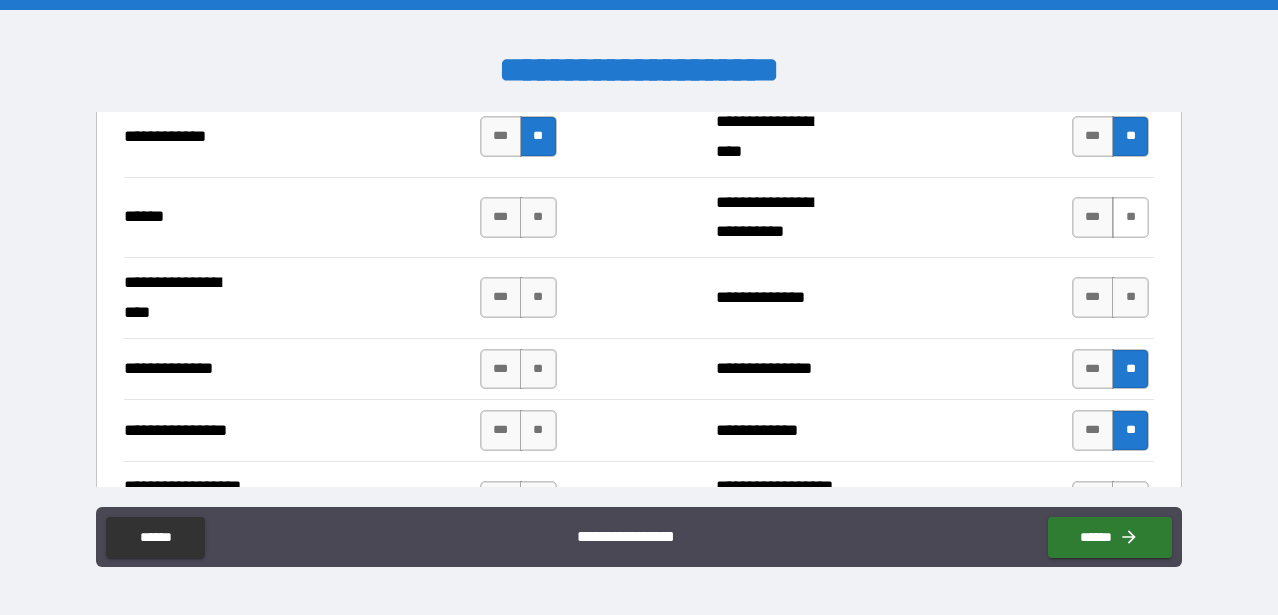 drag, startPoint x: 1117, startPoint y: 302, endPoint x: 1116, endPoint y: 227, distance: 75.00667 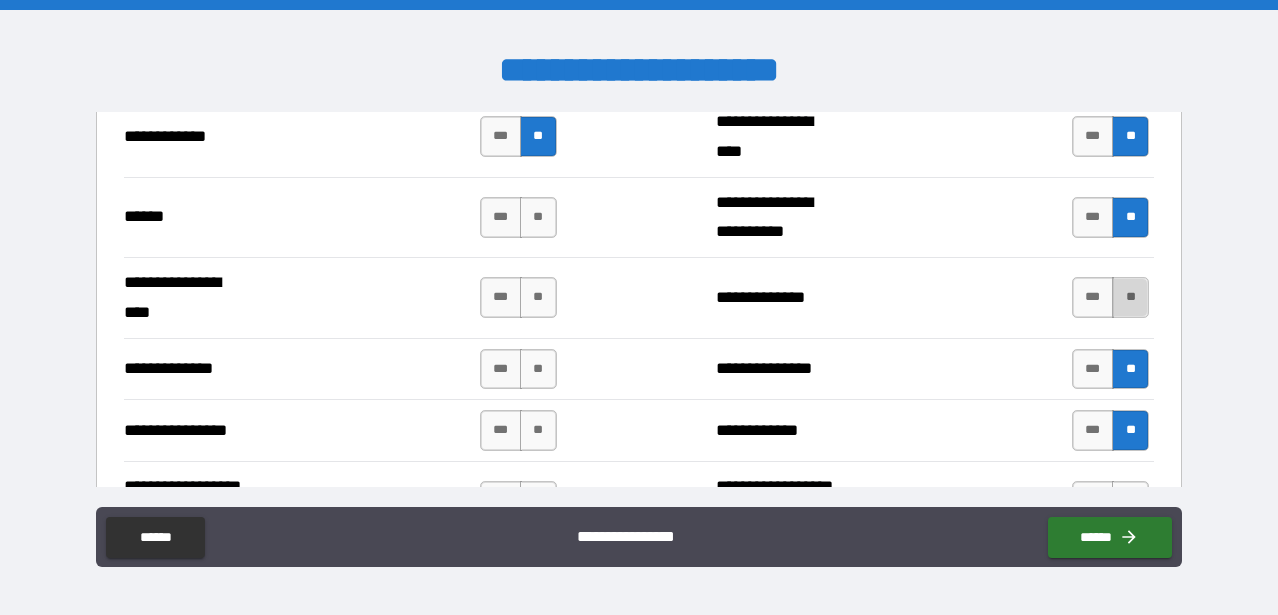 click on "**" at bounding box center (1130, 297) 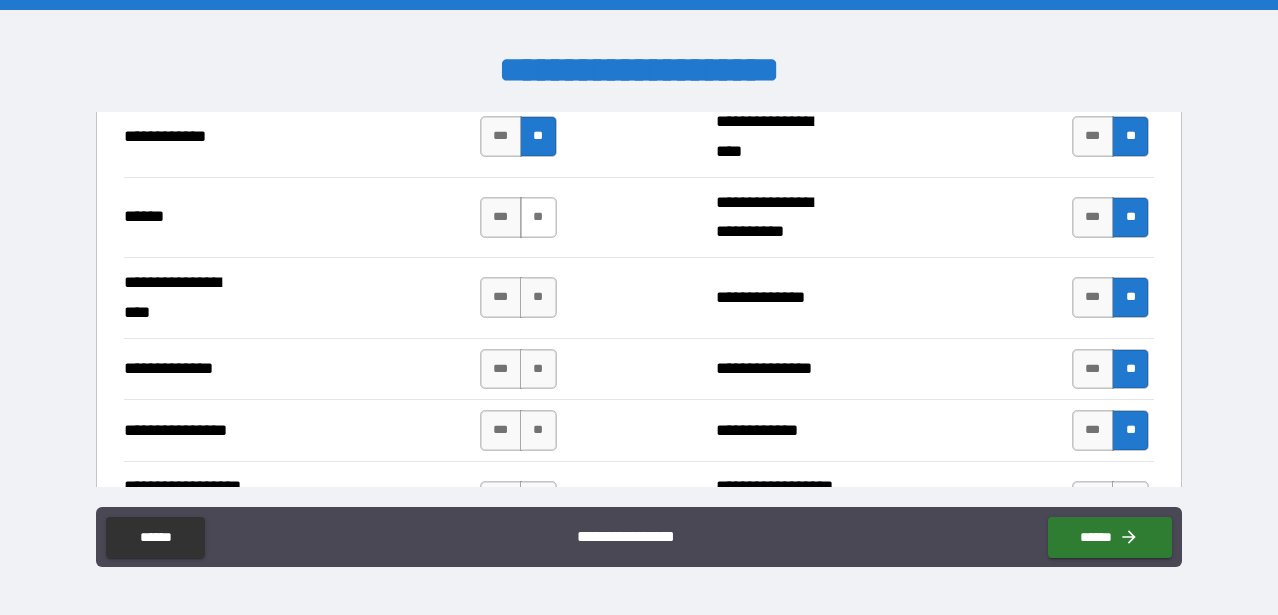 click on "**" at bounding box center [538, 217] 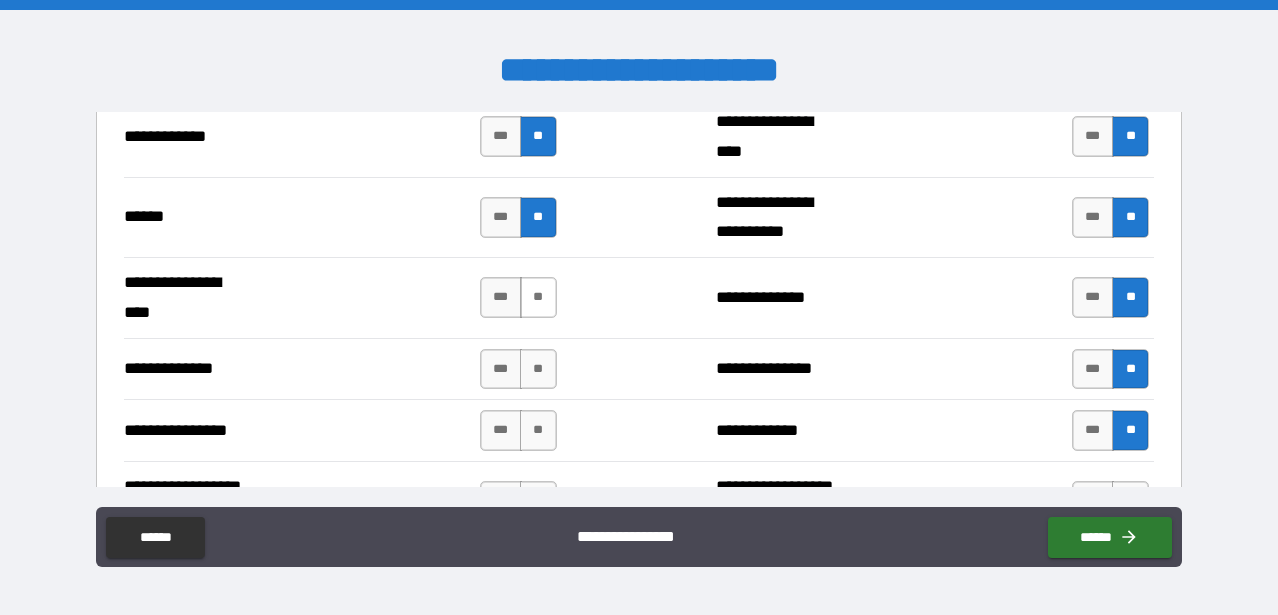 click on "**" at bounding box center (538, 297) 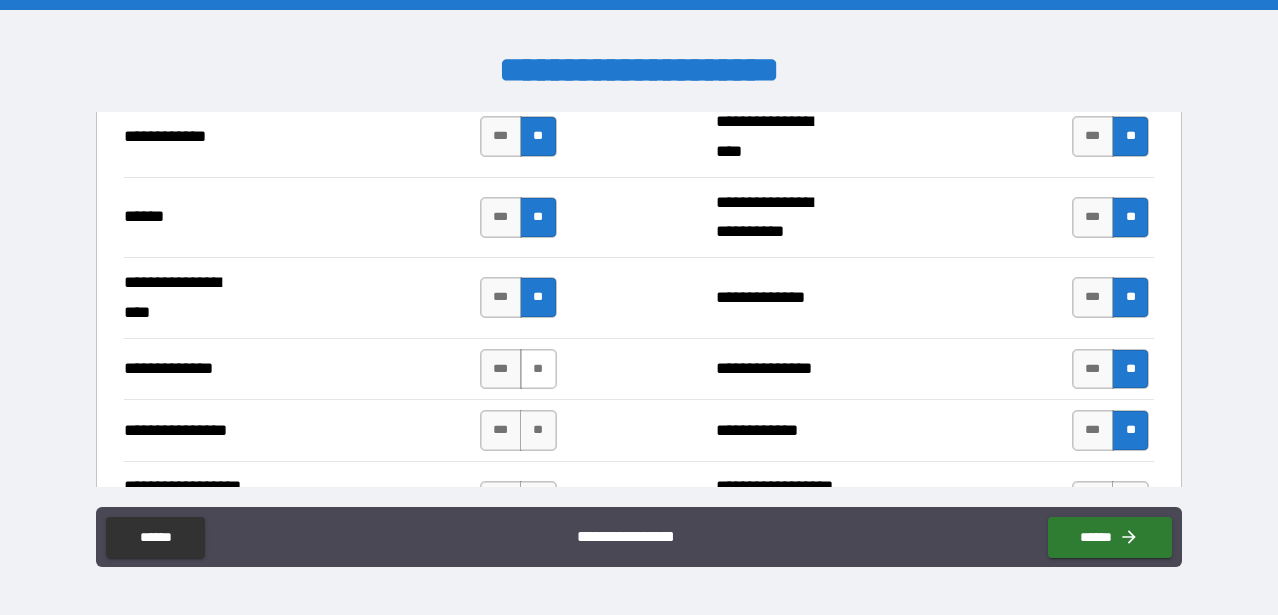 click on "**" at bounding box center (538, 369) 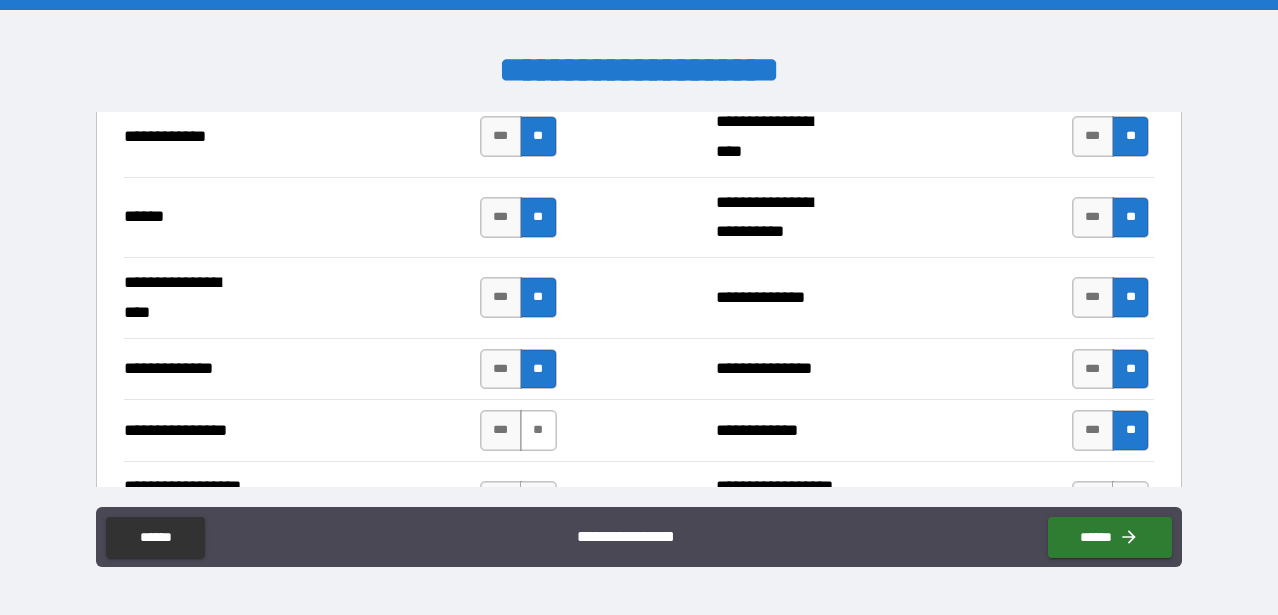 click on "**" at bounding box center [538, 430] 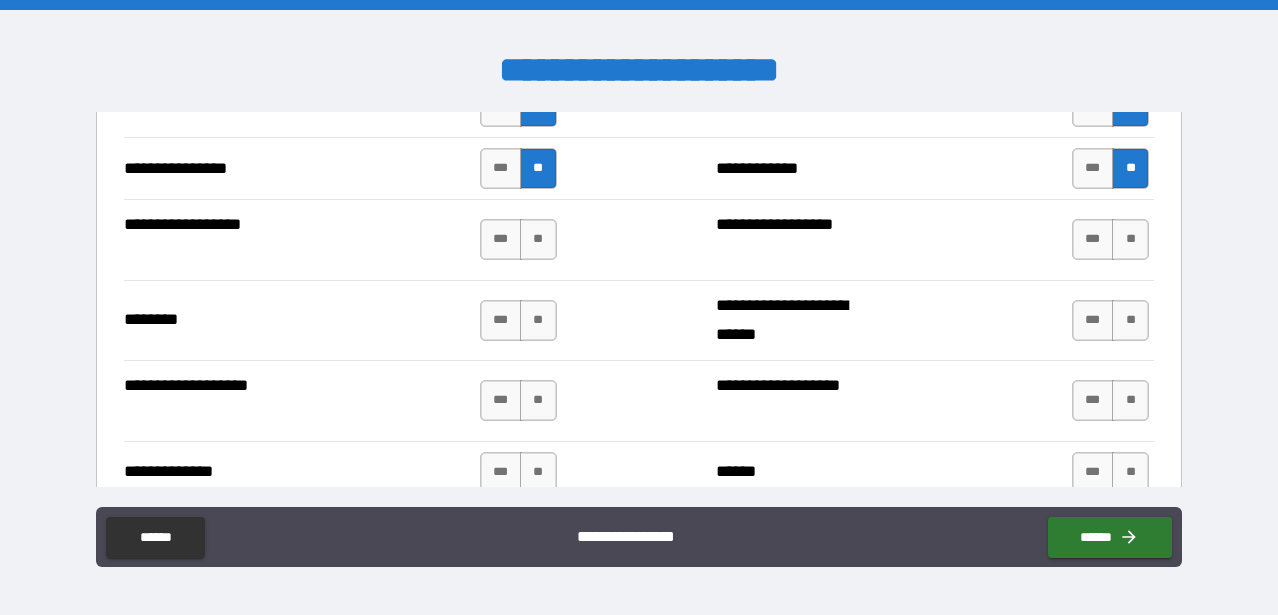 scroll, scrollTop: 5771, scrollLeft: 0, axis: vertical 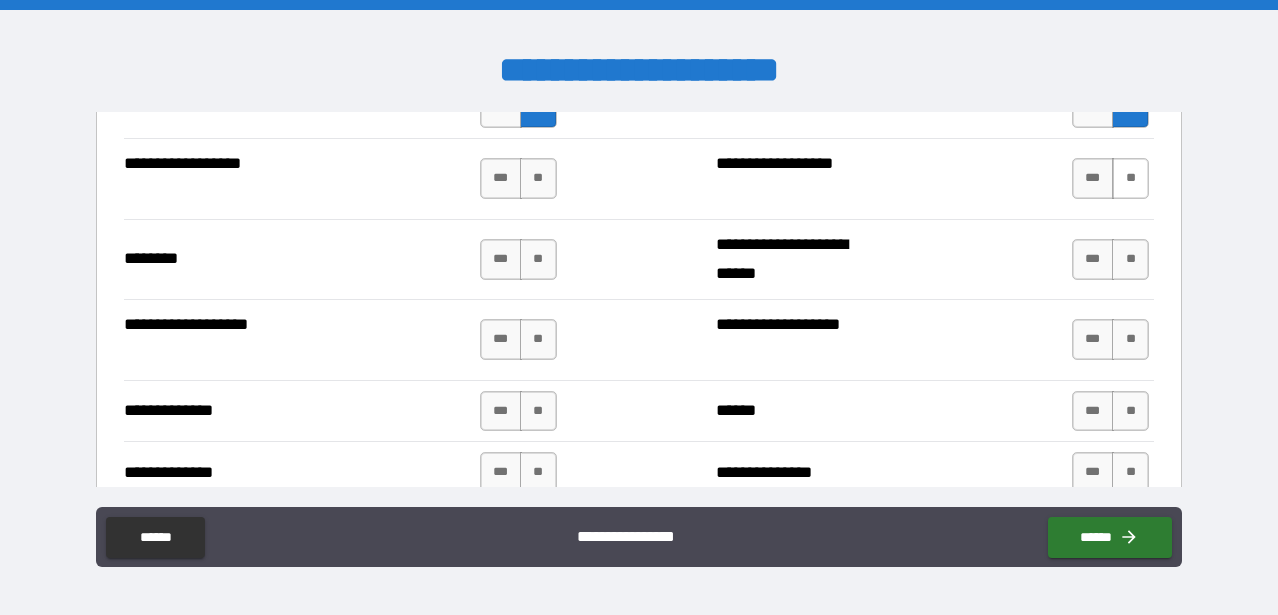 click on "**" at bounding box center (1130, 178) 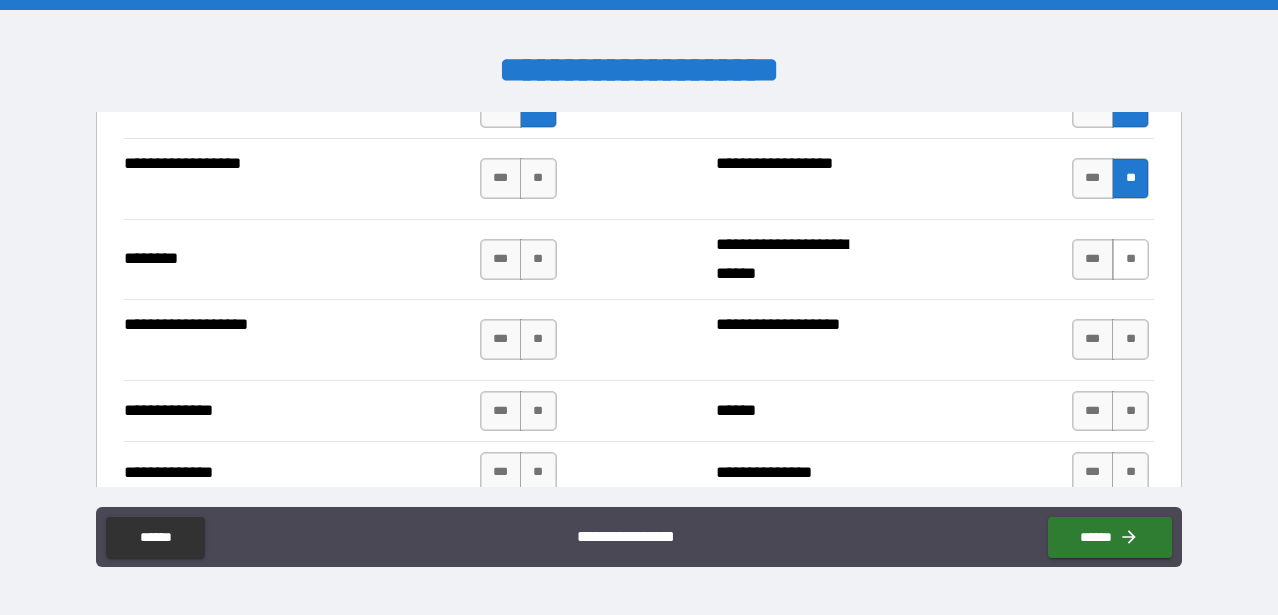 click on "**" at bounding box center (1130, 259) 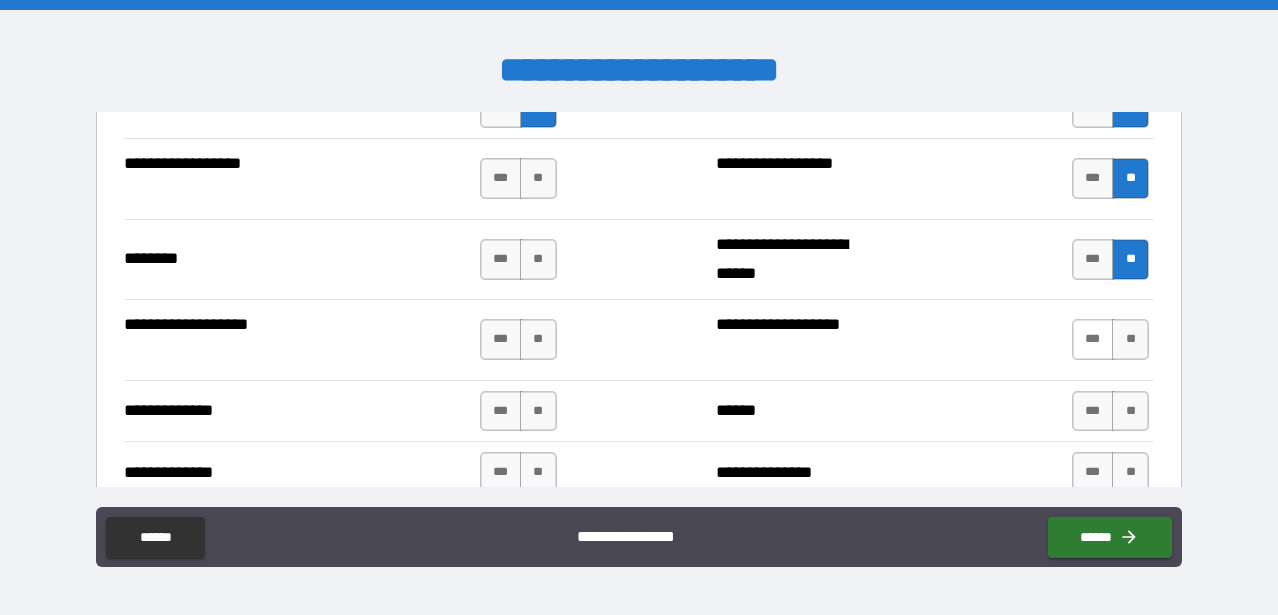 click on "***" at bounding box center (1093, 339) 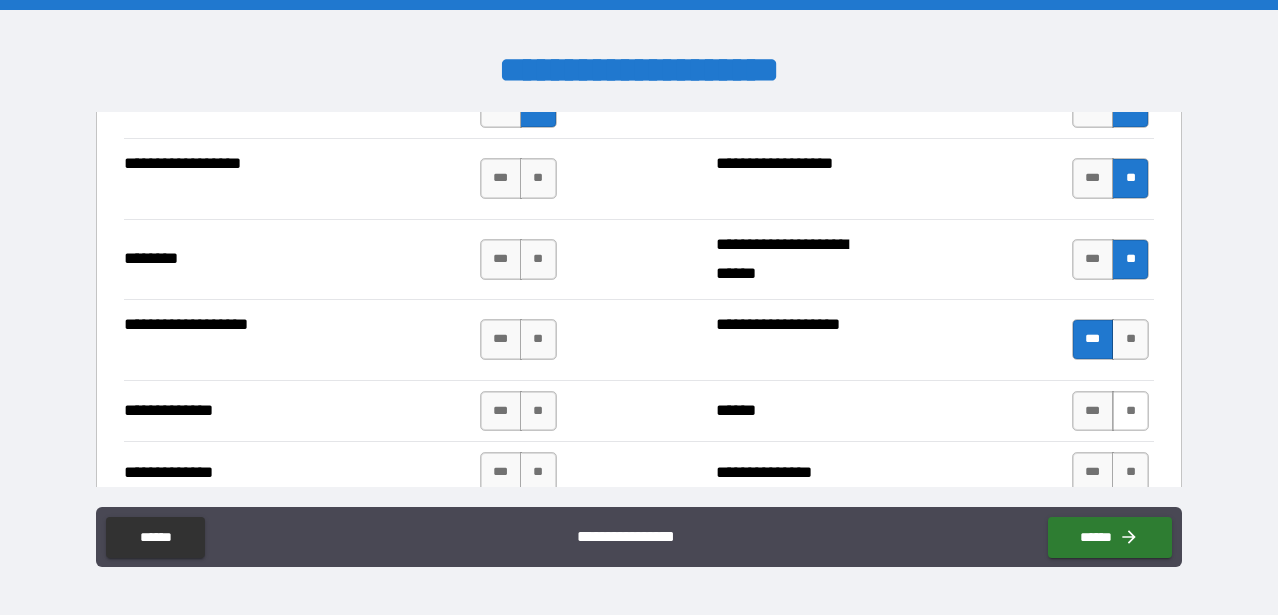 click on "**" at bounding box center (1130, 411) 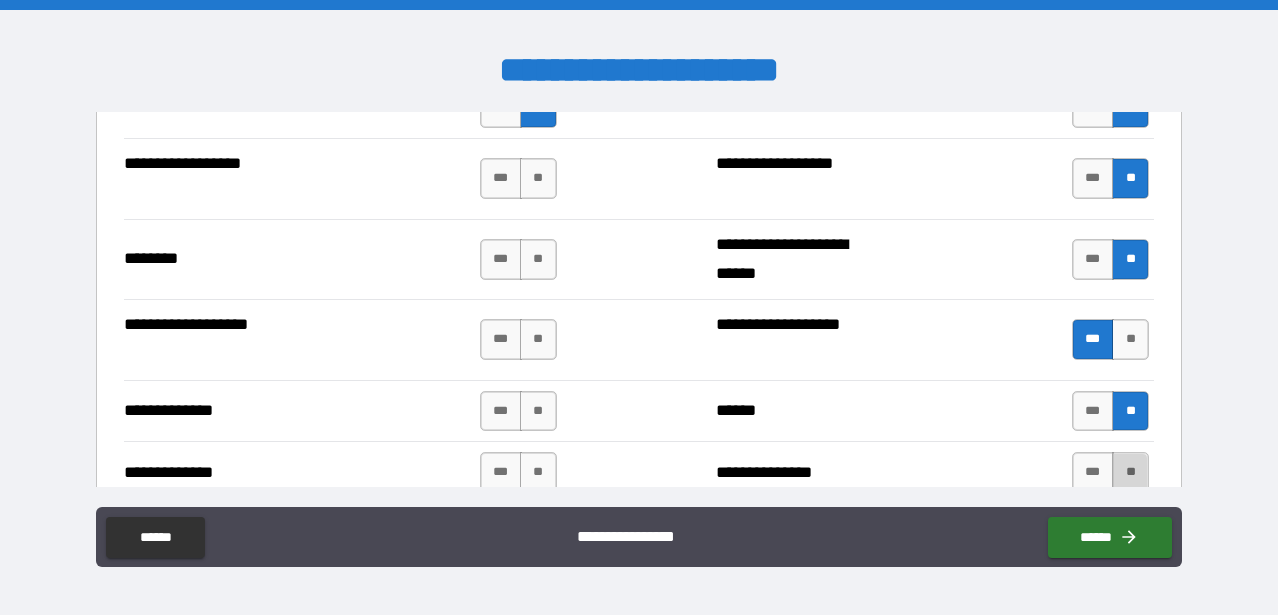 click on "**" at bounding box center (1130, 472) 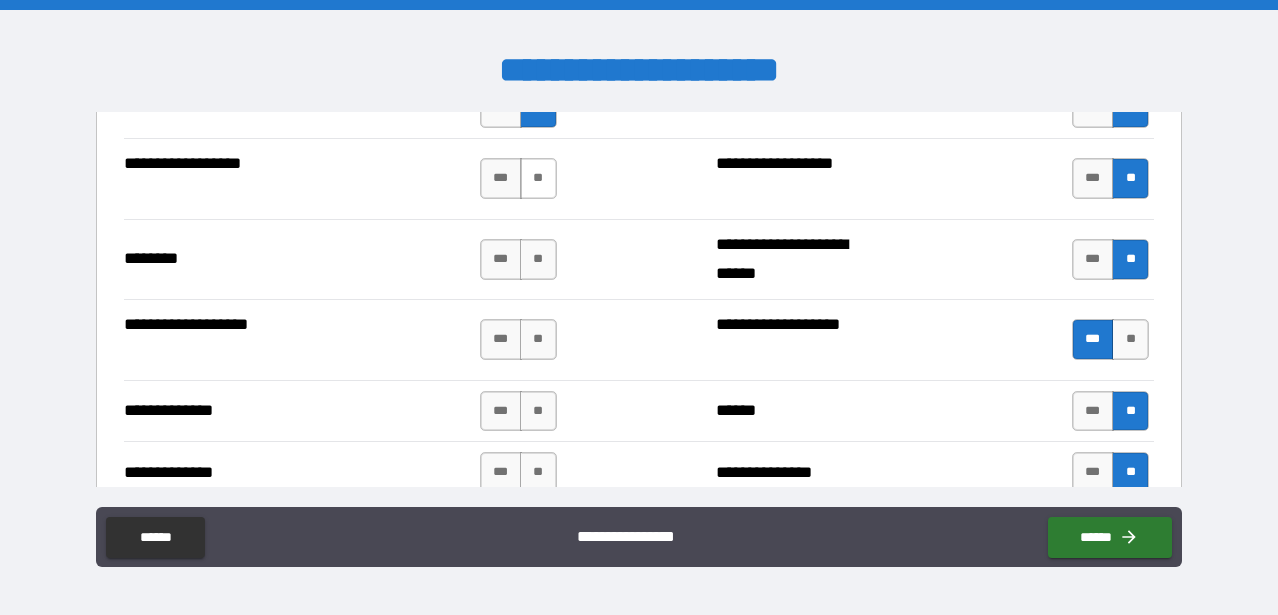 click on "**" at bounding box center (538, 178) 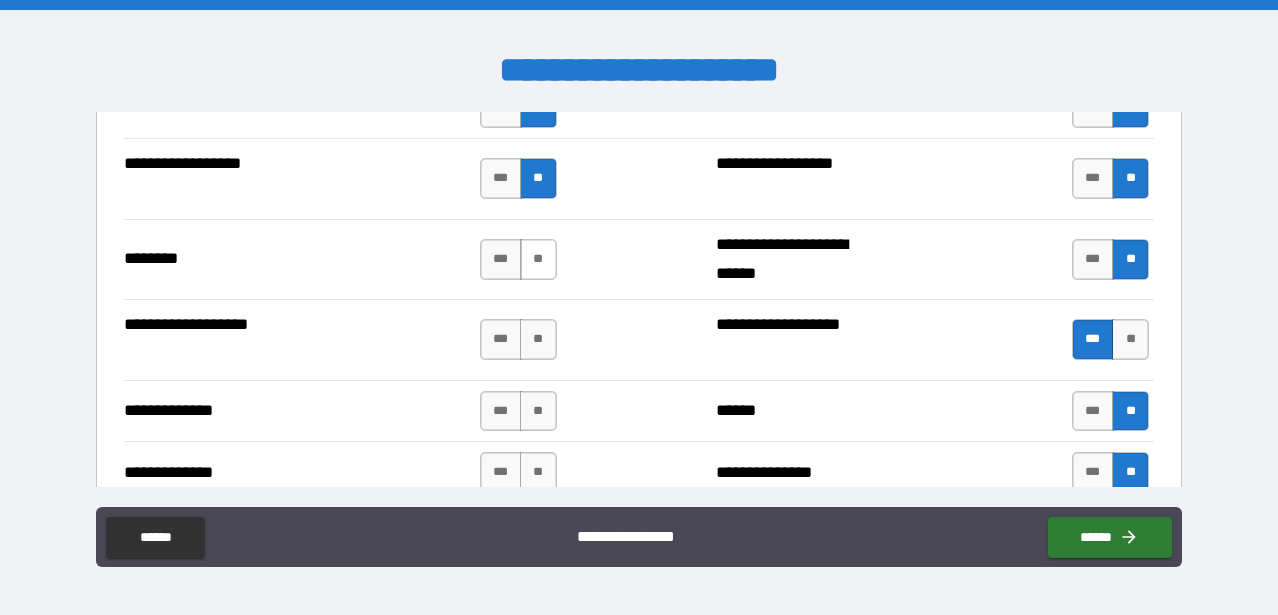 click on "**" at bounding box center (538, 259) 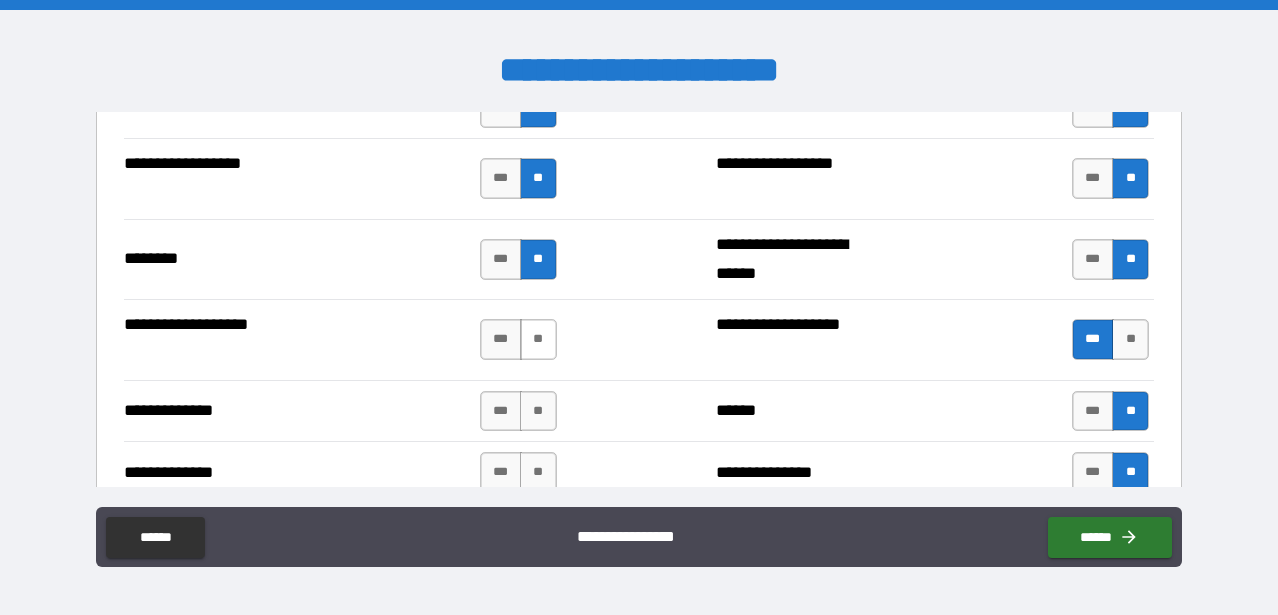 click on "**" at bounding box center (538, 339) 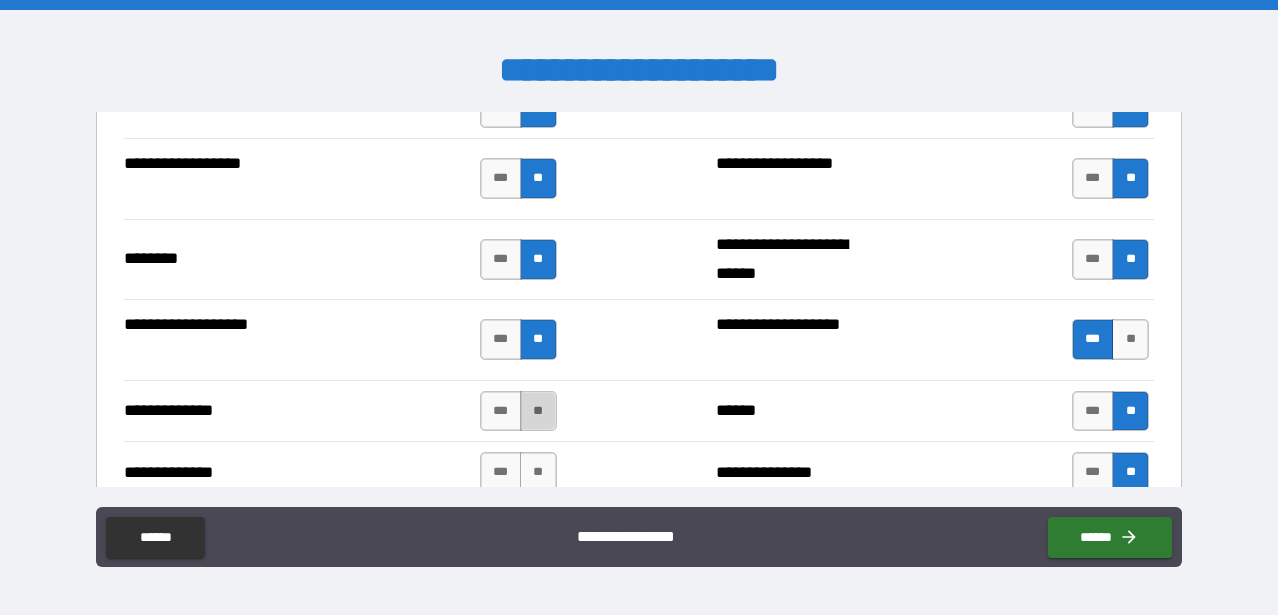 click on "**" at bounding box center [538, 411] 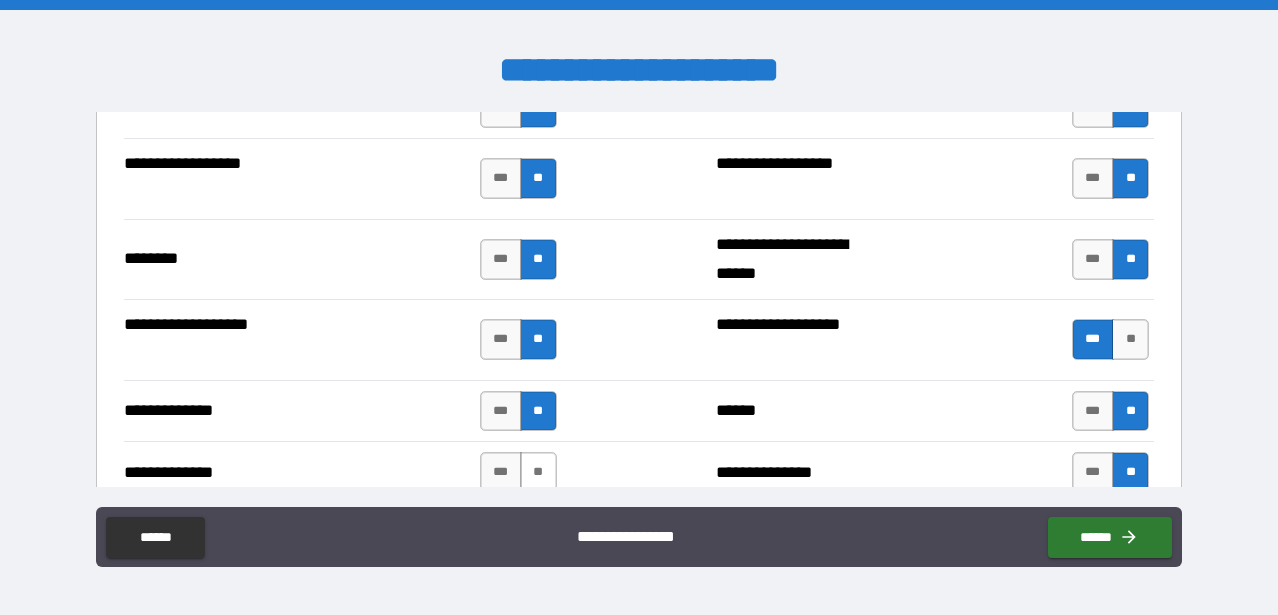 click on "**" at bounding box center (538, 472) 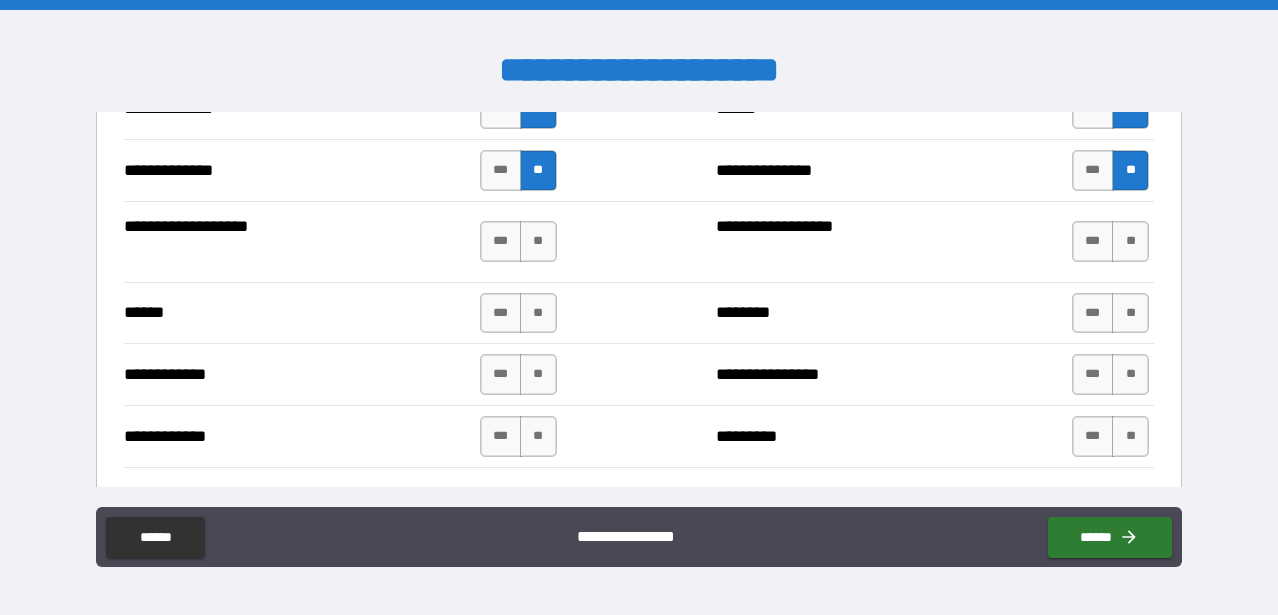 scroll, scrollTop: 6114, scrollLeft: 0, axis: vertical 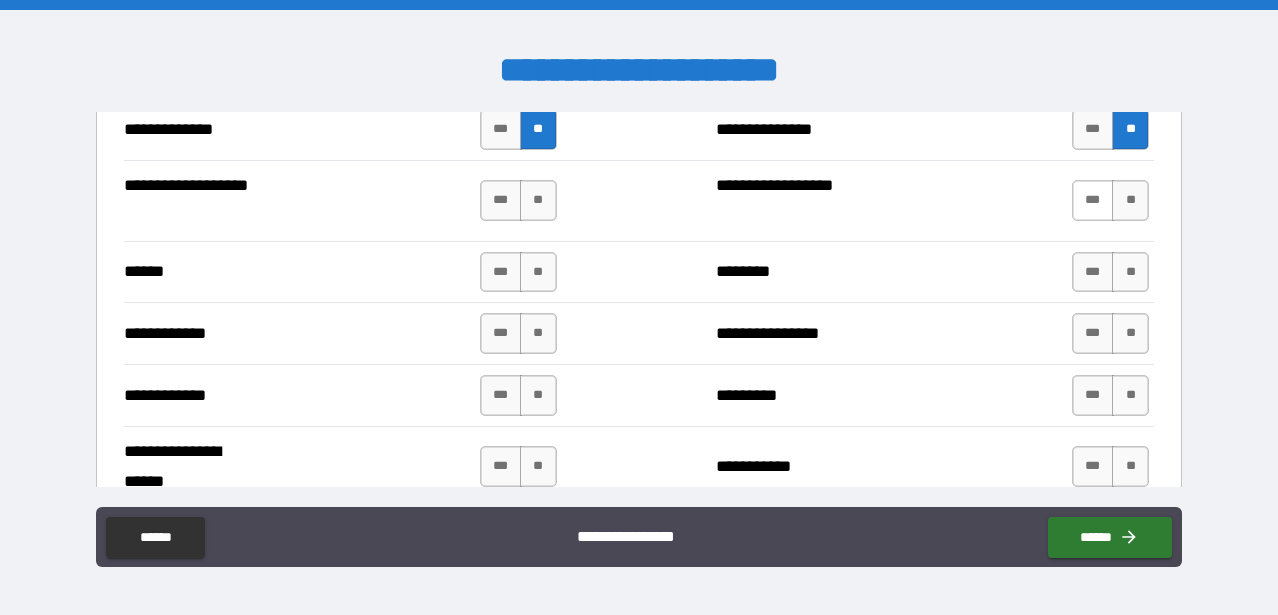 click on "***" at bounding box center [1093, 200] 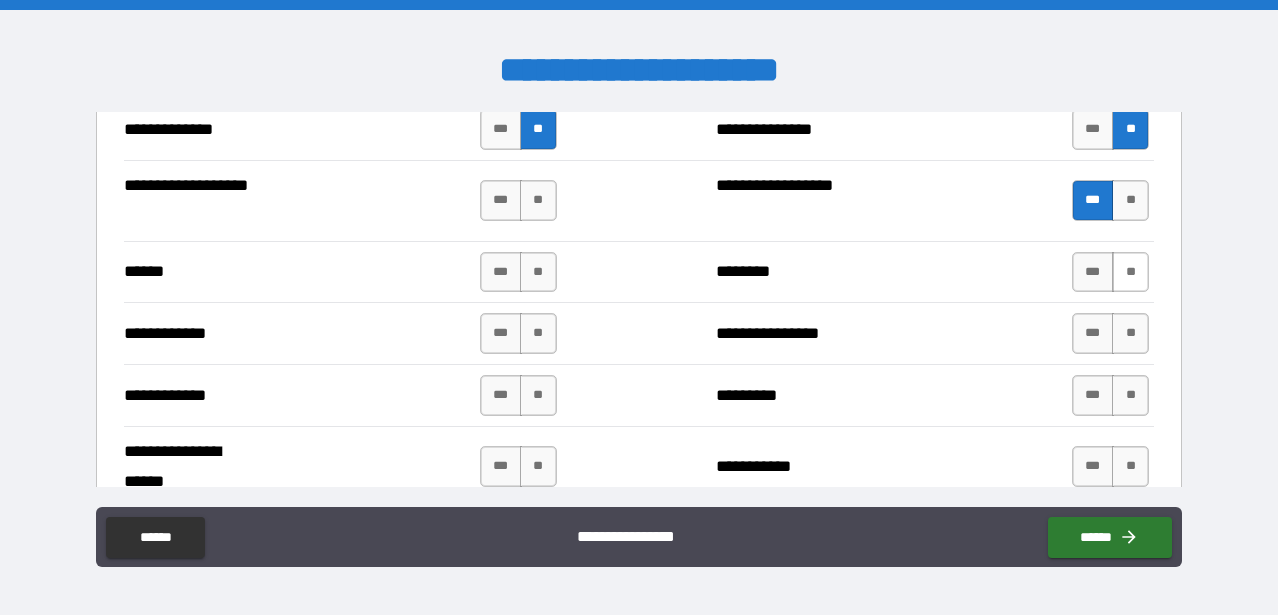 click on "**" at bounding box center [1130, 272] 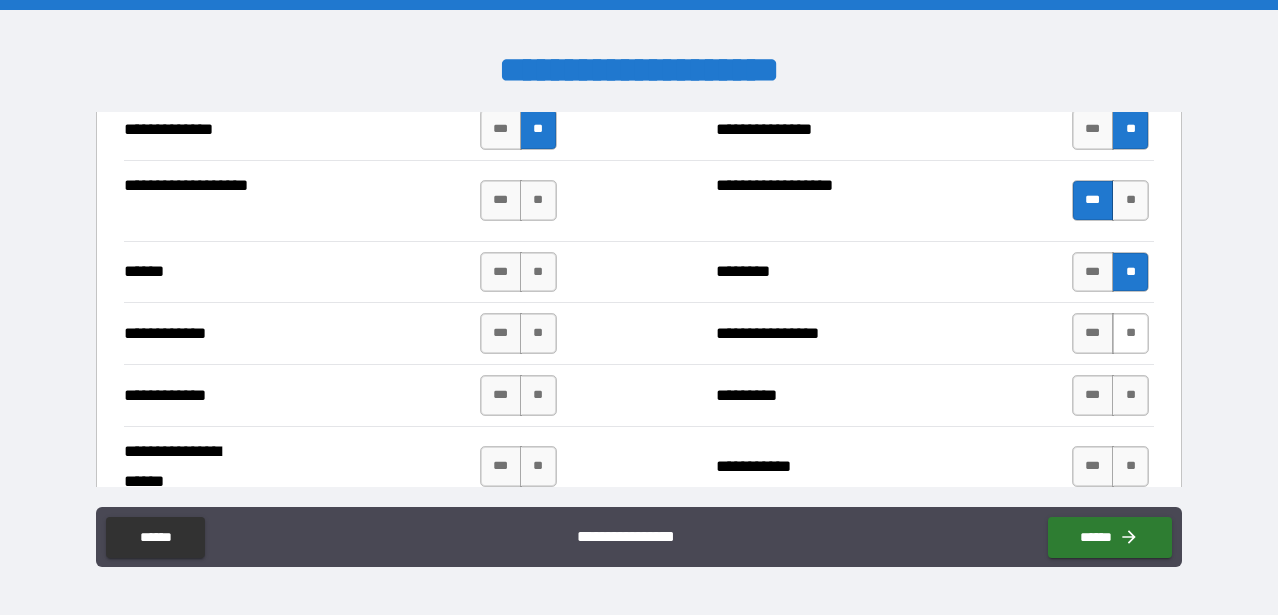 click on "**" at bounding box center [1130, 333] 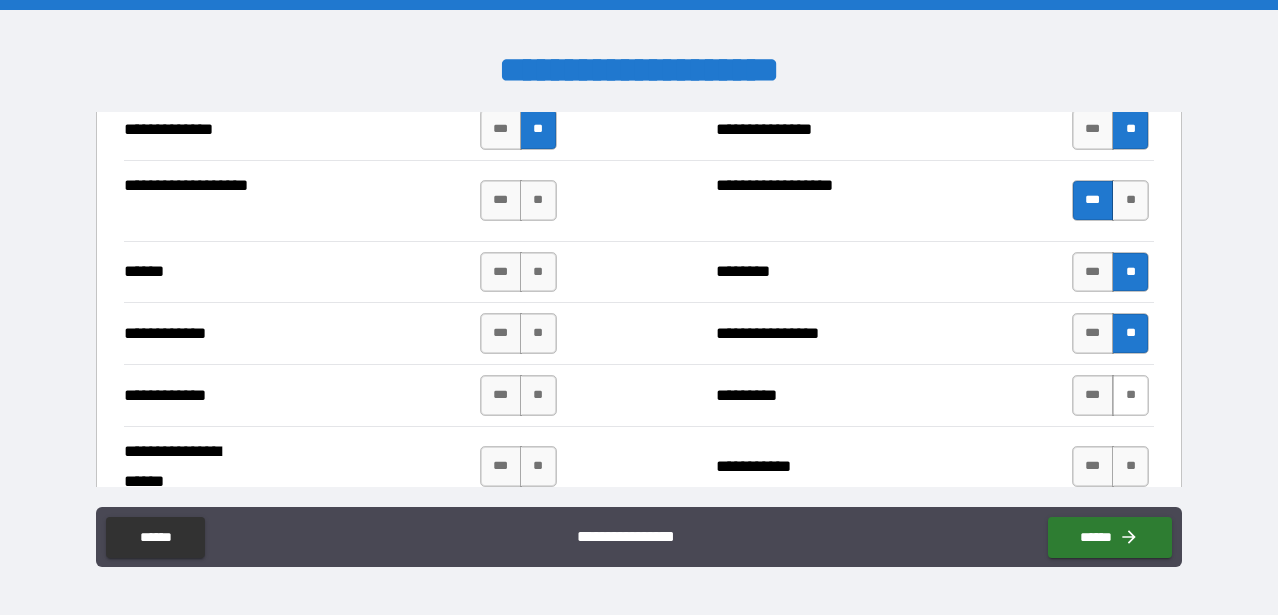 click on "**" at bounding box center (1130, 395) 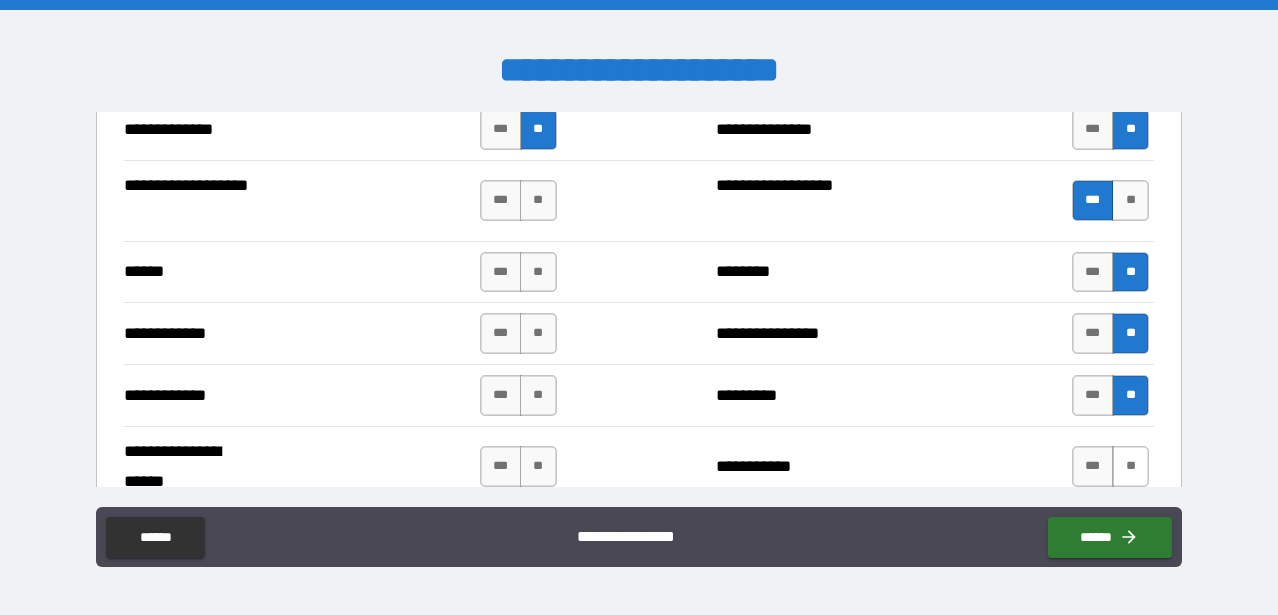 click on "**********" at bounding box center [639, 466] 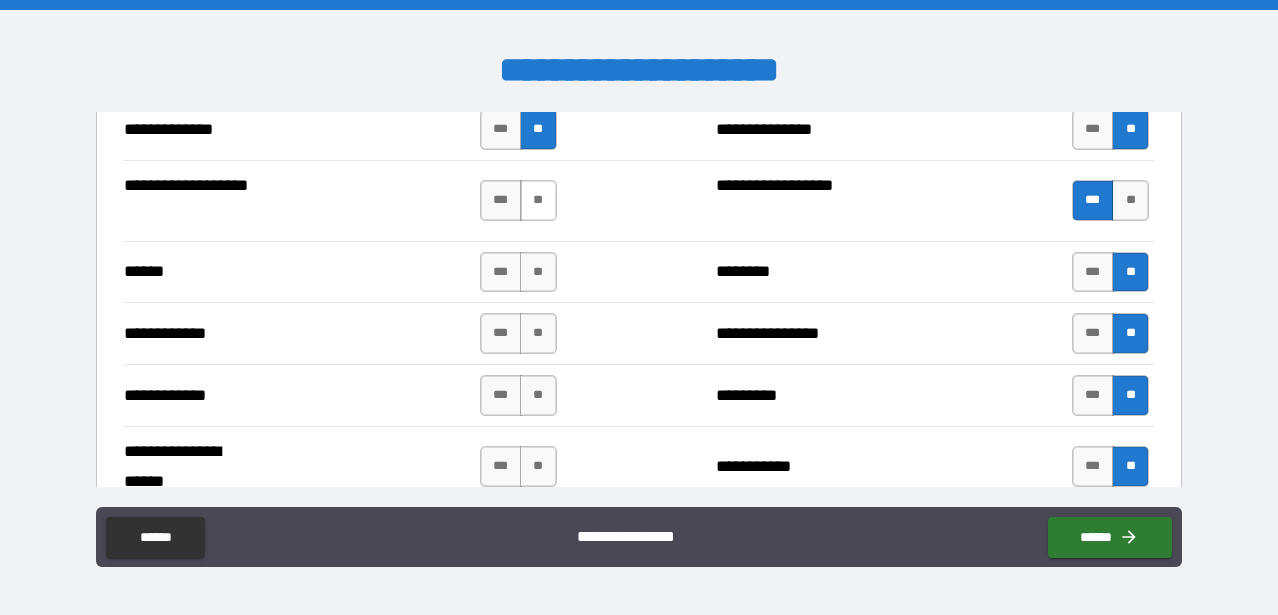 click on "**" at bounding box center [538, 200] 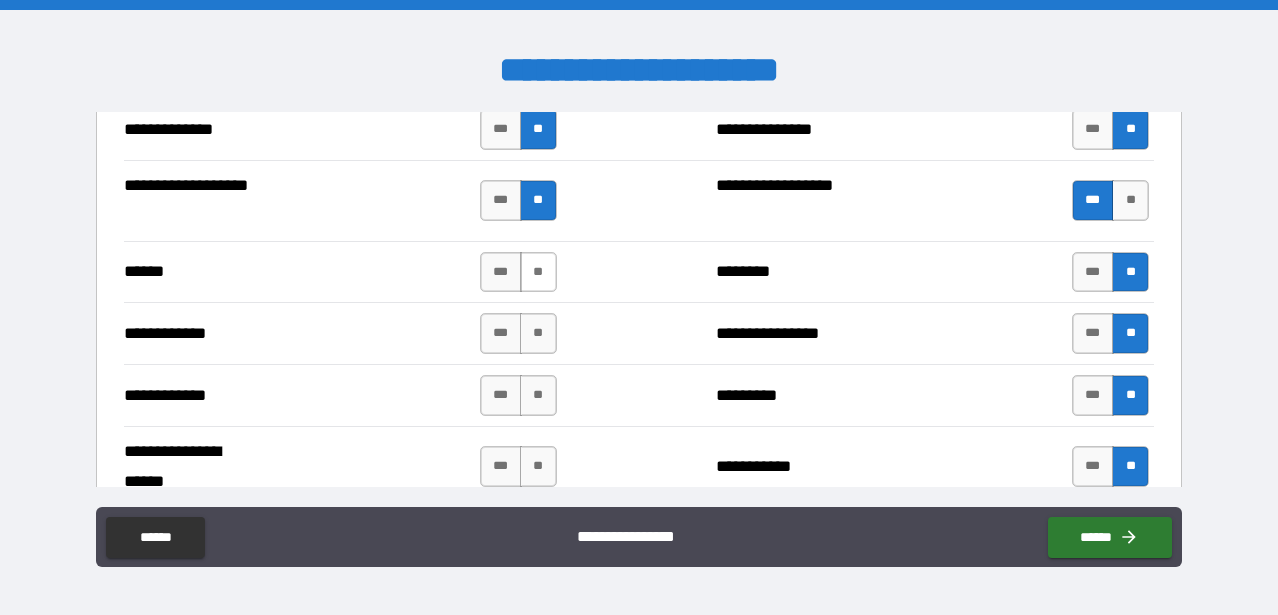 click on "**" at bounding box center [538, 272] 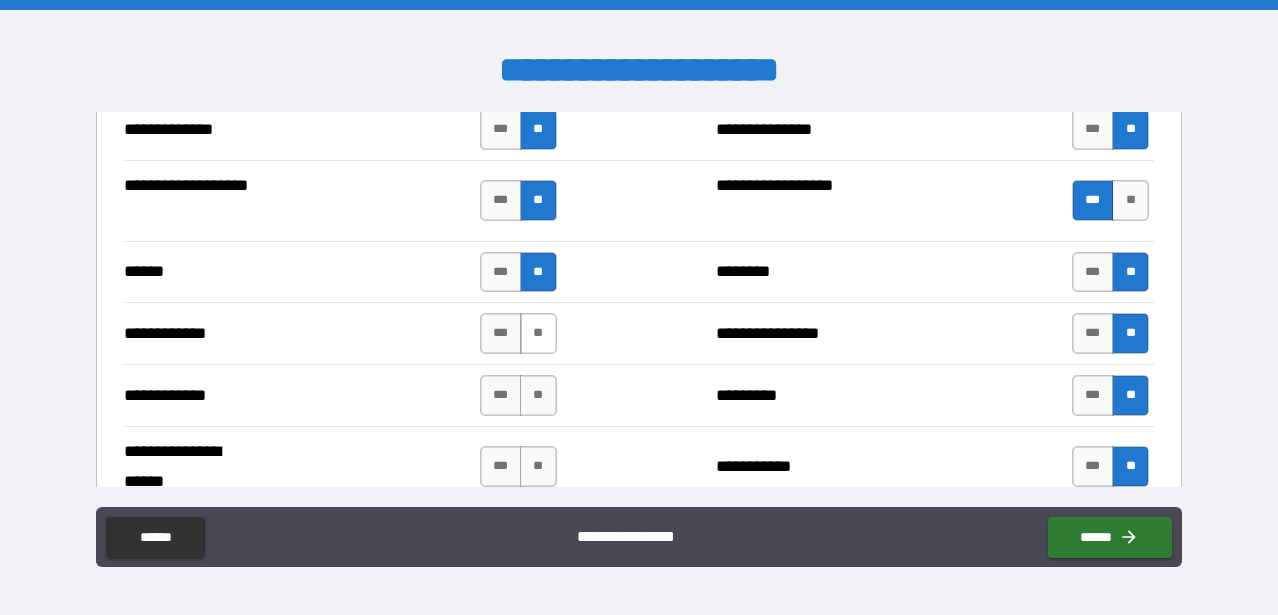 click on "**" at bounding box center (538, 333) 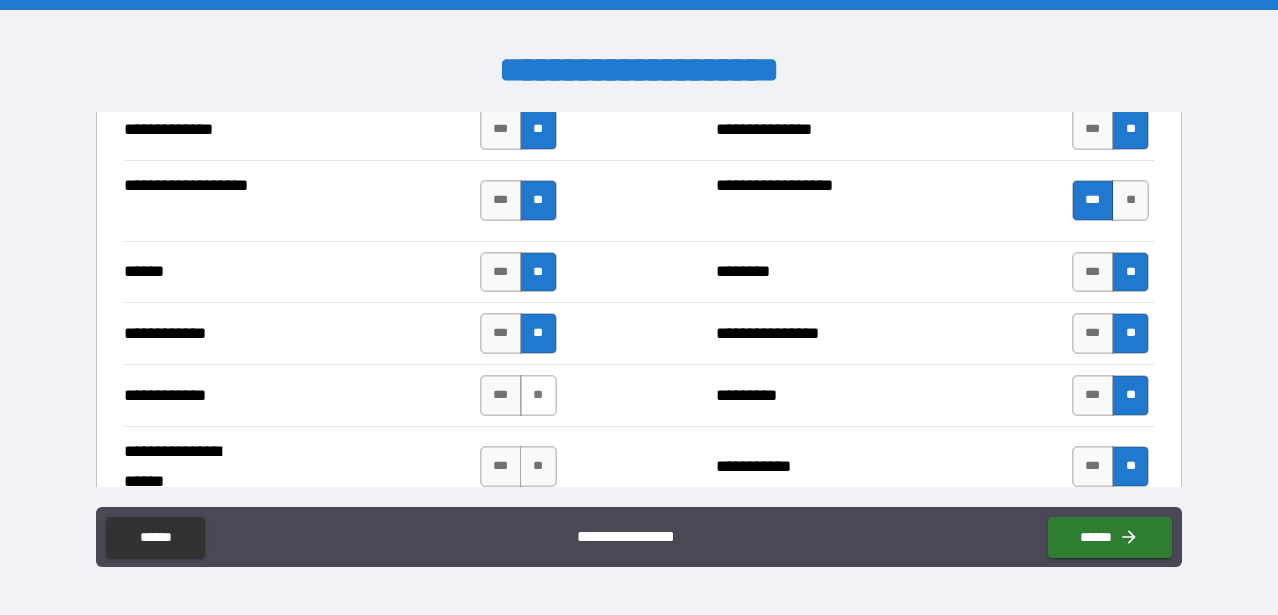 click on "**" at bounding box center (538, 395) 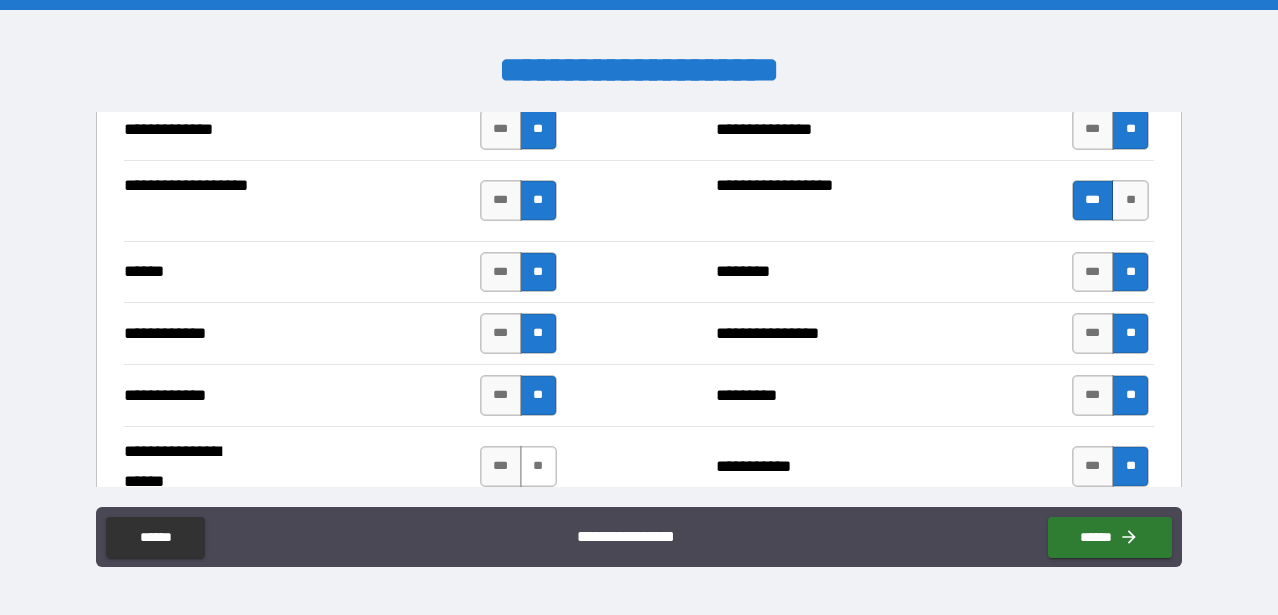 click on "**" at bounding box center (538, 466) 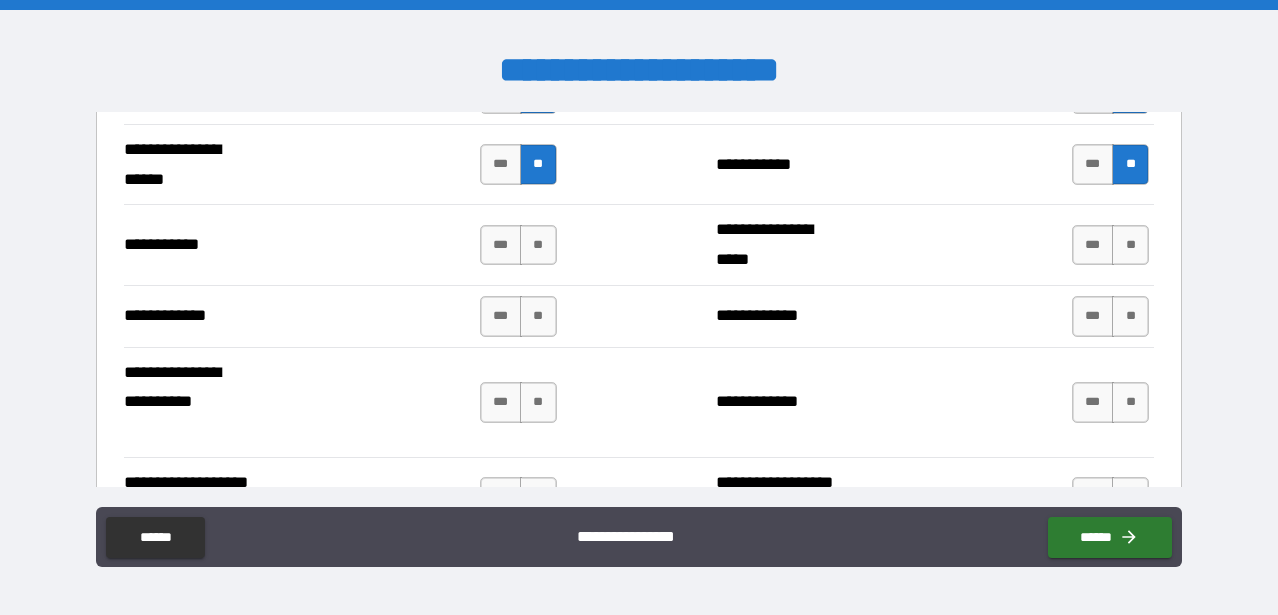 scroll, scrollTop: 6436, scrollLeft: 0, axis: vertical 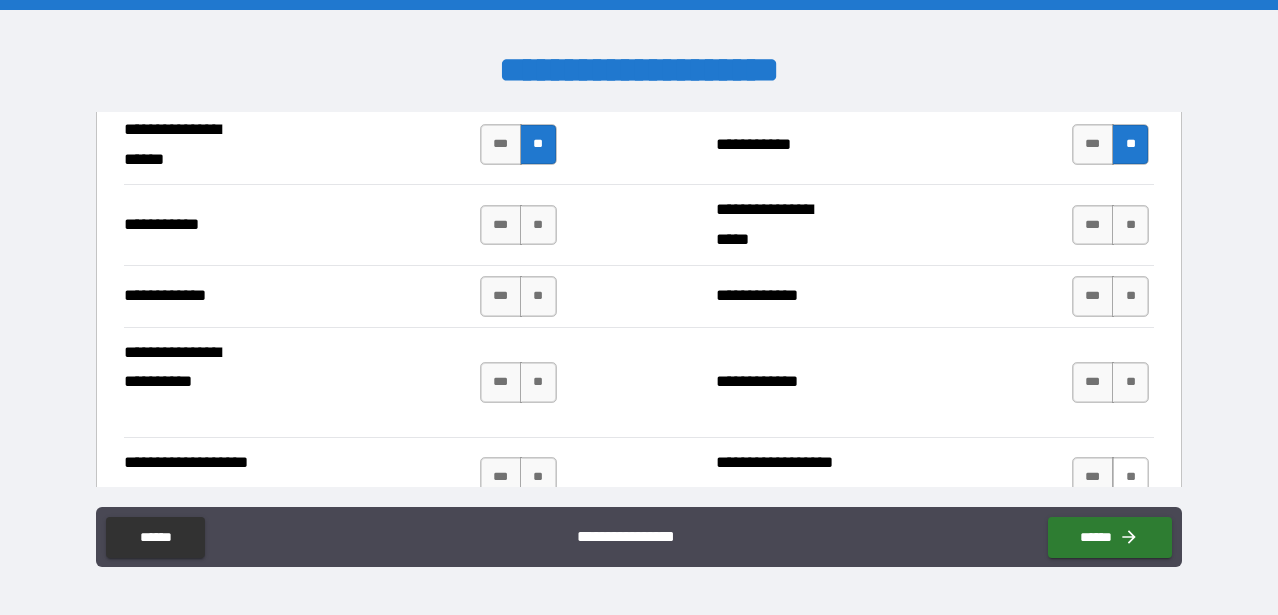 click on "**" at bounding box center (1130, 477) 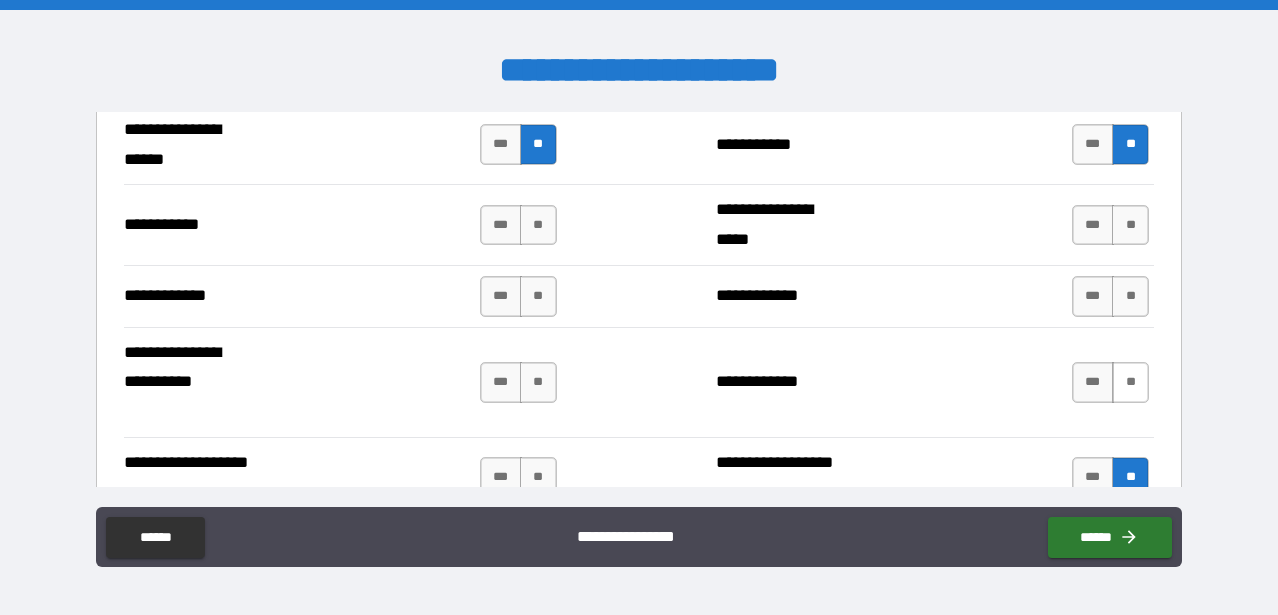 click on "**" at bounding box center [1130, 382] 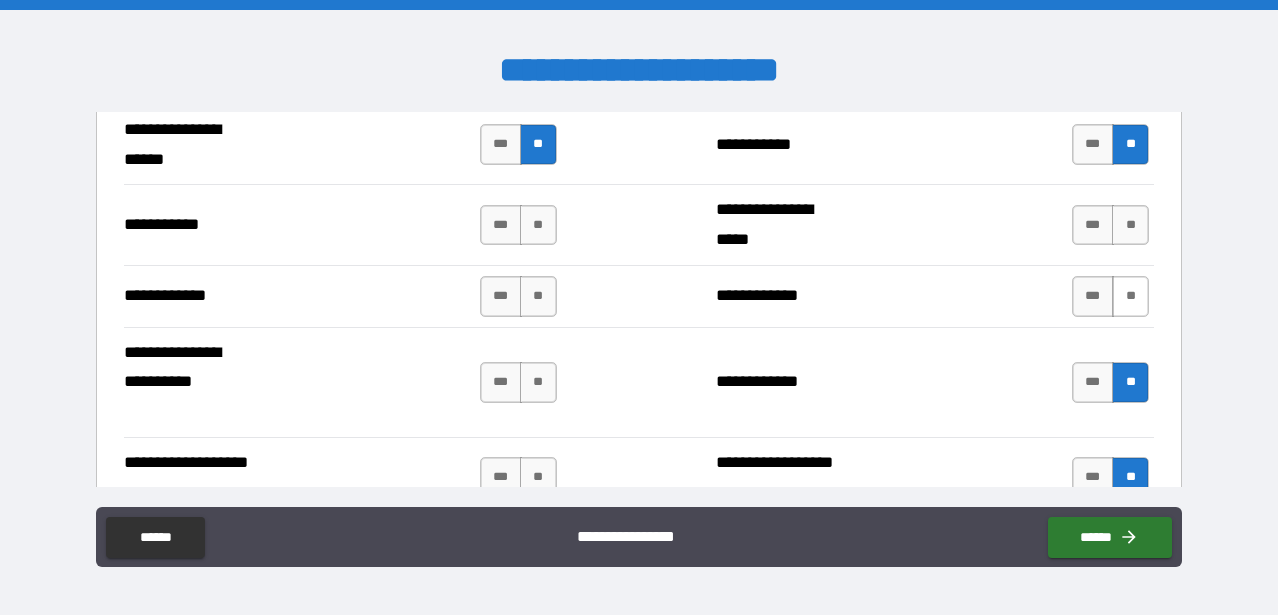 click on "**" at bounding box center (1130, 296) 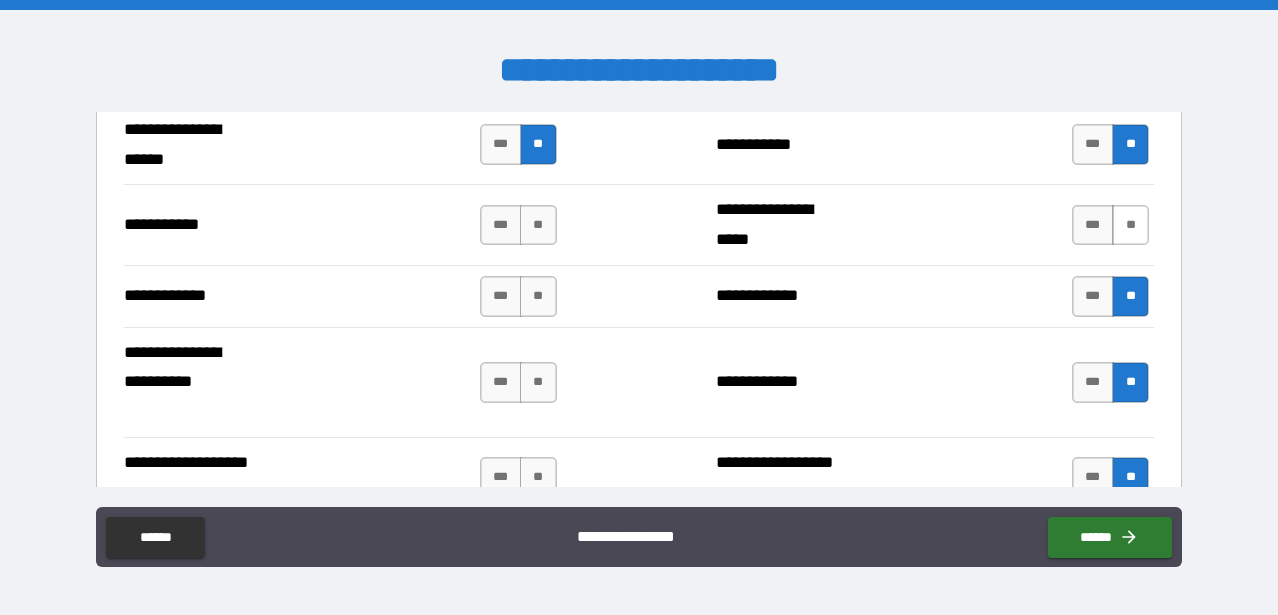 click on "**" at bounding box center [1130, 225] 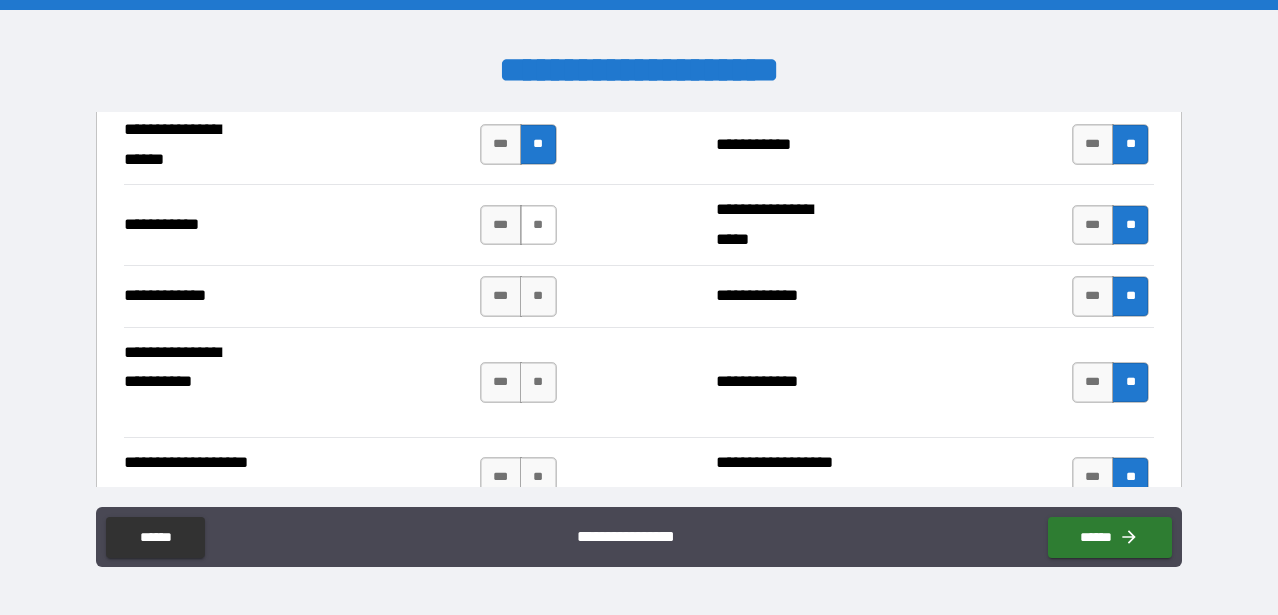 click on "**" at bounding box center [538, 225] 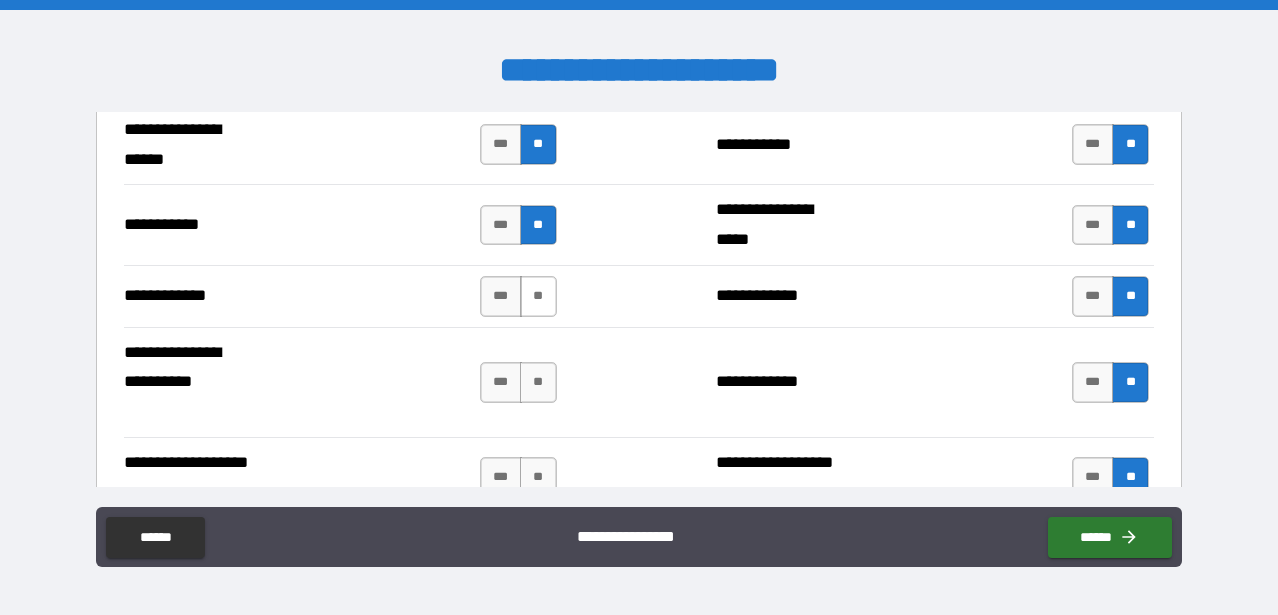 click on "**" at bounding box center [538, 296] 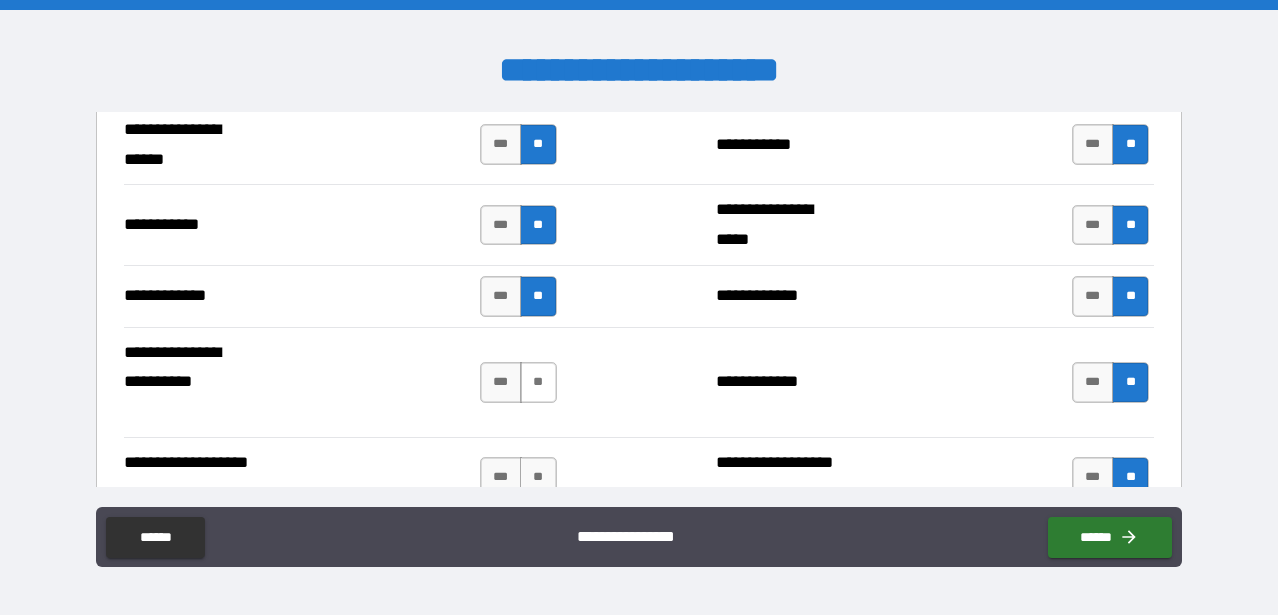 click on "**" at bounding box center (538, 382) 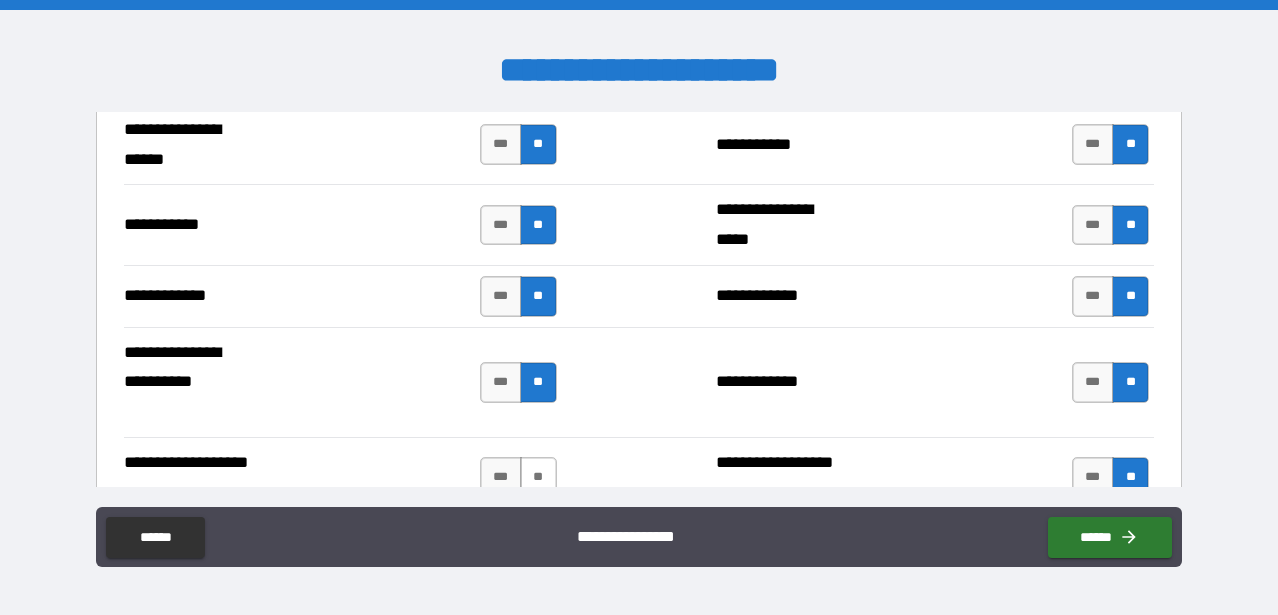 click on "**" at bounding box center [538, 477] 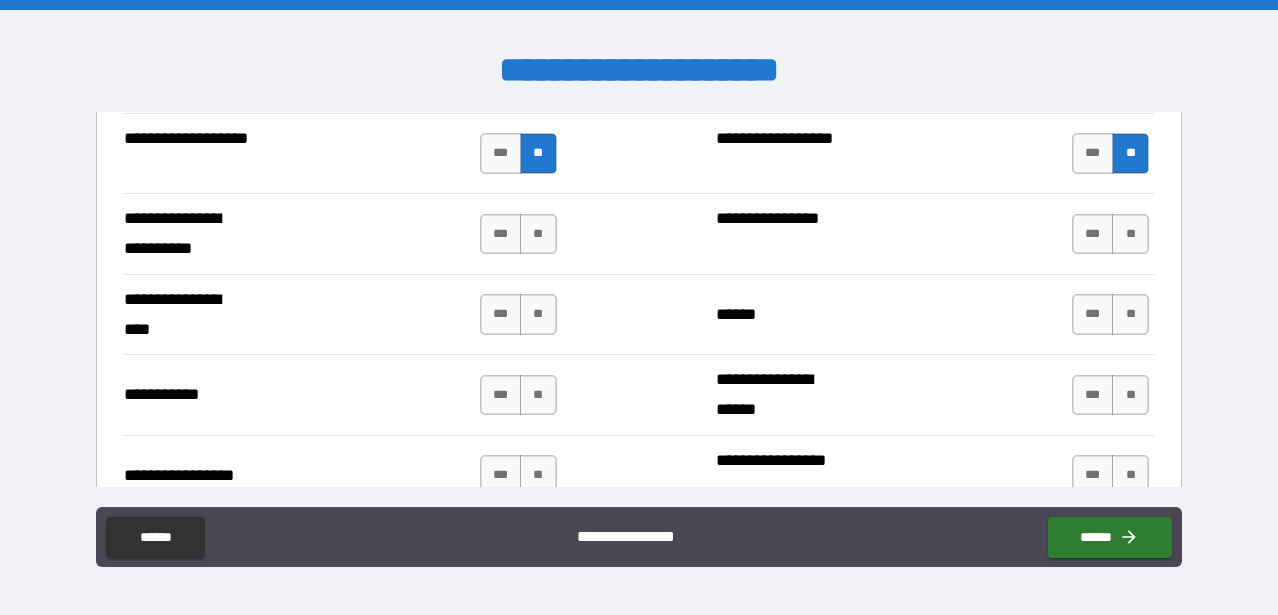 scroll, scrollTop: 6779, scrollLeft: 0, axis: vertical 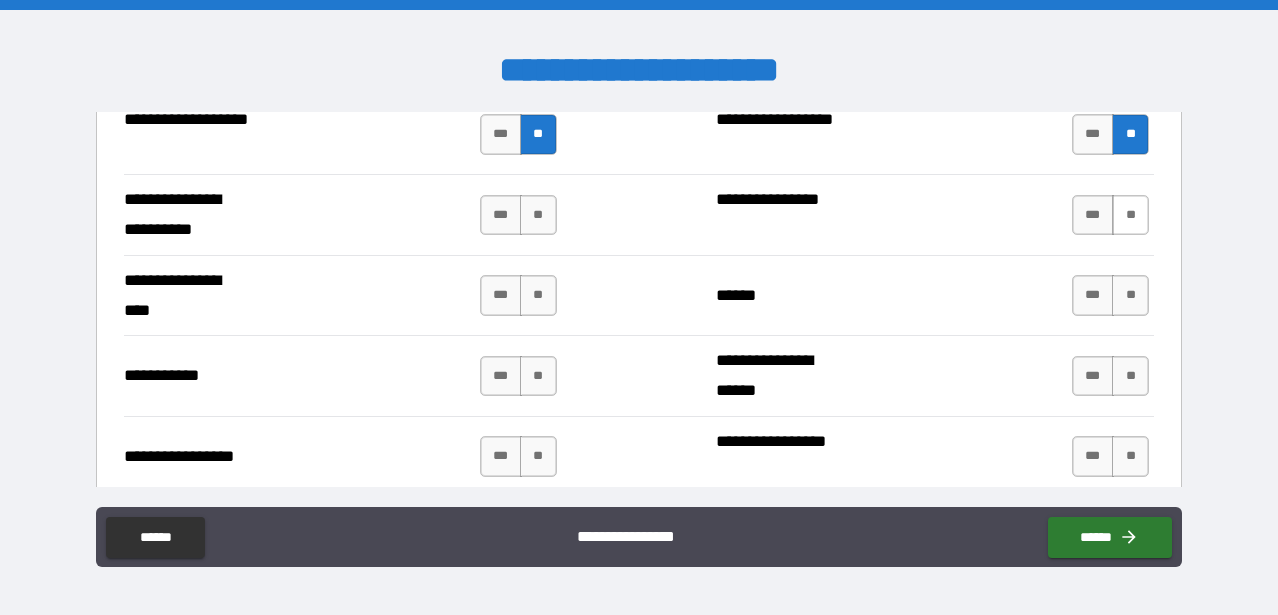 click on "**" at bounding box center [1130, 215] 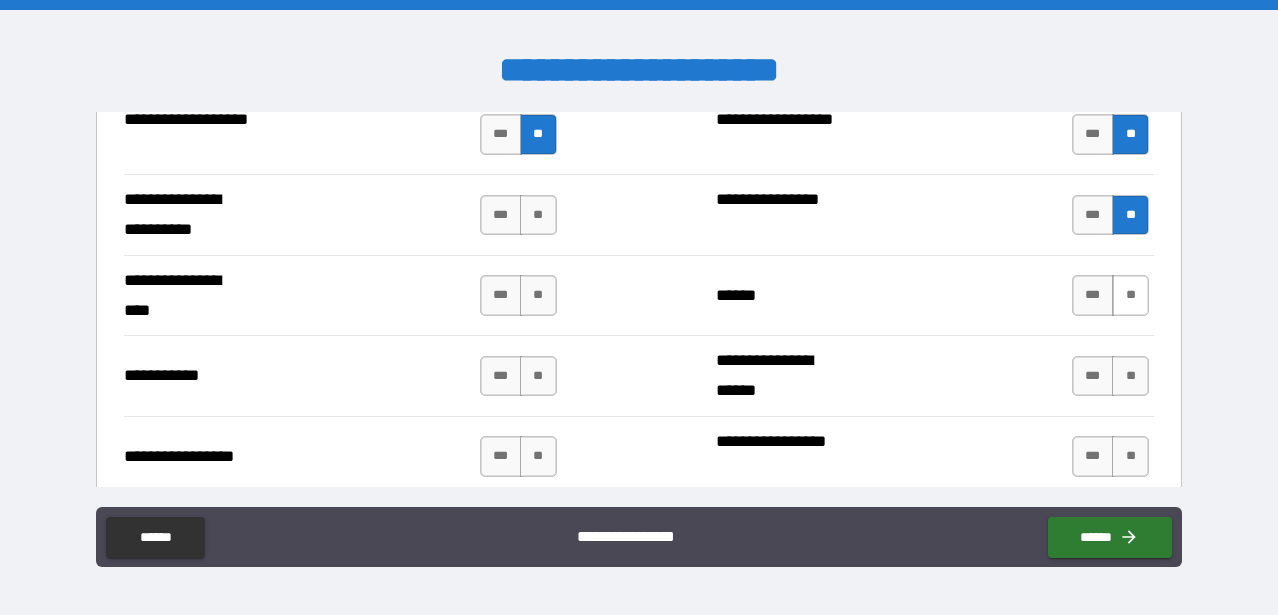 click on "**" at bounding box center [1130, 295] 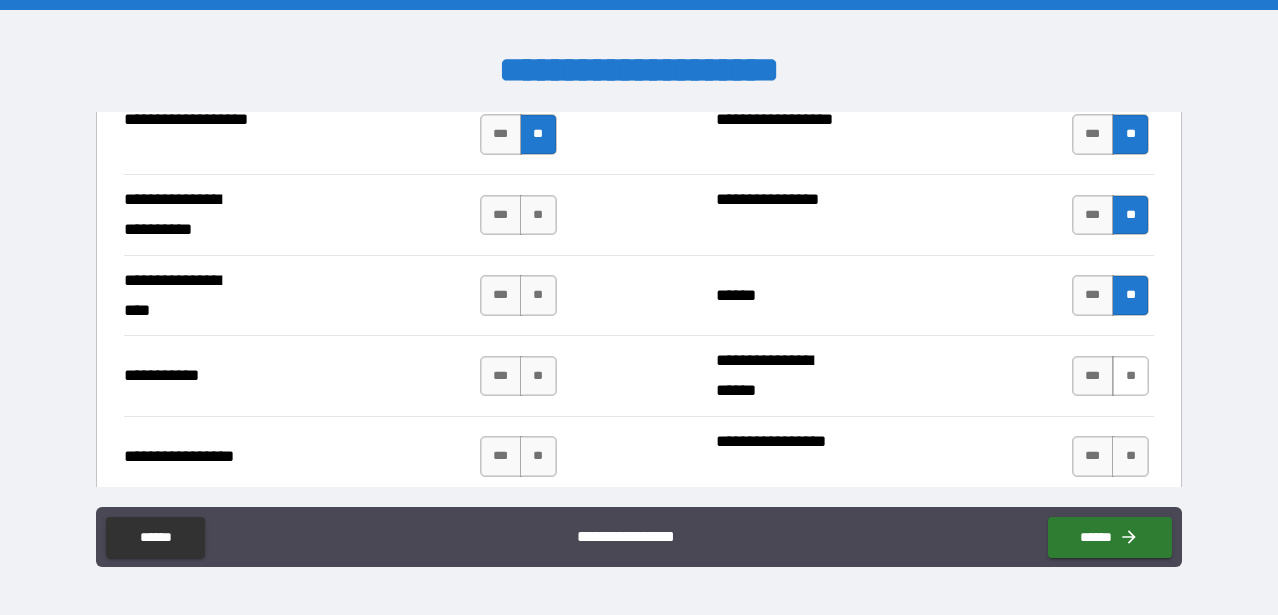 click on "**" at bounding box center (1130, 376) 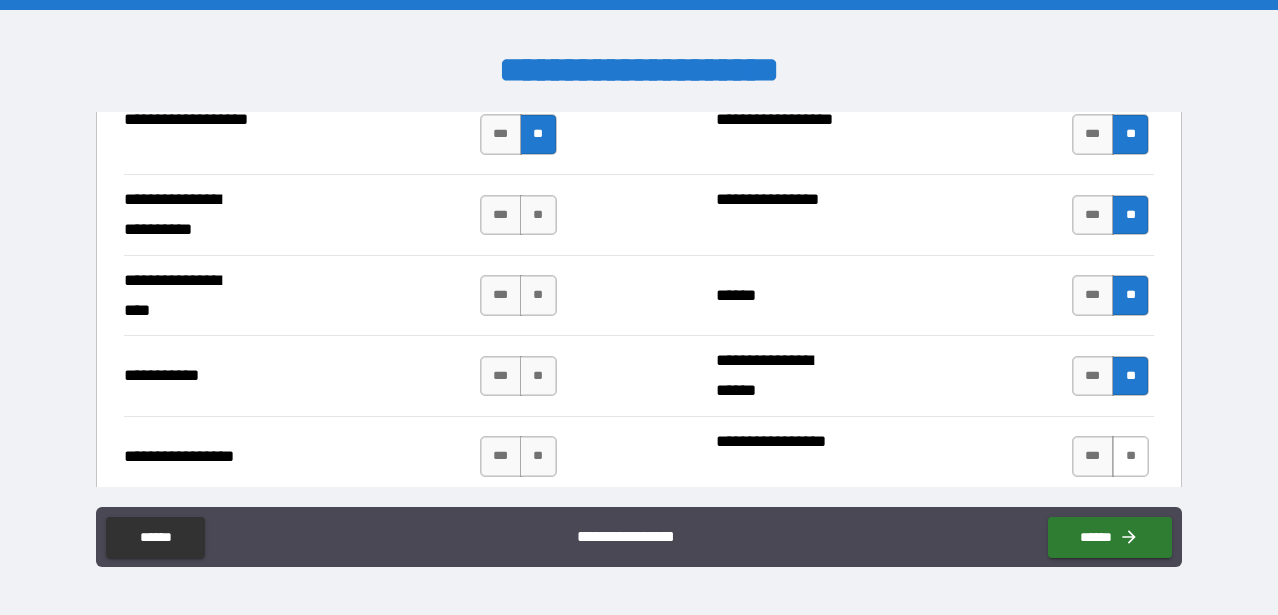 click on "**" at bounding box center [1130, 456] 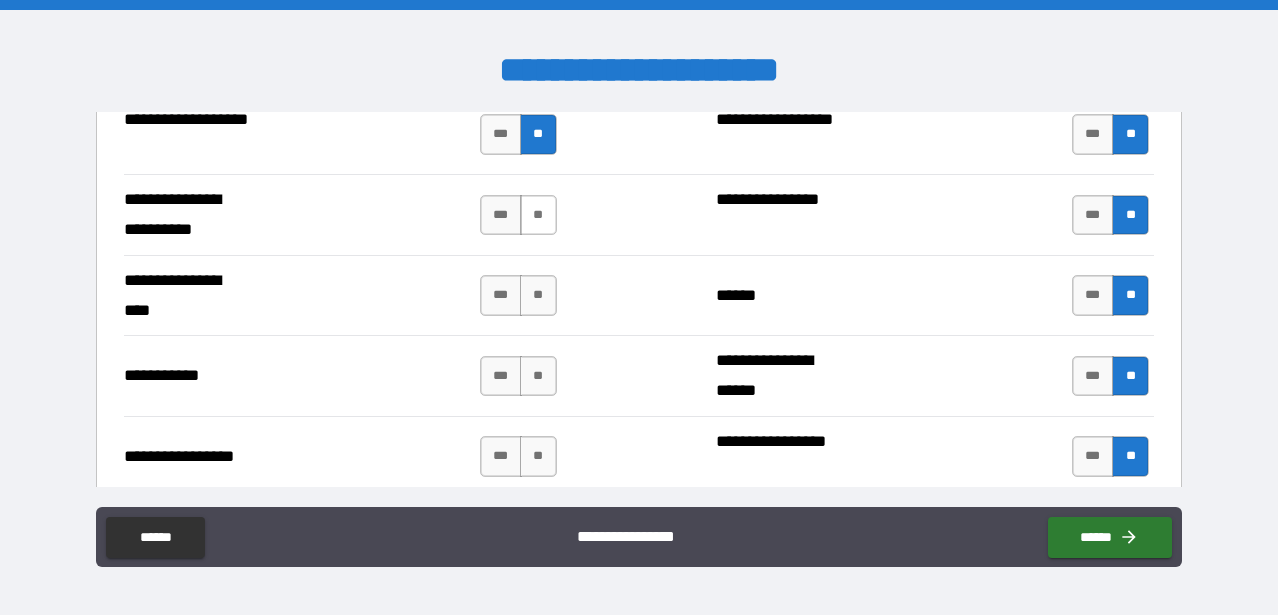 click on "**" at bounding box center [538, 215] 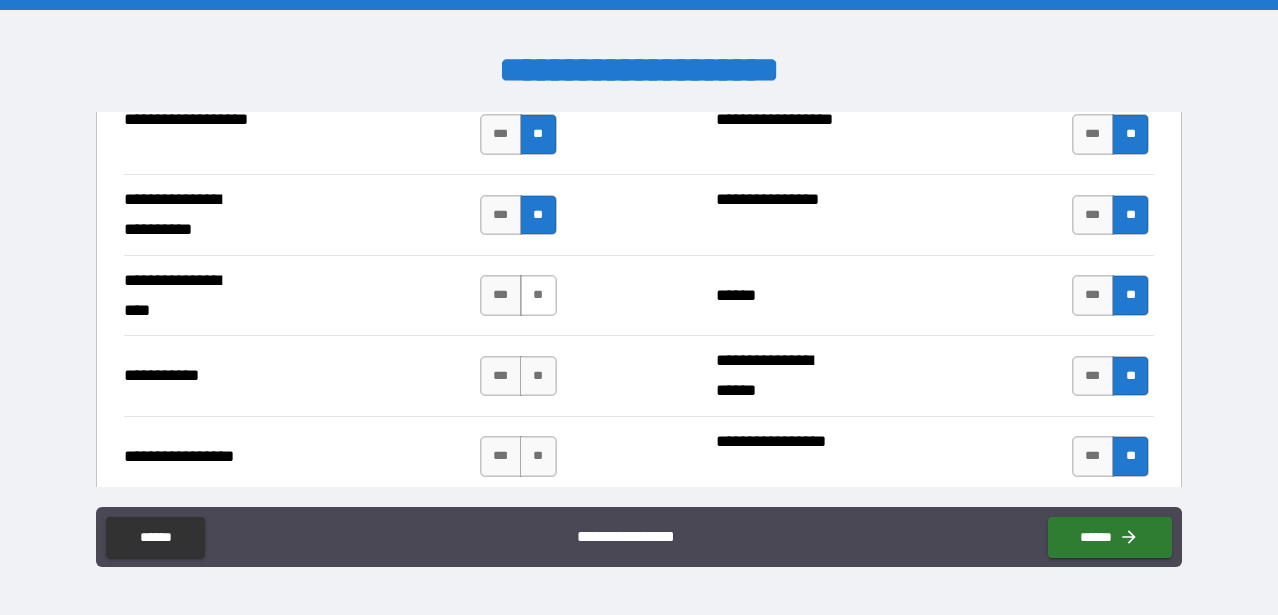 click on "**" at bounding box center (538, 295) 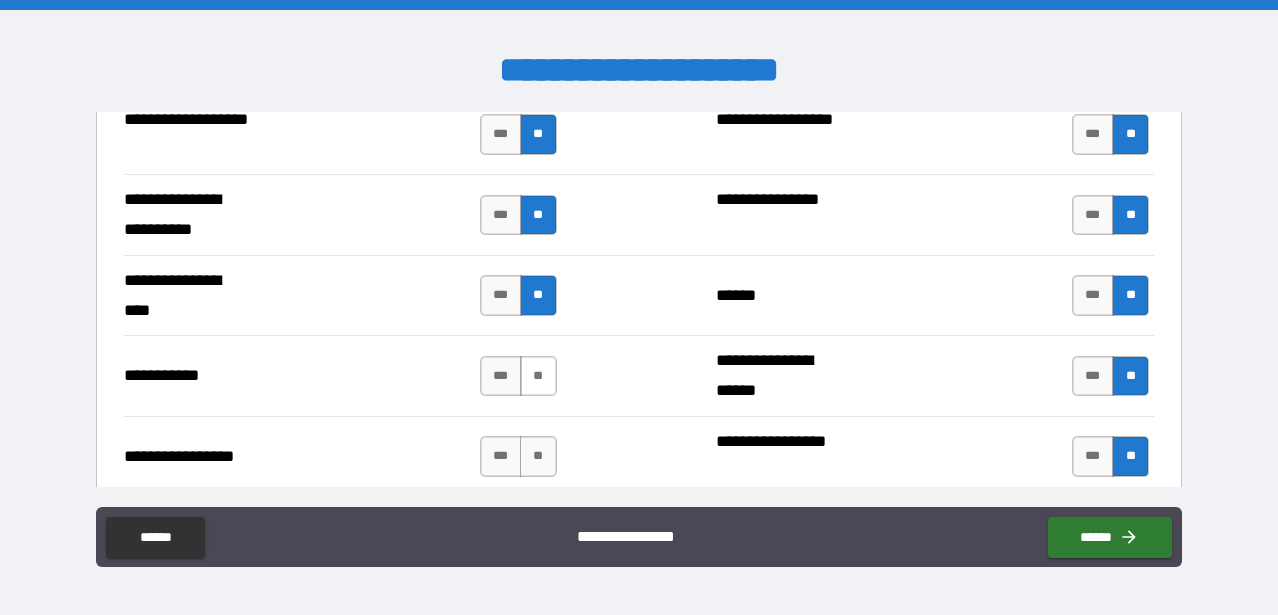 click on "**" at bounding box center [538, 376] 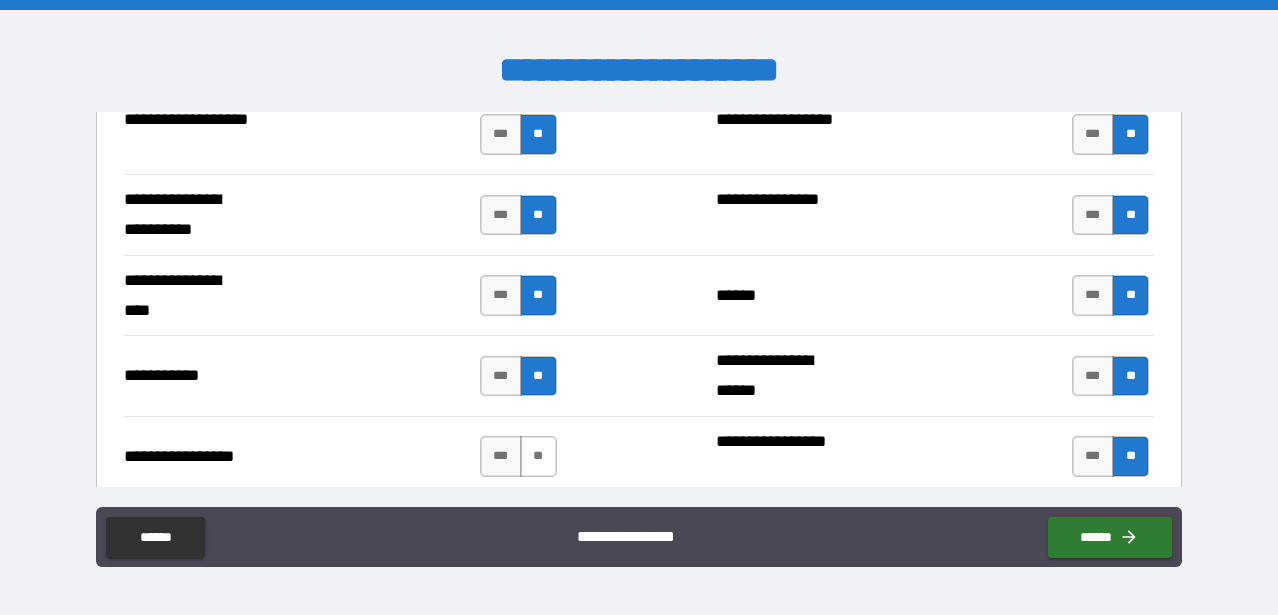 click on "**" at bounding box center (538, 456) 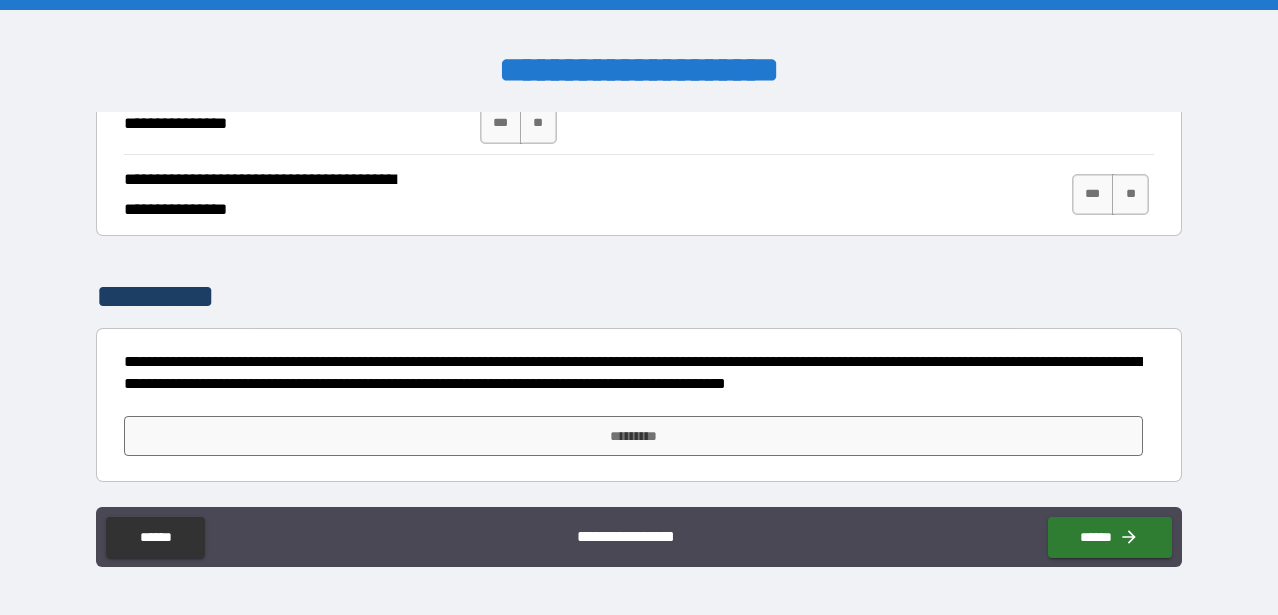 scroll, scrollTop: 7082, scrollLeft: 0, axis: vertical 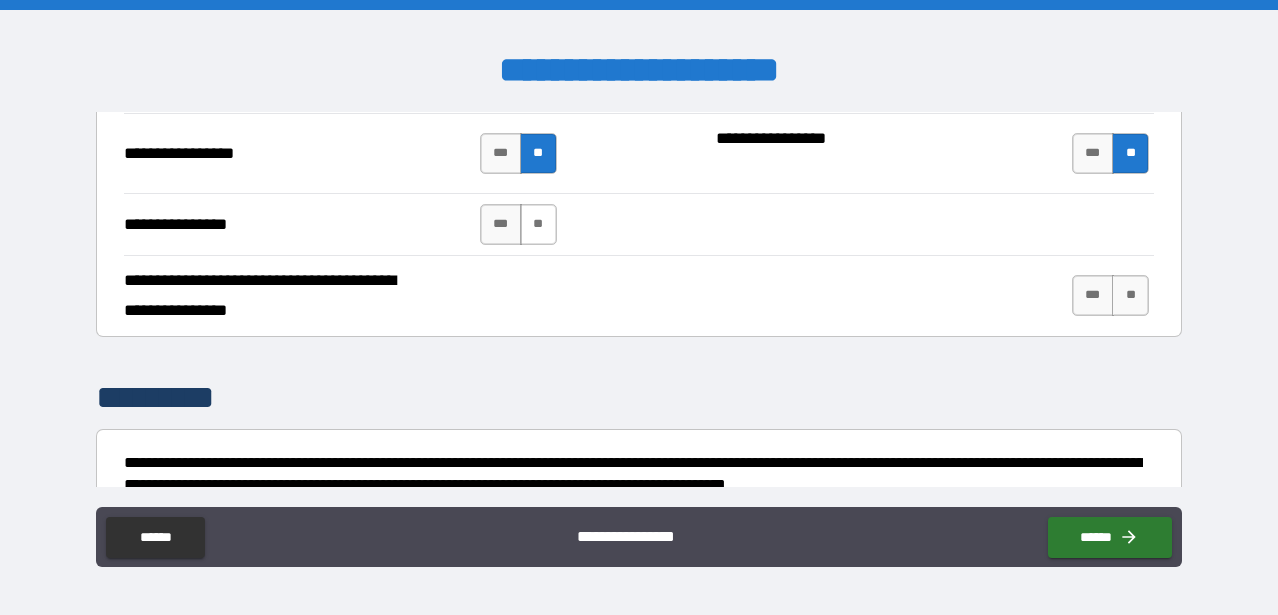 click on "**" at bounding box center (538, 224) 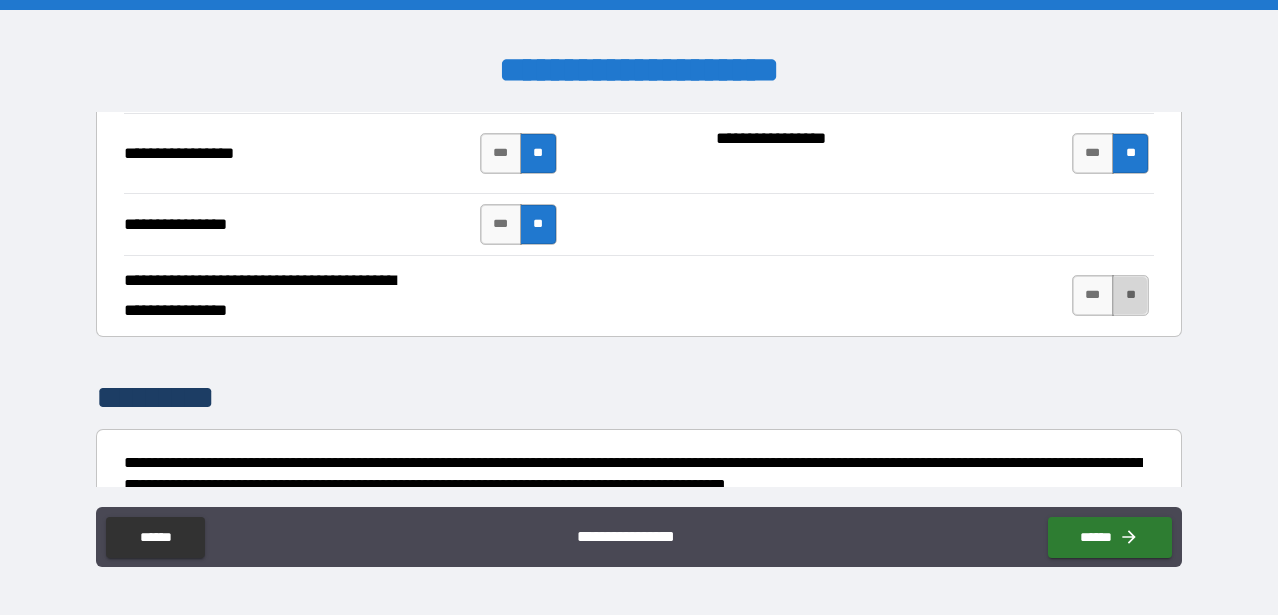 click on "**" at bounding box center (1130, 295) 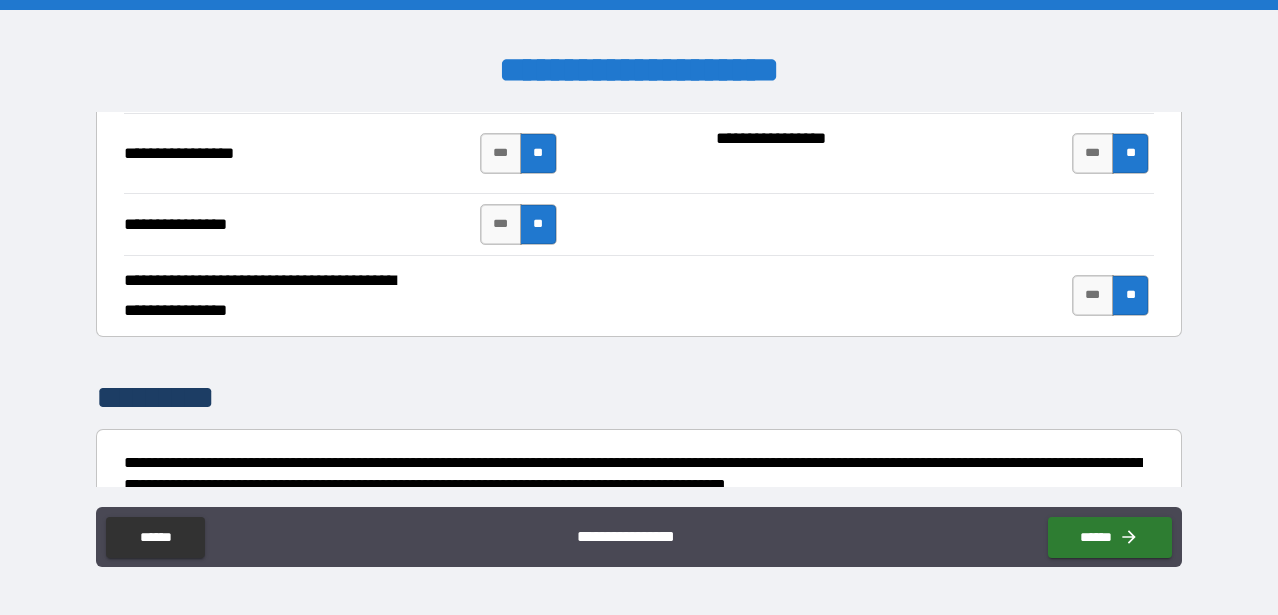 scroll, scrollTop: 7183, scrollLeft: 0, axis: vertical 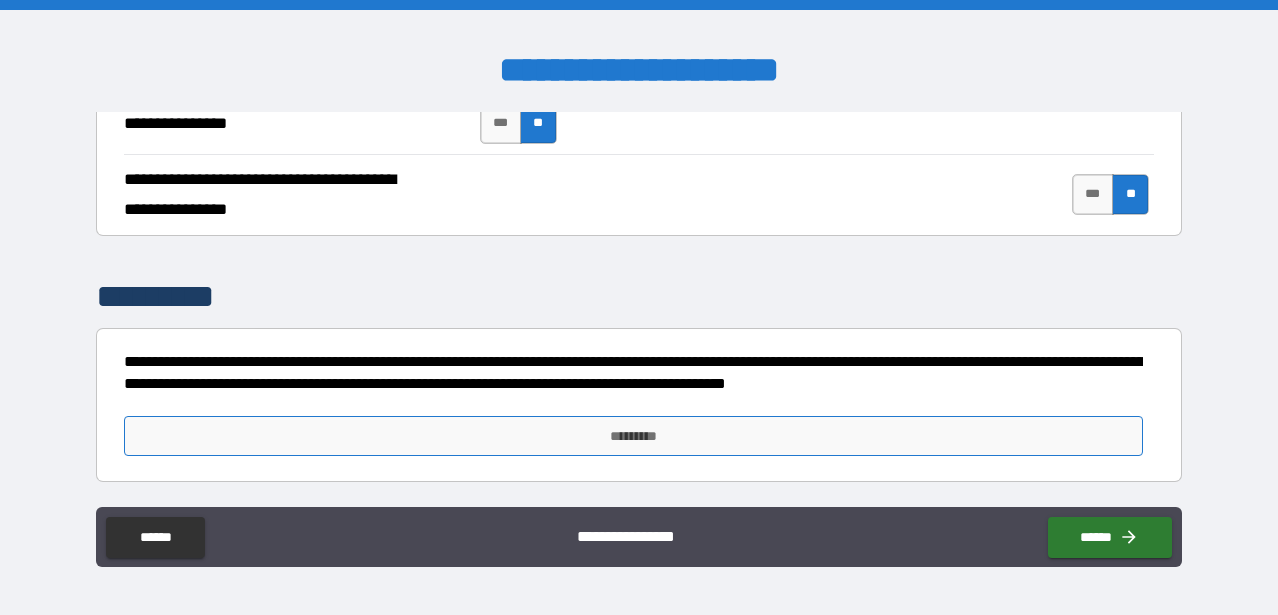 click on "*********" at bounding box center [633, 436] 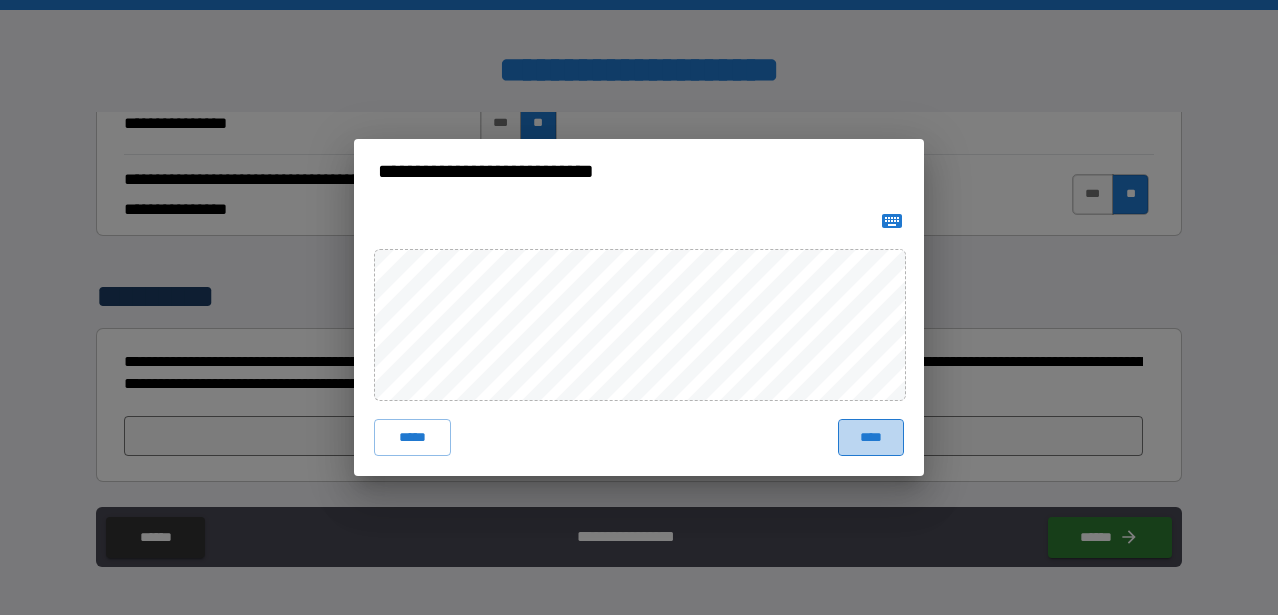 click on "****" at bounding box center (871, 437) 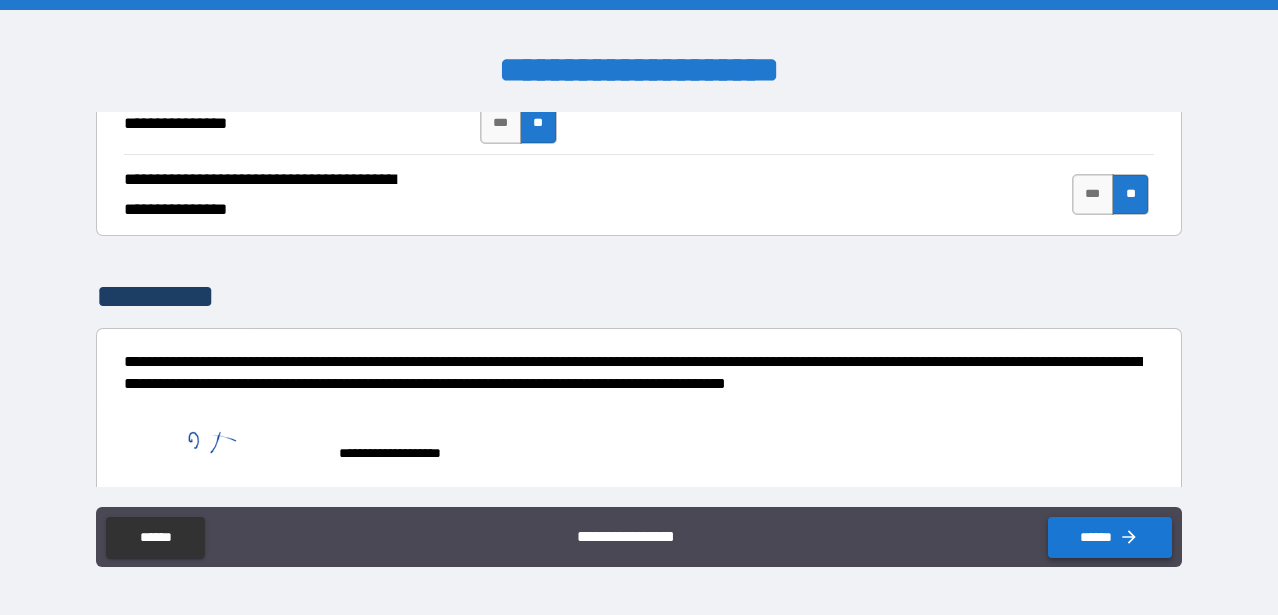 click on "******" at bounding box center (1110, 537) 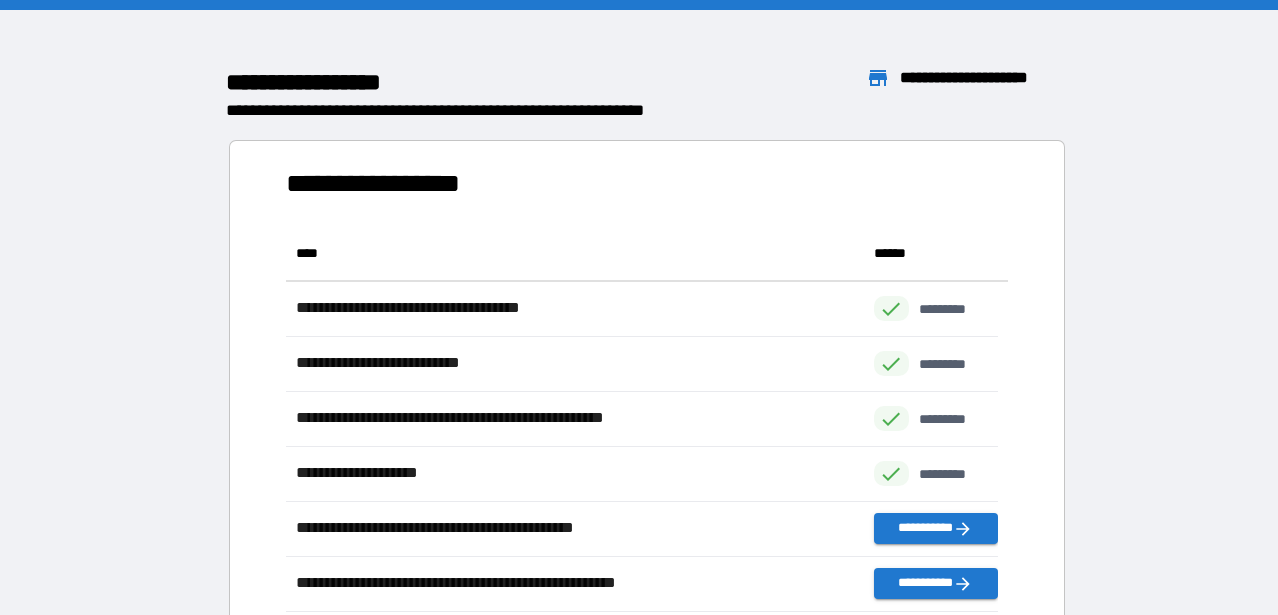 scroll, scrollTop: 16, scrollLeft: 16, axis: both 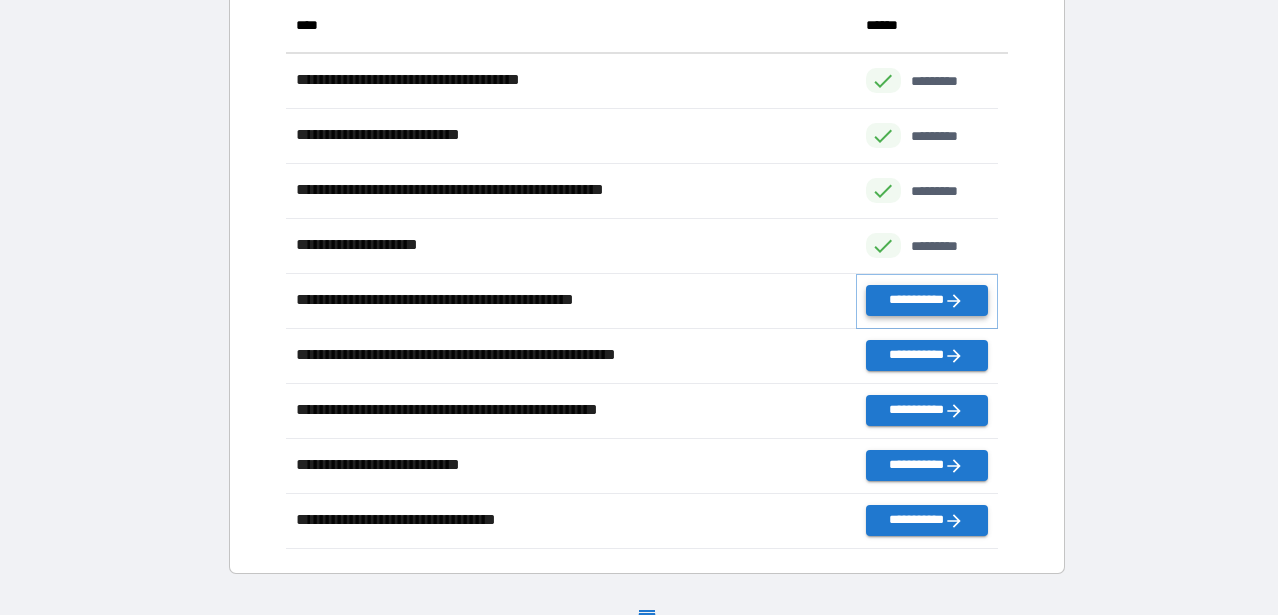 click on "**********" at bounding box center (927, 300) 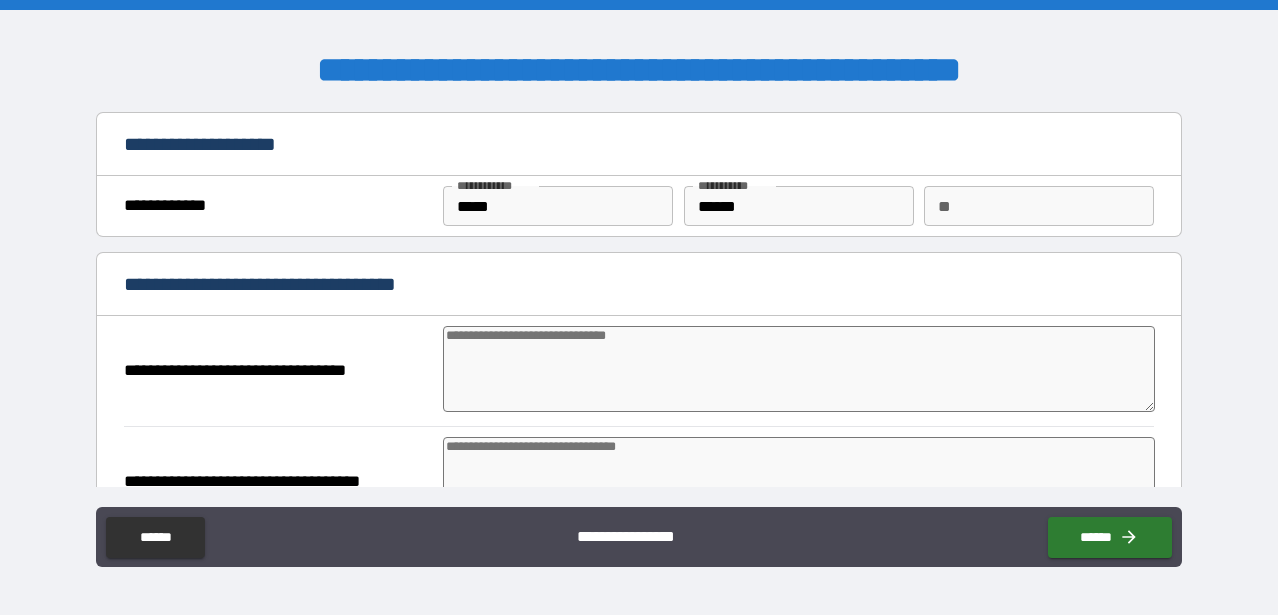 click at bounding box center (799, 369) 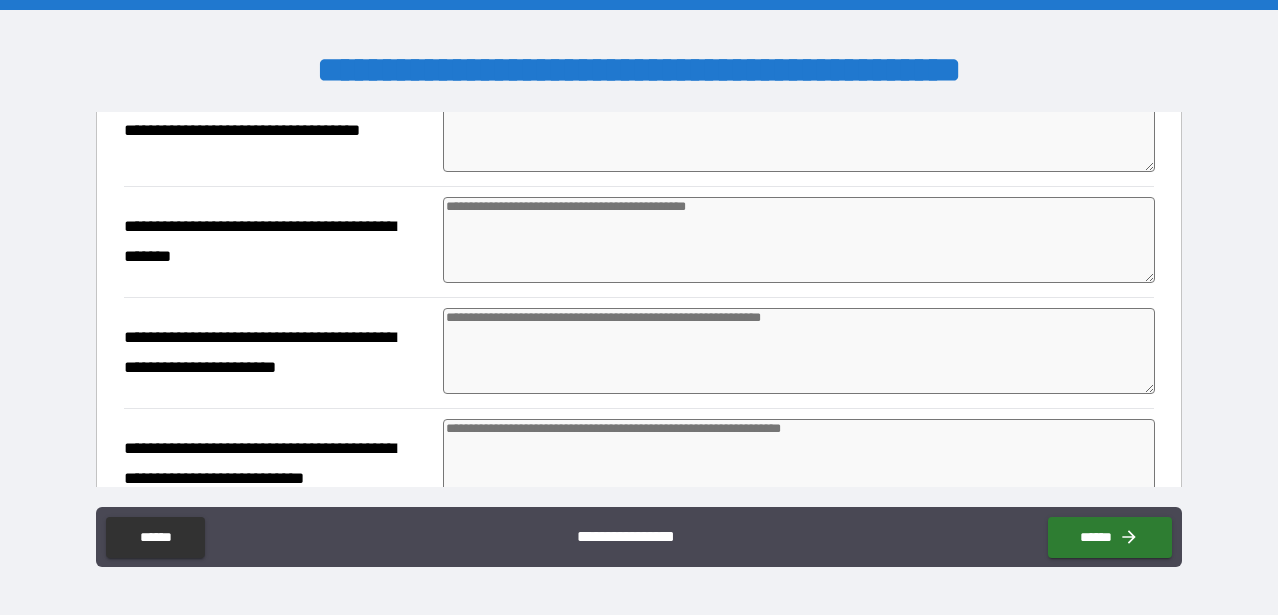 scroll, scrollTop: 358, scrollLeft: 0, axis: vertical 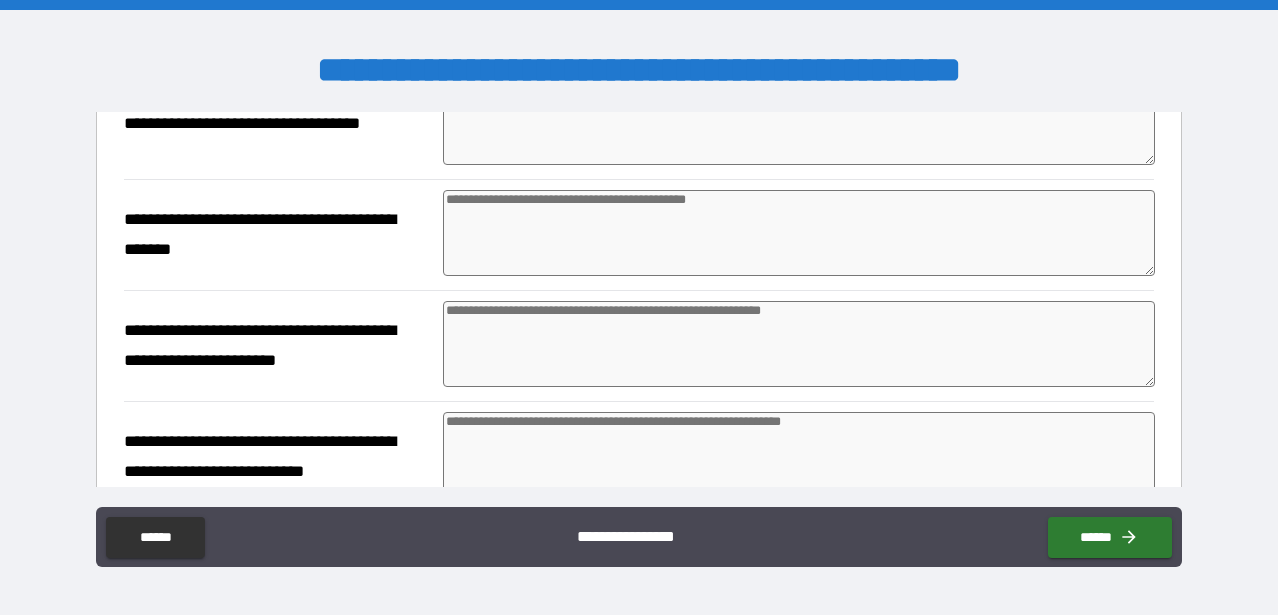 click at bounding box center [799, 122] 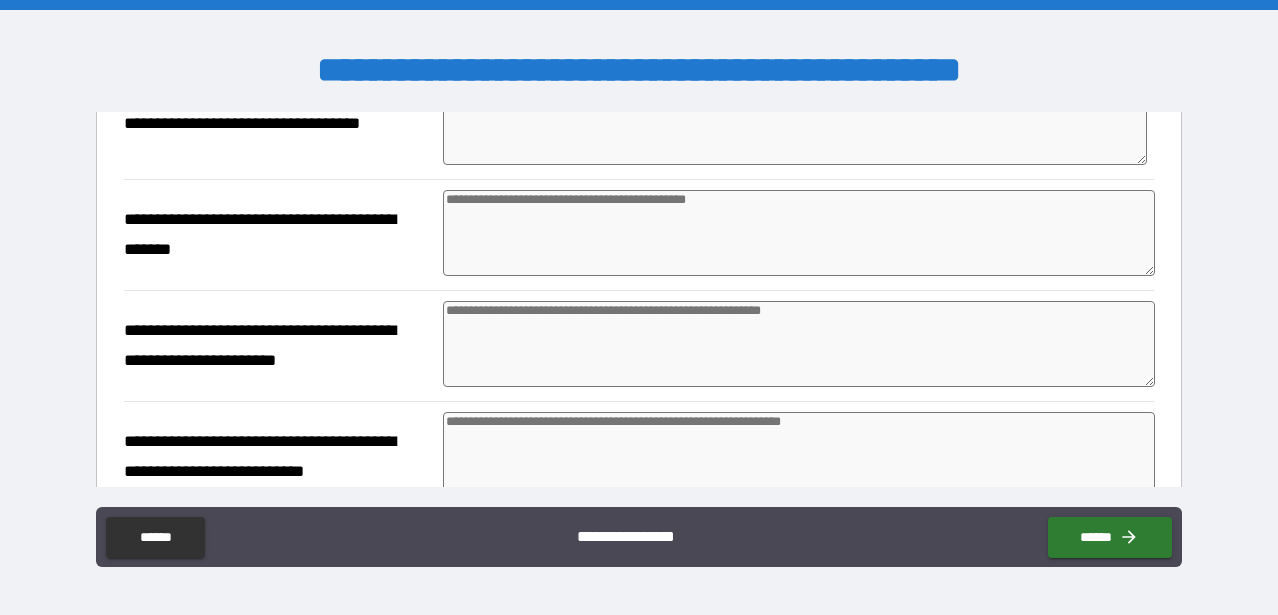 scroll, scrollTop: 328, scrollLeft: 0, axis: vertical 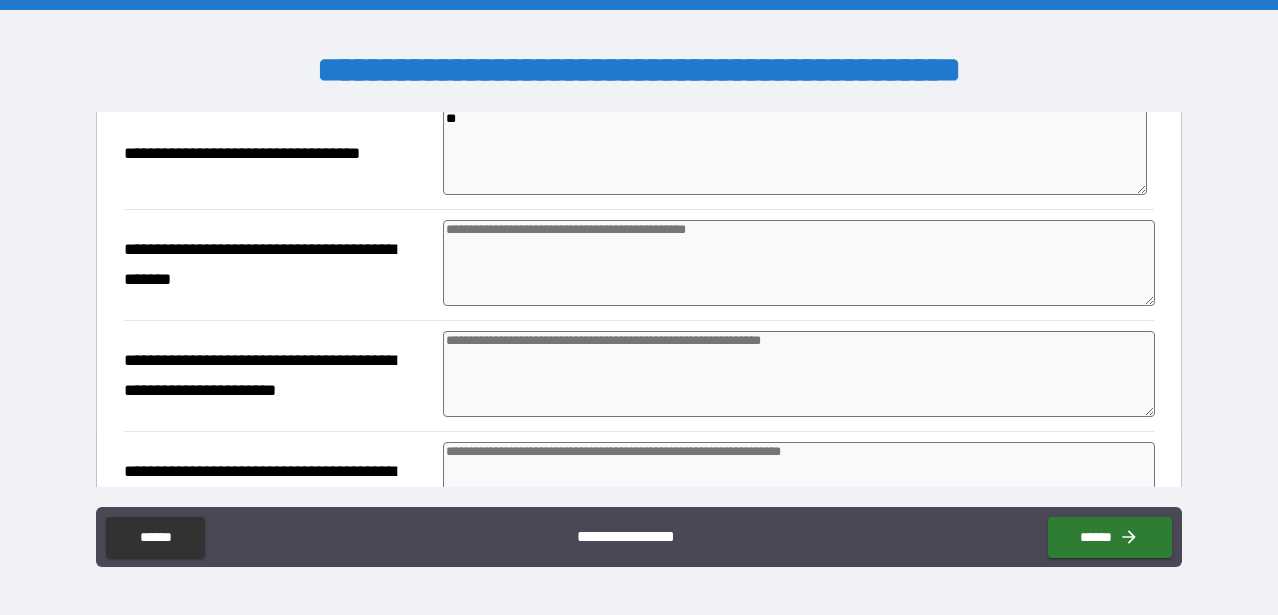 click at bounding box center [799, 263] 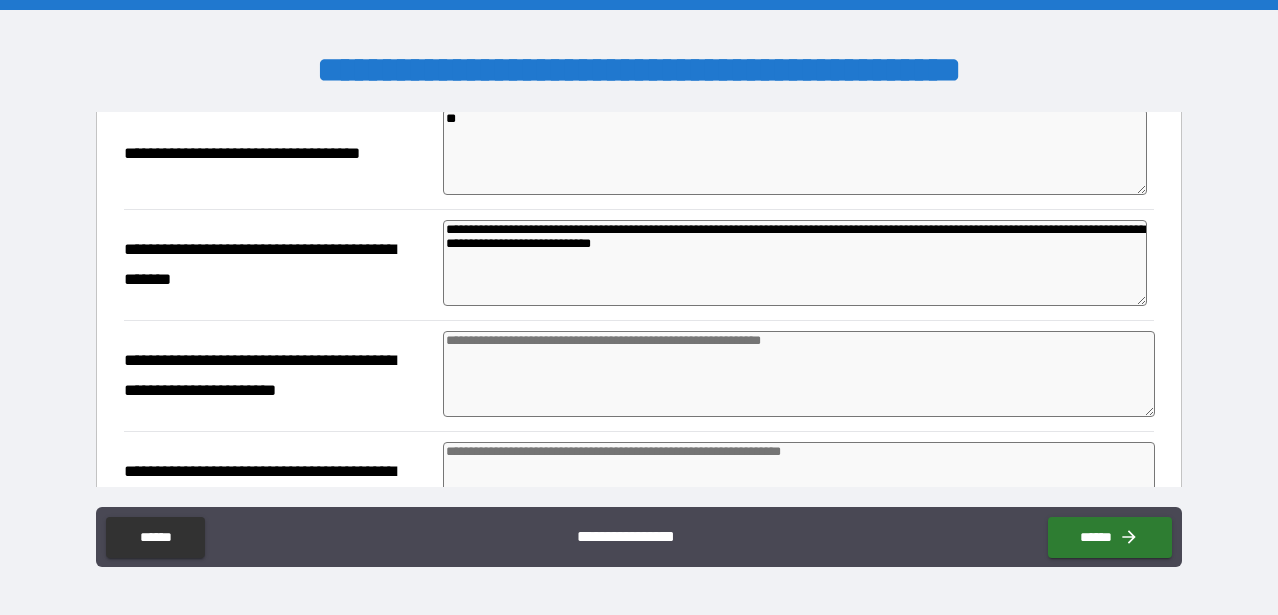 click on "**********" at bounding box center (795, 263) 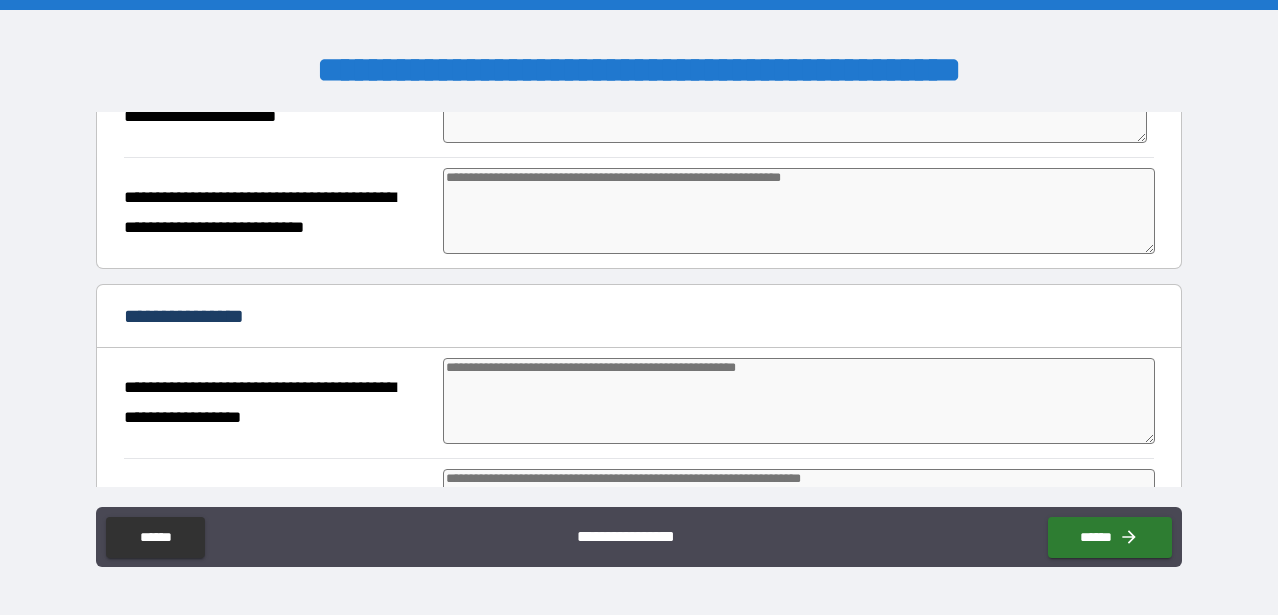 scroll, scrollTop: 608, scrollLeft: 0, axis: vertical 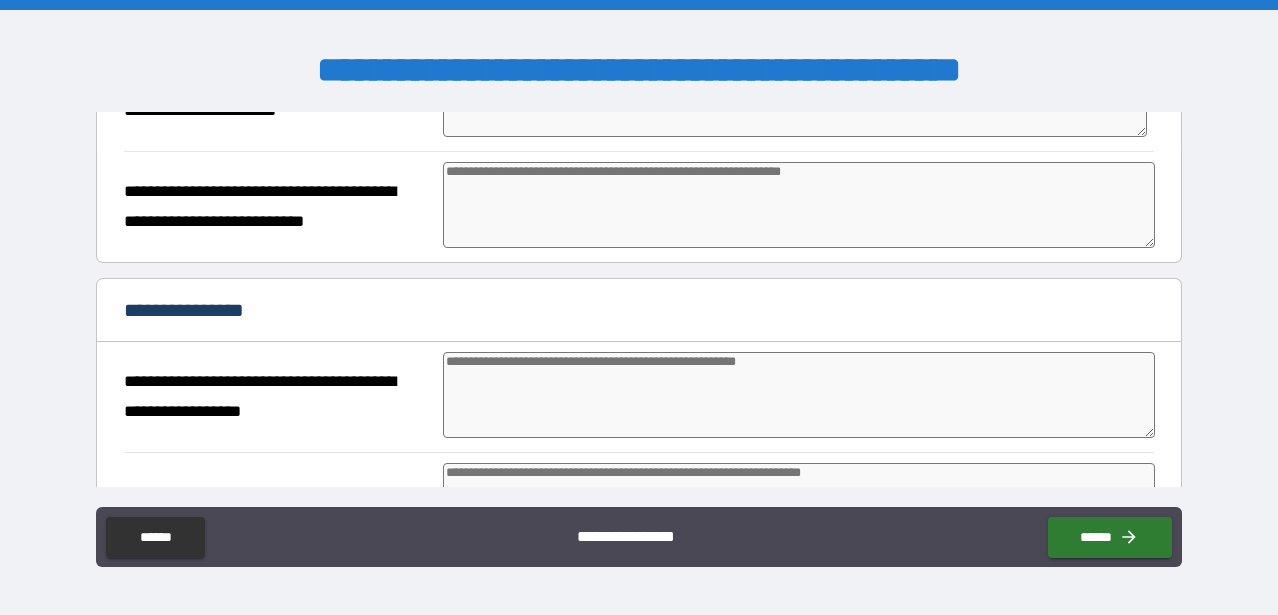 click at bounding box center [799, 205] 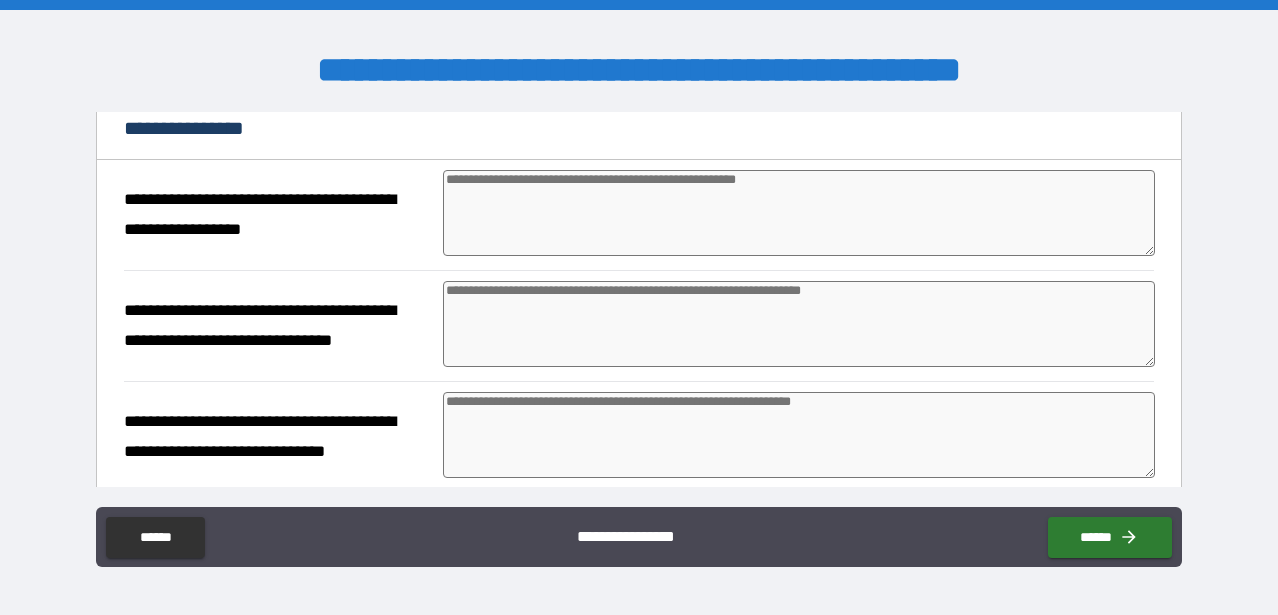 scroll, scrollTop: 796, scrollLeft: 0, axis: vertical 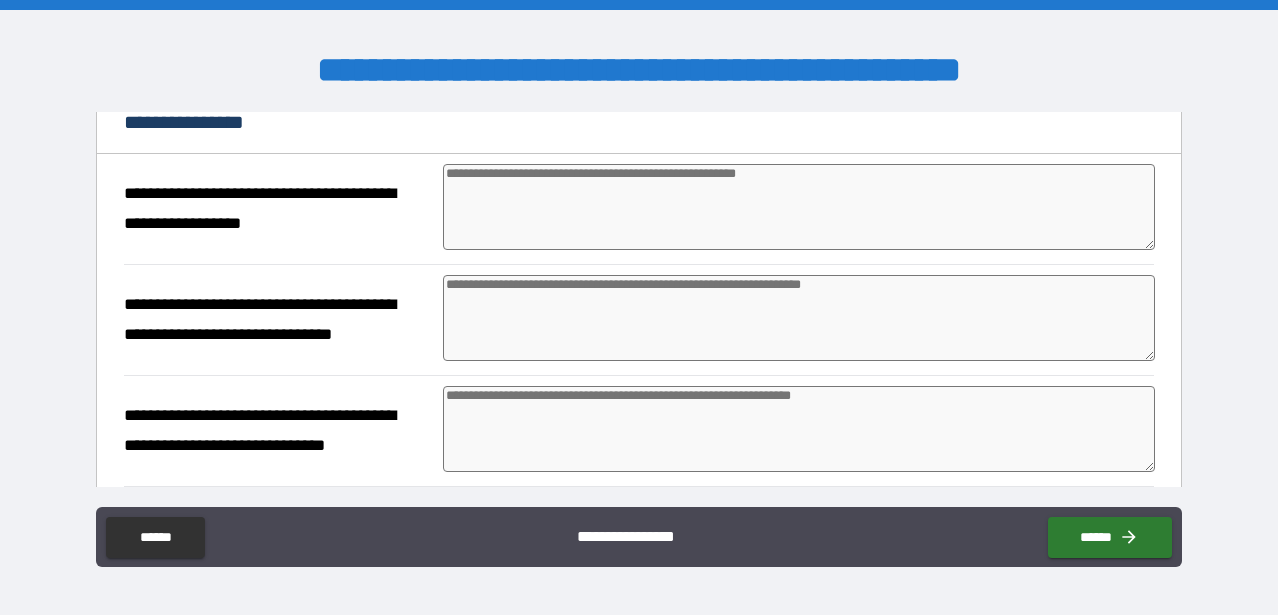 click at bounding box center (799, 207) 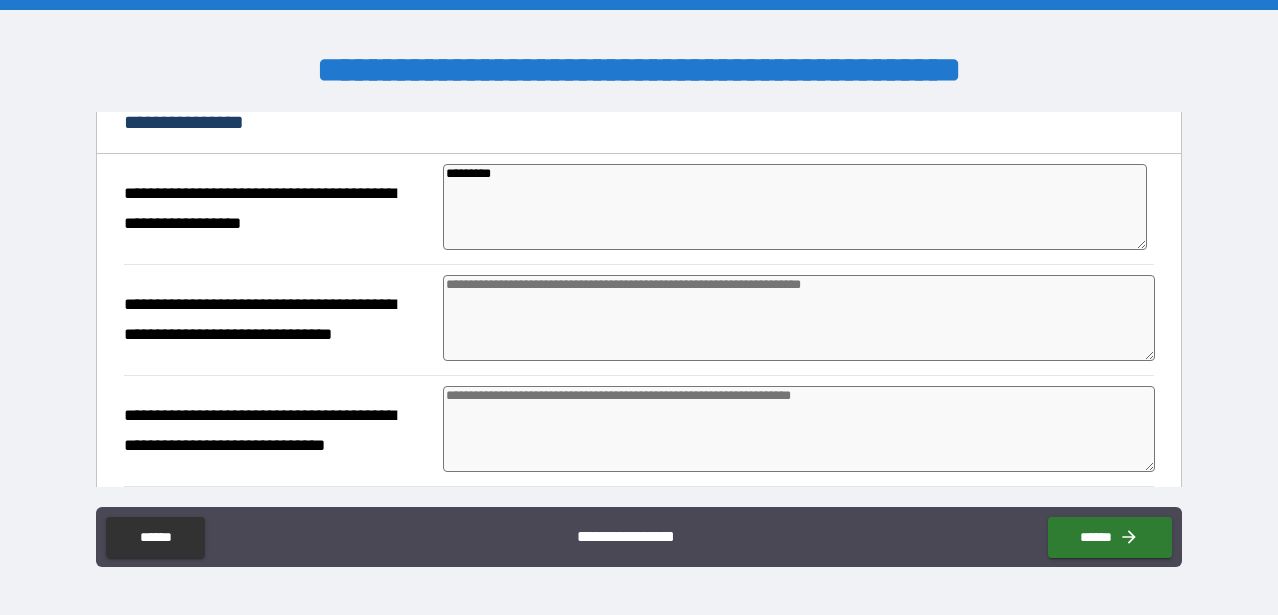 click at bounding box center [799, 318] 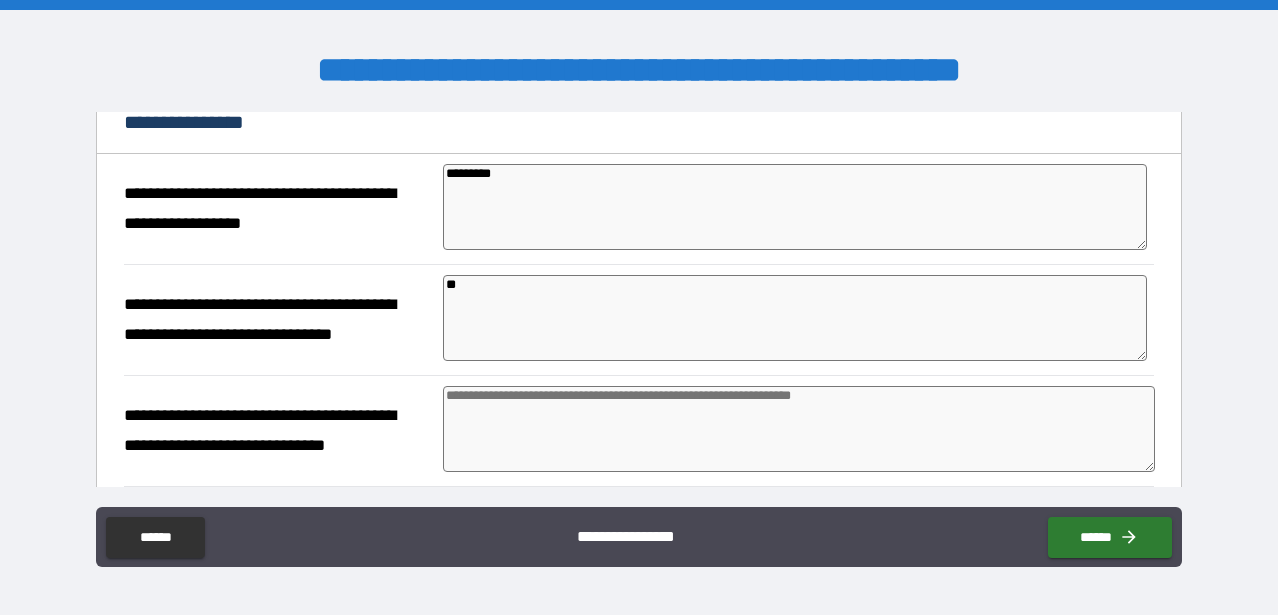 click at bounding box center (799, 429) 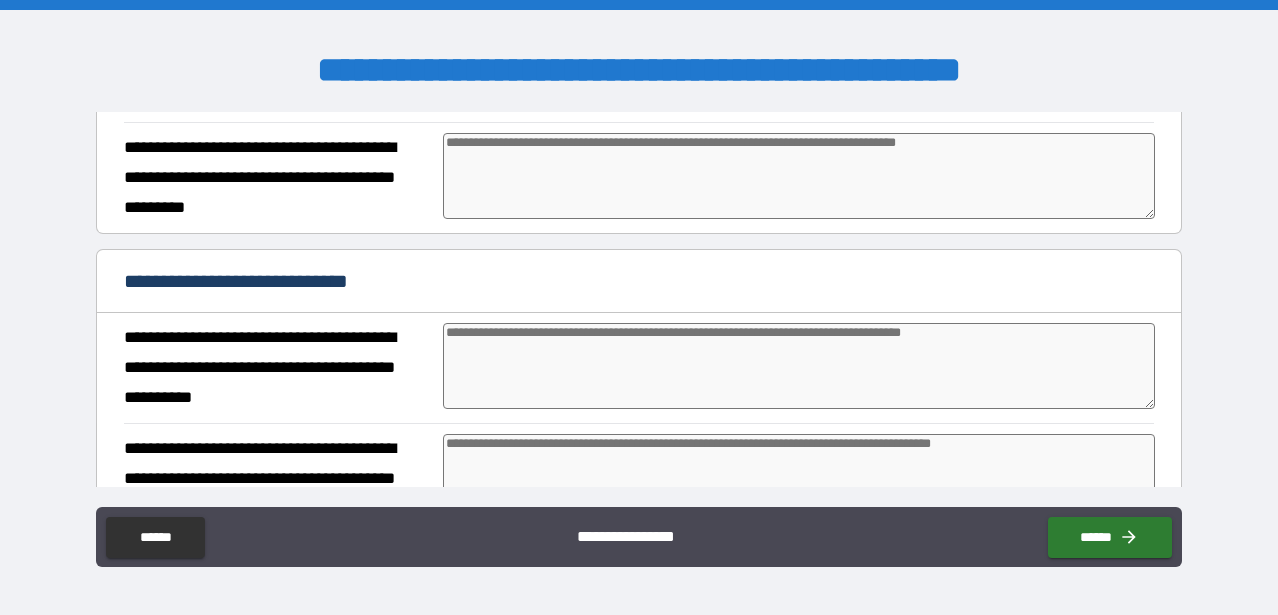scroll, scrollTop: 1165, scrollLeft: 0, axis: vertical 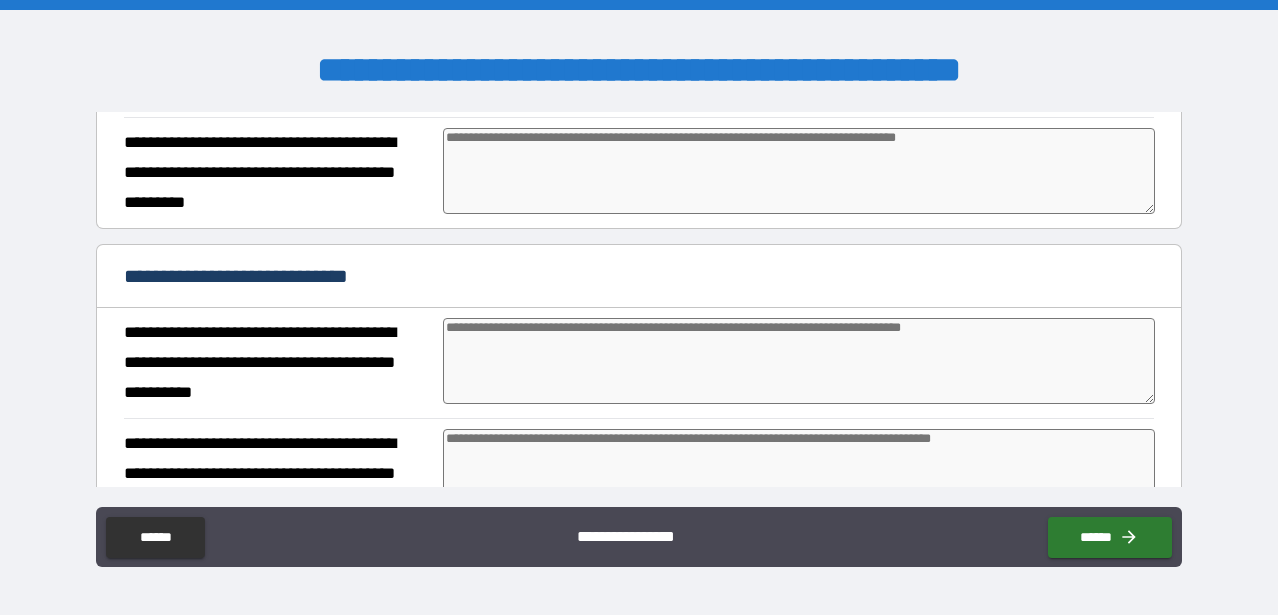 click at bounding box center (799, 171) 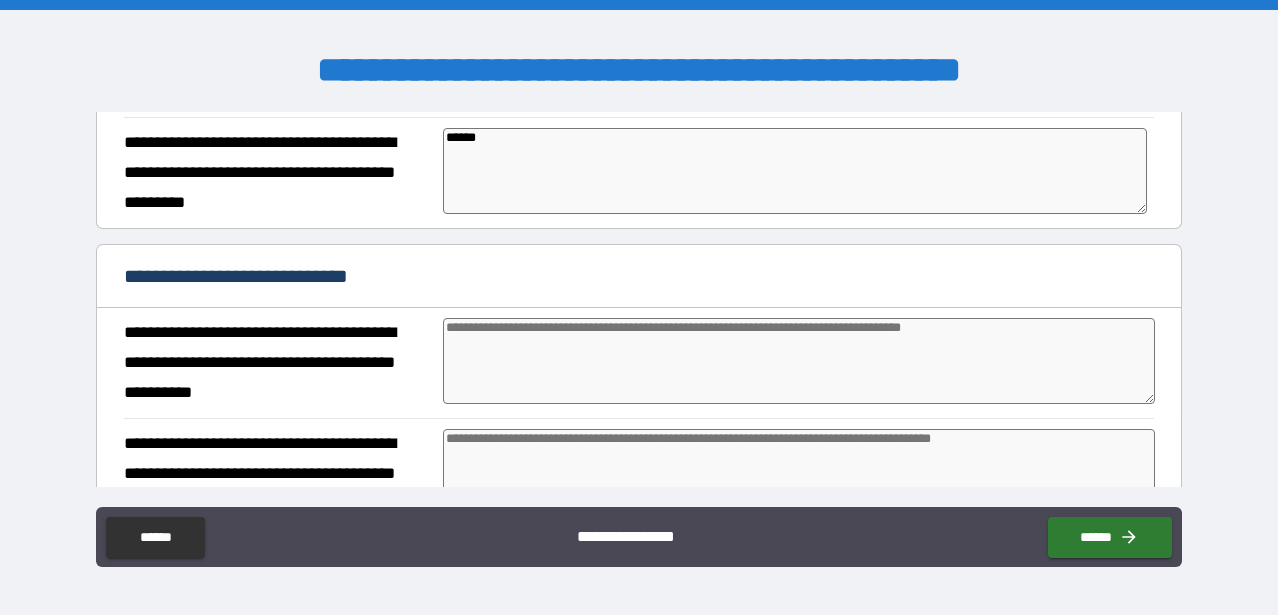 click at bounding box center [799, 361] 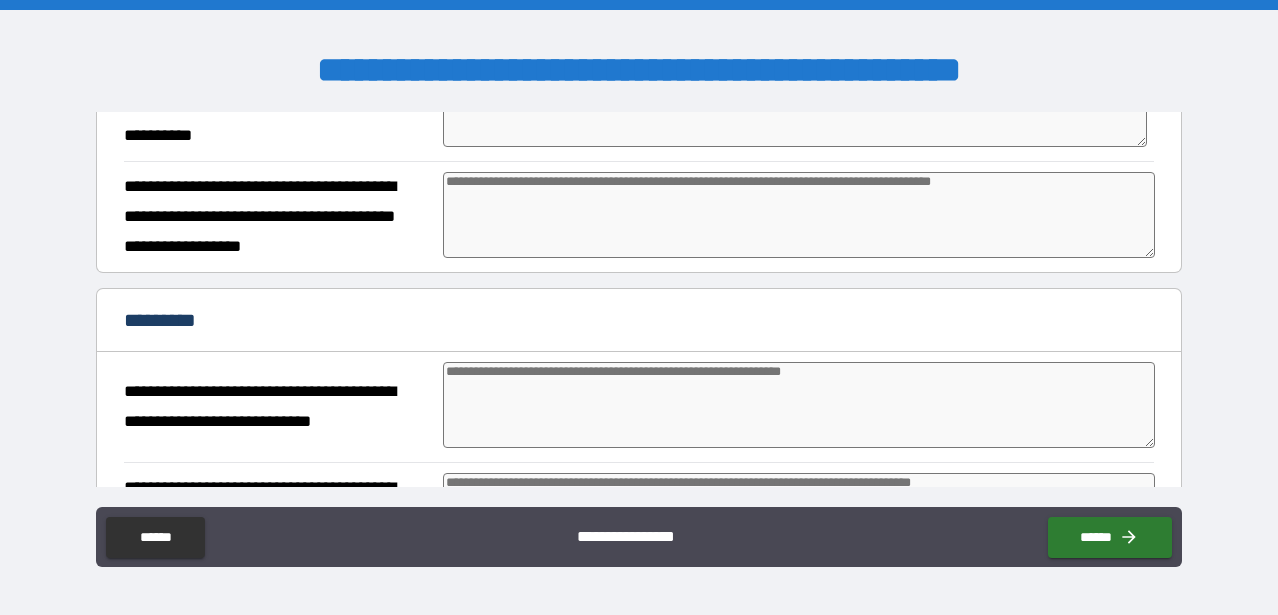 scroll, scrollTop: 1429, scrollLeft: 0, axis: vertical 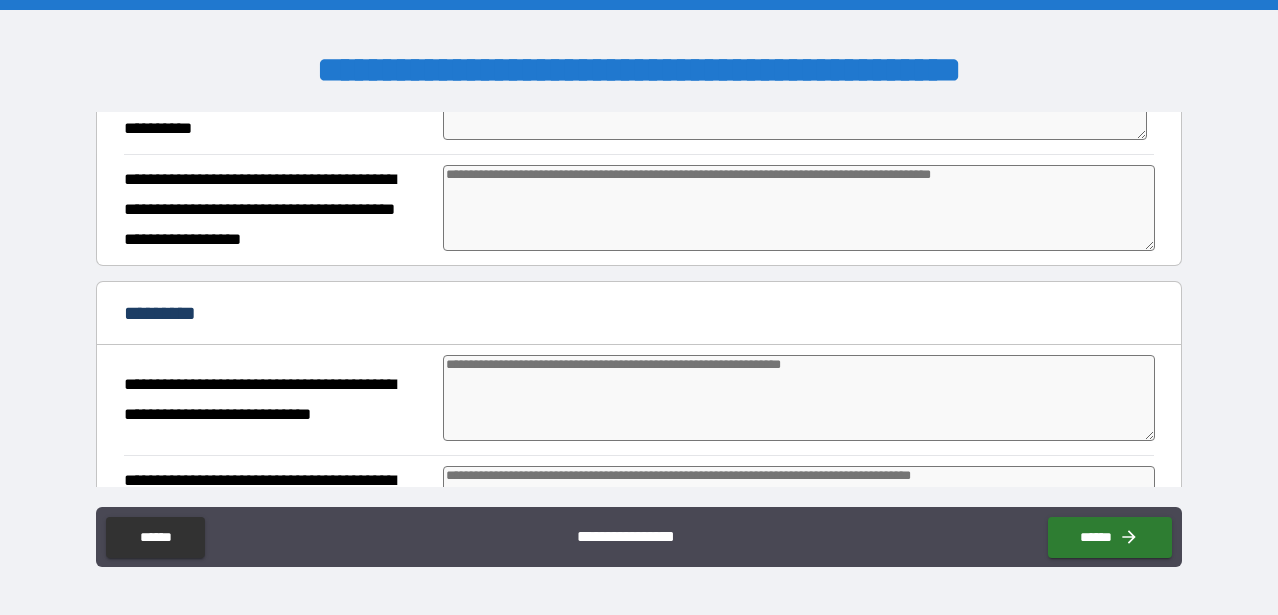 click at bounding box center (799, 208) 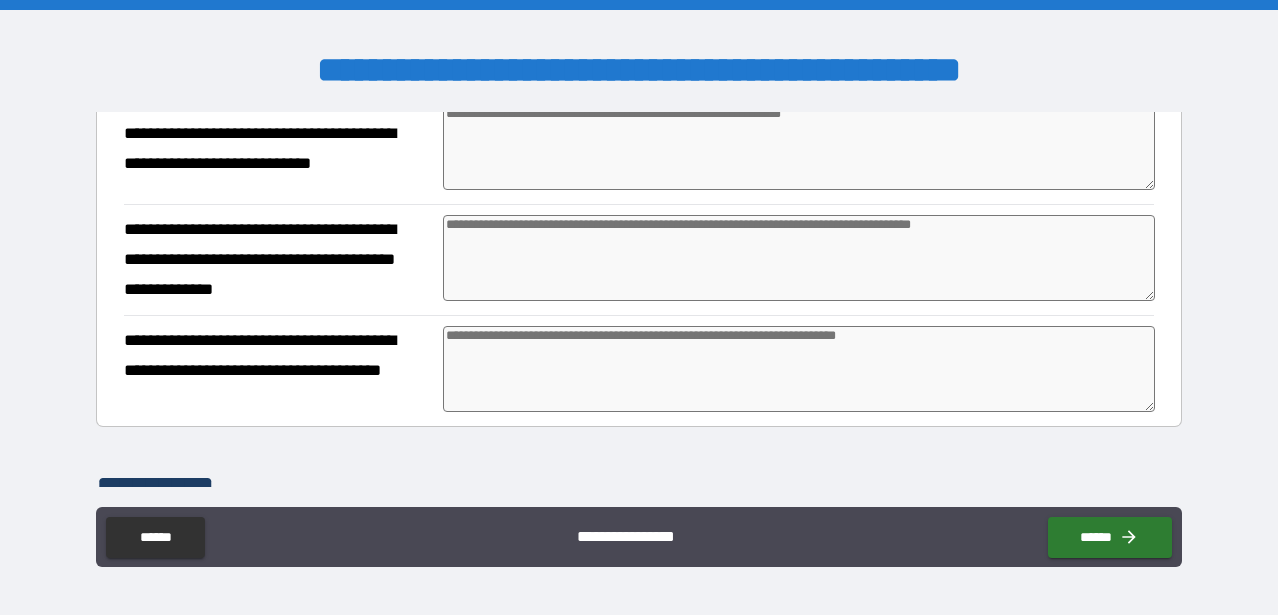 scroll, scrollTop: 1686, scrollLeft: 0, axis: vertical 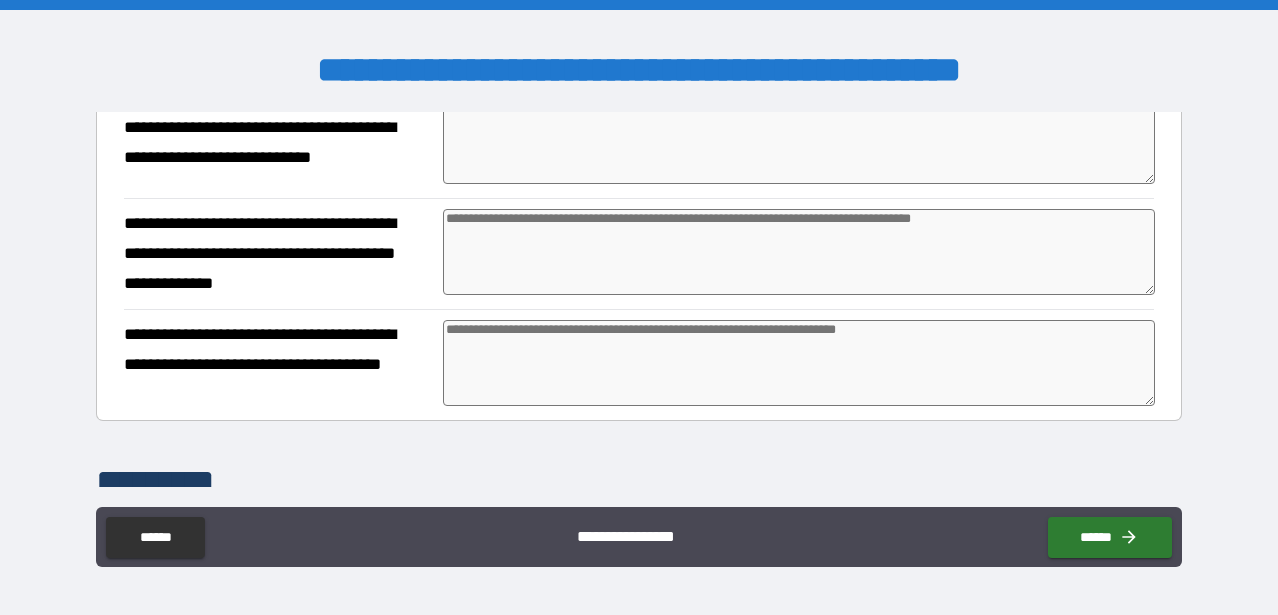 click at bounding box center [799, 141] 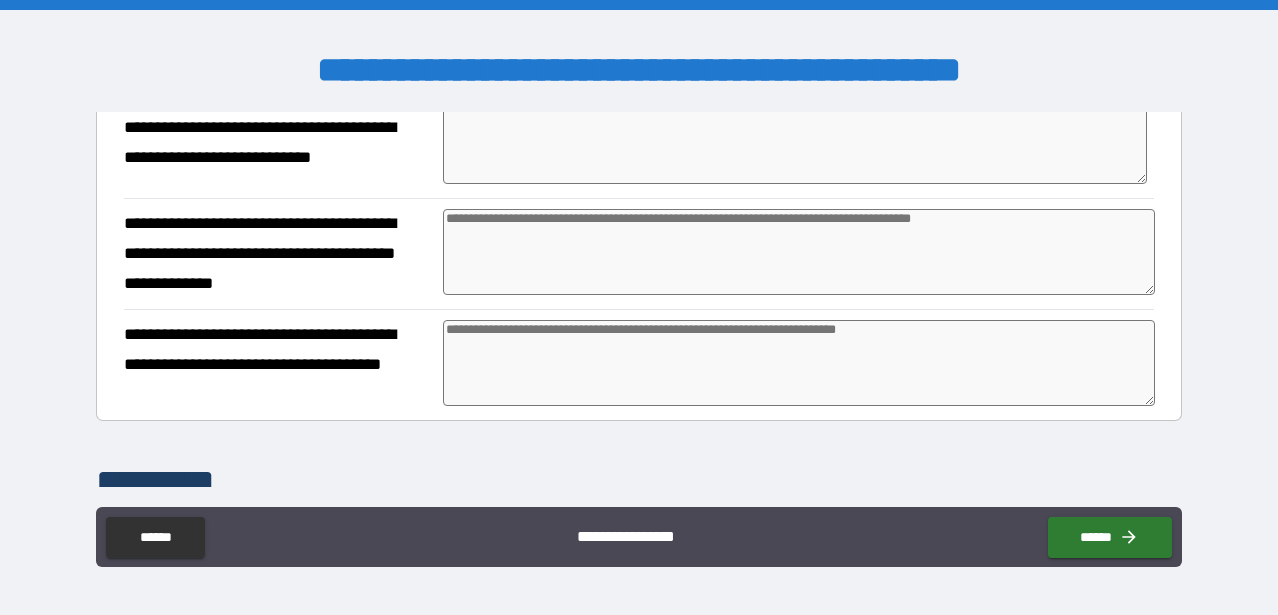 scroll, scrollTop: 1675, scrollLeft: 0, axis: vertical 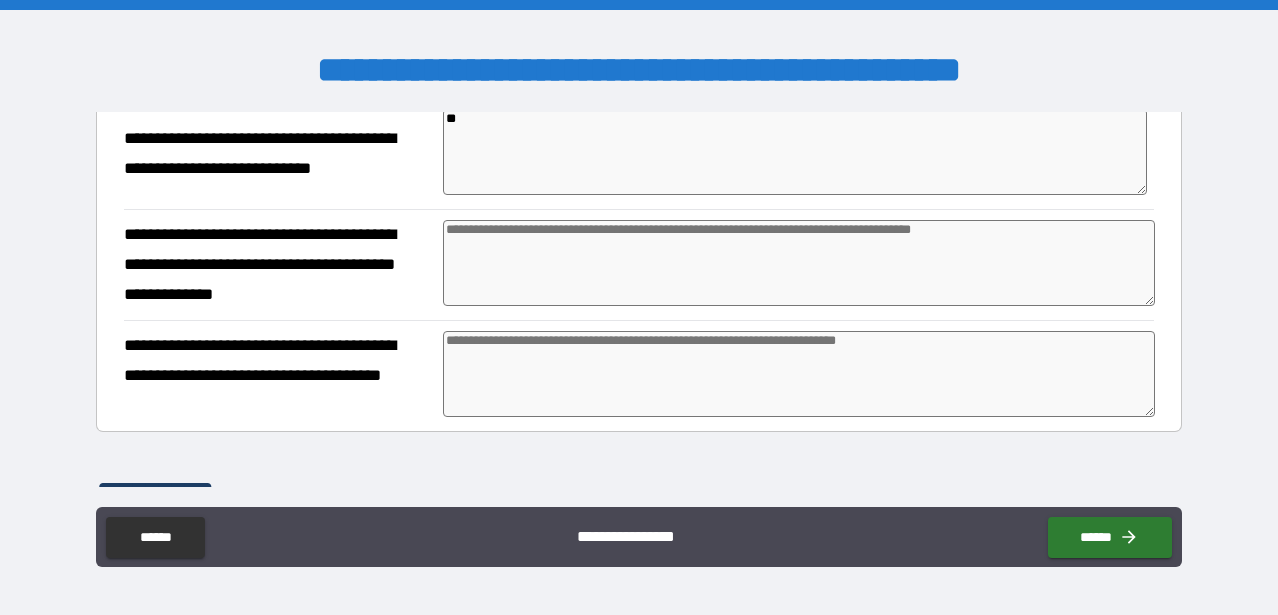 click at bounding box center [799, 263] 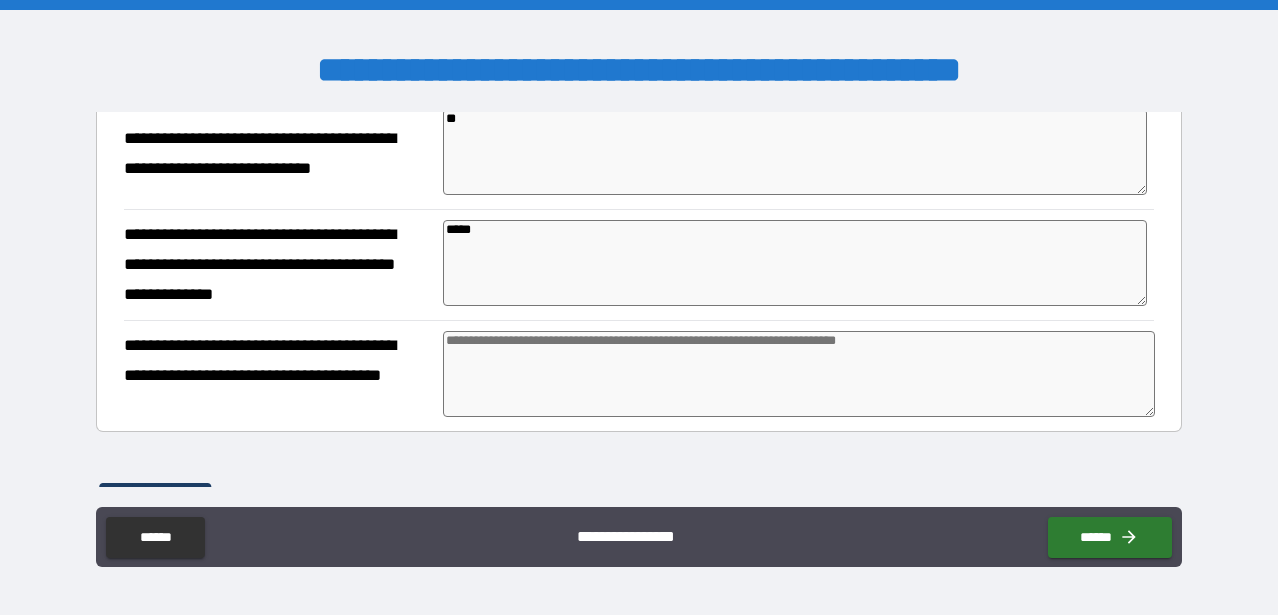 click at bounding box center (799, 374) 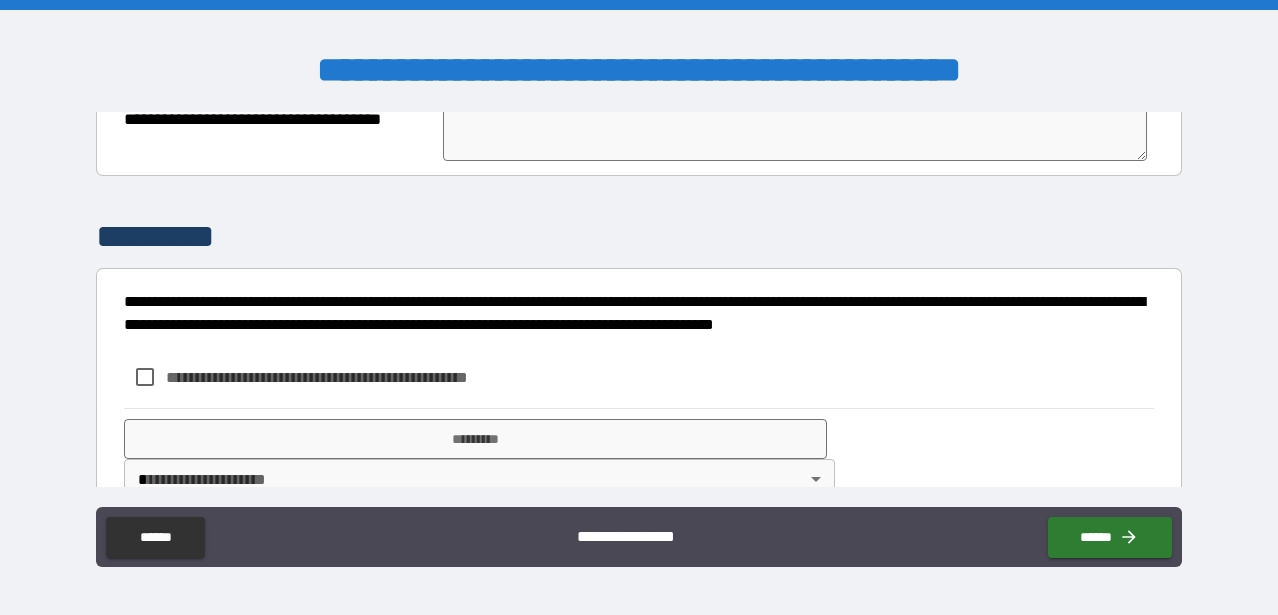 scroll, scrollTop: 1974, scrollLeft: 0, axis: vertical 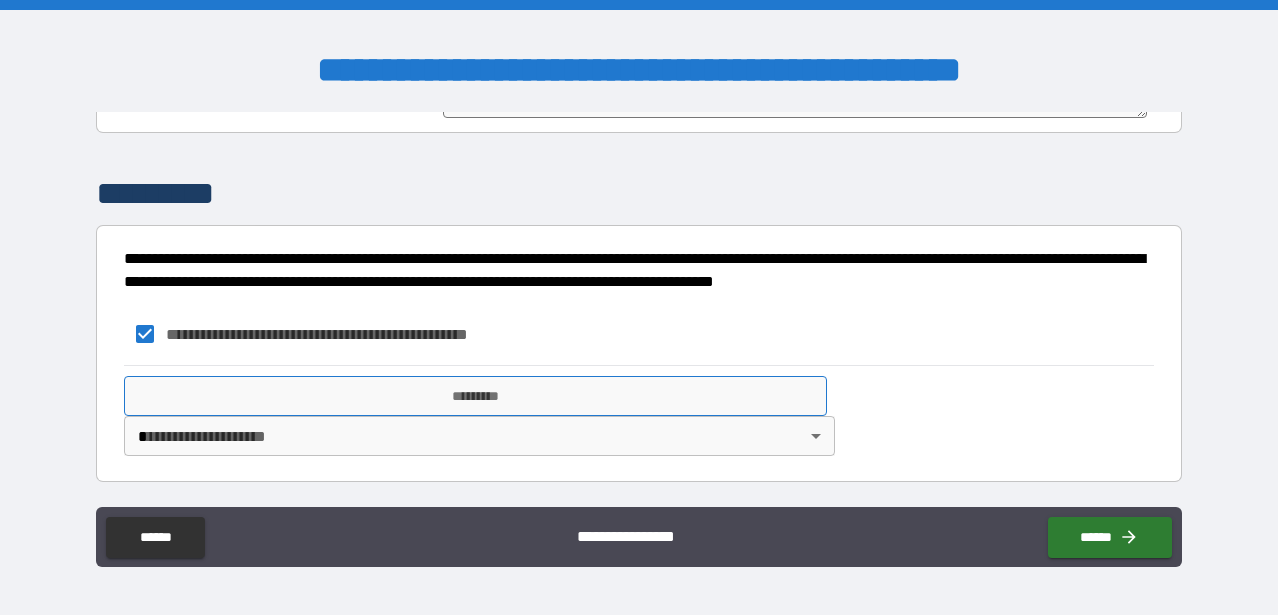 click on "*********" at bounding box center (475, 396) 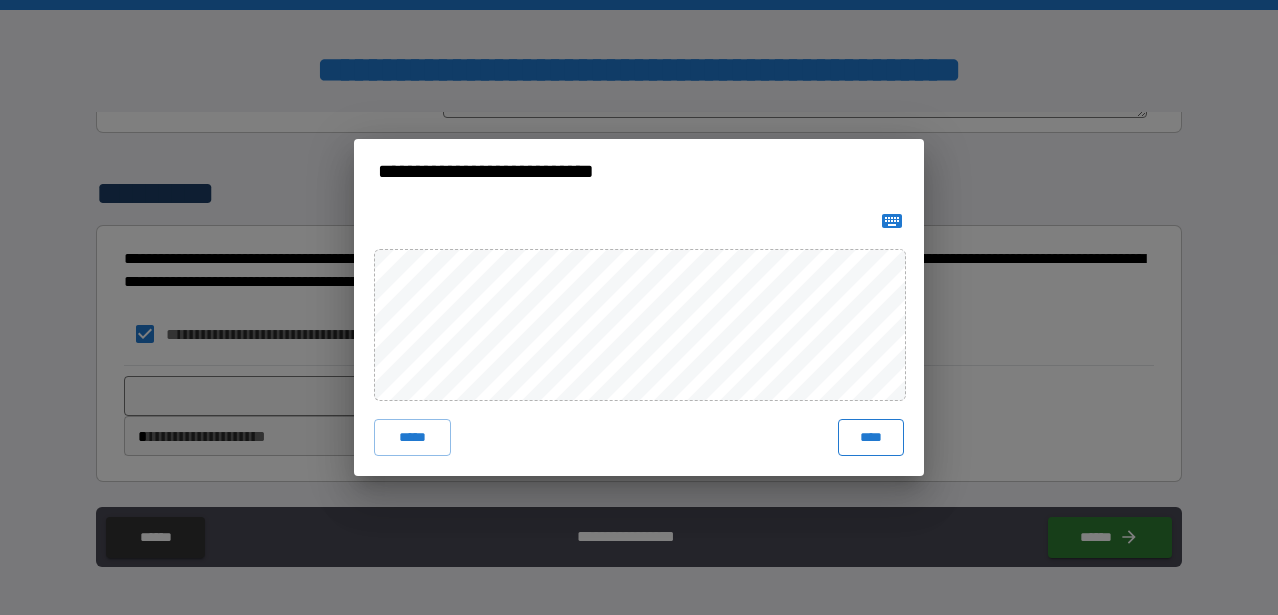 click on "****" at bounding box center (871, 437) 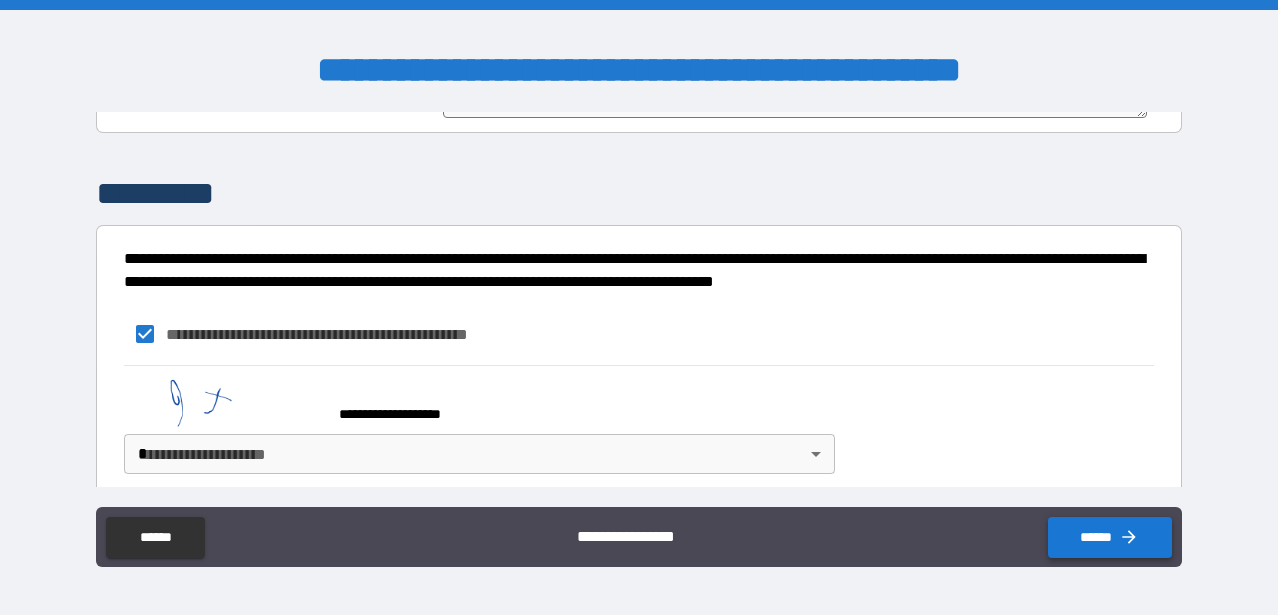 click on "******" at bounding box center (1110, 537) 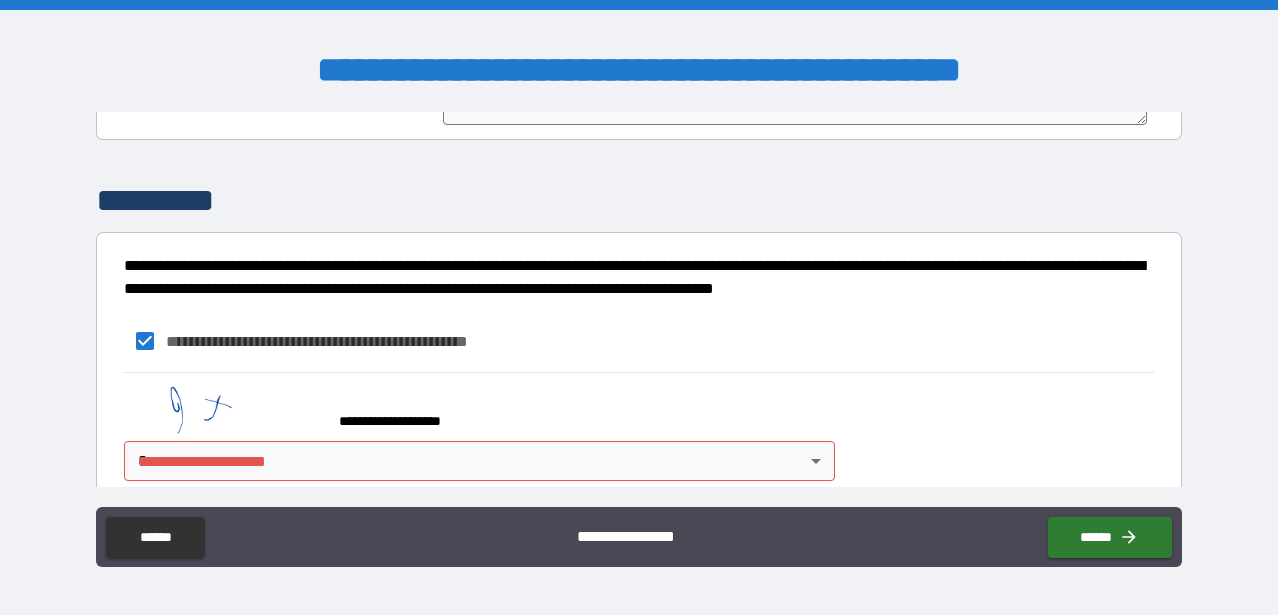 scroll, scrollTop: 1992, scrollLeft: 0, axis: vertical 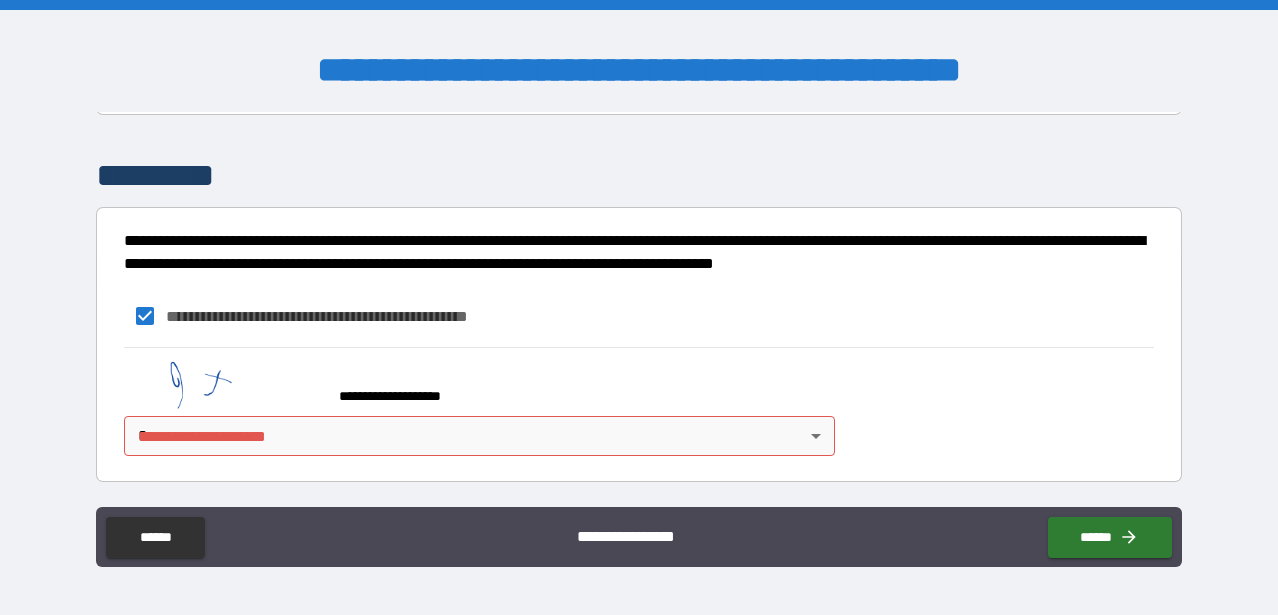 click on "**********" at bounding box center [639, 307] 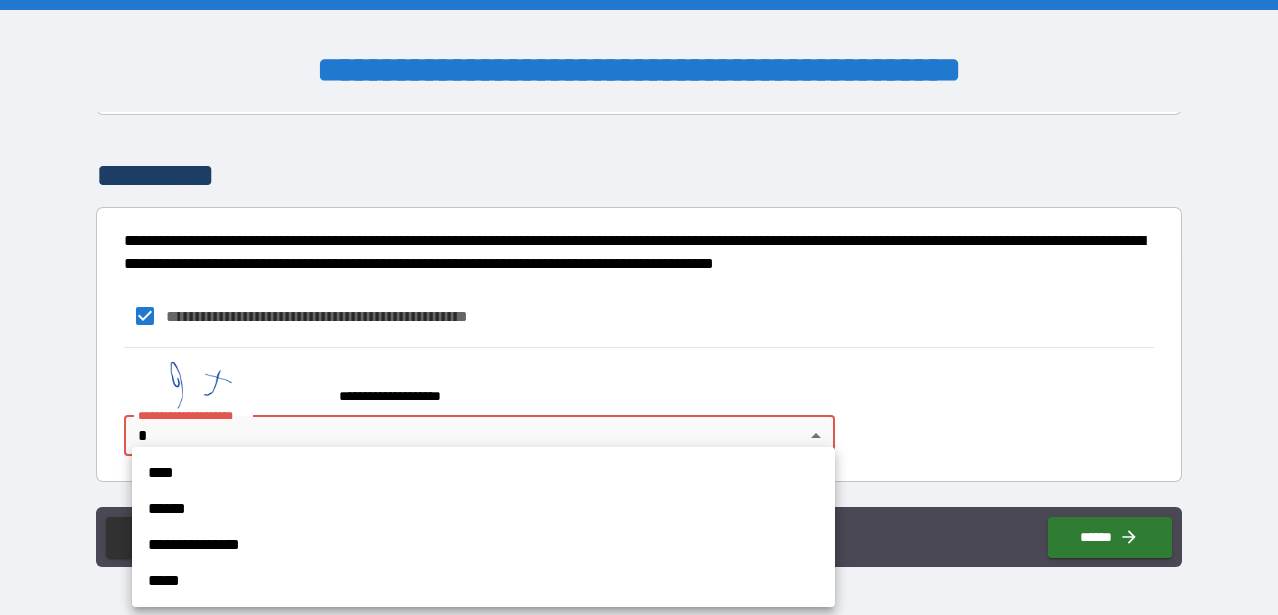 click on "****" at bounding box center (483, 473) 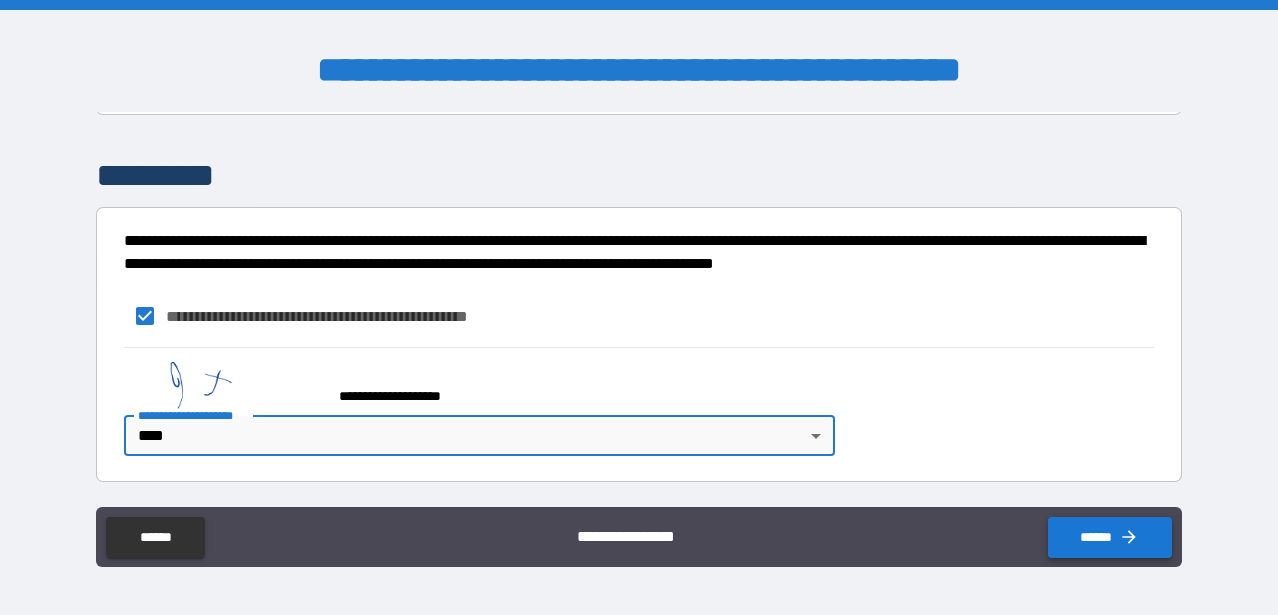 click on "******" at bounding box center [1110, 537] 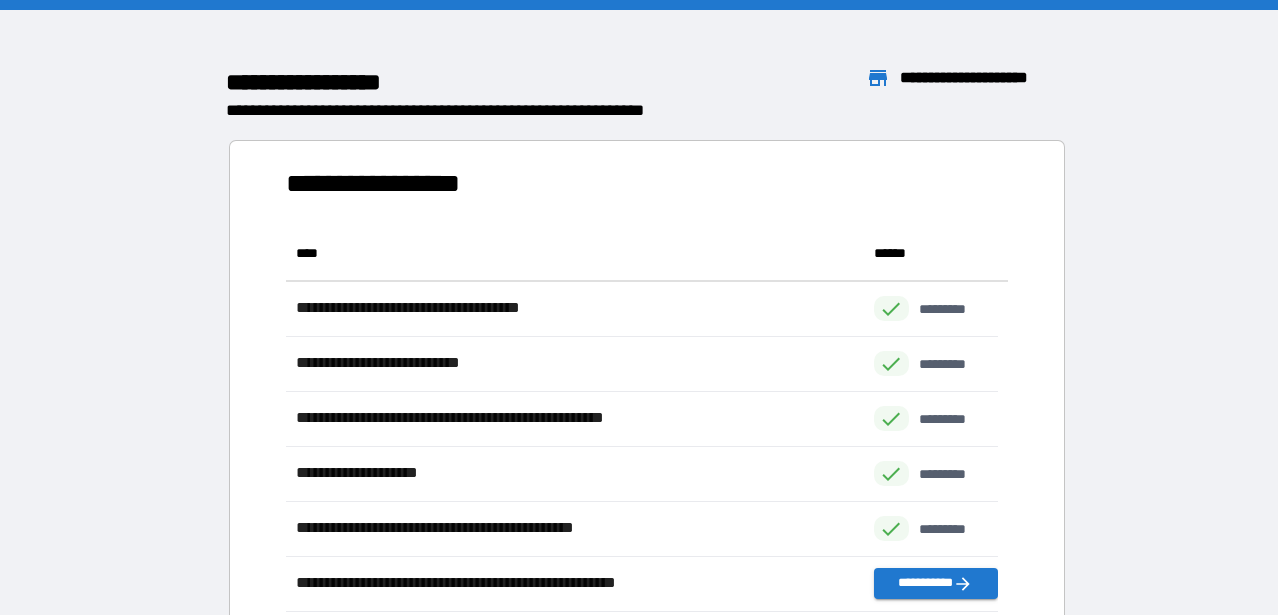 scroll, scrollTop: 16, scrollLeft: 16, axis: both 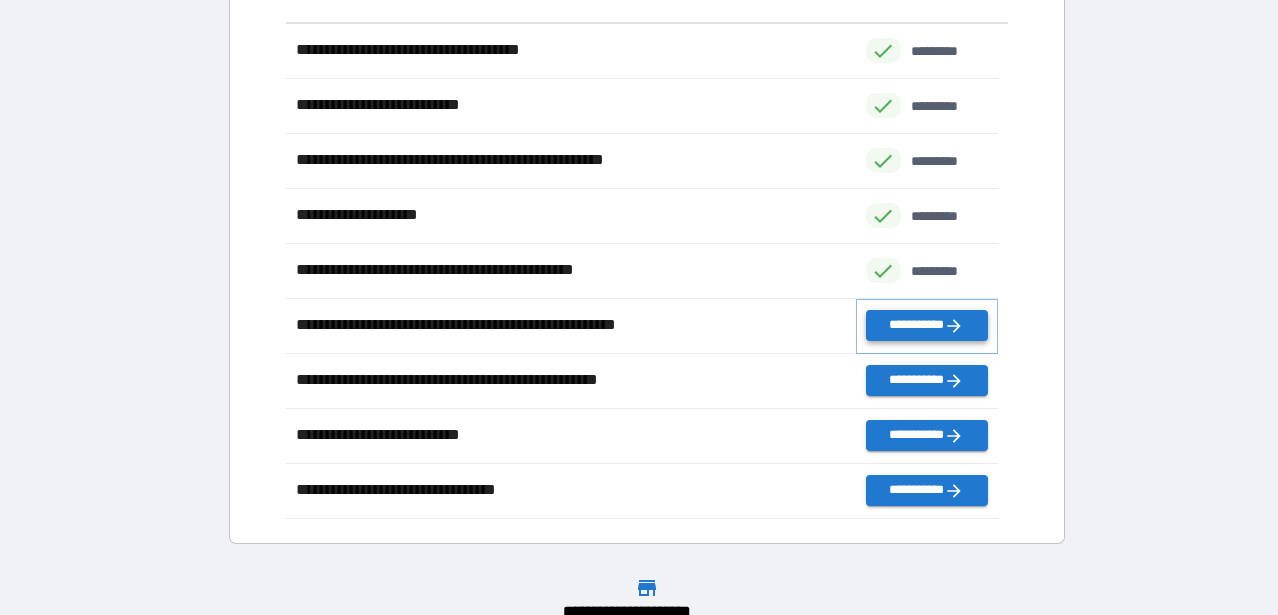 click on "**********" at bounding box center (927, 325) 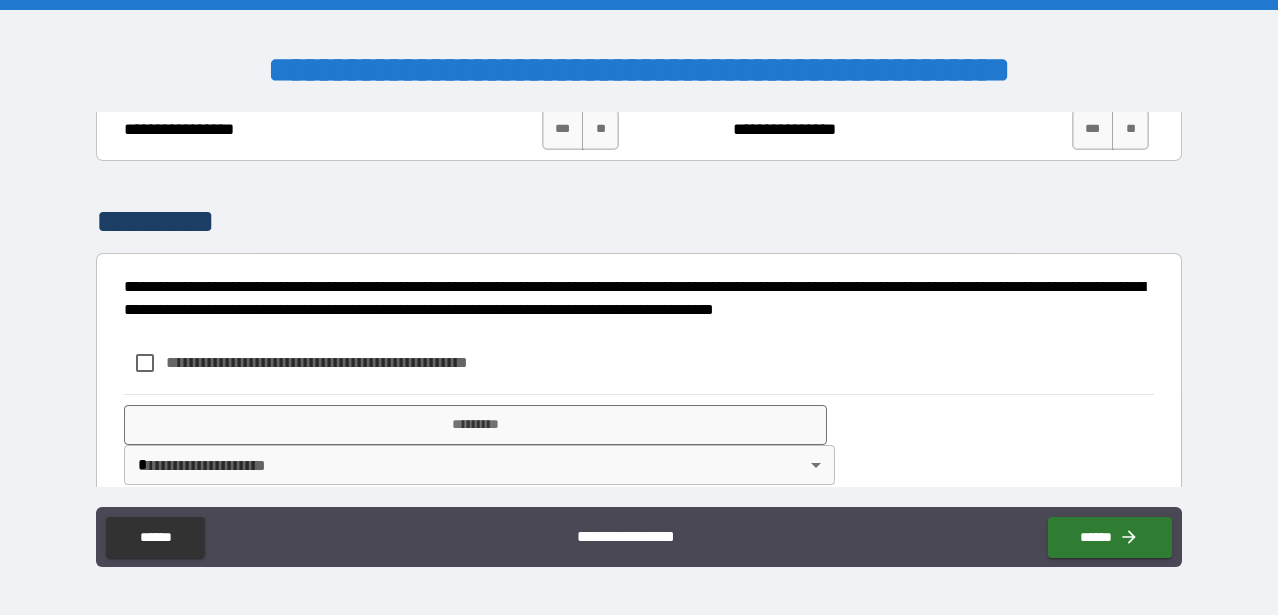 scroll, scrollTop: 3246, scrollLeft: 0, axis: vertical 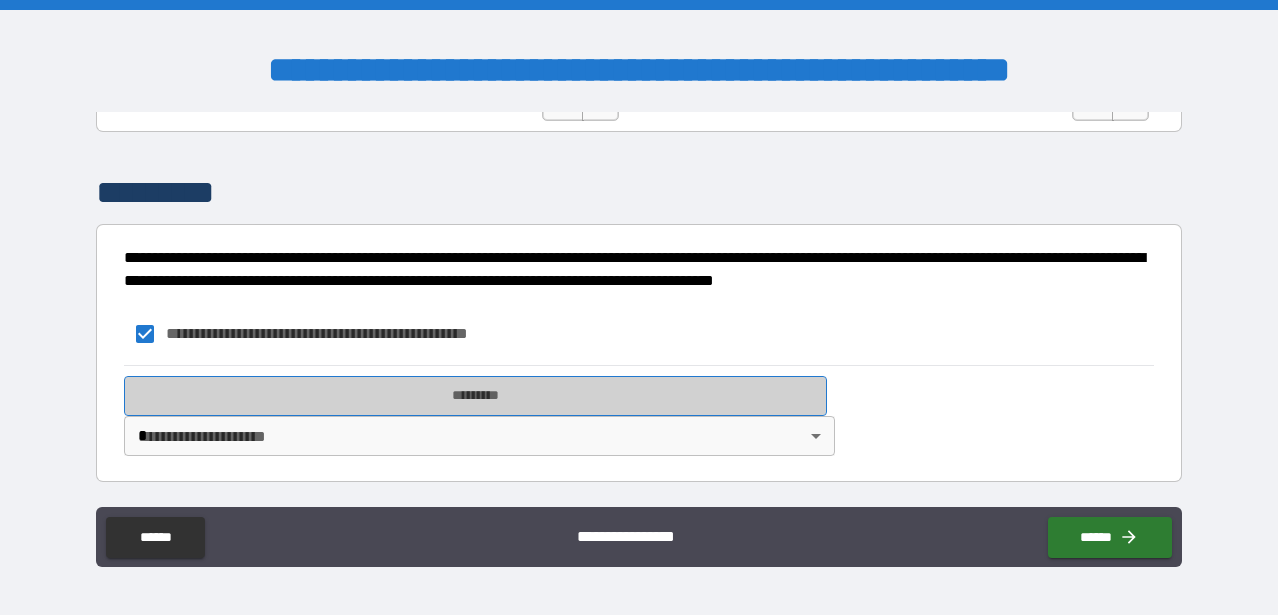 click on "*********" at bounding box center (475, 396) 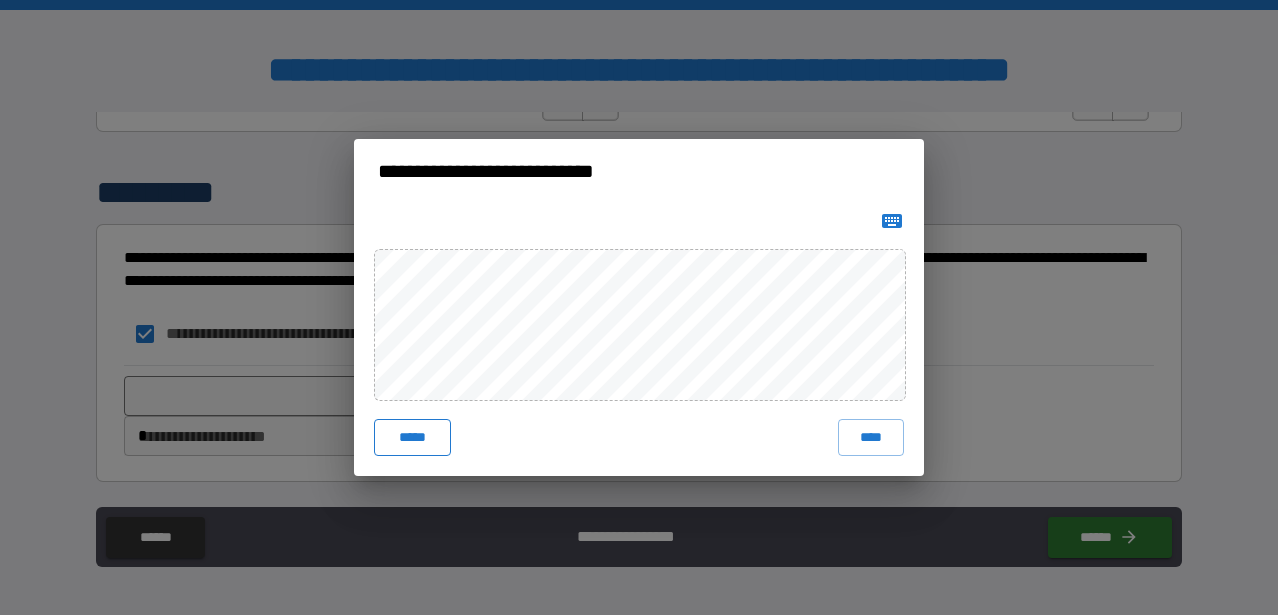 click on "***** ****" at bounding box center [639, 339] 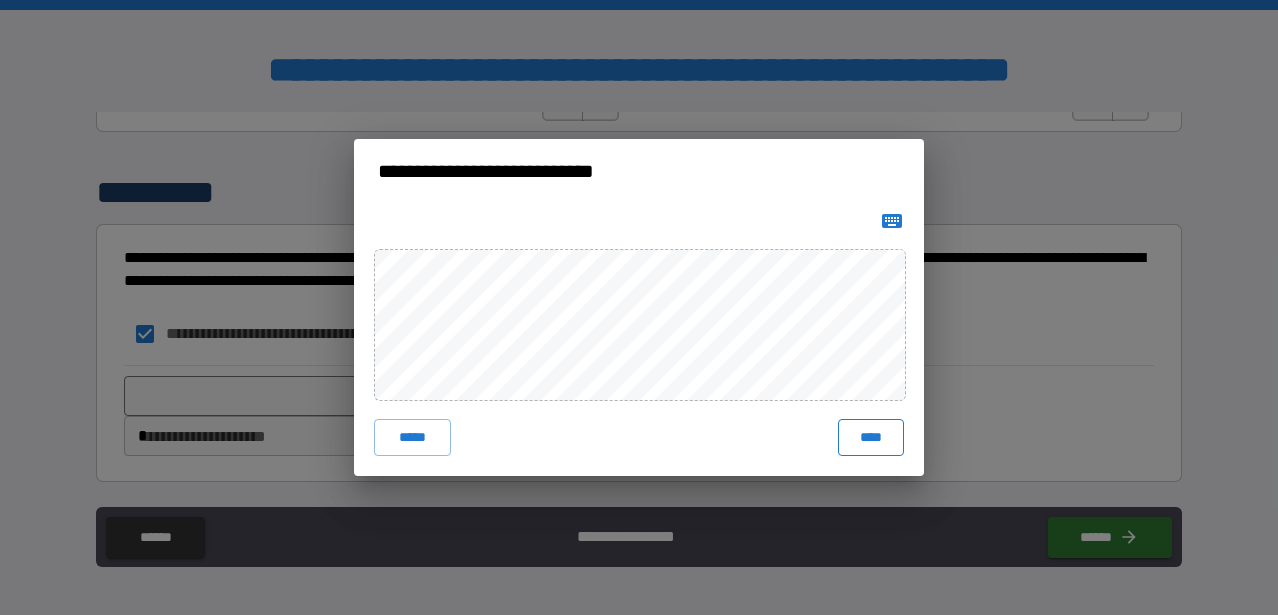click on "****" at bounding box center [871, 437] 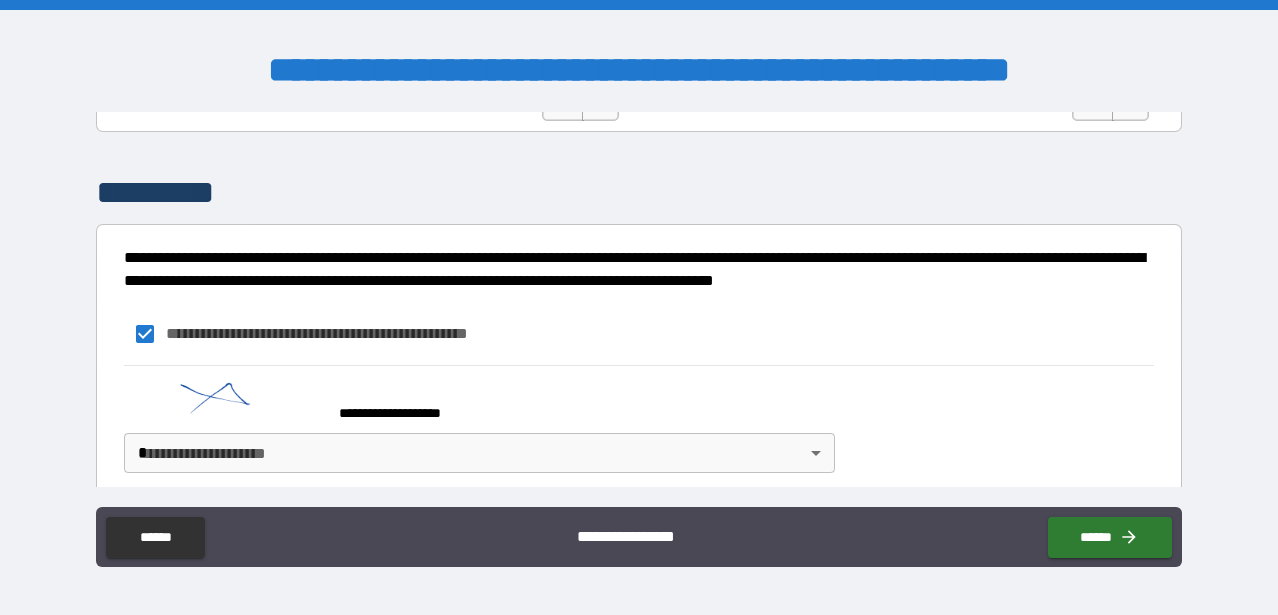 click on "**********" at bounding box center [639, 307] 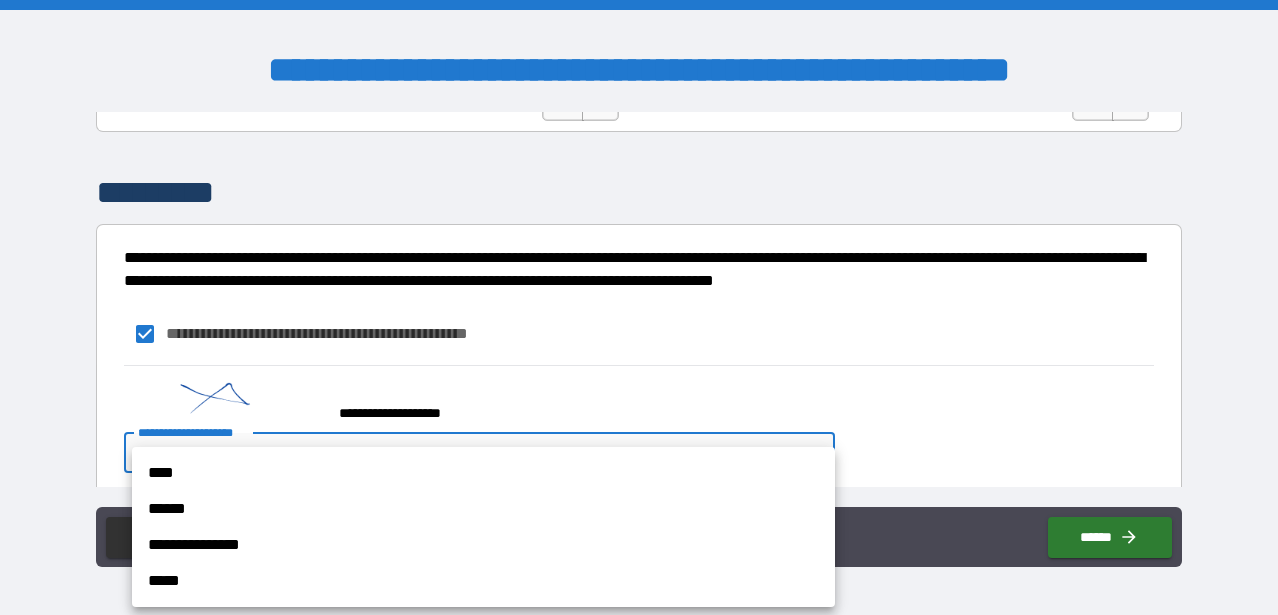 click on "****" at bounding box center [483, 473] 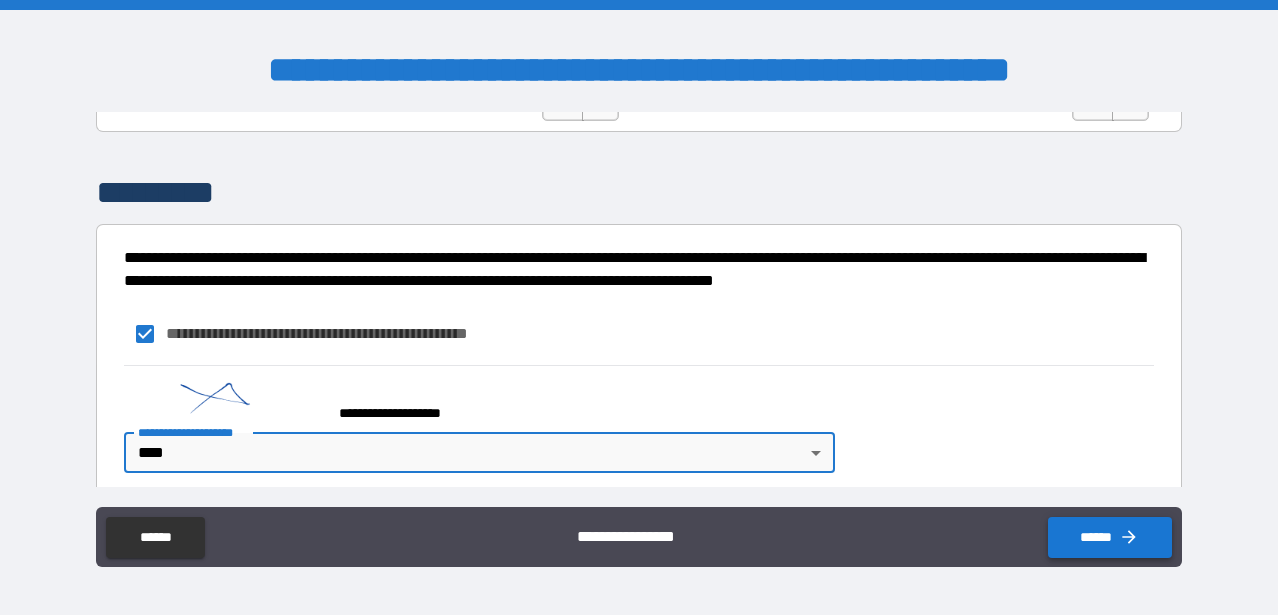 click on "******" at bounding box center [1110, 537] 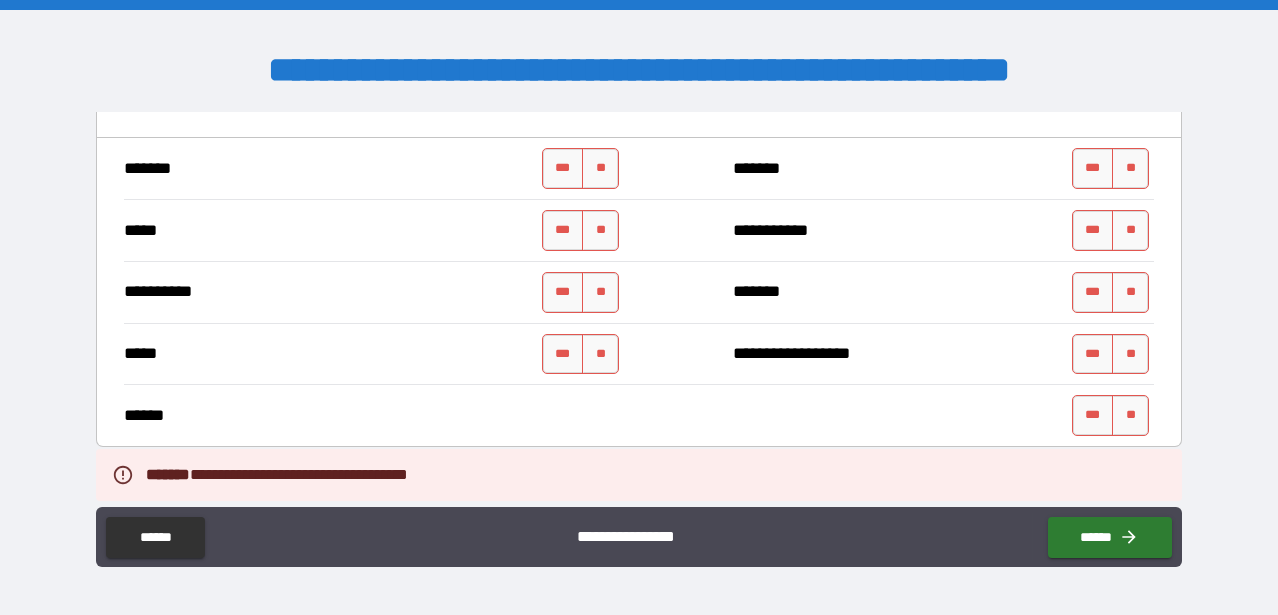 scroll, scrollTop: 0, scrollLeft: 0, axis: both 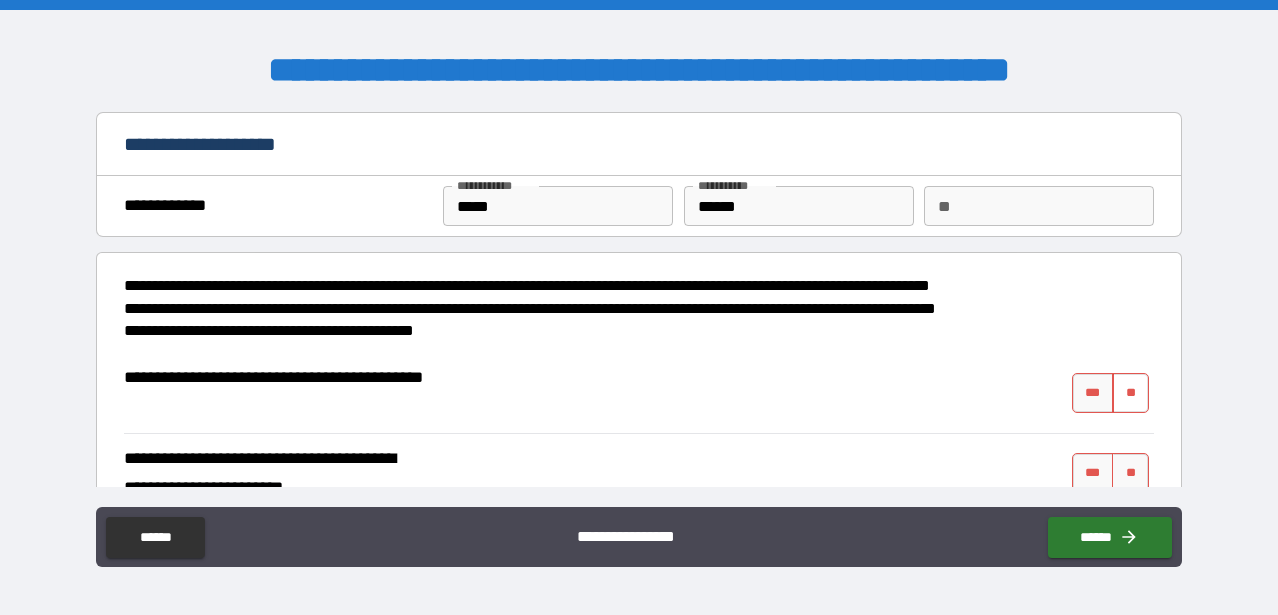 click on "**" at bounding box center [1130, 393] 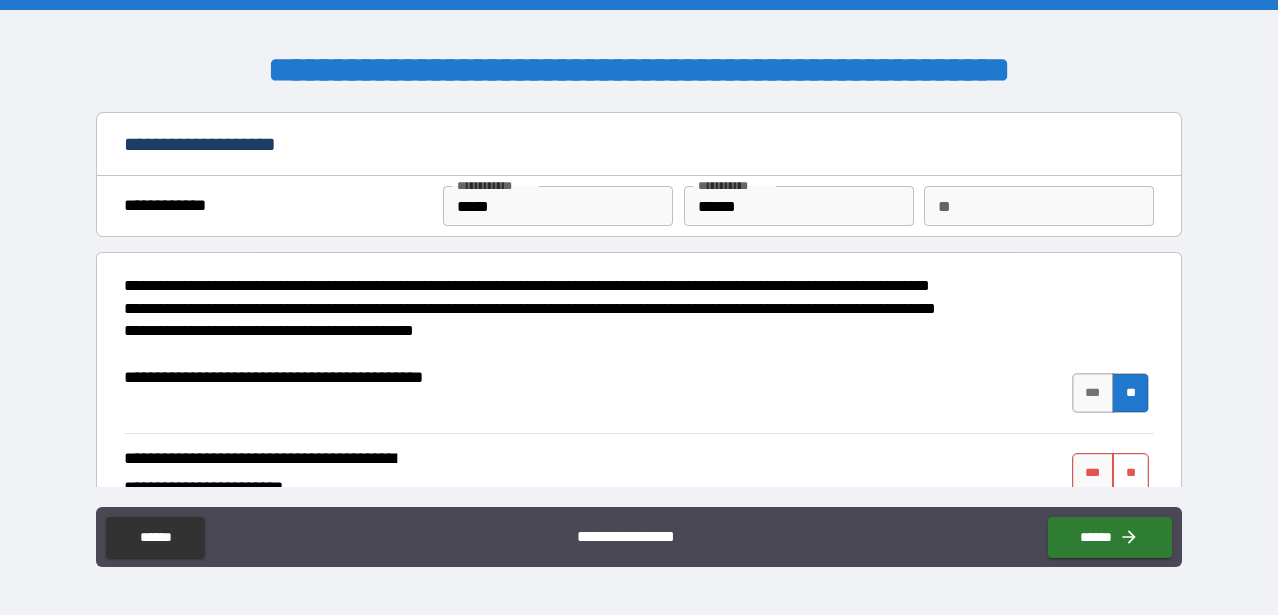 click on "**" at bounding box center (1130, 473) 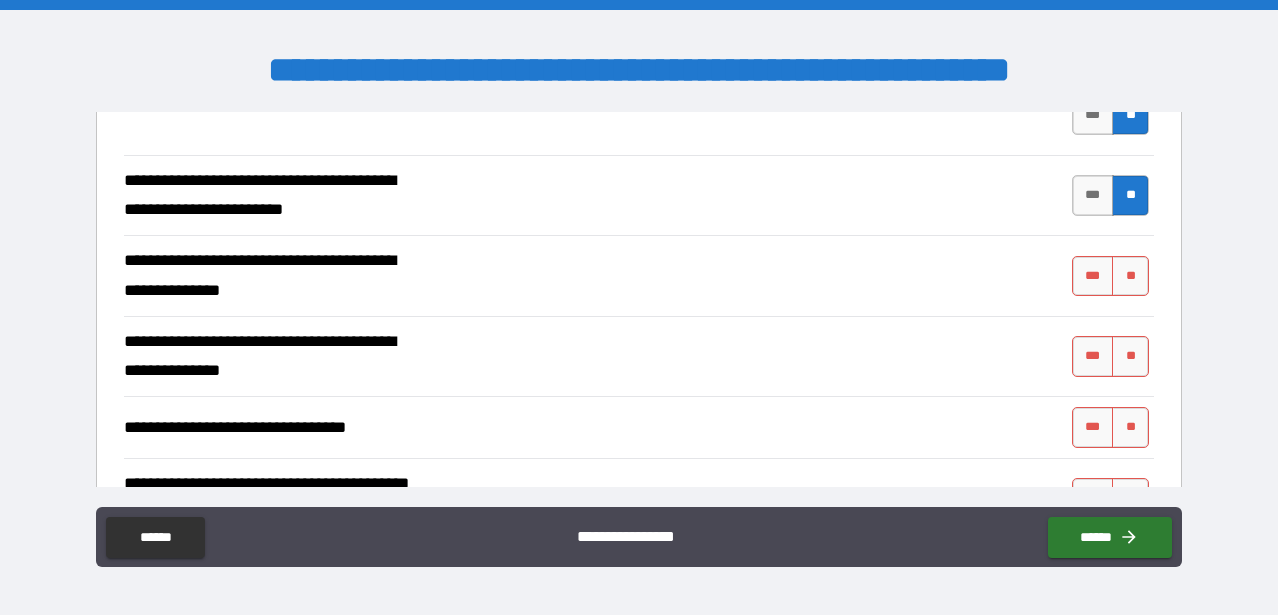 scroll, scrollTop: 280, scrollLeft: 0, axis: vertical 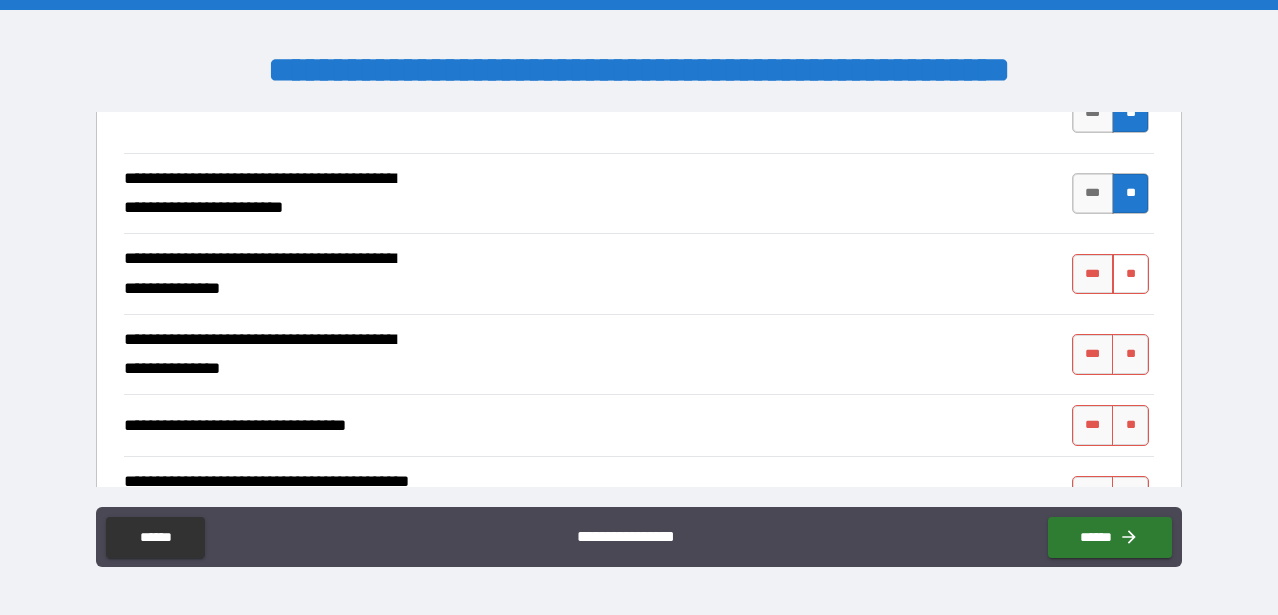 click on "**" at bounding box center [1130, 274] 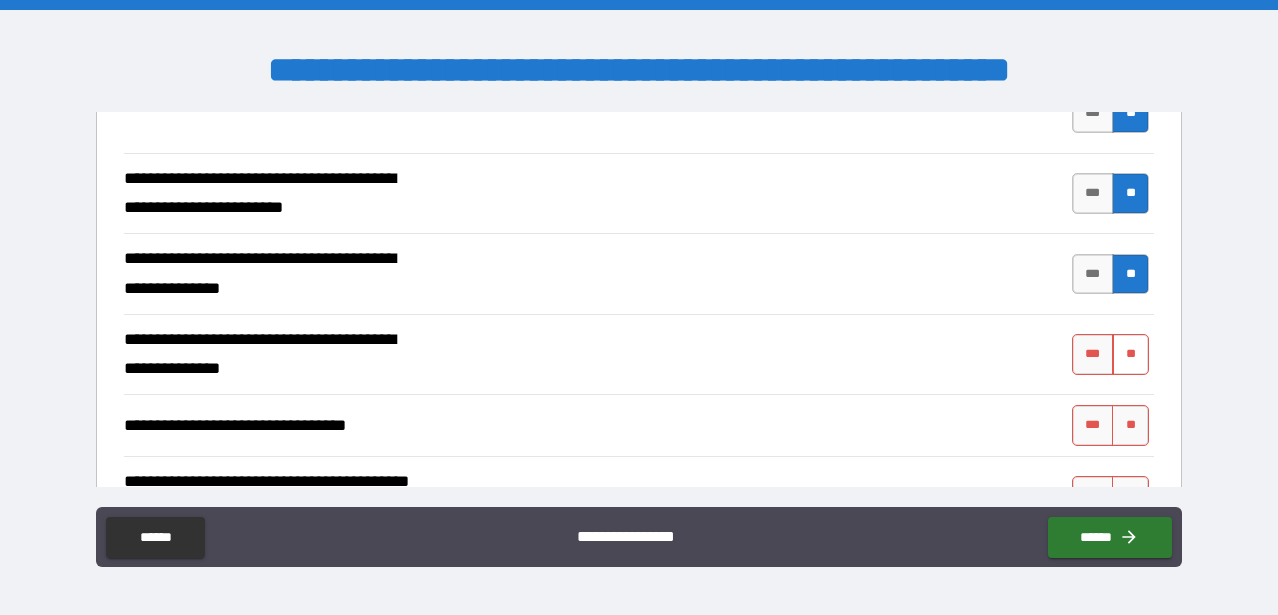 click on "**" at bounding box center [1130, 354] 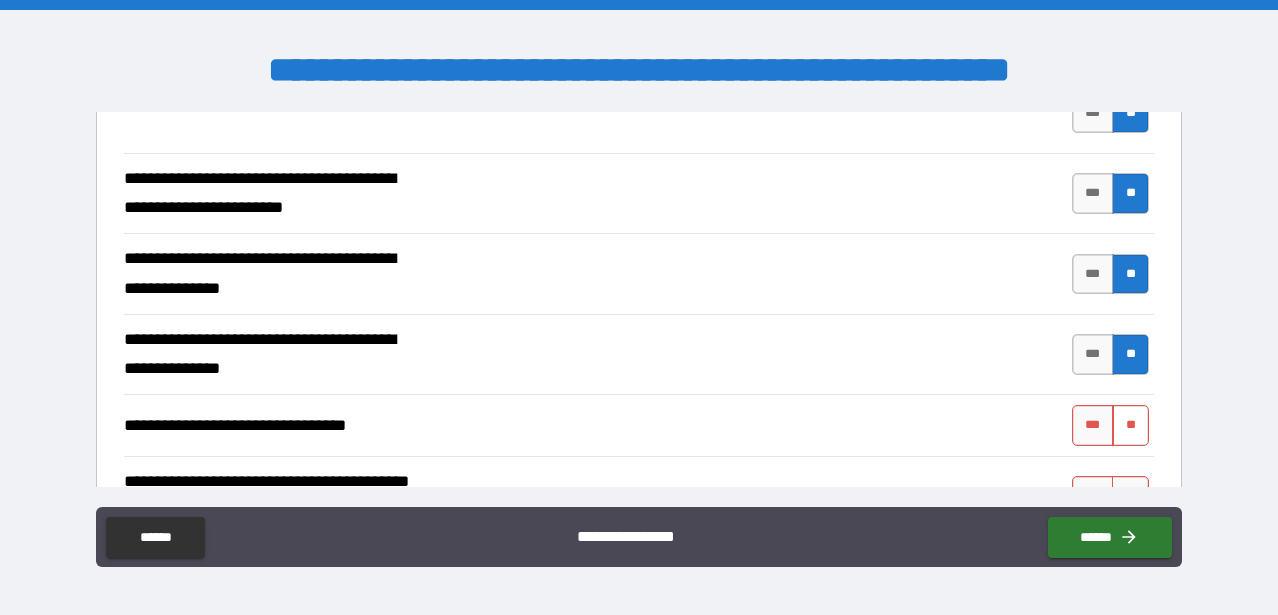 click on "**" at bounding box center (1130, 425) 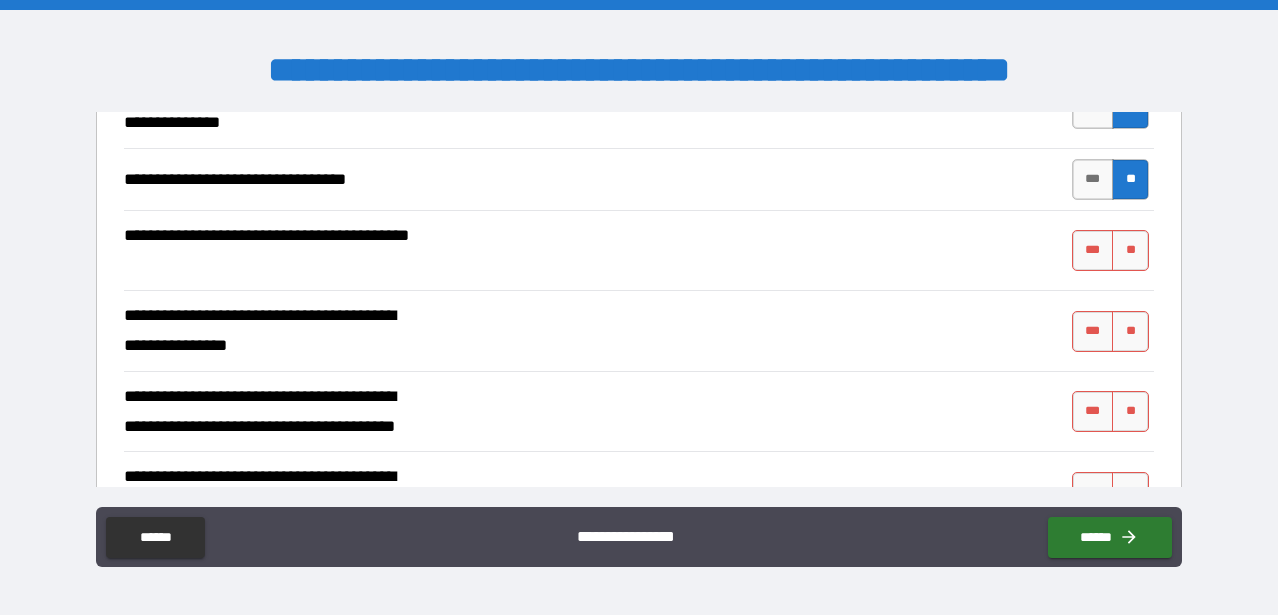 scroll, scrollTop: 600, scrollLeft: 0, axis: vertical 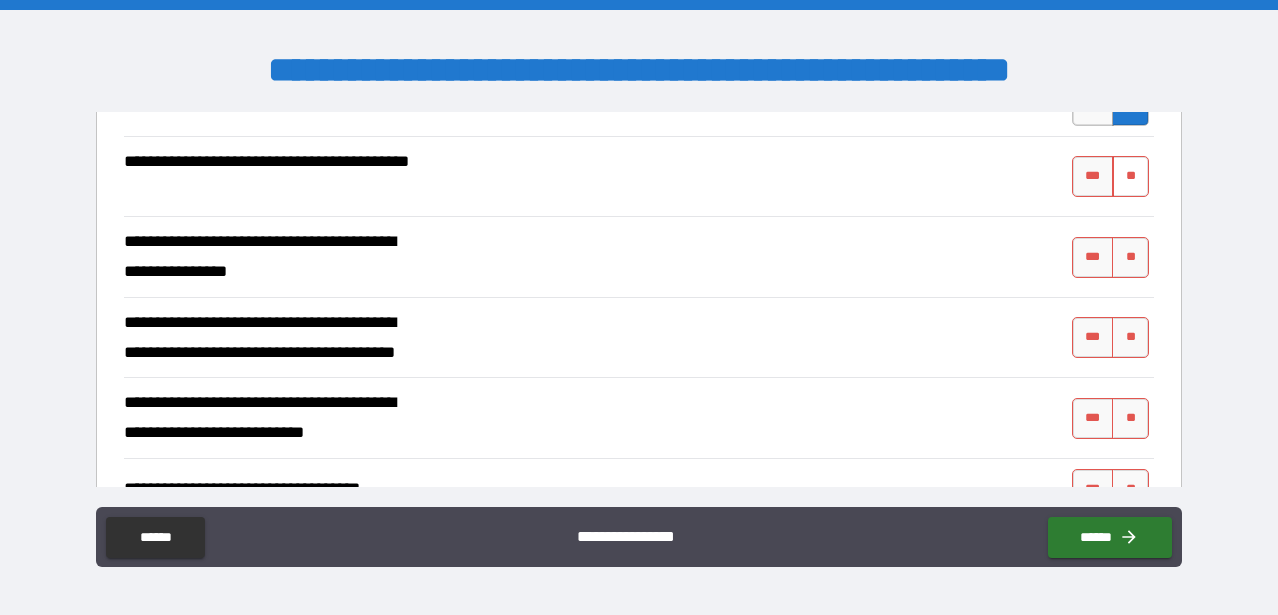 click on "**" at bounding box center (1130, 176) 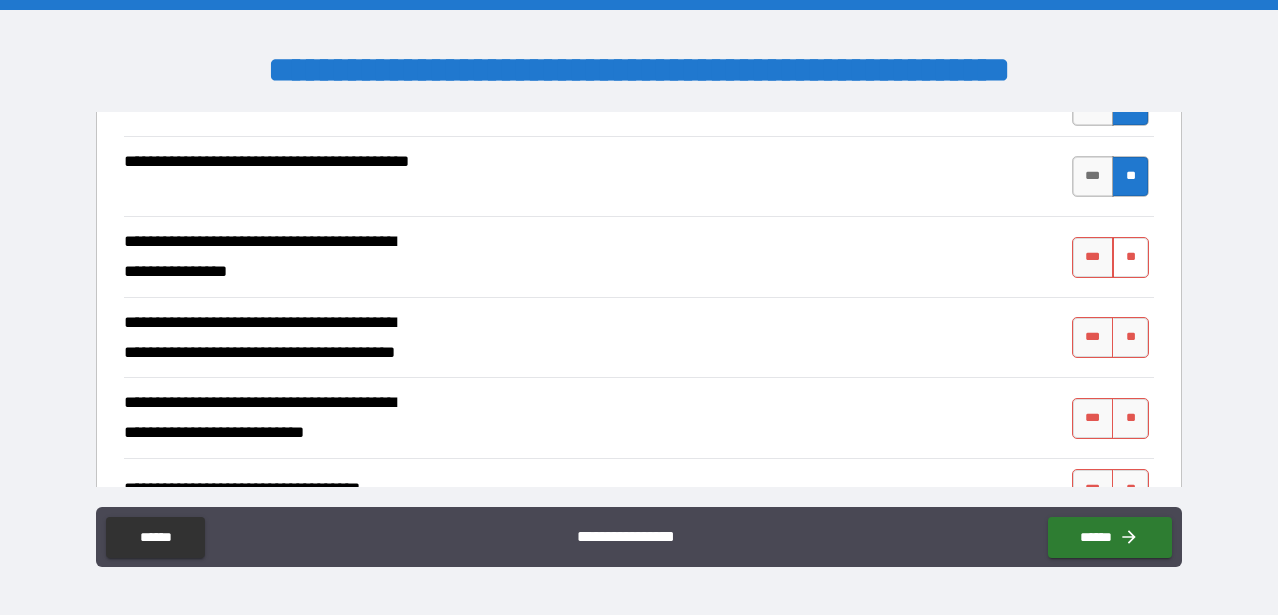 click on "**" at bounding box center [1130, 257] 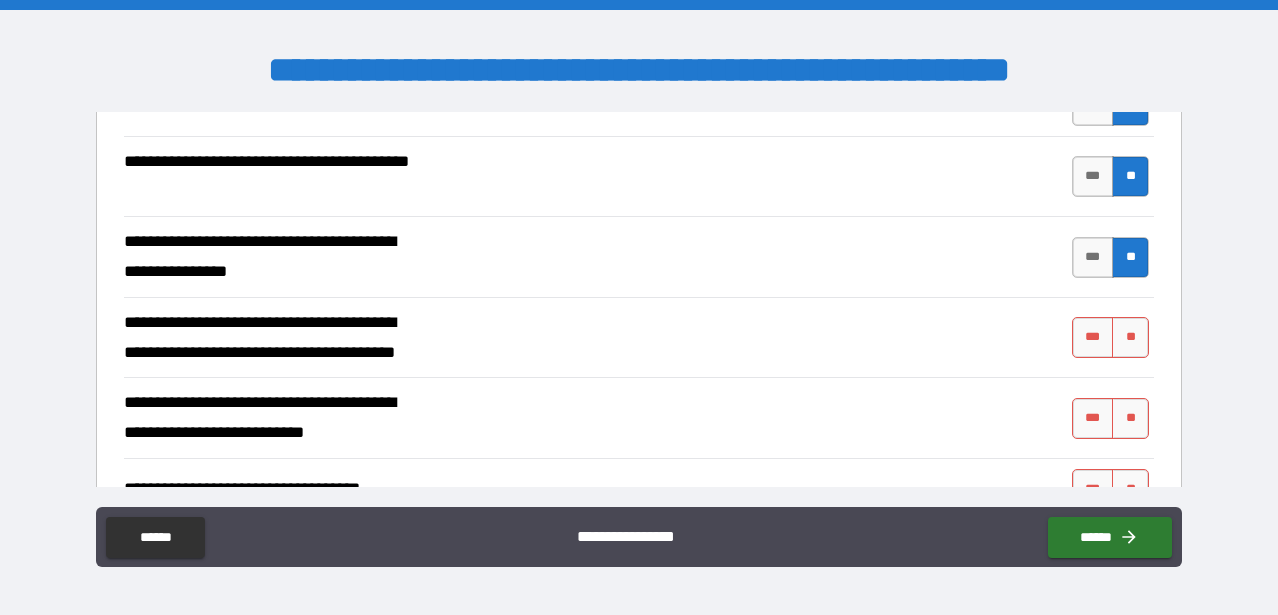 drag, startPoint x: 1114, startPoint y: 339, endPoint x: 1150, endPoint y: 358, distance: 40.706264 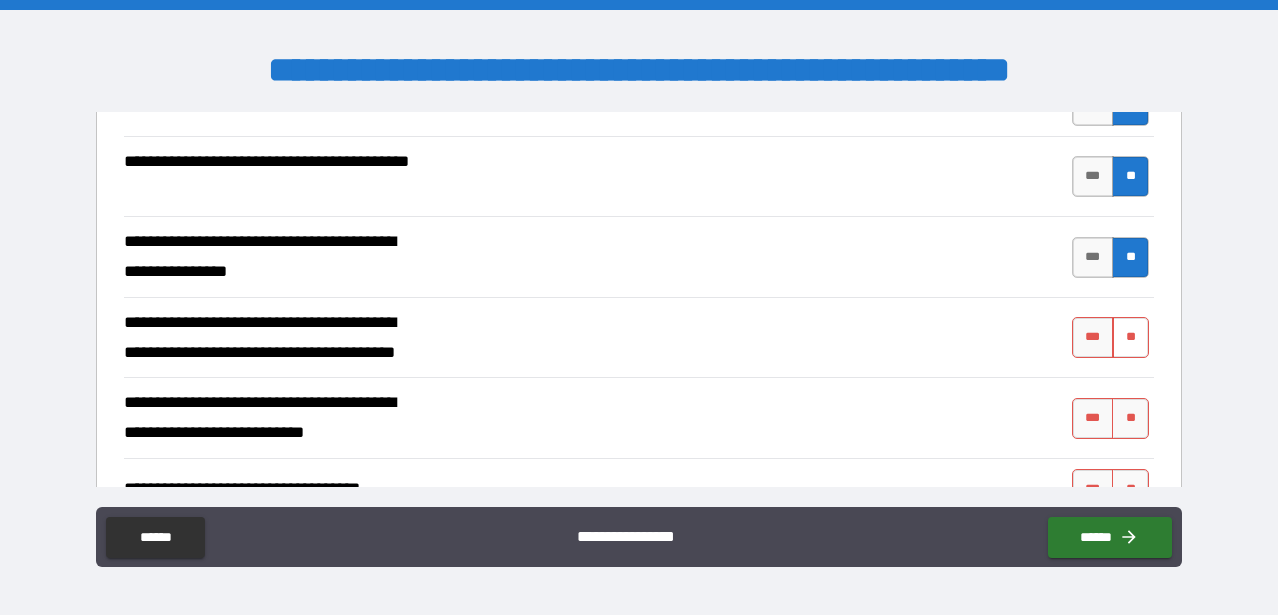 click on "**" at bounding box center (1130, 337) 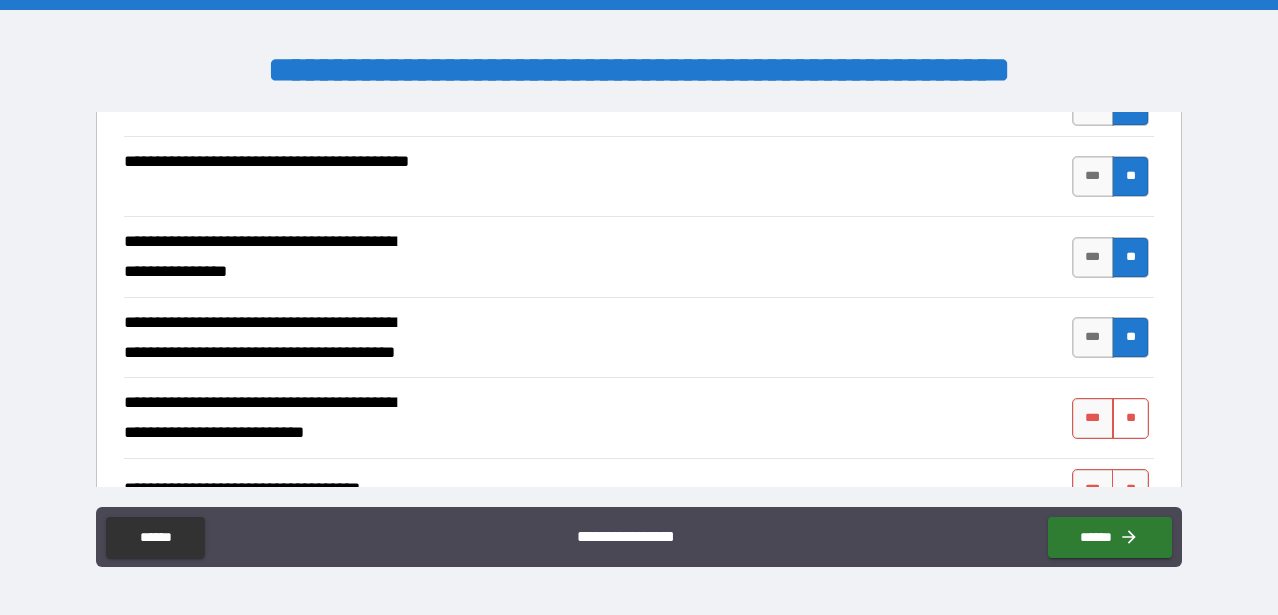 click on "**" at bounding box center (1130, 418) 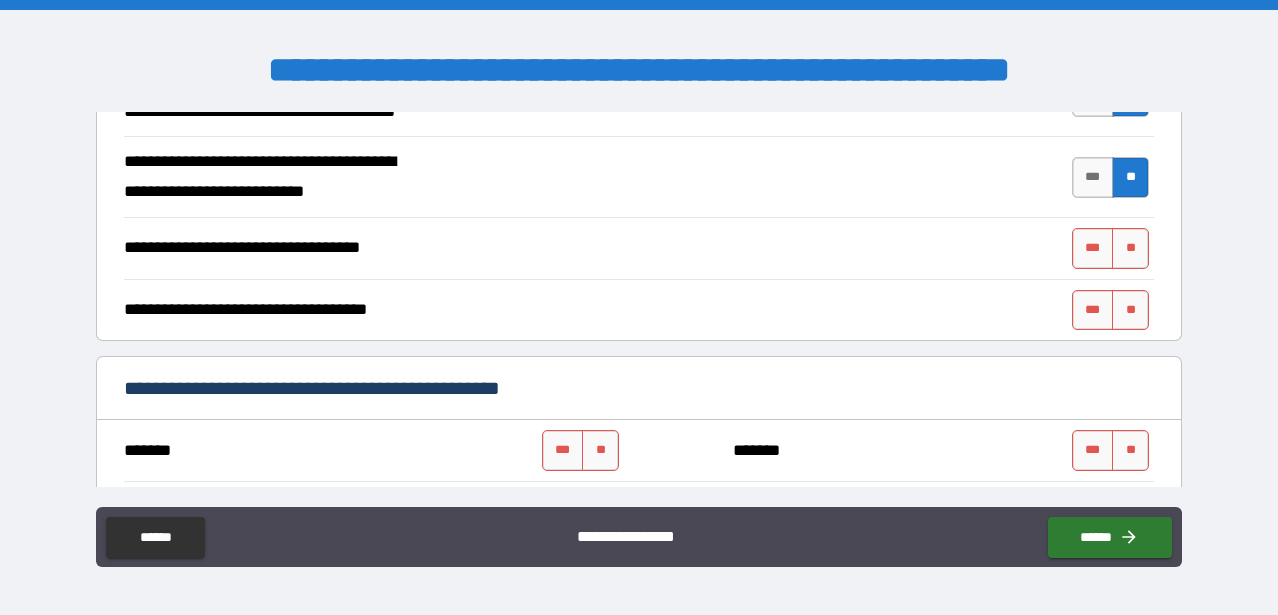 scroll, scrollTop: 840, scrollLeft: 0, axis: vertical 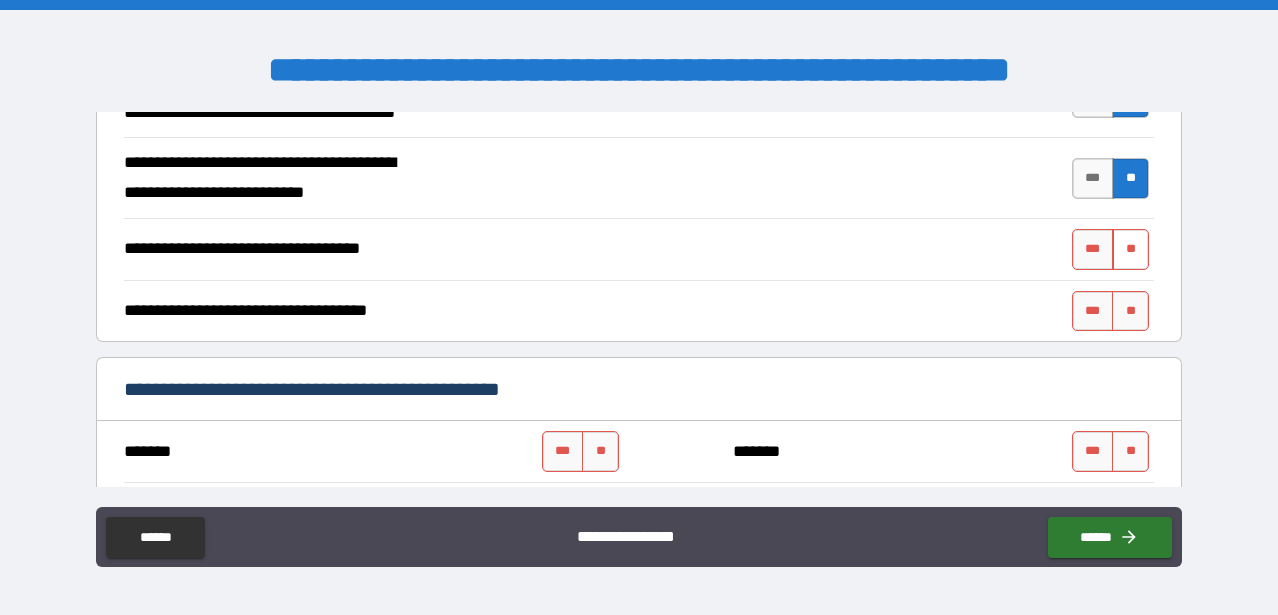 click on "**" at bounding box center (1130, 249) 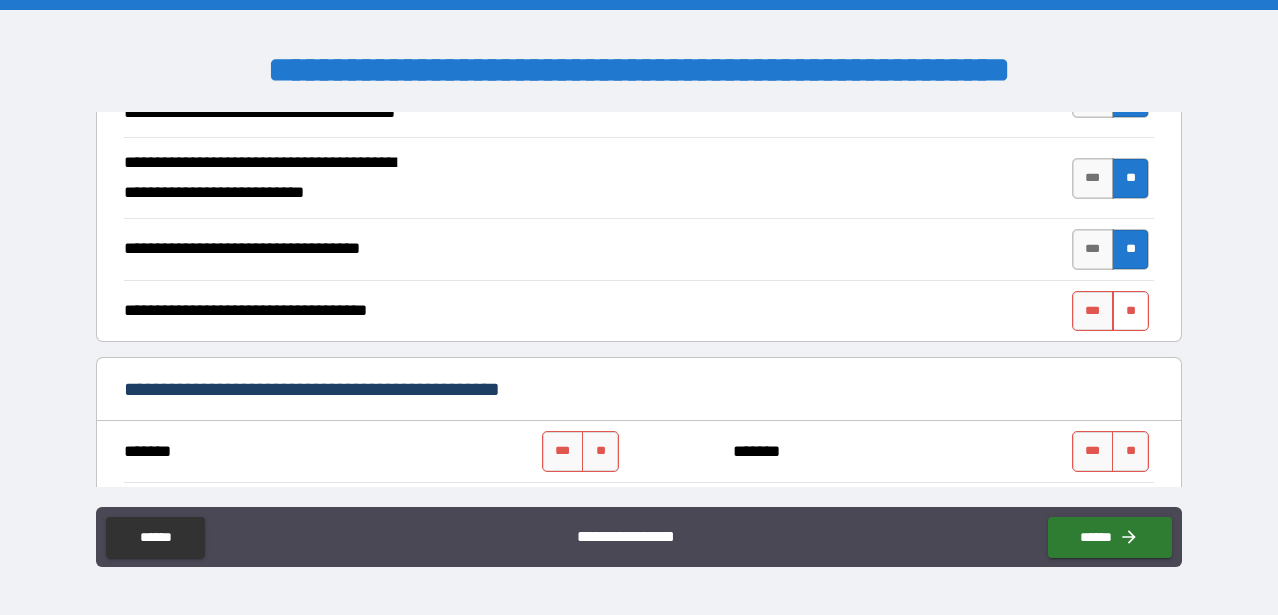 click on "**" at bounding box center [1130, 311] 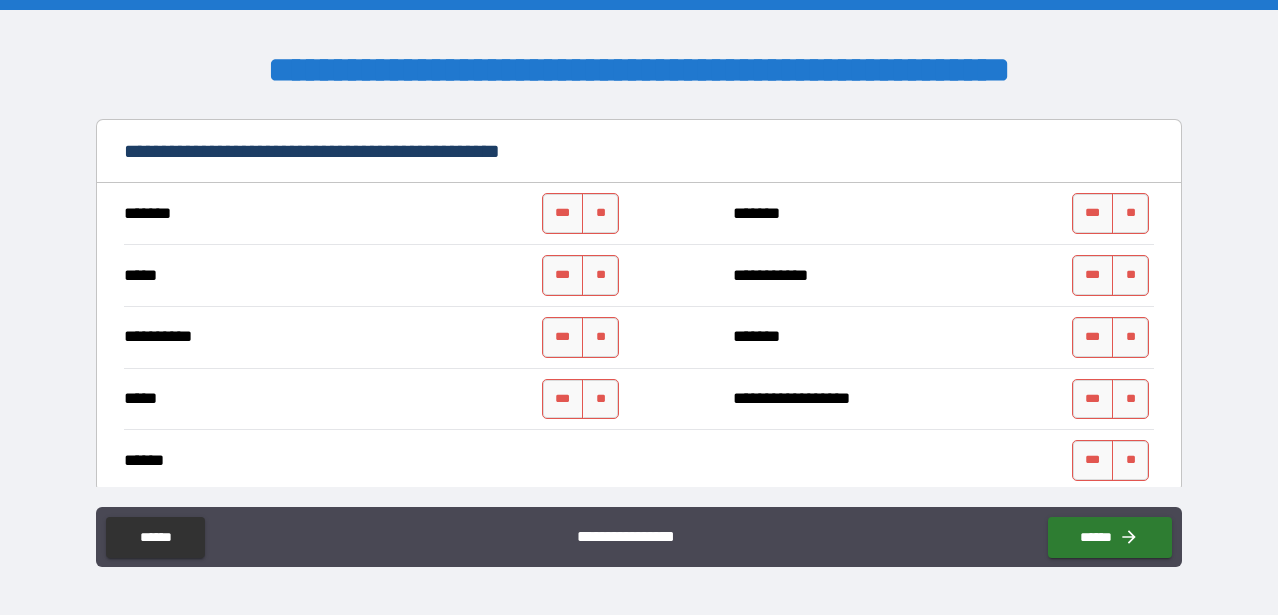 scroll, scrollTop: 1080, scrollLeft: 0, axis: vertical 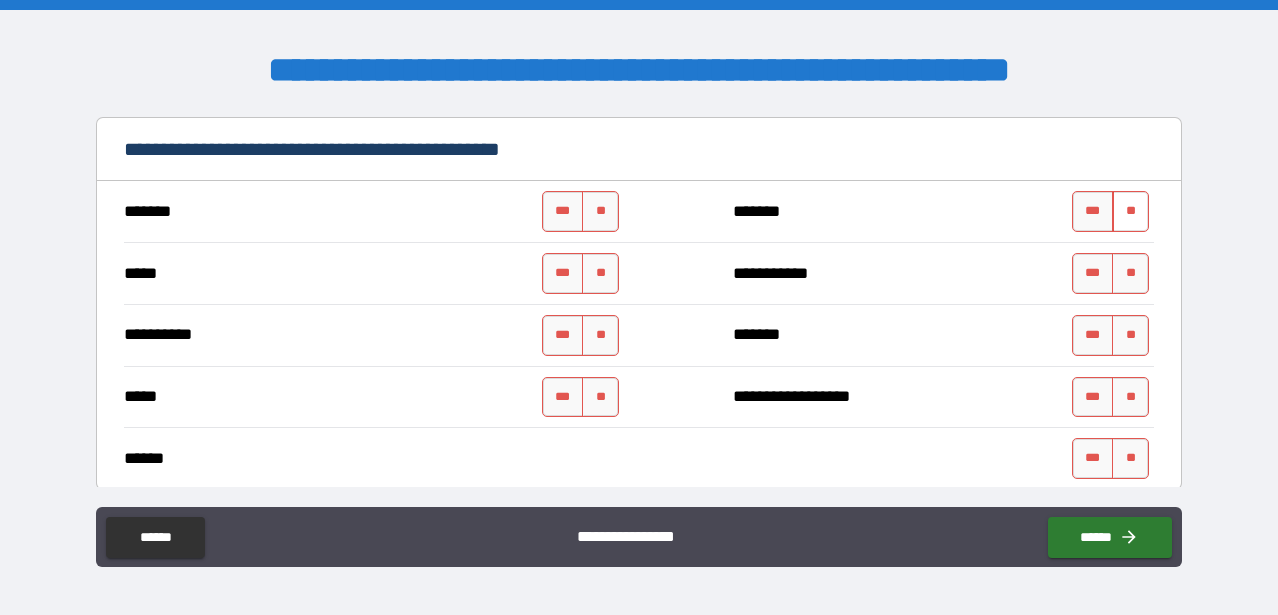 click on "**" at bounding box center [1130, 211] 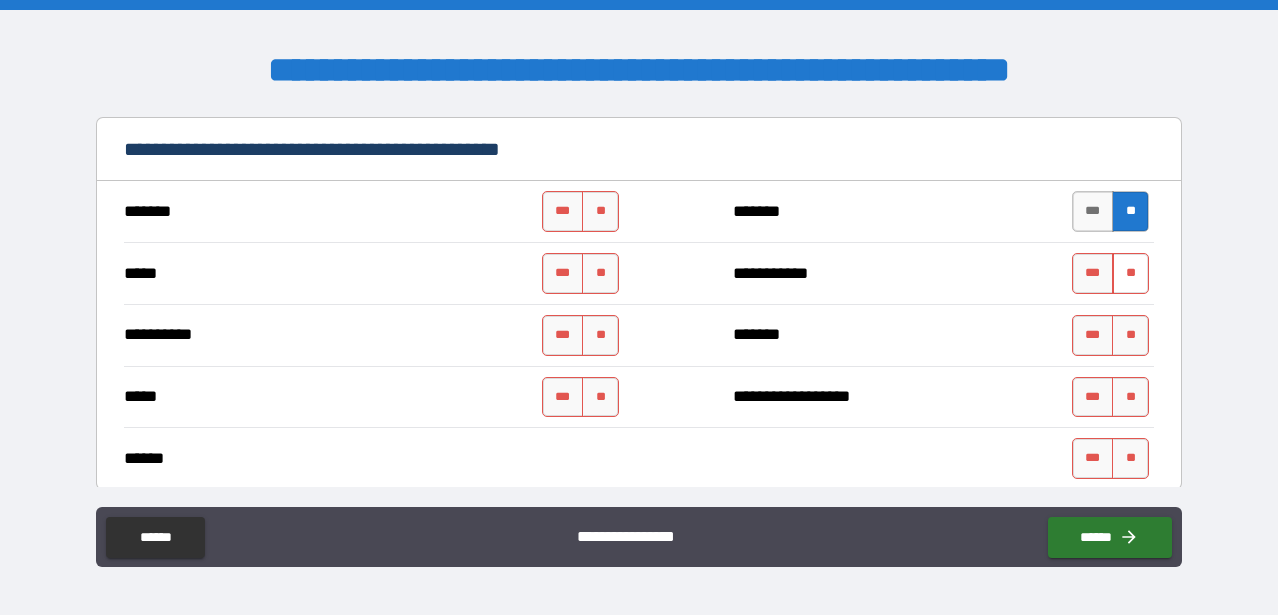 click on "**" at bounding box center (1130, 273) 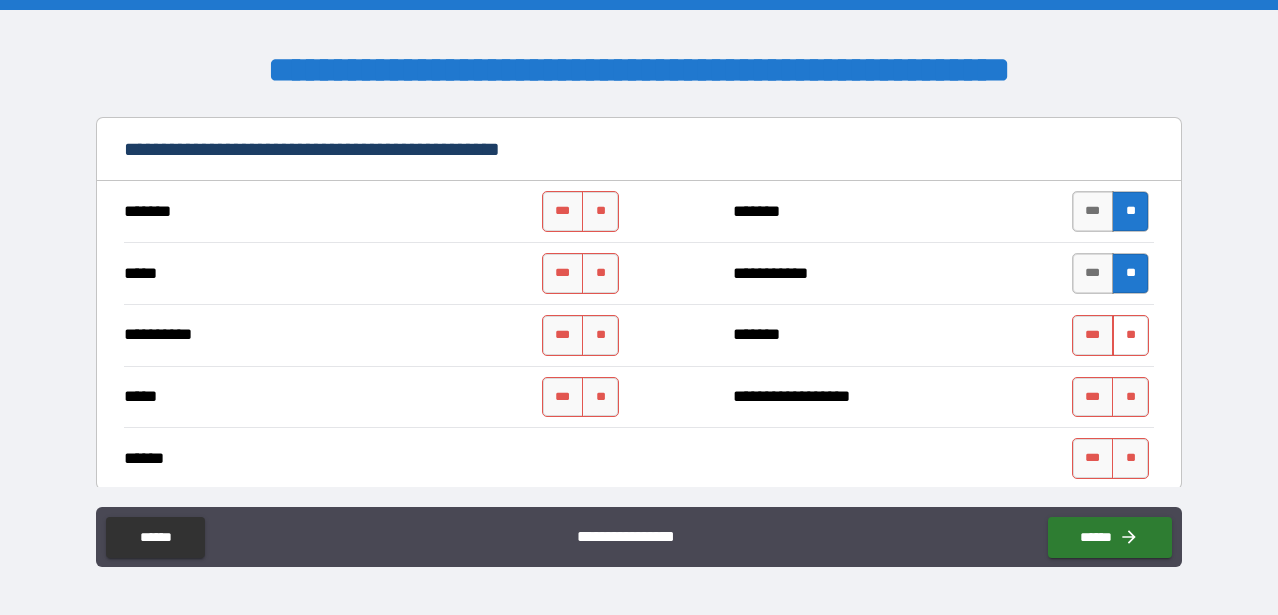 click on "**" at bounding box center (1130, 335) 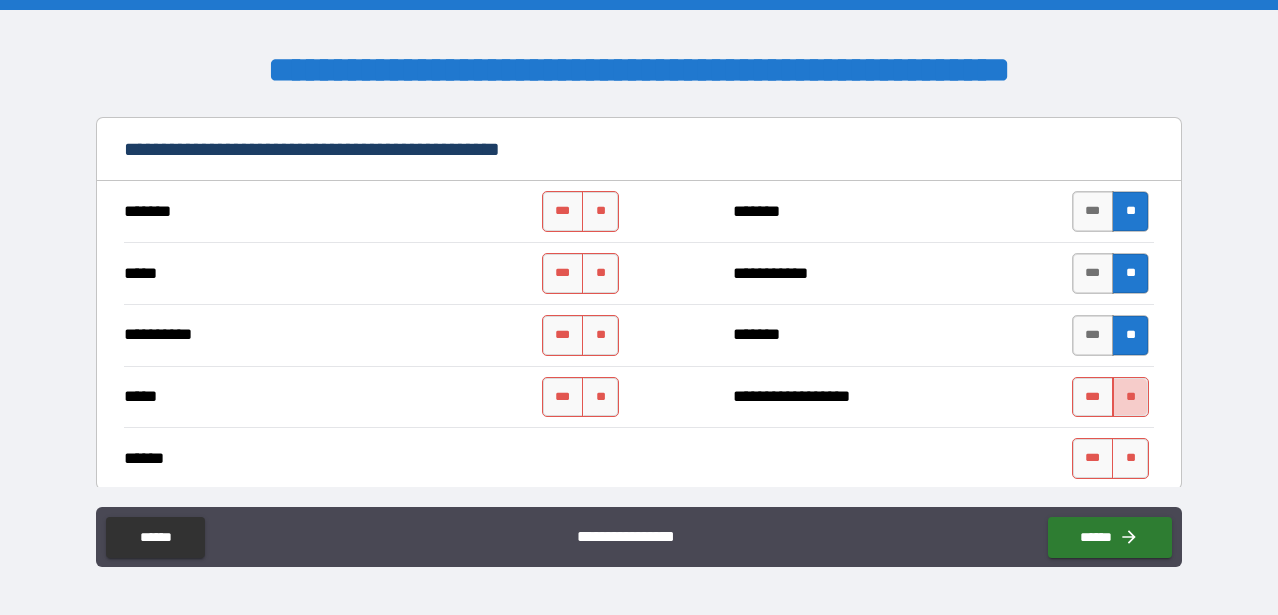 click on "**" at bounding box center (1130, 397) 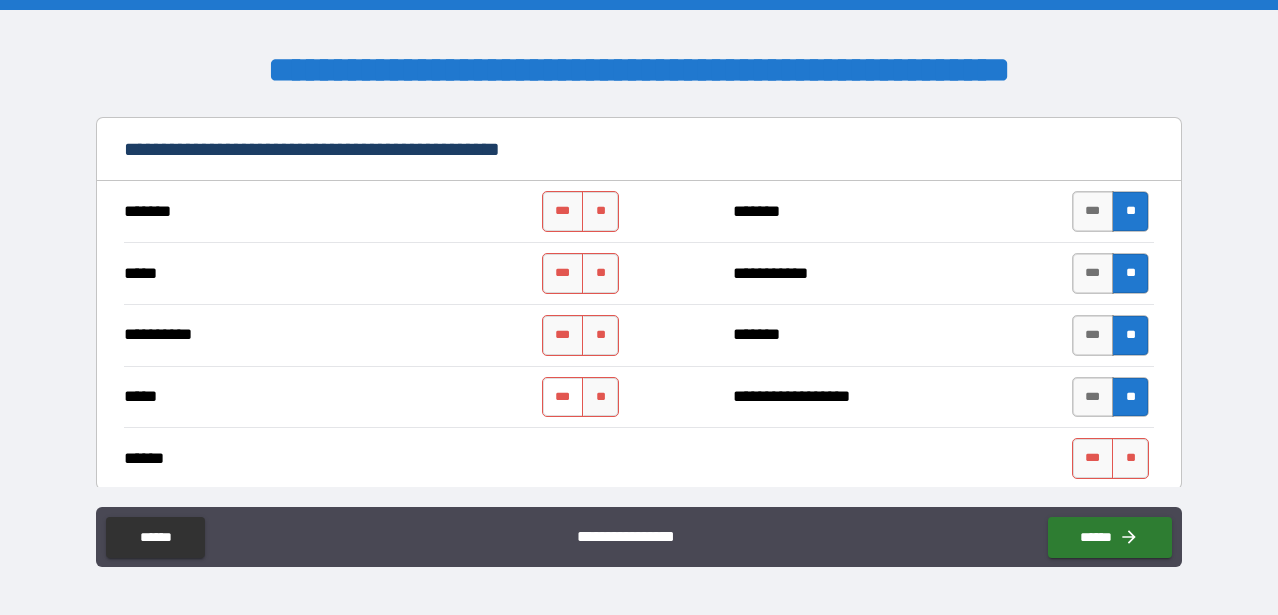click on "***" at bounding box center (563, 397) 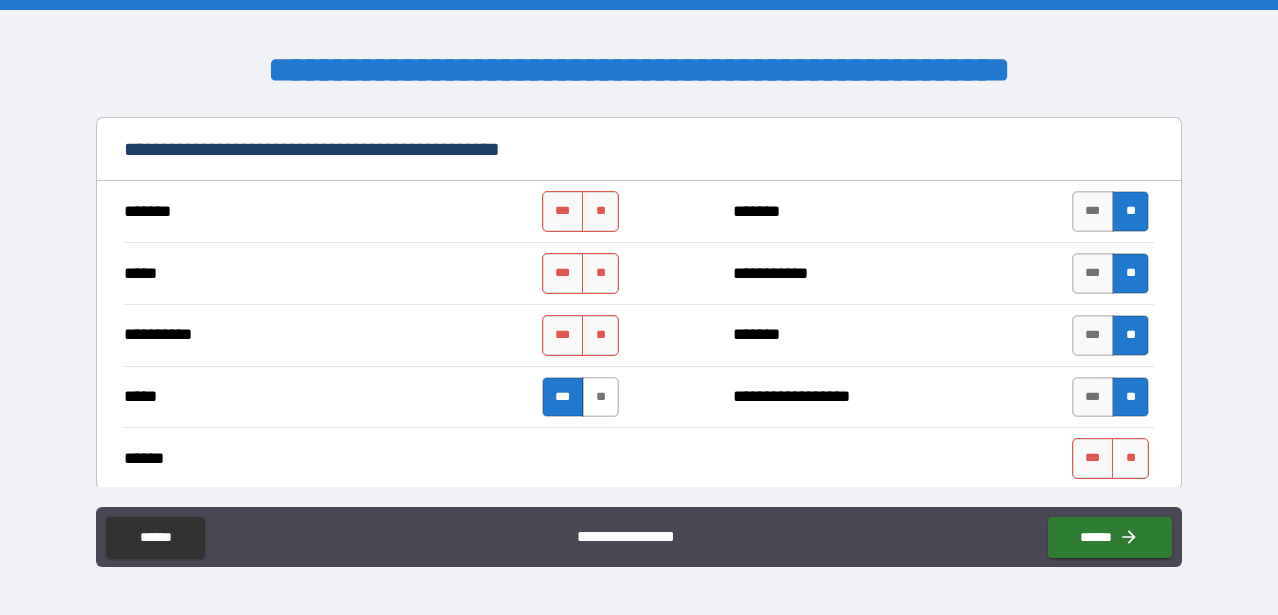 click on "**" at bounding box center (600, 397) 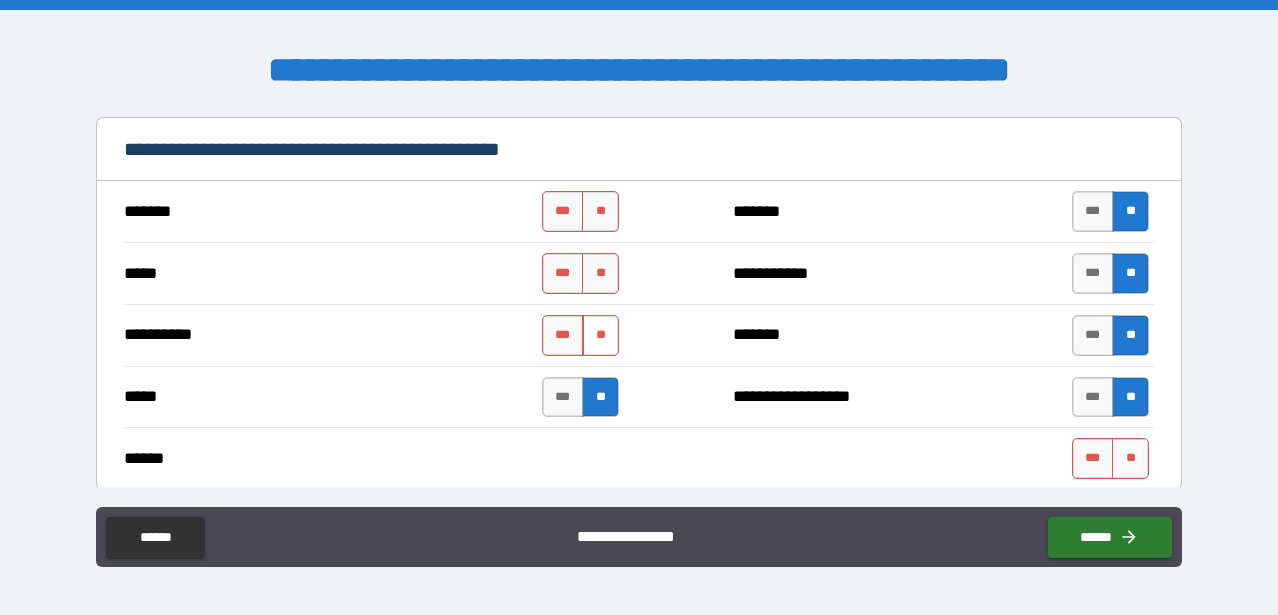 click on "**" at bounding box center [600, 335] 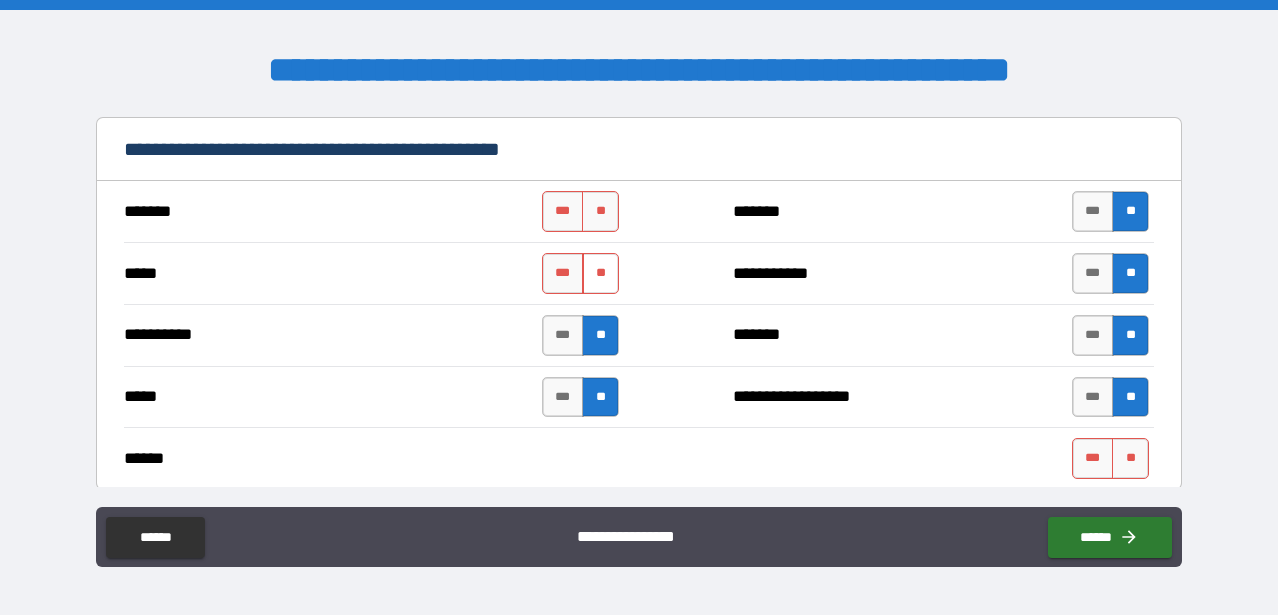 click on "**" at bounding box center (600, 273) 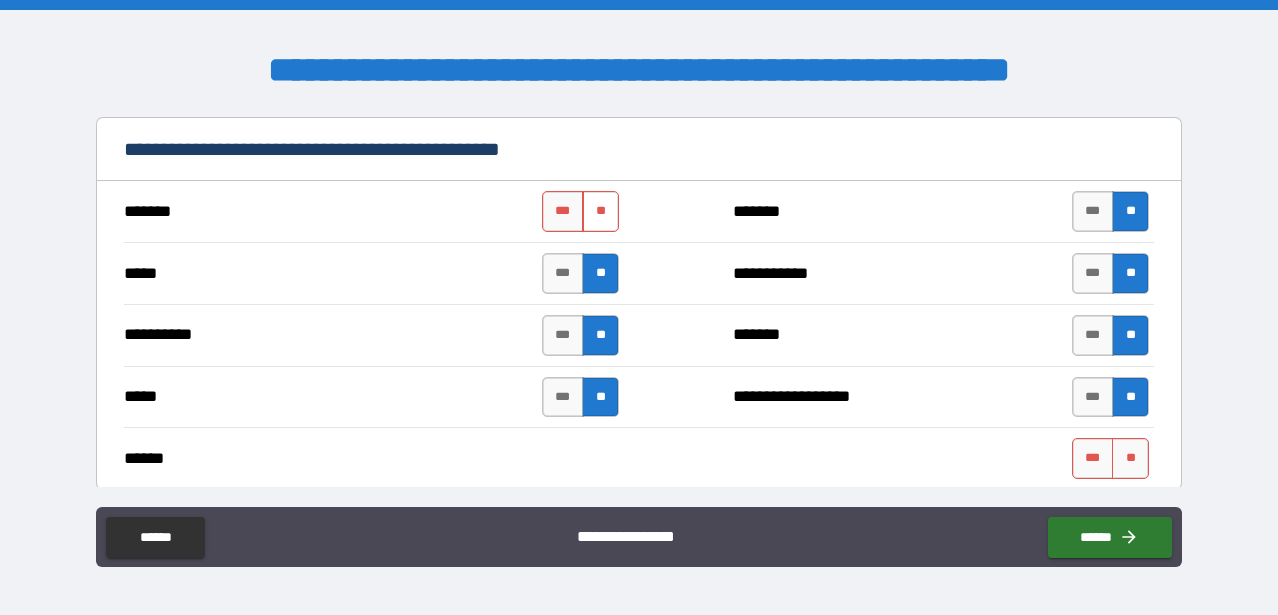click on "**" at bounding box center (600, 211) 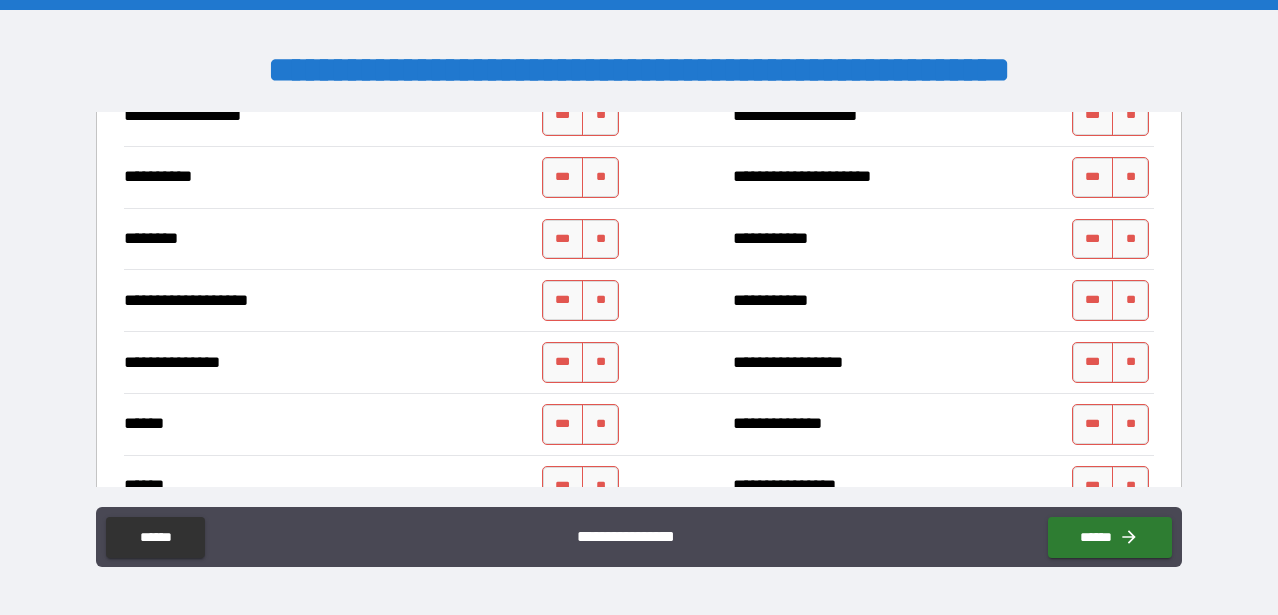 scroll, scrollTop: 1560, scrollLeft: 0, axis: vertical 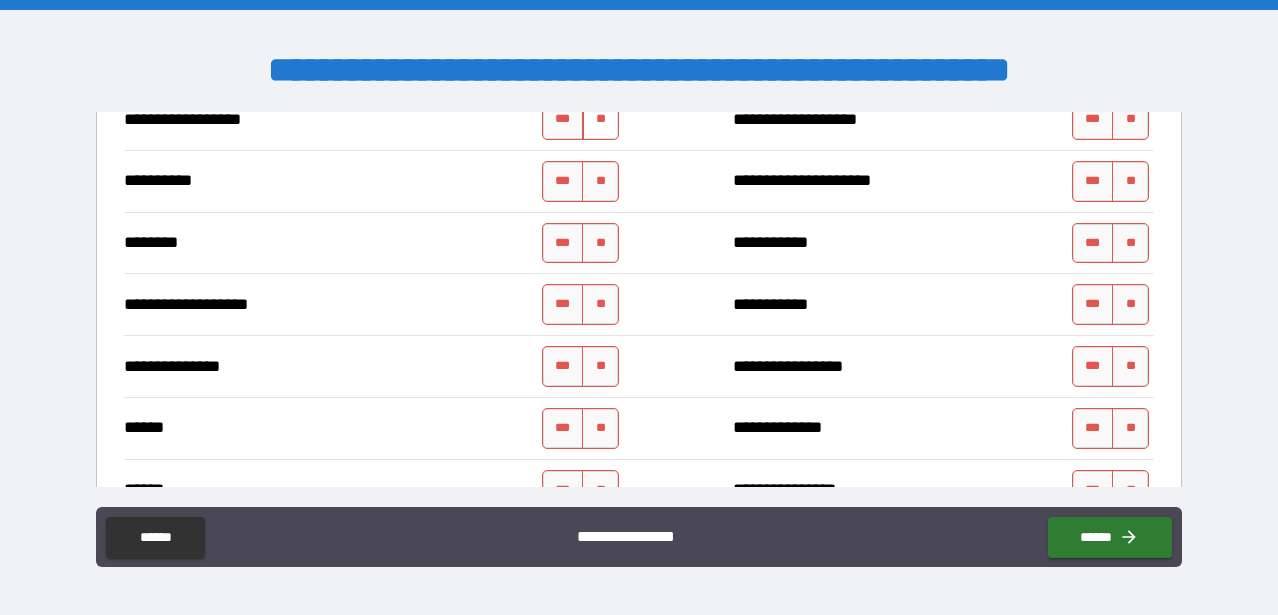 click on "**" at bounding box center (600, 119) 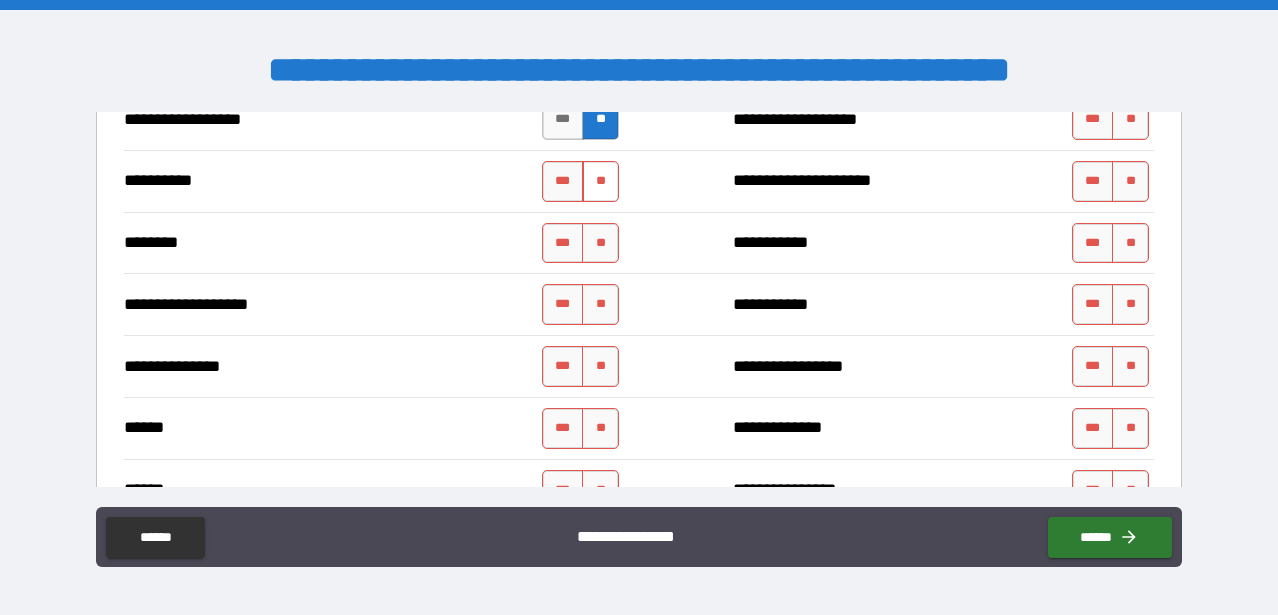 click on "**" at bounding box center (600, 181) 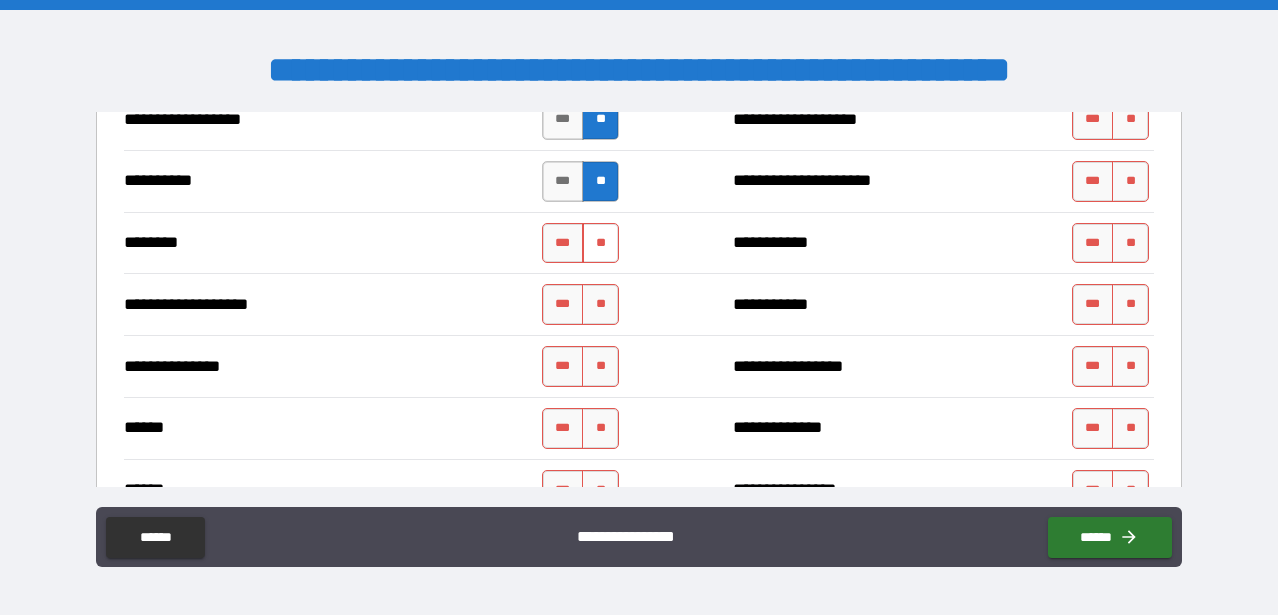 click on "**" at bounding box center (600, 243) 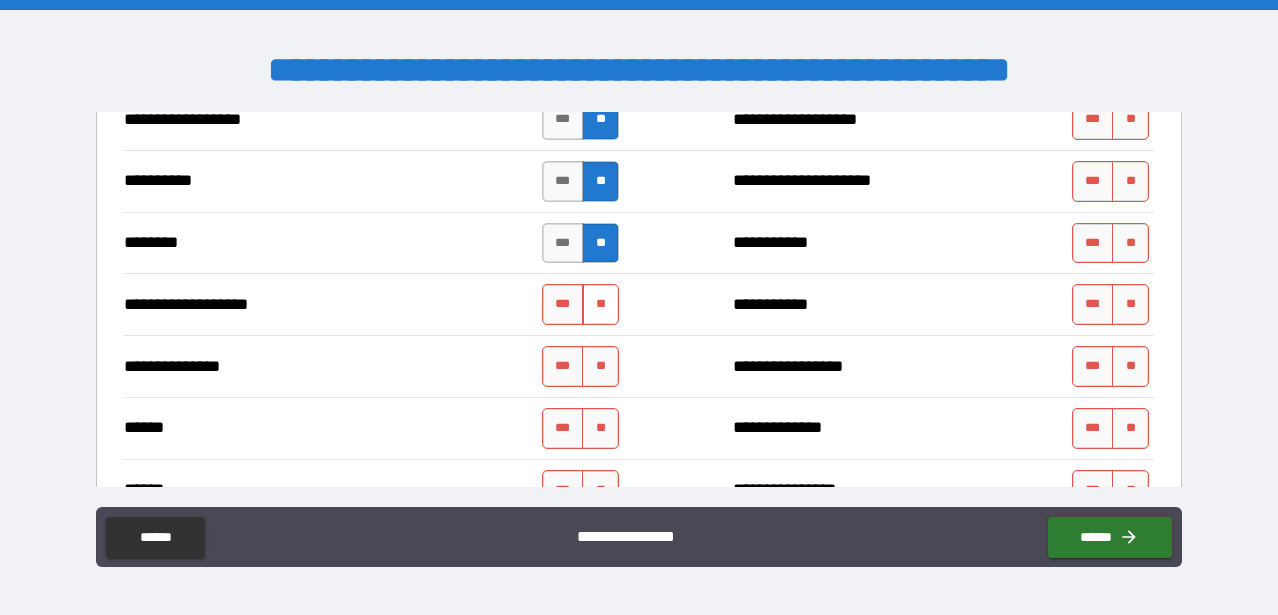 click on "**" at bounding box center [600, 304] 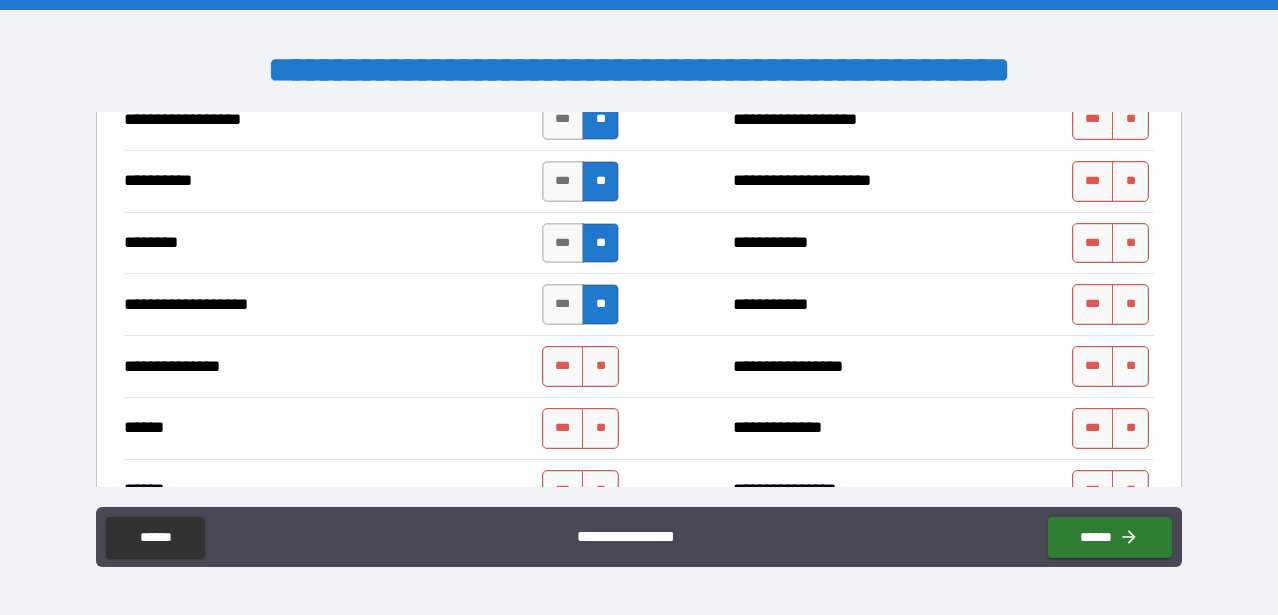click on "**********" at bounding box center (639, 366) 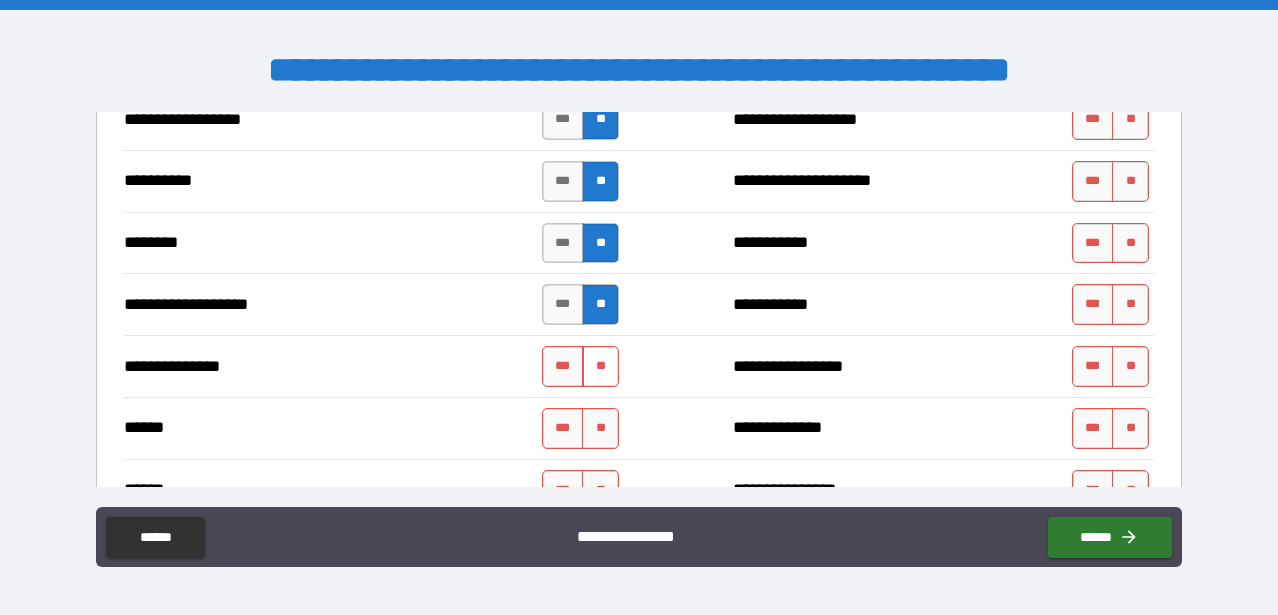click on "**" at bounding box center (600, 366) 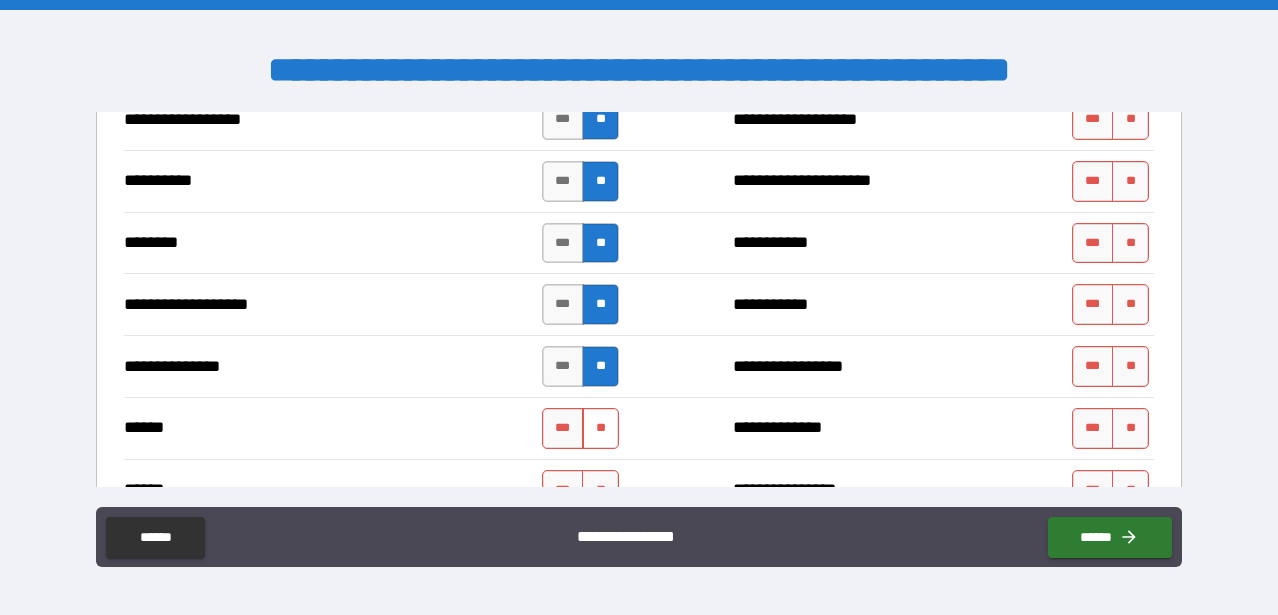 click on "**" at bounding box center (600, 428) 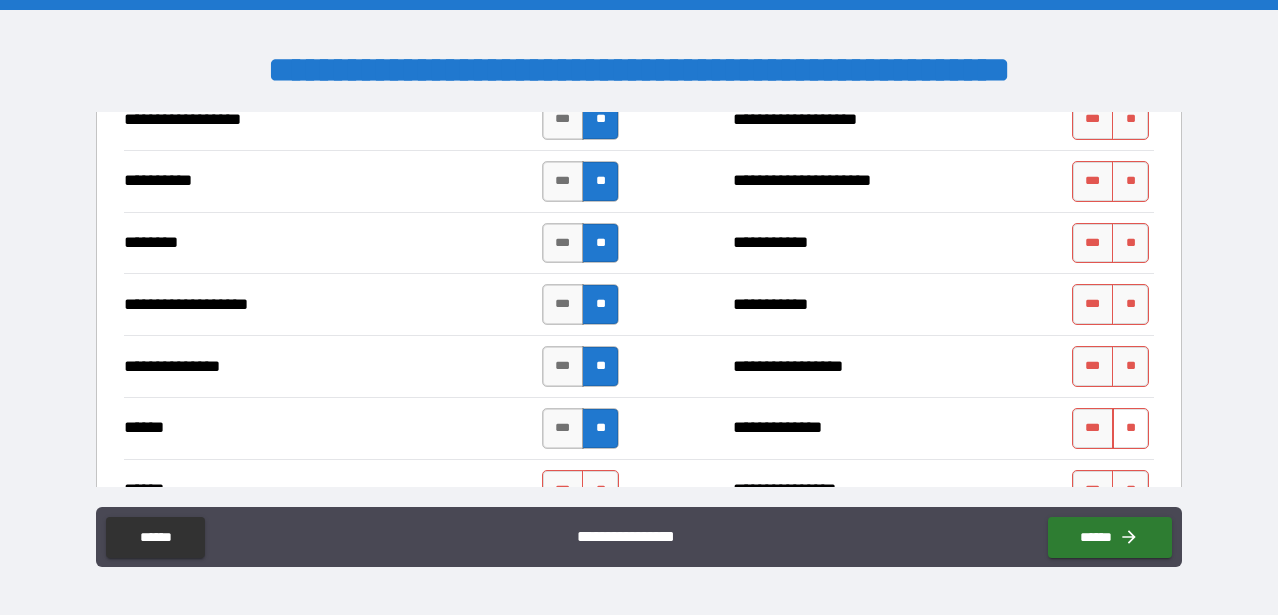 click on "**" at bounding box center [1130, 428] 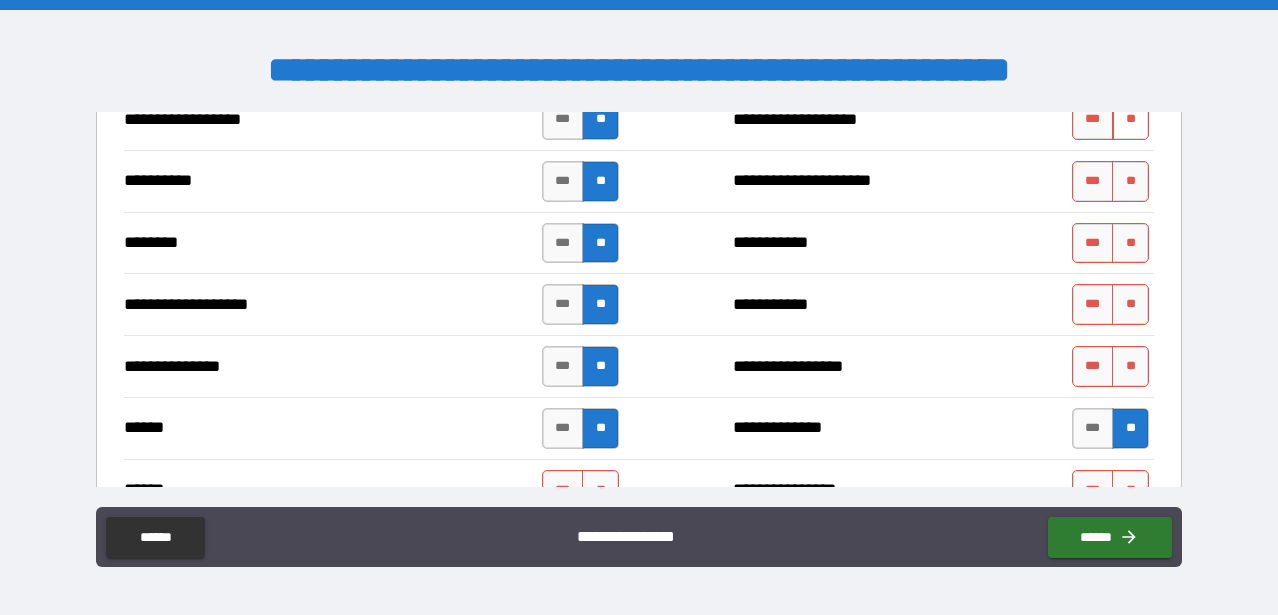 click on "**" at bounding box center (1130, 119) 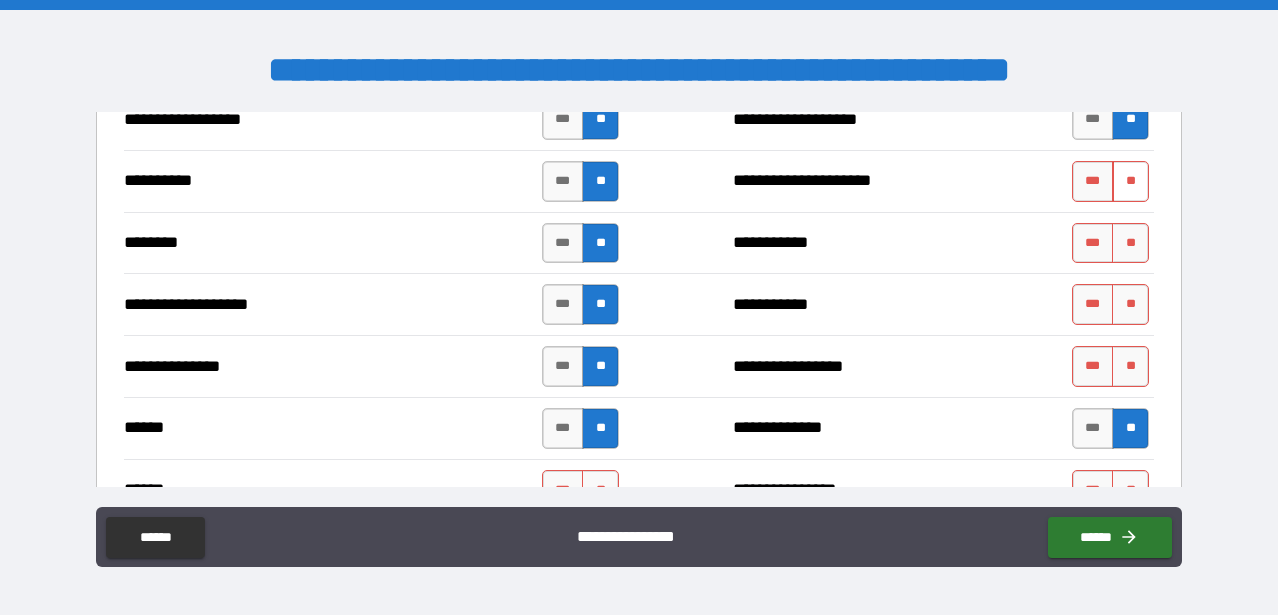 click on "**" at bounding box center (1130, 181) 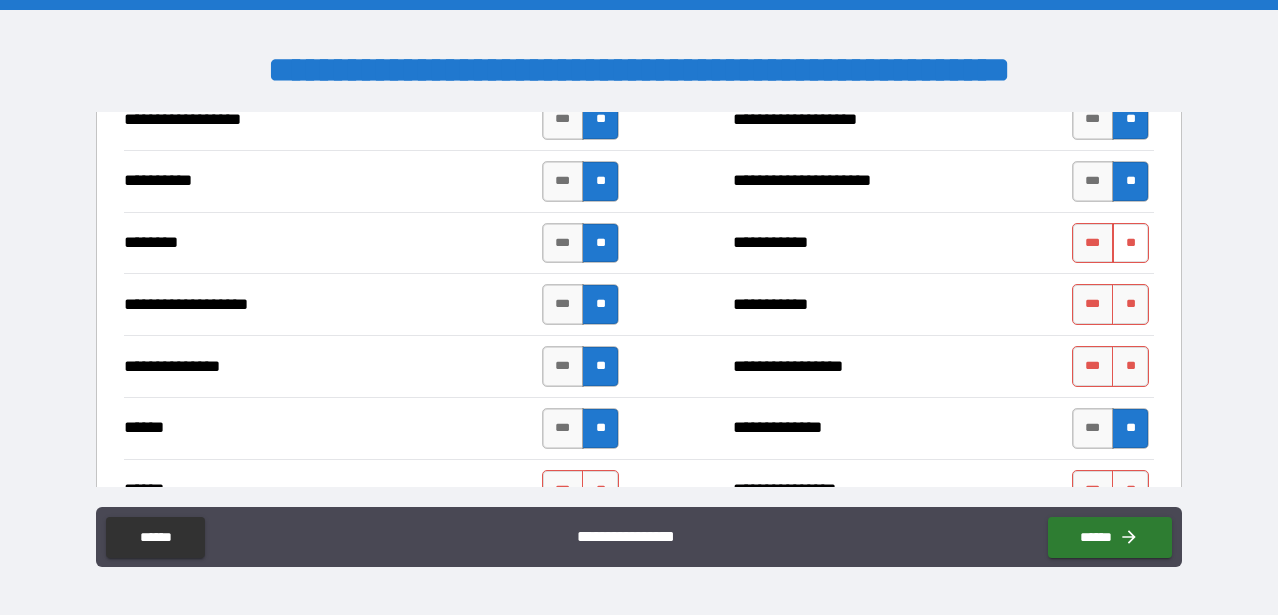 click on "**" at bounding box center (1130, 243) 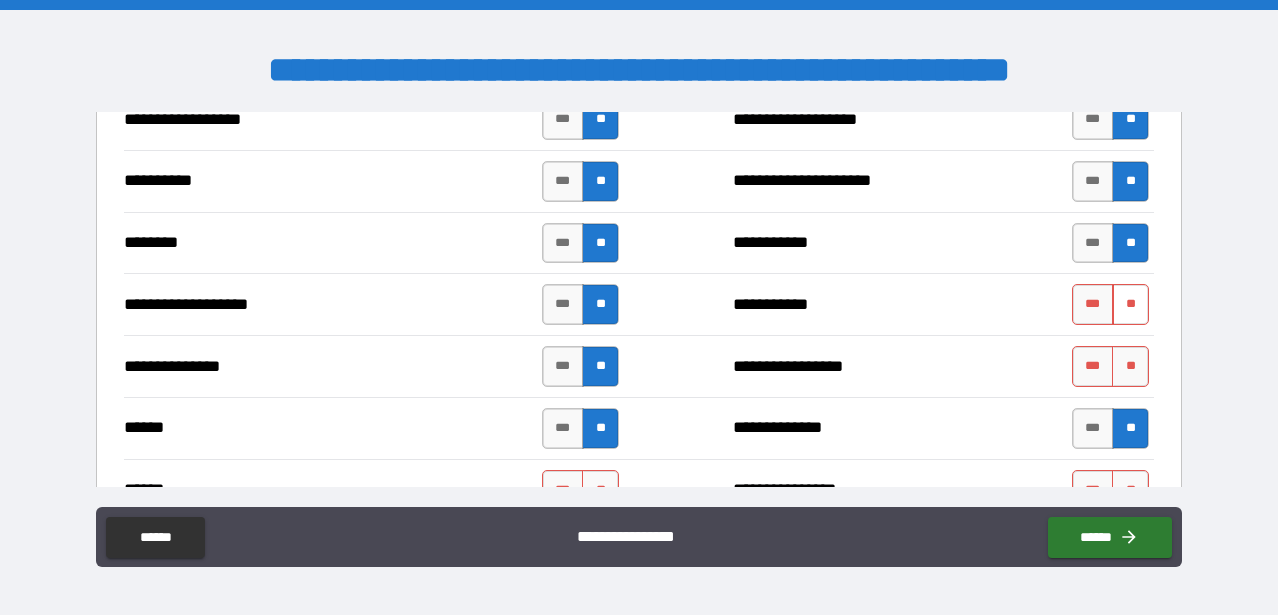 click on "**" at bounding box center [1130, 304] 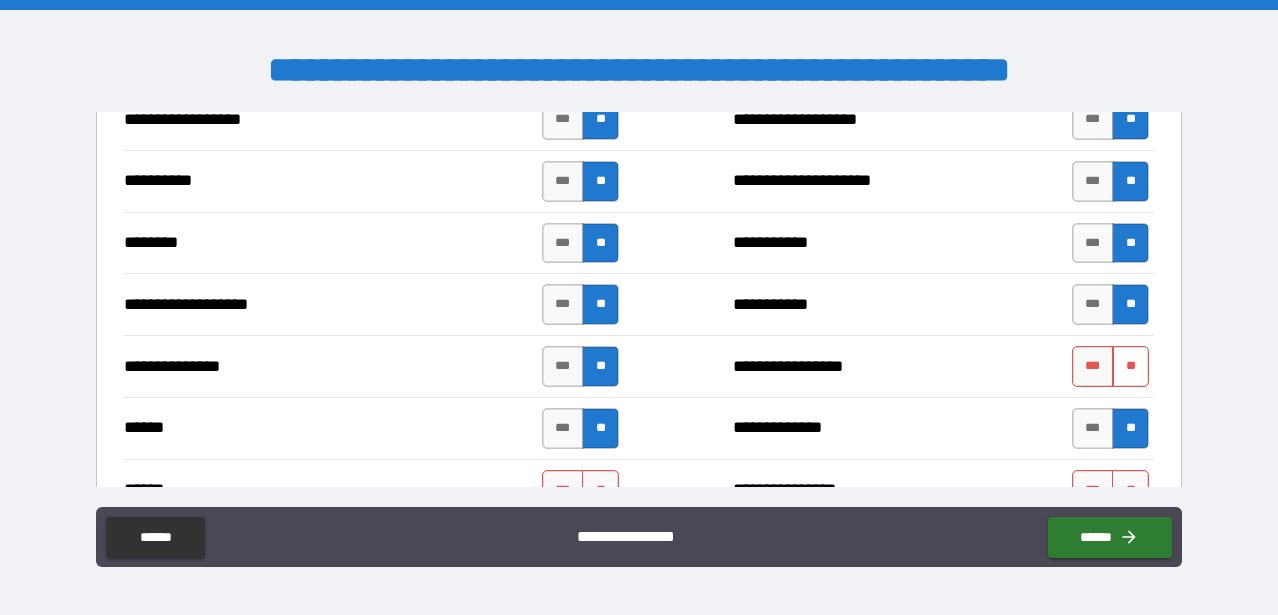 click on "**" at bounding box center [1130, 366] 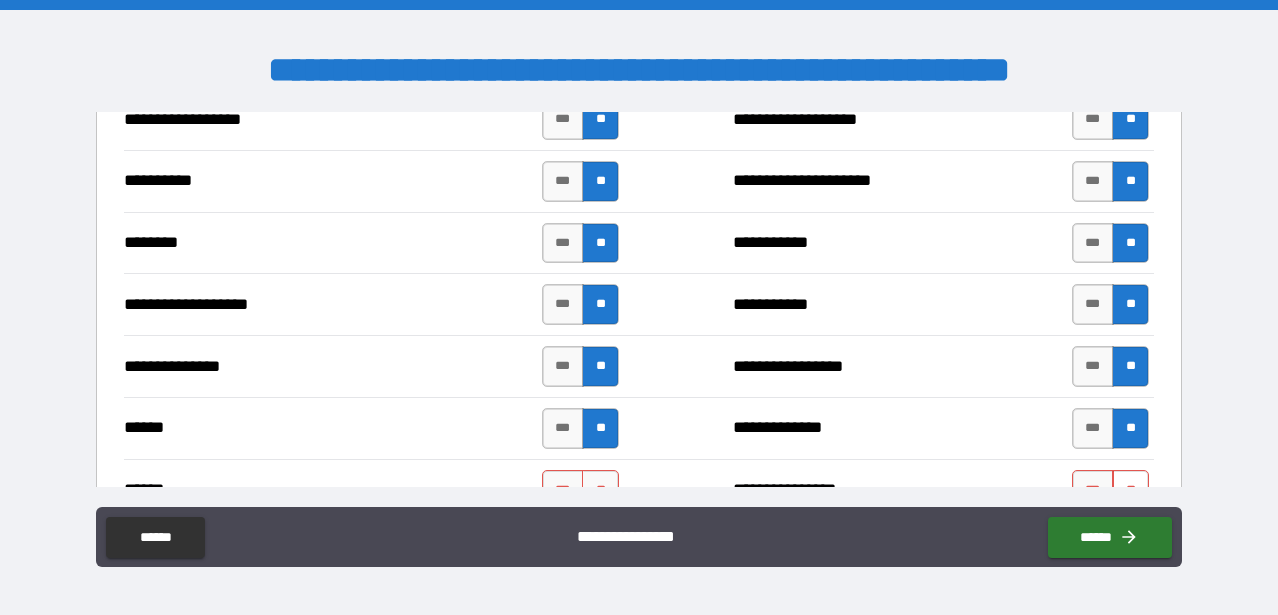 click on "**" at bounding box center (1130, 490) 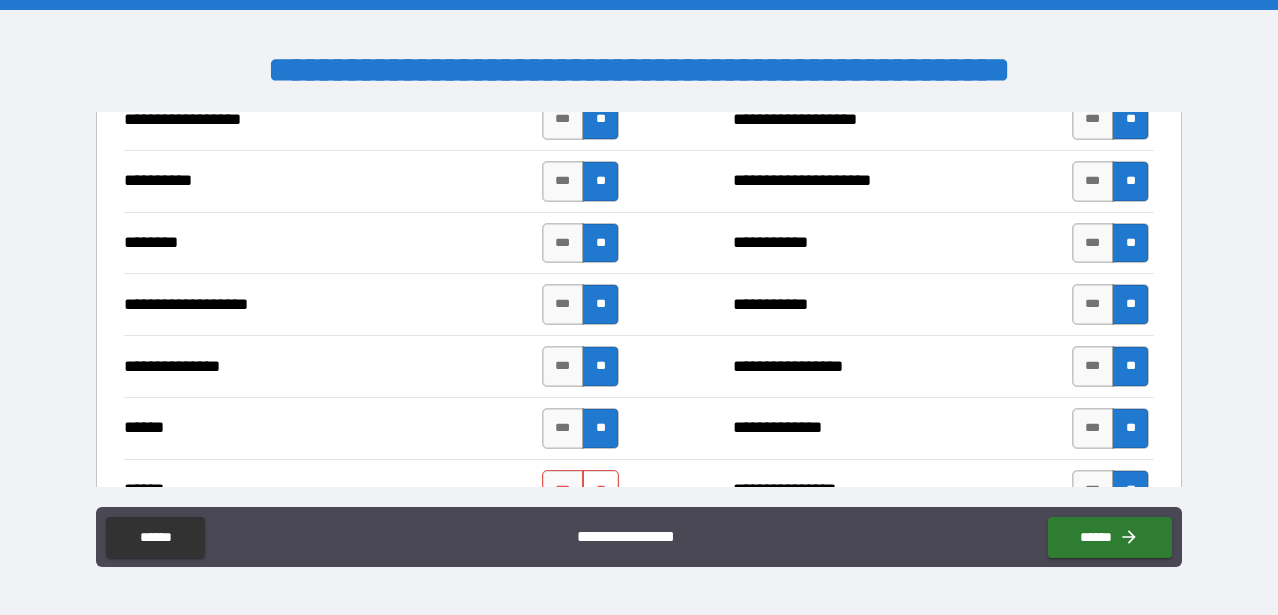 click on "**" at bounding box center [600, 490] 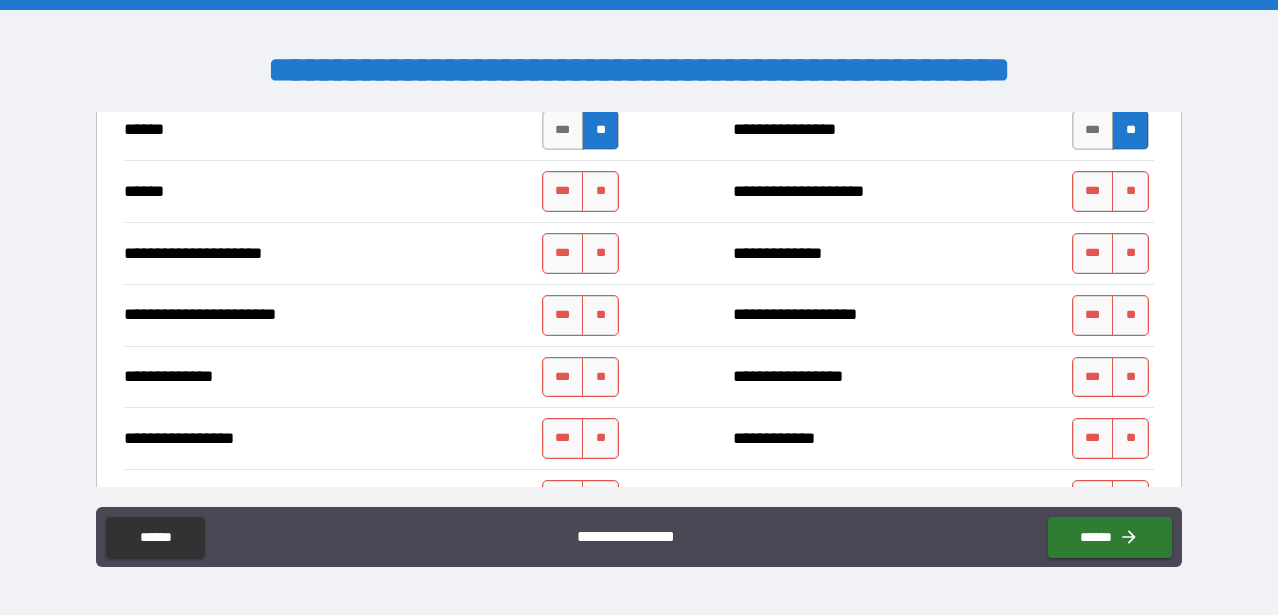 scroll, scrollTop: 1960, scrollLeft: 0, axis: vertical 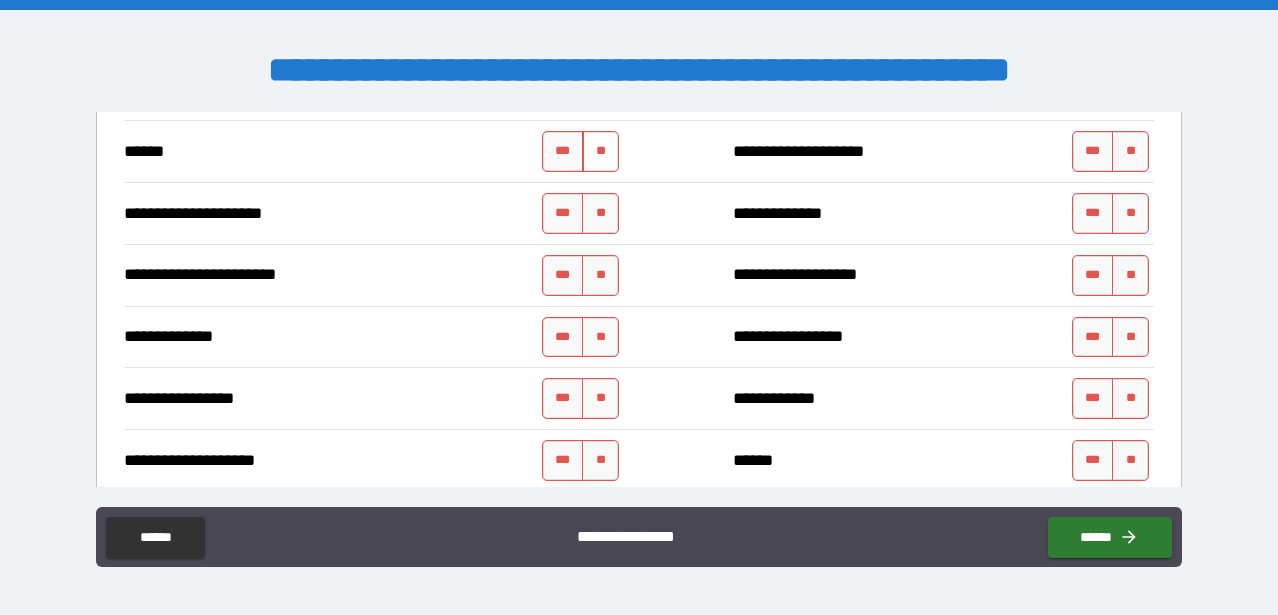 click on "**" at bounding box center [600, 151] 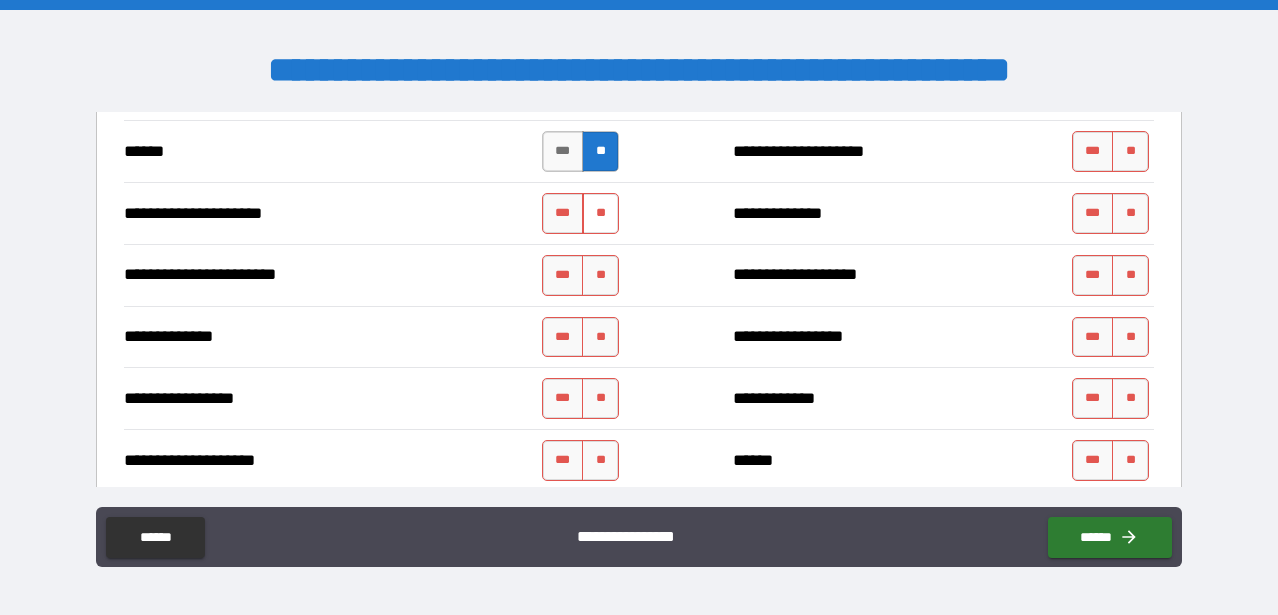 click on "**" at bounding box center (600, 213) 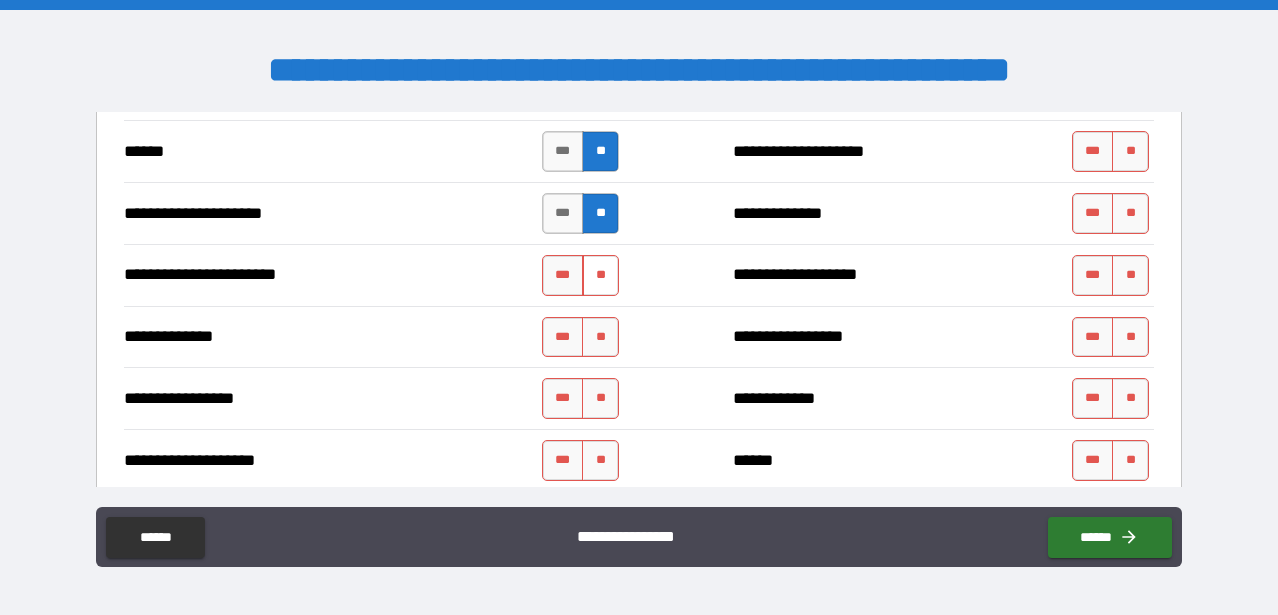 click on "**" at bounding box center (600, 275) 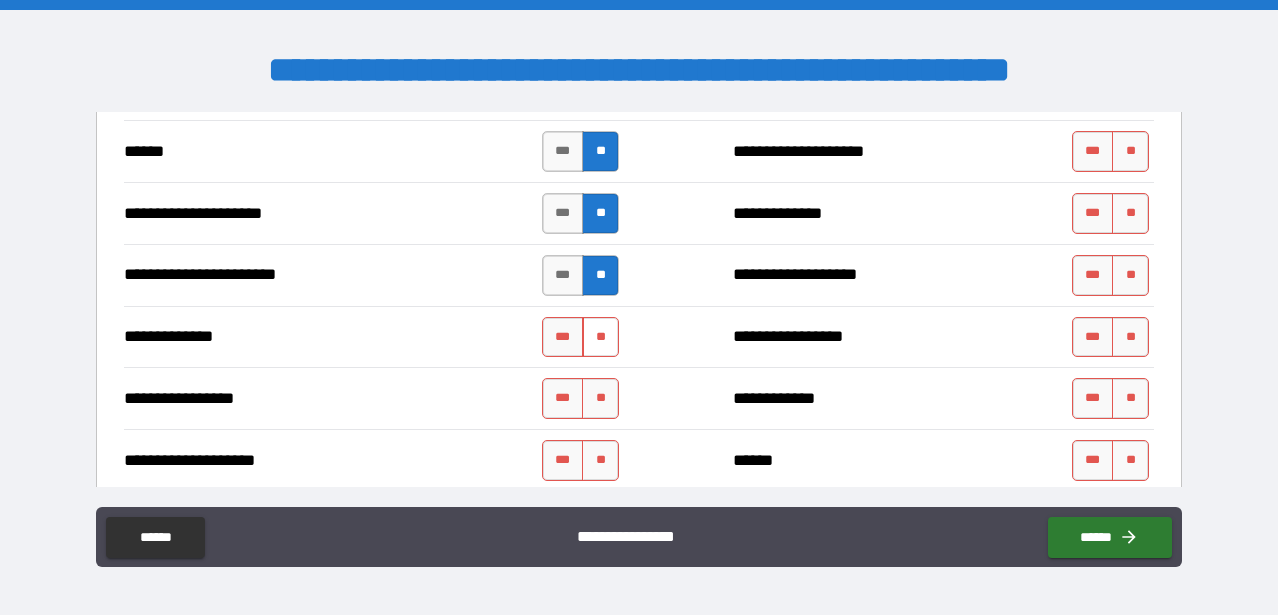click on "**" at bounding box center [600, 337] 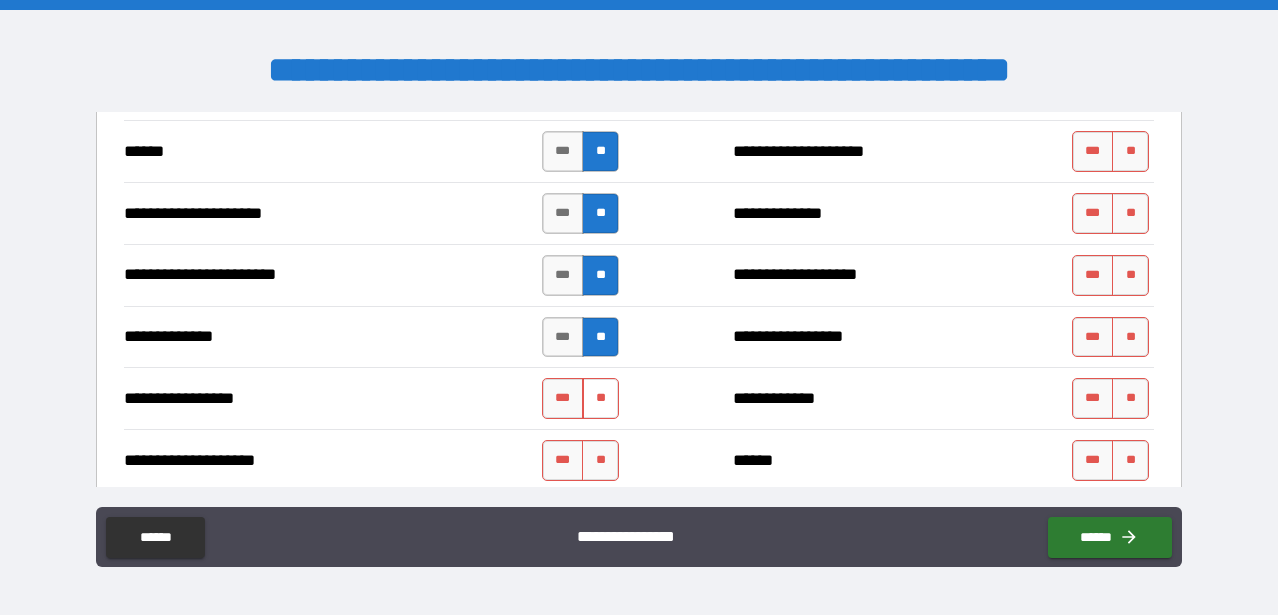 click on "**" at bounding box center (600, 398) 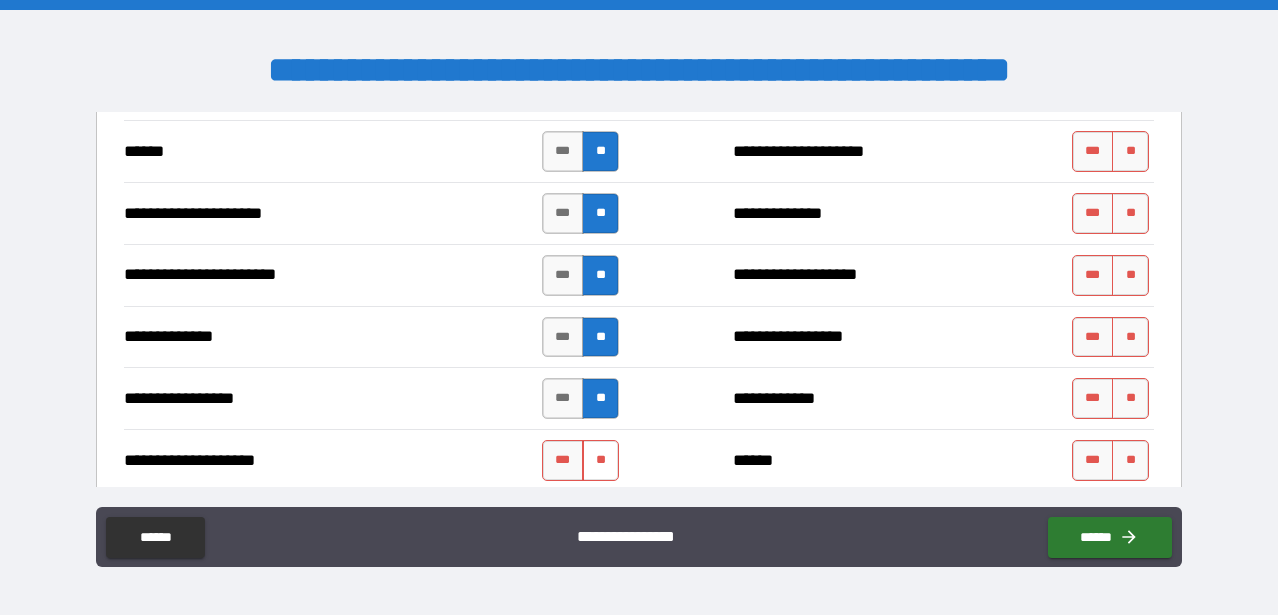 click on "**" at bounding box center [600, 460] 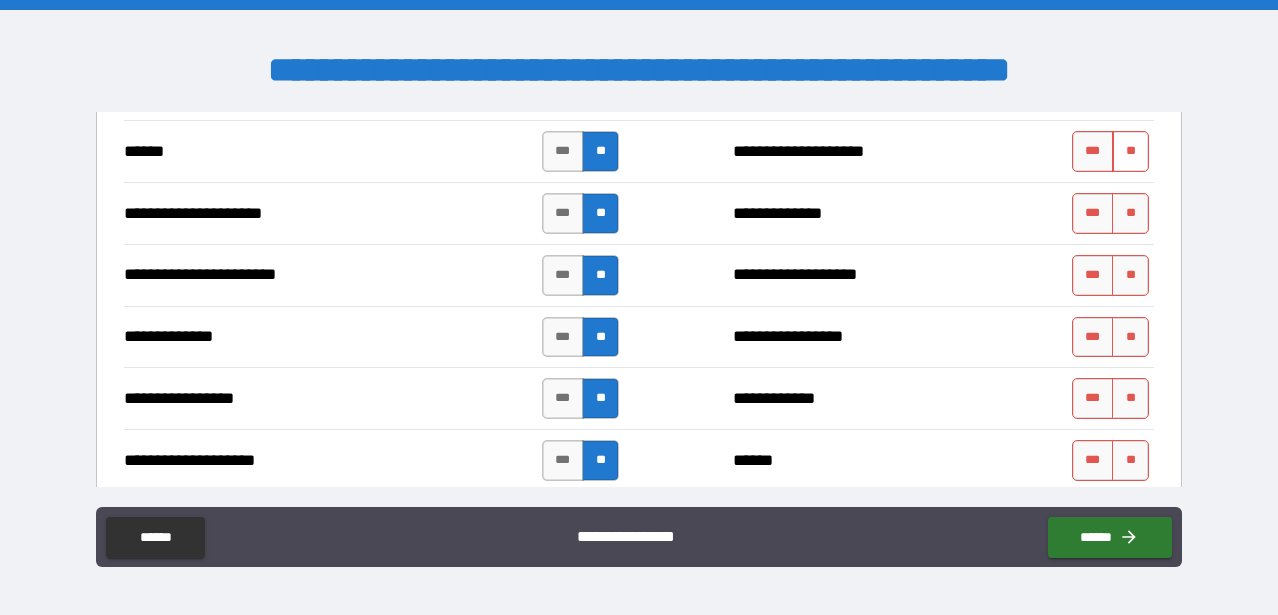 click on "**" at bounding box center (1130, 151) 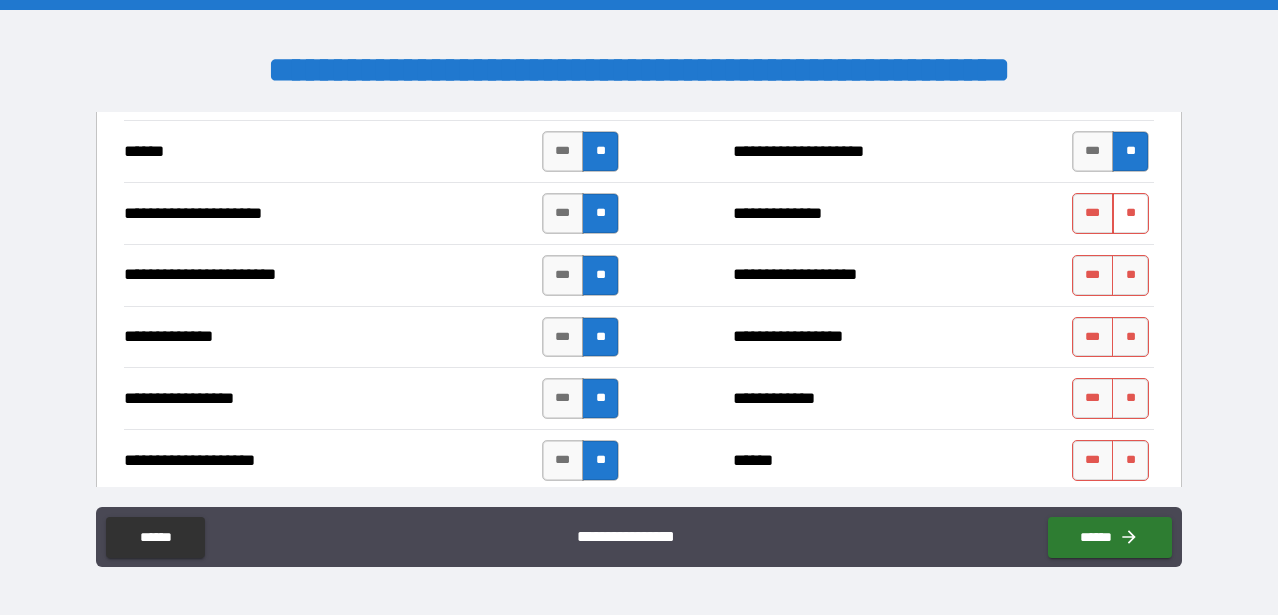 click on "**" at bounding box center (1130, 213) 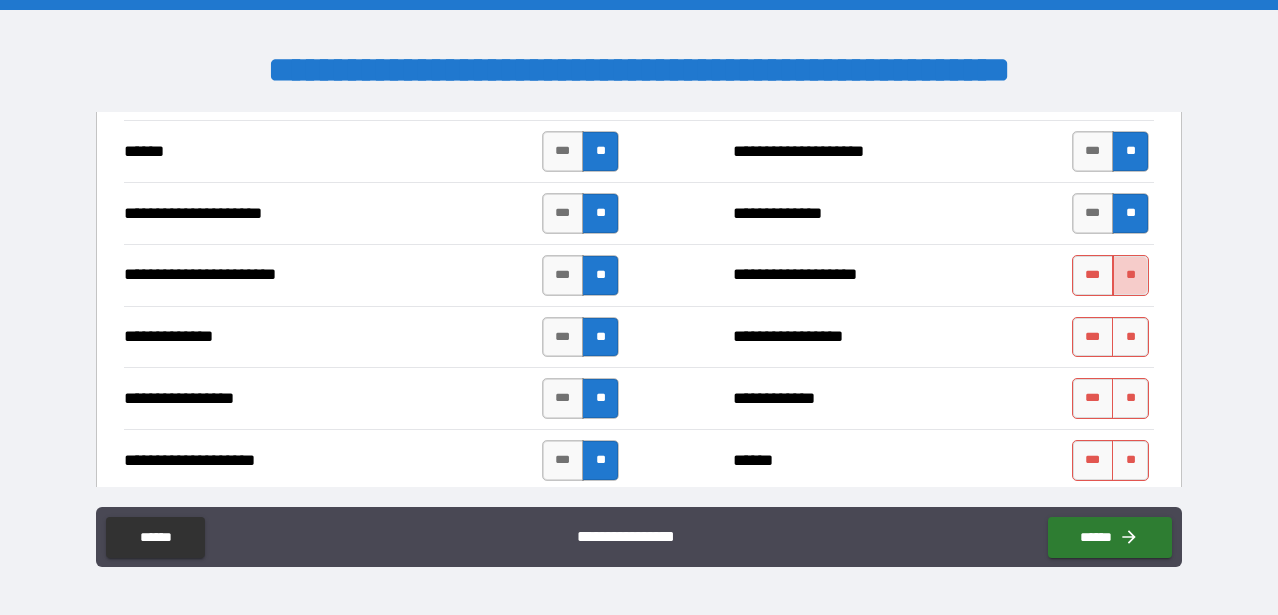 click on "**" at bounding box center (1130, 275) 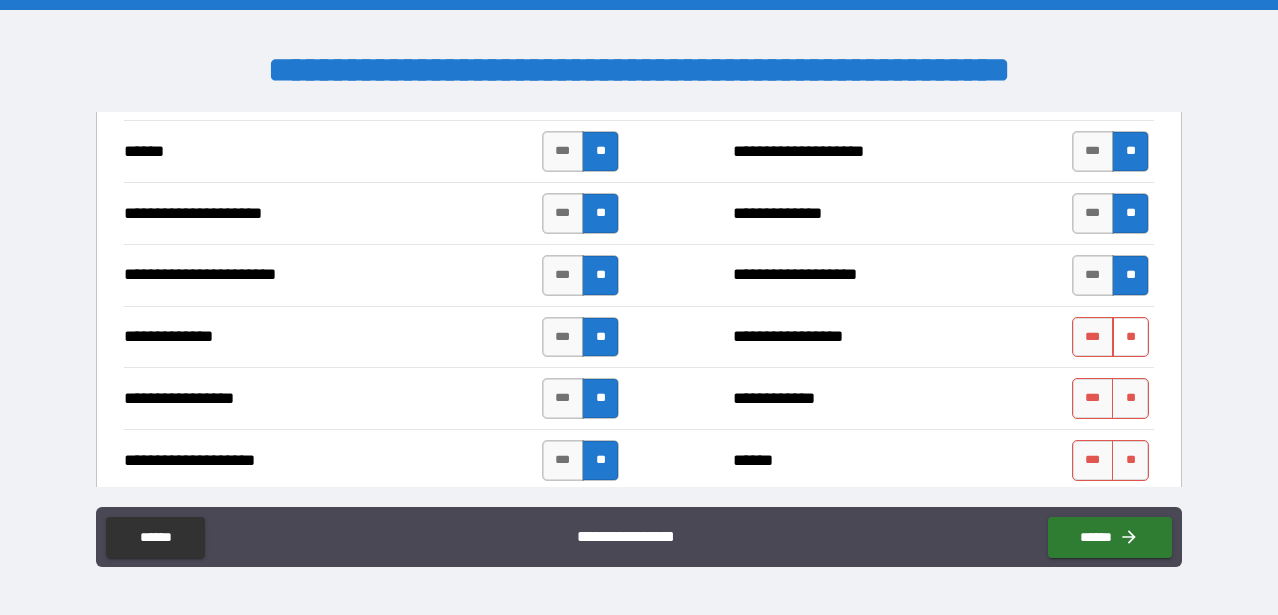 click on "**" at bounding box center [1130, 337] 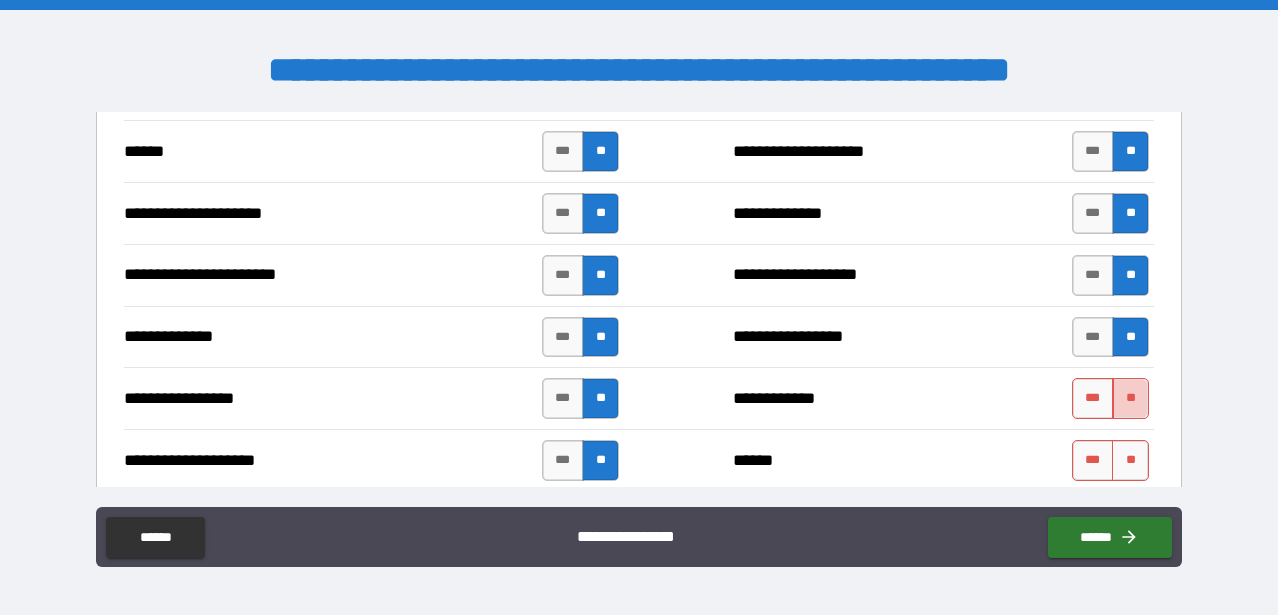 click on "**" at bounding box center (1130, 398) 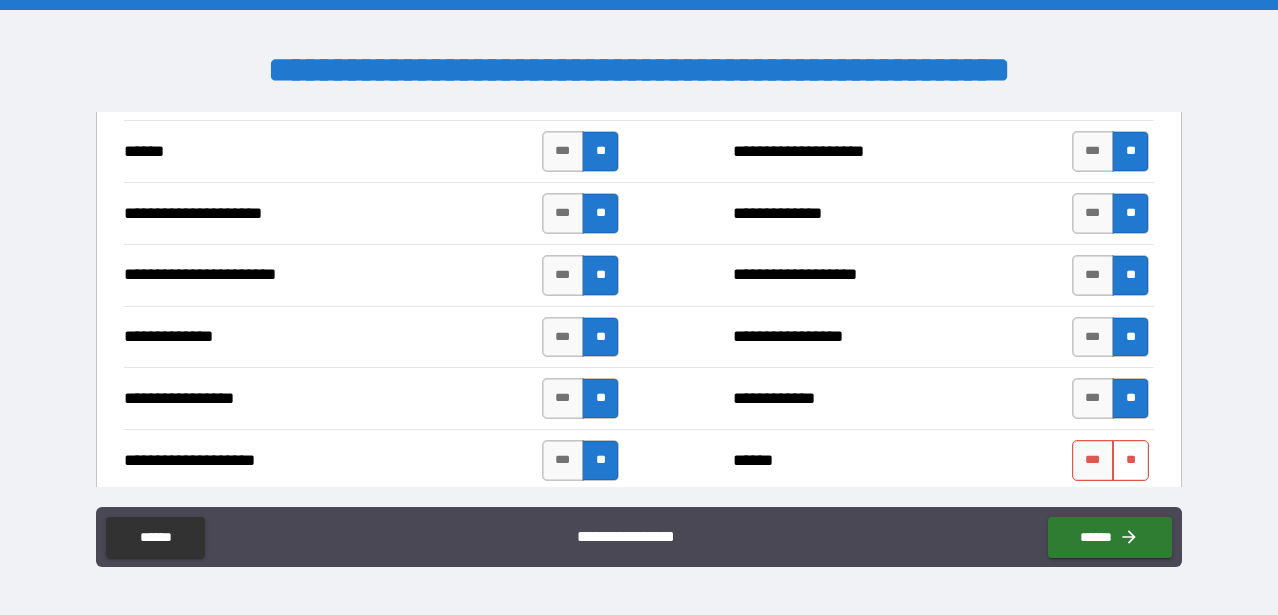 click on "**" at bounding box center (1130, 460) 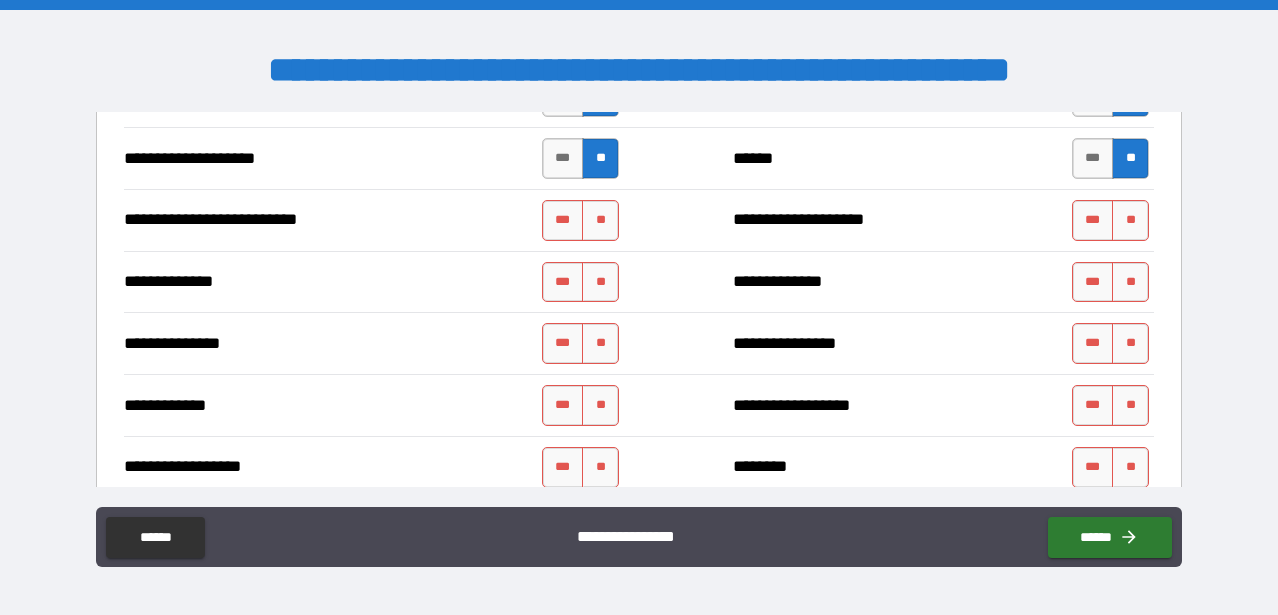 scroll, scrollTop: 2282, scrollLeft: 0, axis: vertical 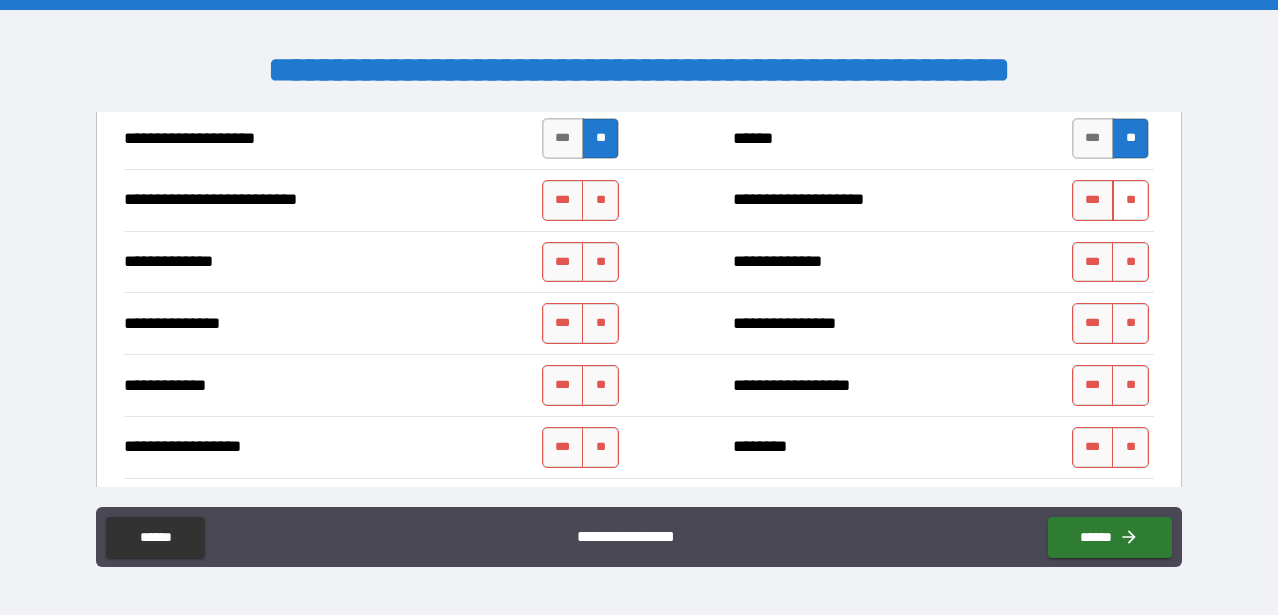 click on "**" at bounding box center (1130, 200) 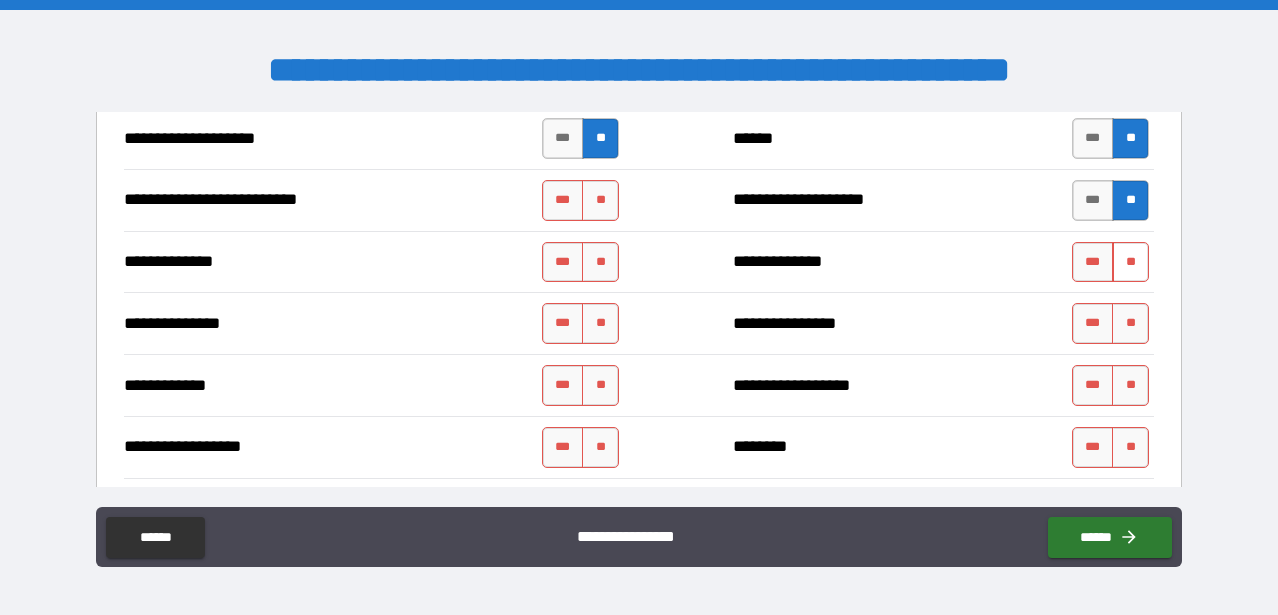 click on "**" at bounding box center [1130, 262] 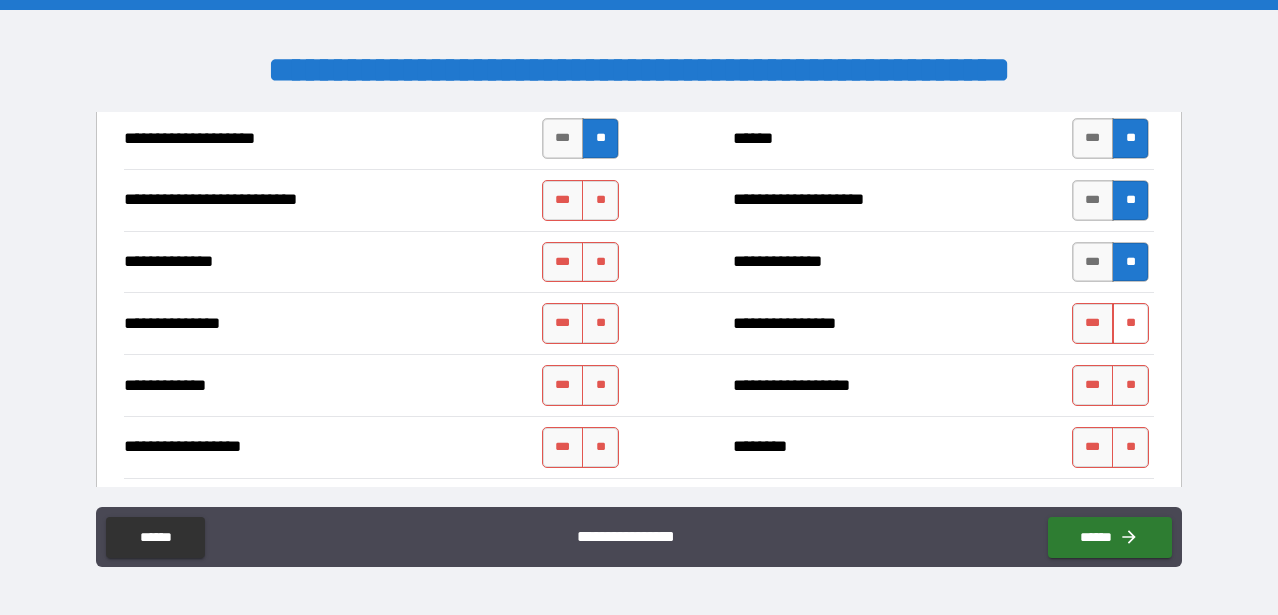 click on "**" at bounding box center (1130, 323) 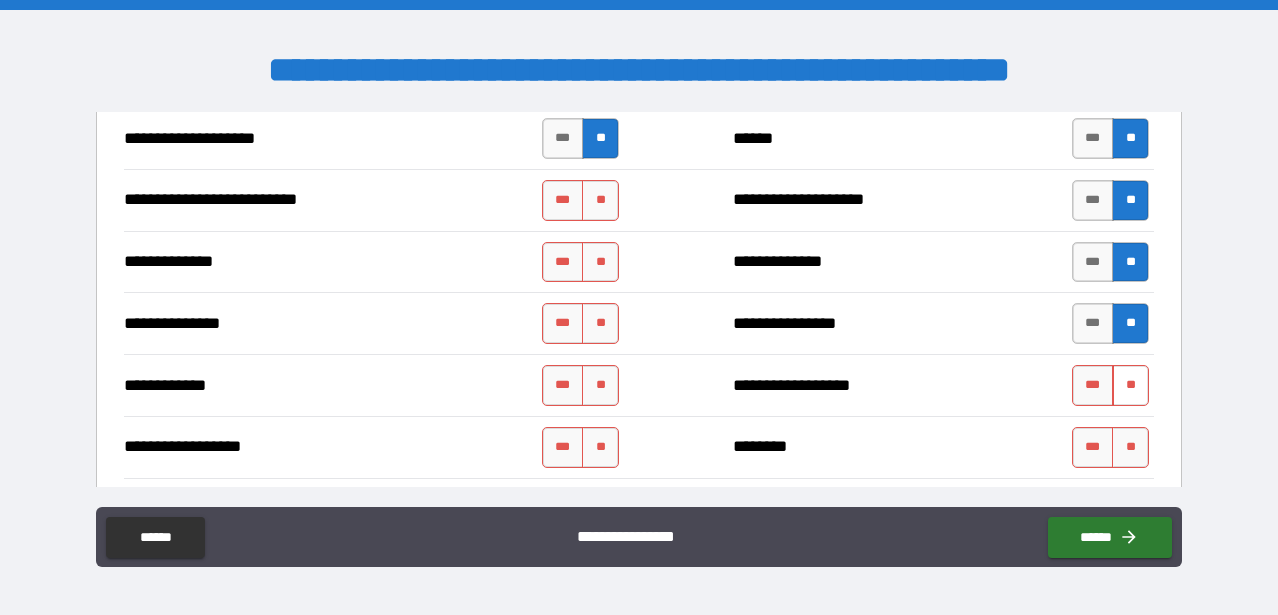 click on "**" at bounding box center (1130, 385) 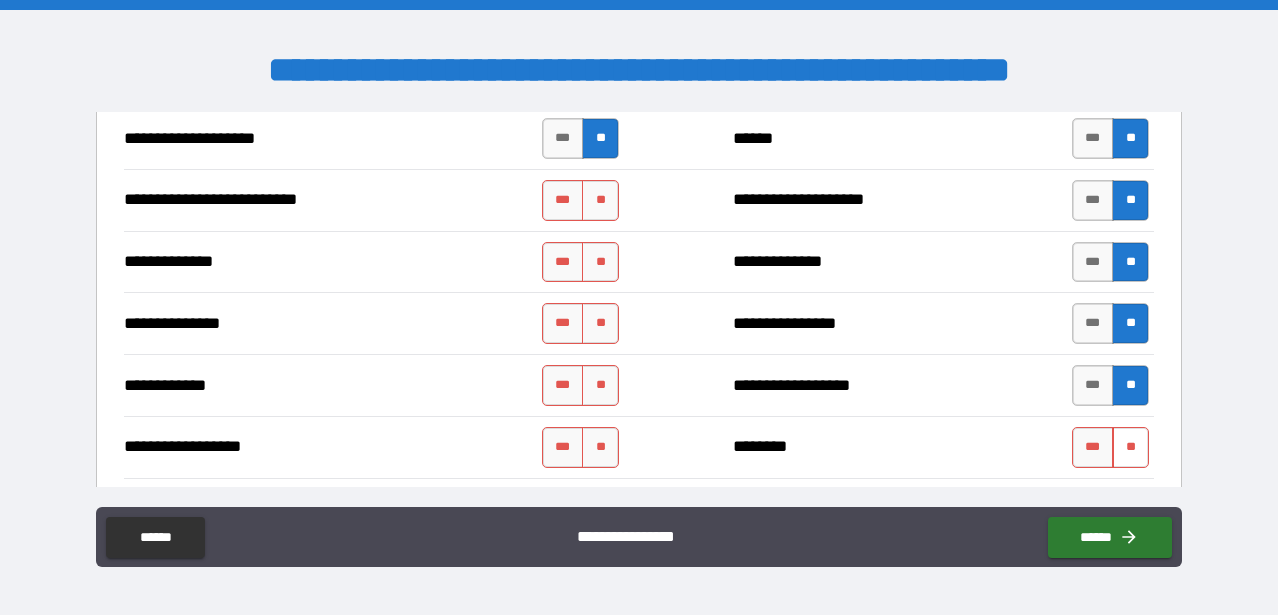 click on "**" at bounding box center (1130, 447) 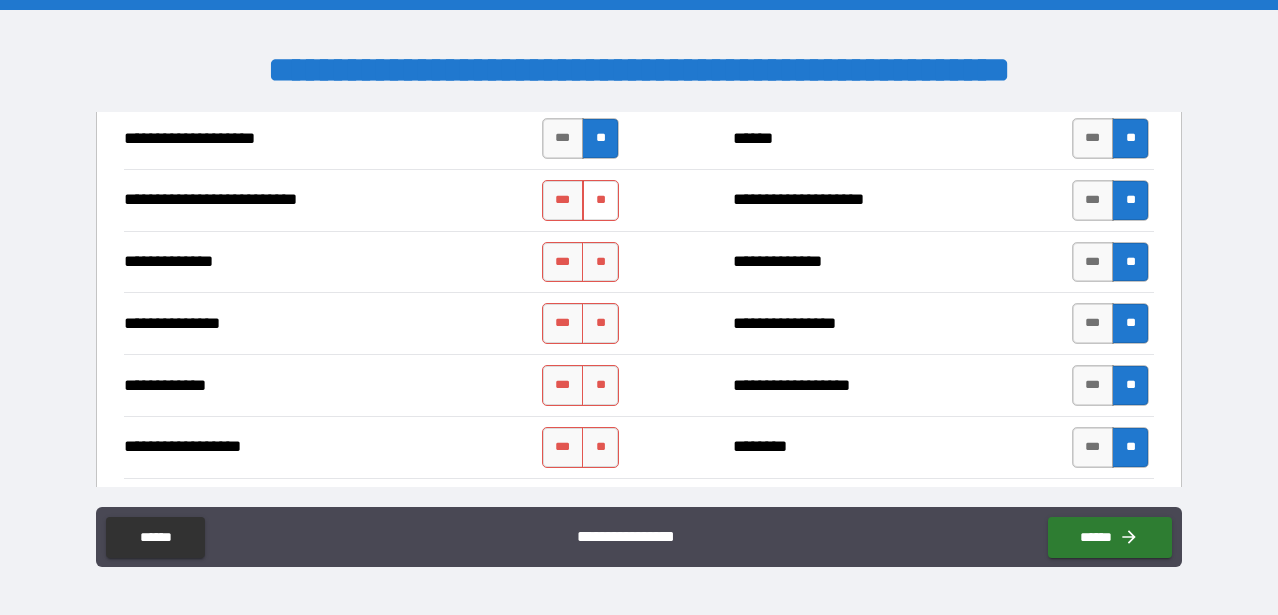 click on "**" at bounding box center (600, 200) 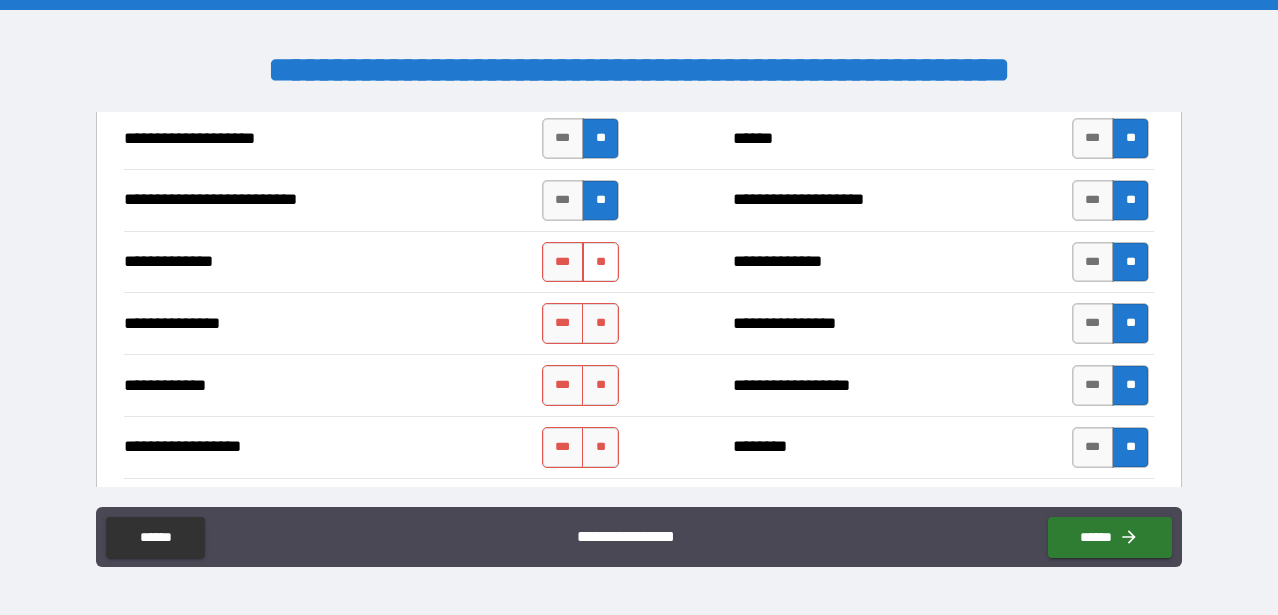 click on "**" at bounding box center [600, 262] 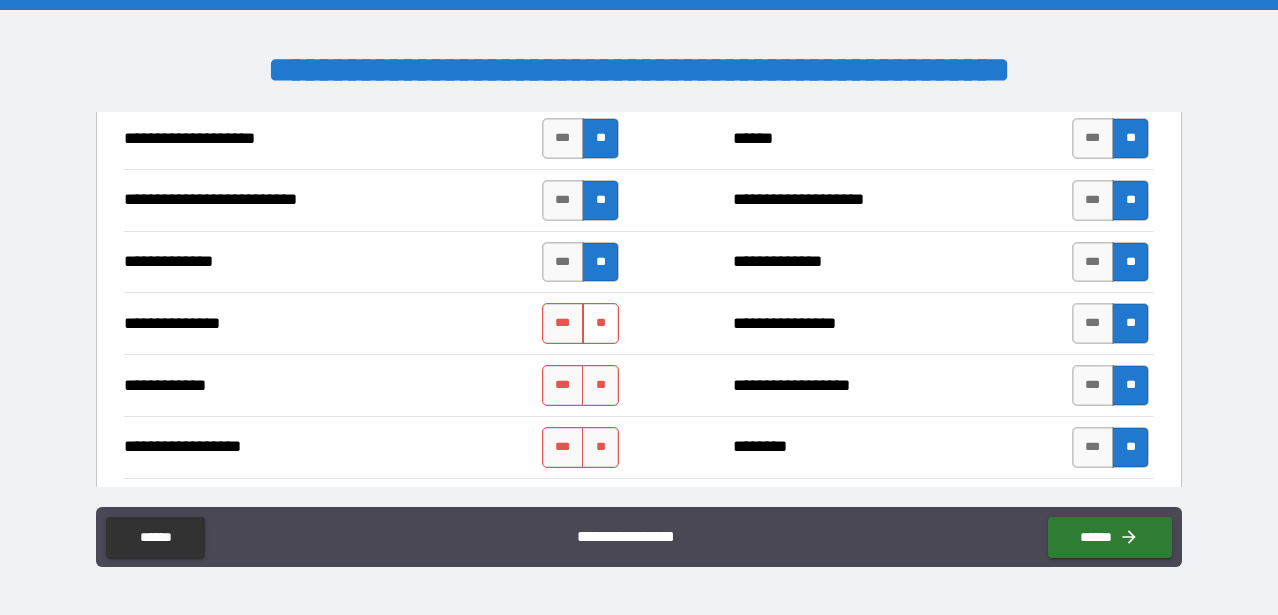 click on "**" at bounding box center [600, 323] 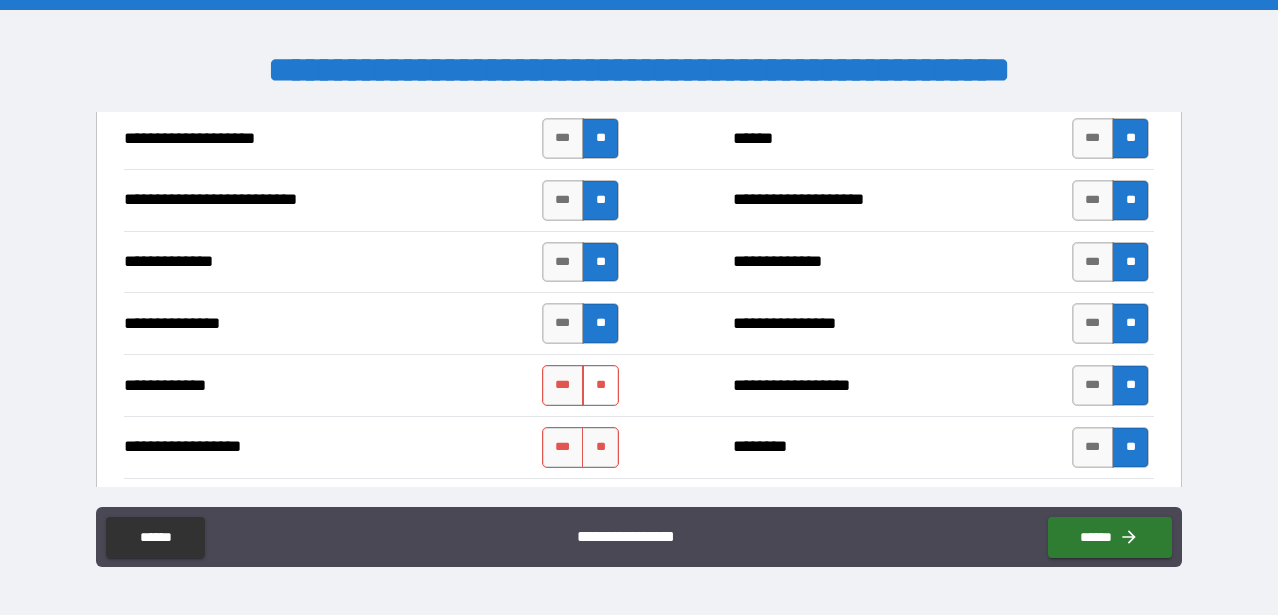 click on "**" at bounding box center (600, 447) 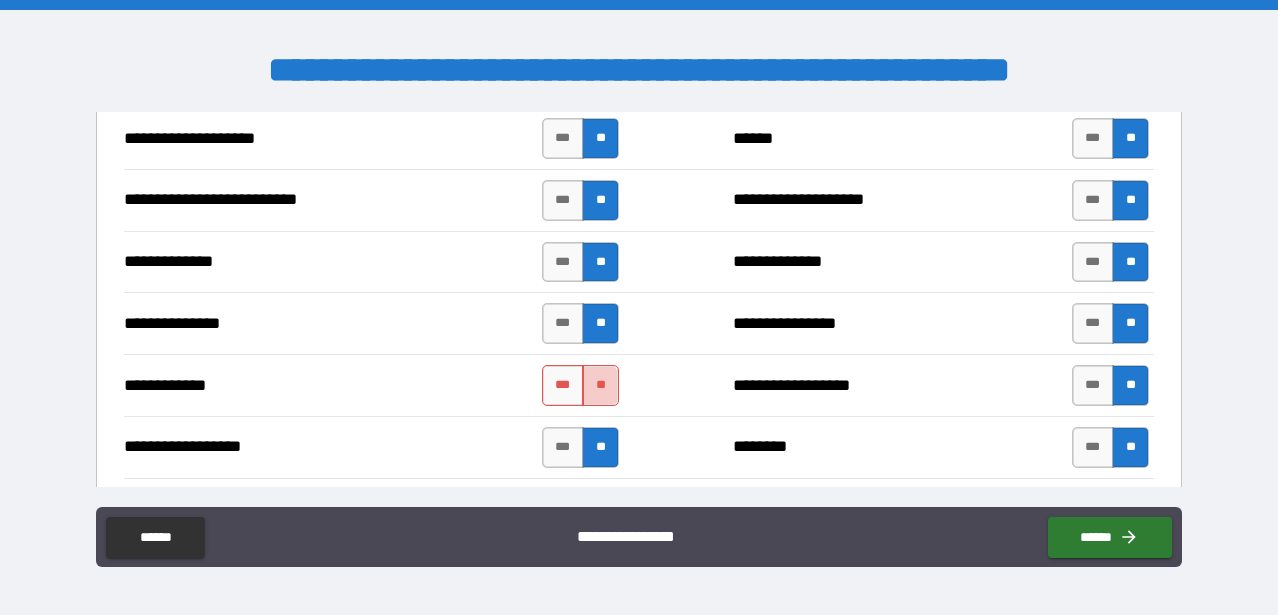 click on "**" at bounding box center (600, 385) 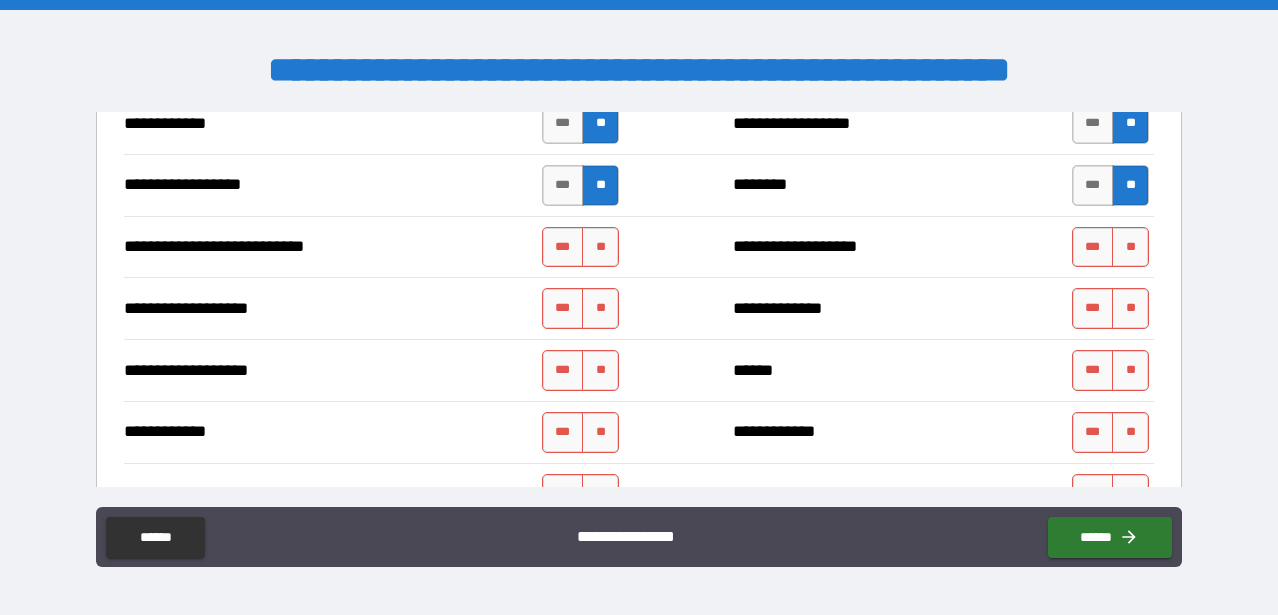 scroll, scrollTop: 2564, scrollLeft: 0, axis: vertical 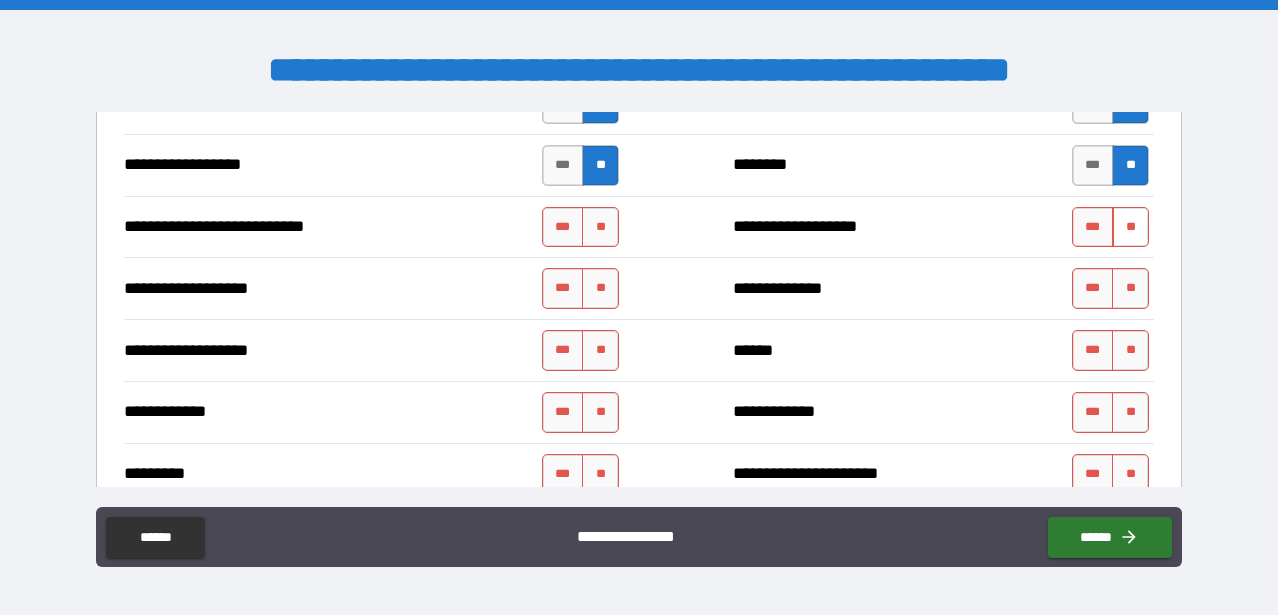 click on "**" at bounding box center [1130, 227] 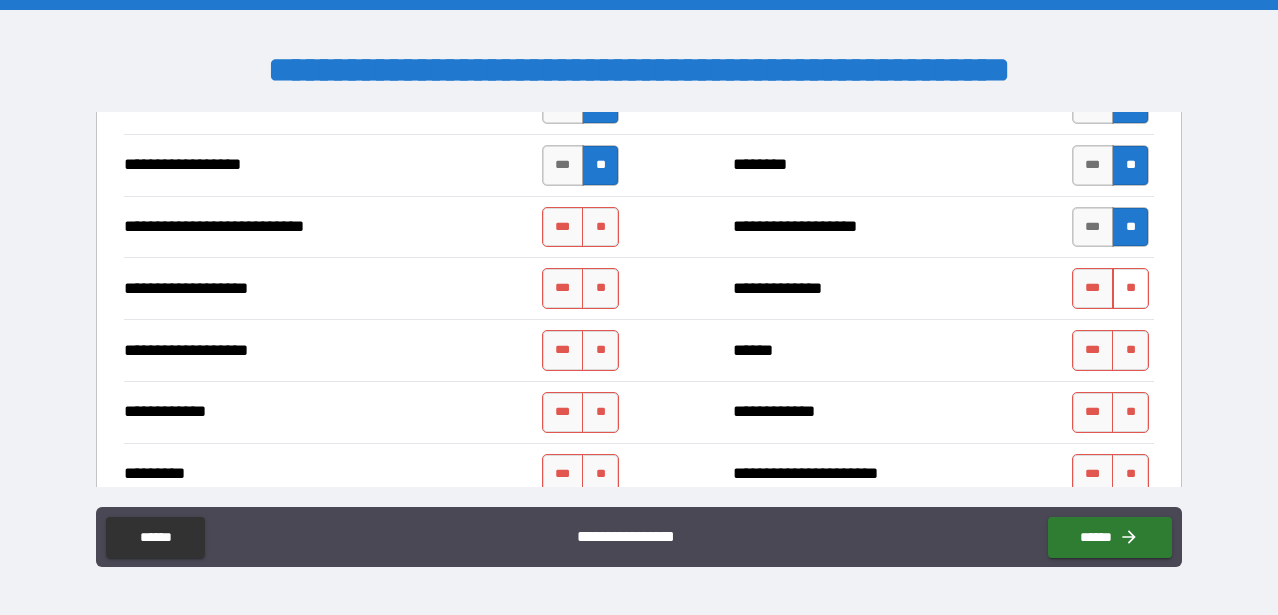 click on "**" at bounding box center (1130, 288) 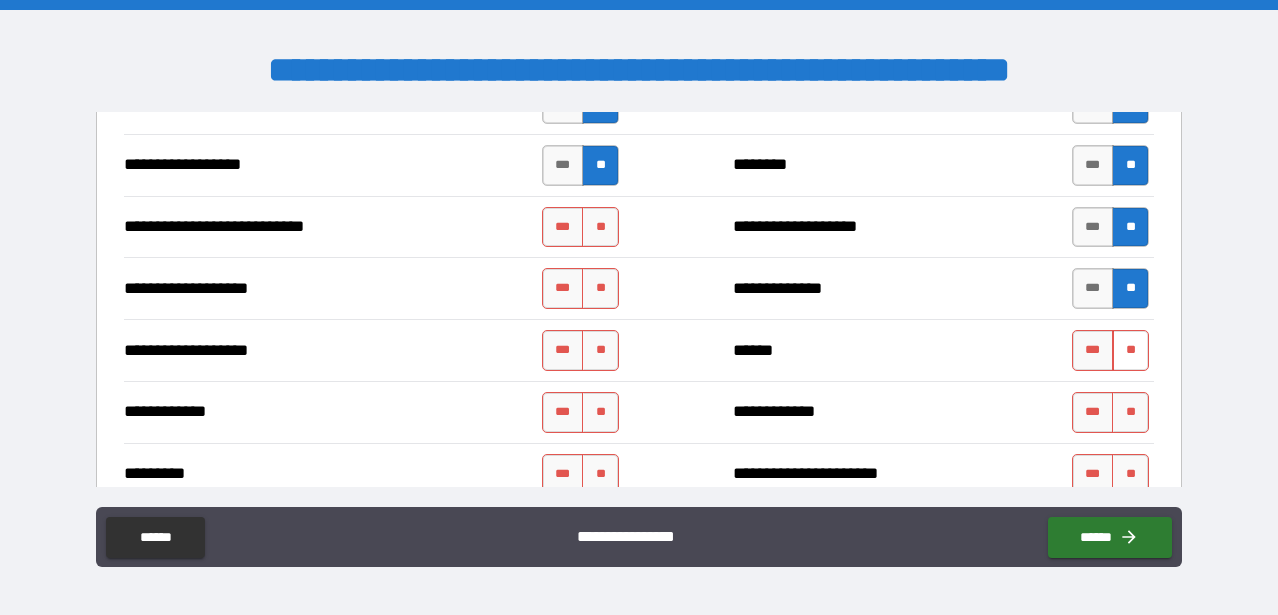click on "**" at bounding box center (1130, 350) 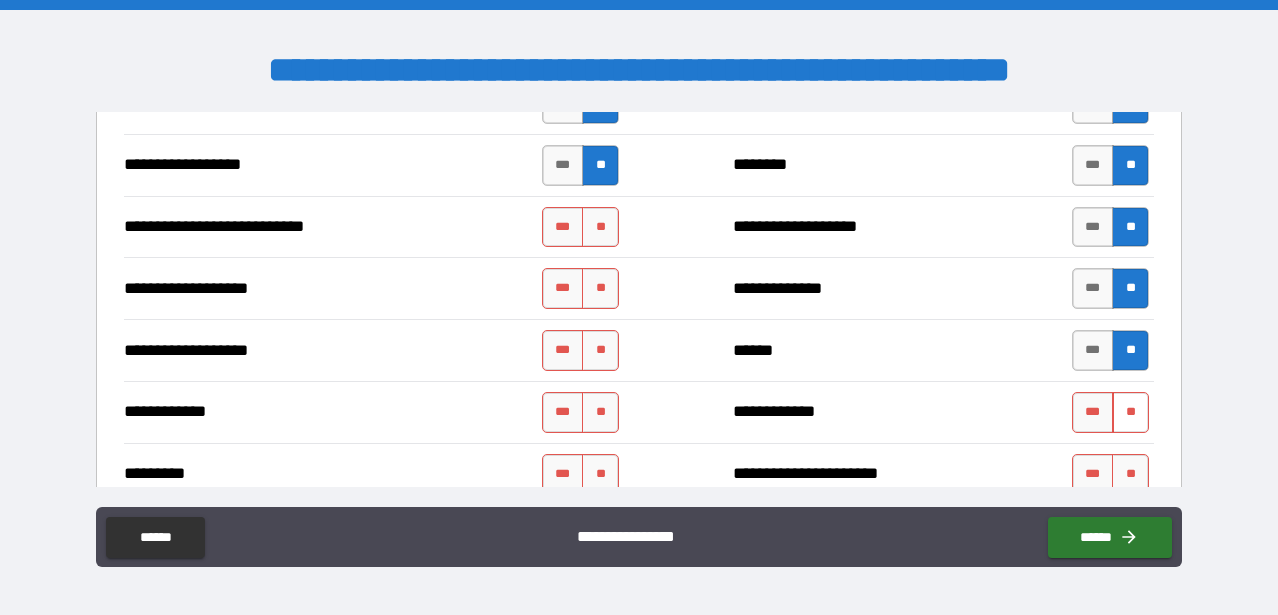 click on "**" at bounding box center [1130, 412] 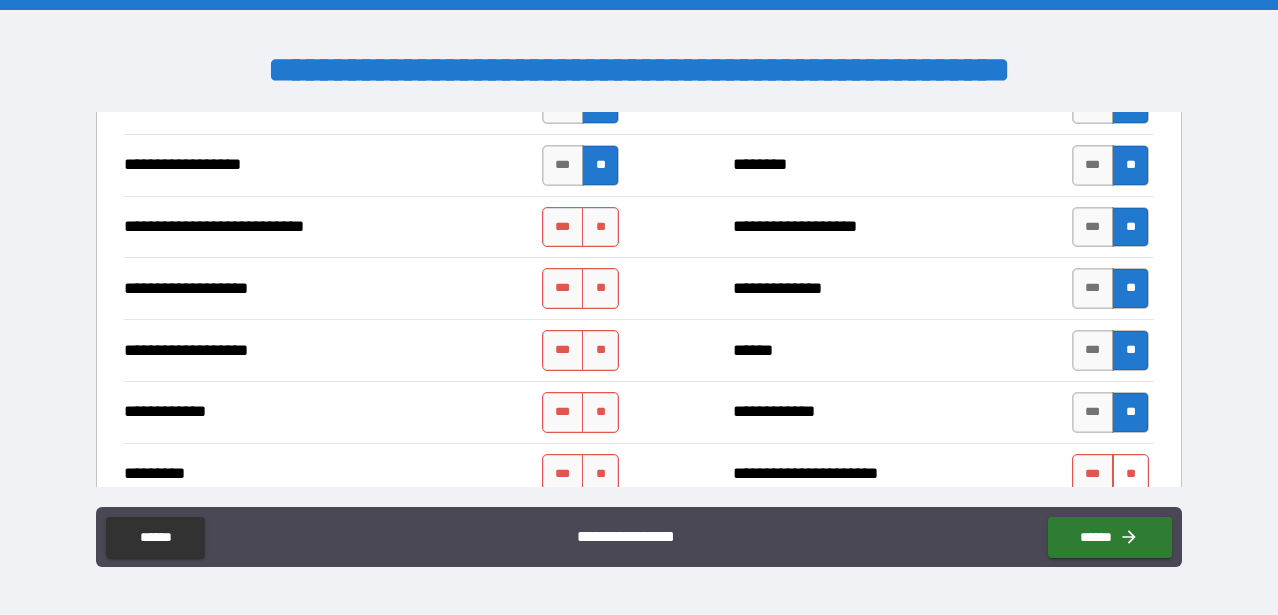 click on "**" at bounding box center (1130, 474) 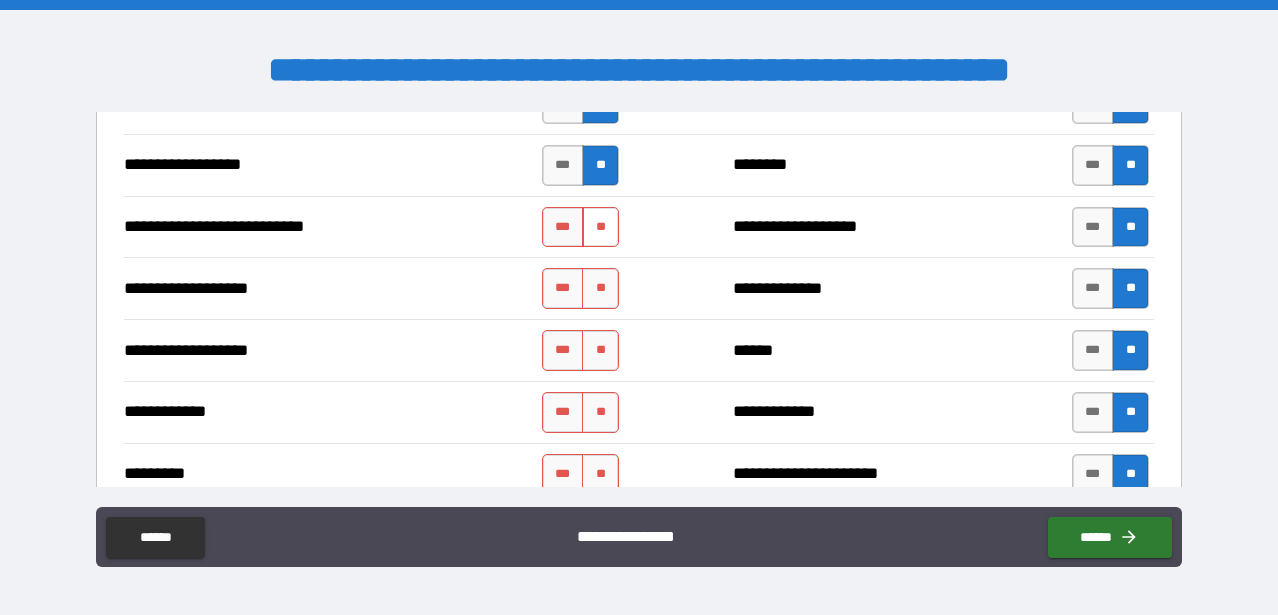 click on "**" at bounding box center (600, 227) 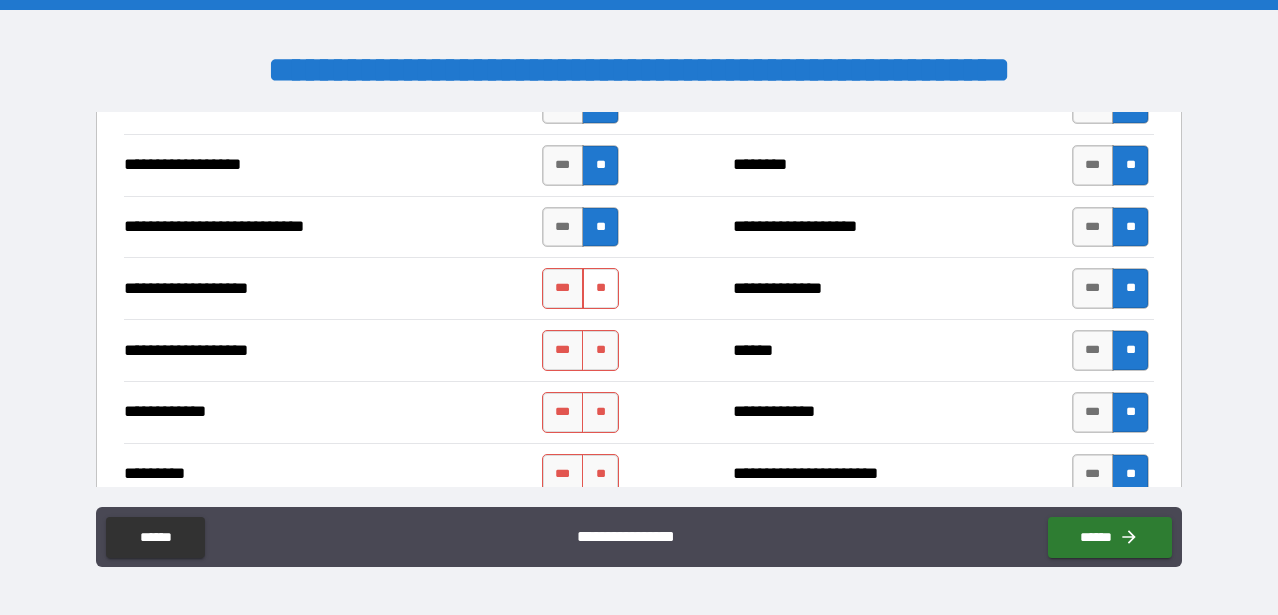 click on "**" at bounding box center (600, 288) 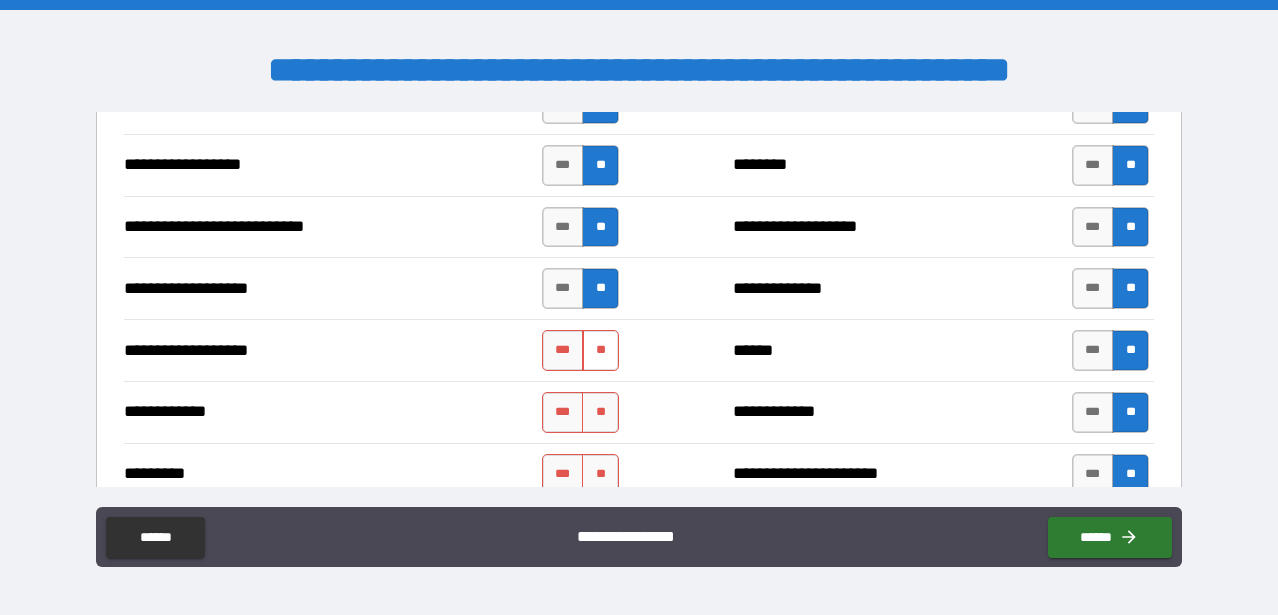 click on "**" at bounding box center (600, 350) 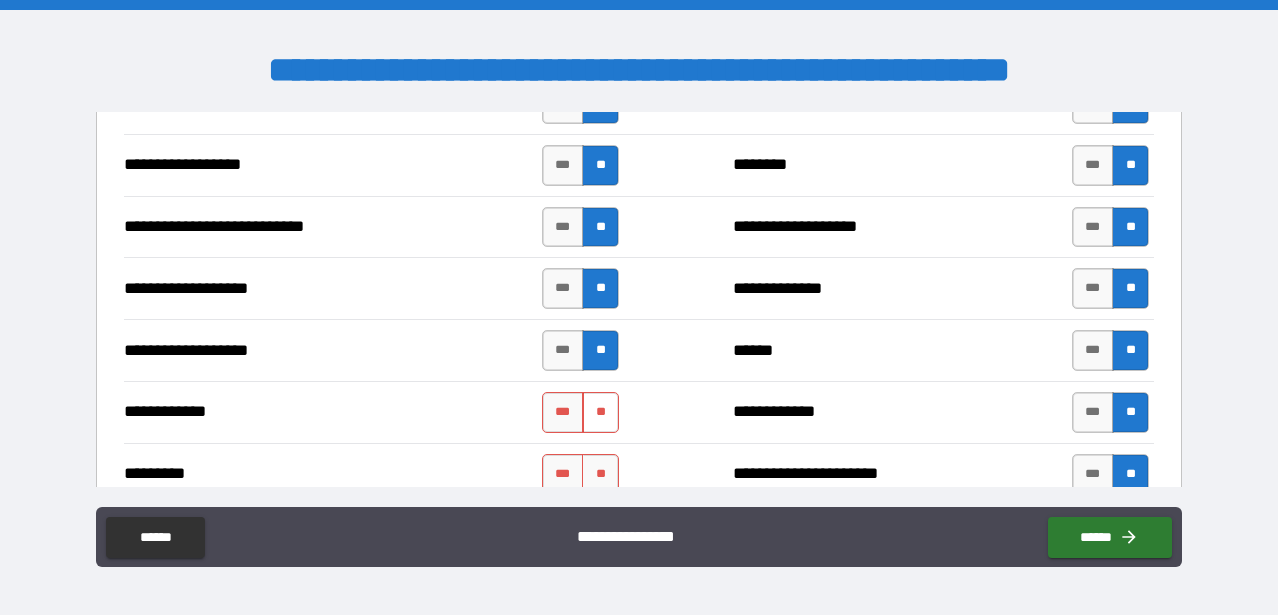 click on "**" at bounding box center [600, 412] 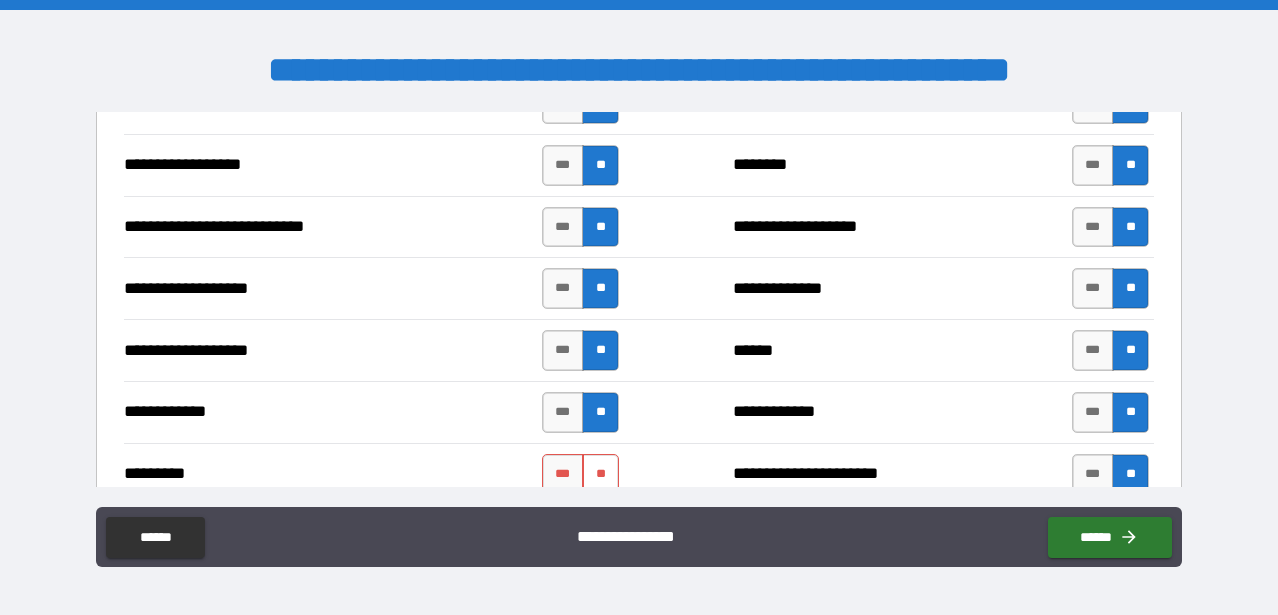click on "**" at bounding box center (600, 474) 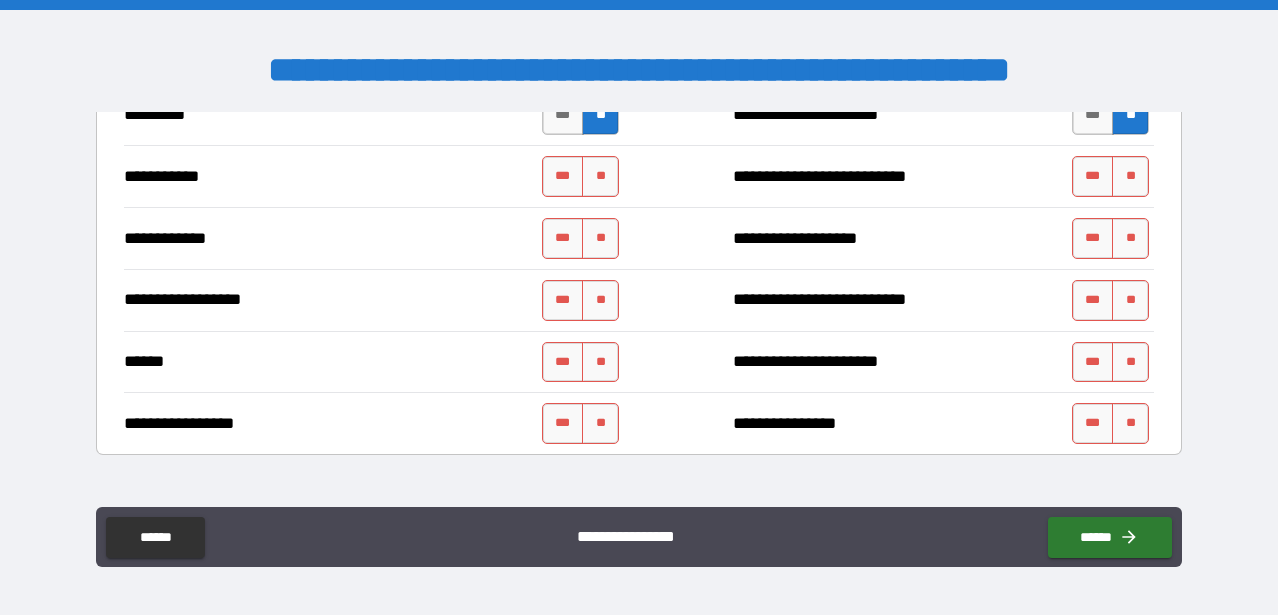 scroll, scrollTop: 2904, scrollLeft: 0, axis: vertical 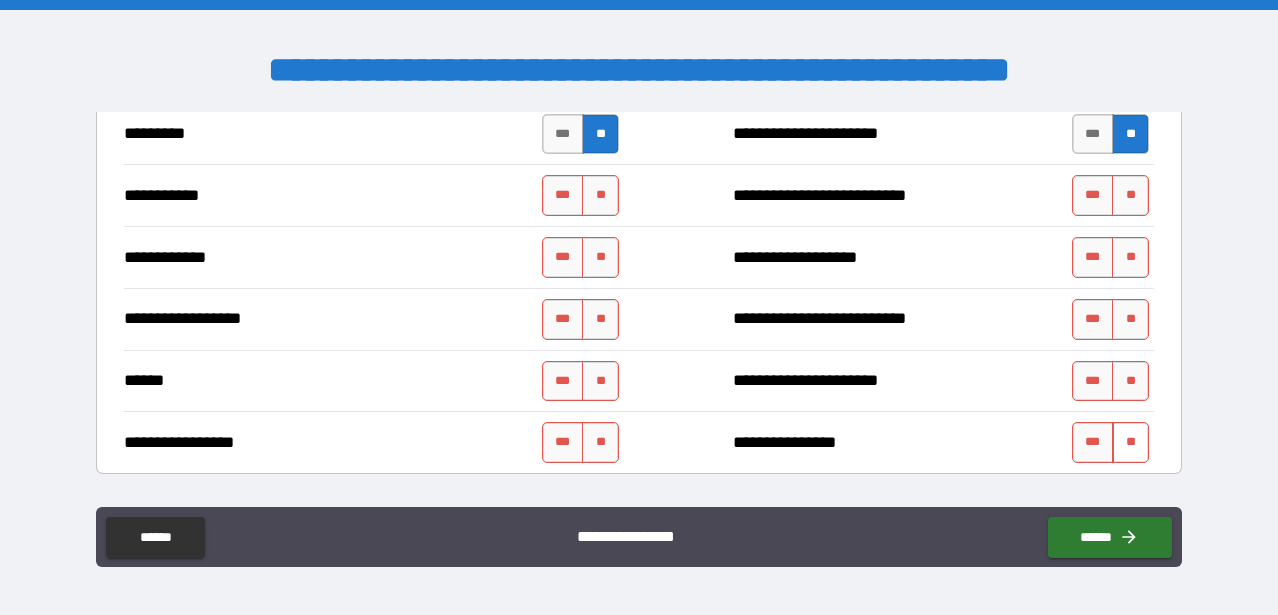 click on "**" at bounding box center (1130, 442) 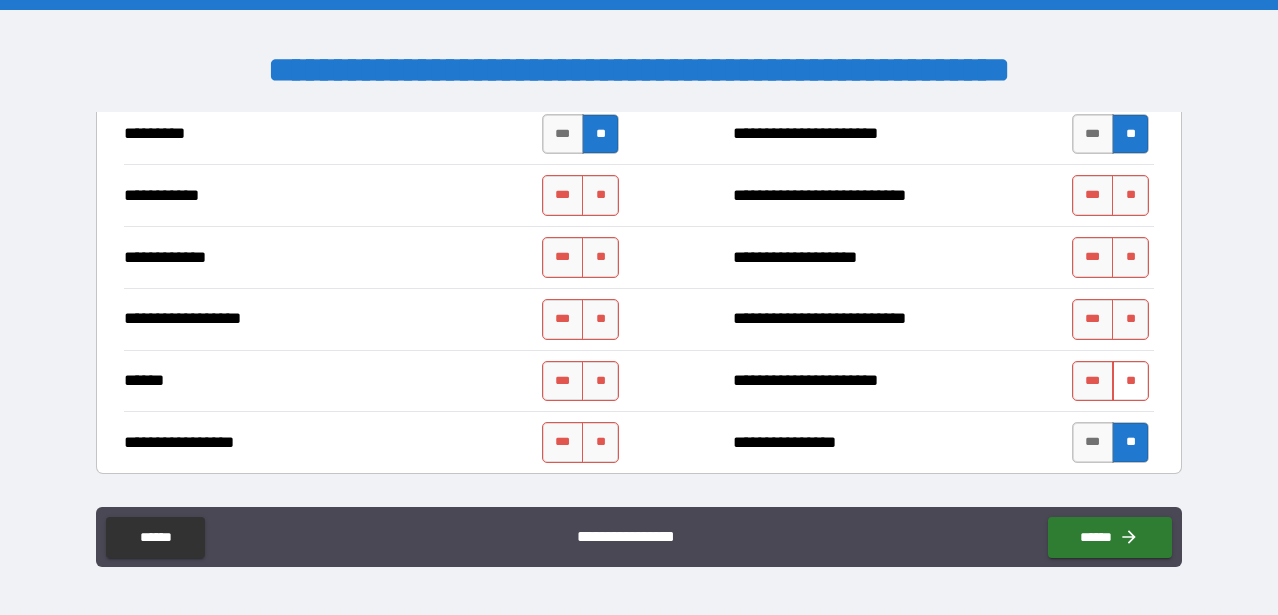 click on "**" at bounding box center (1130, 381) 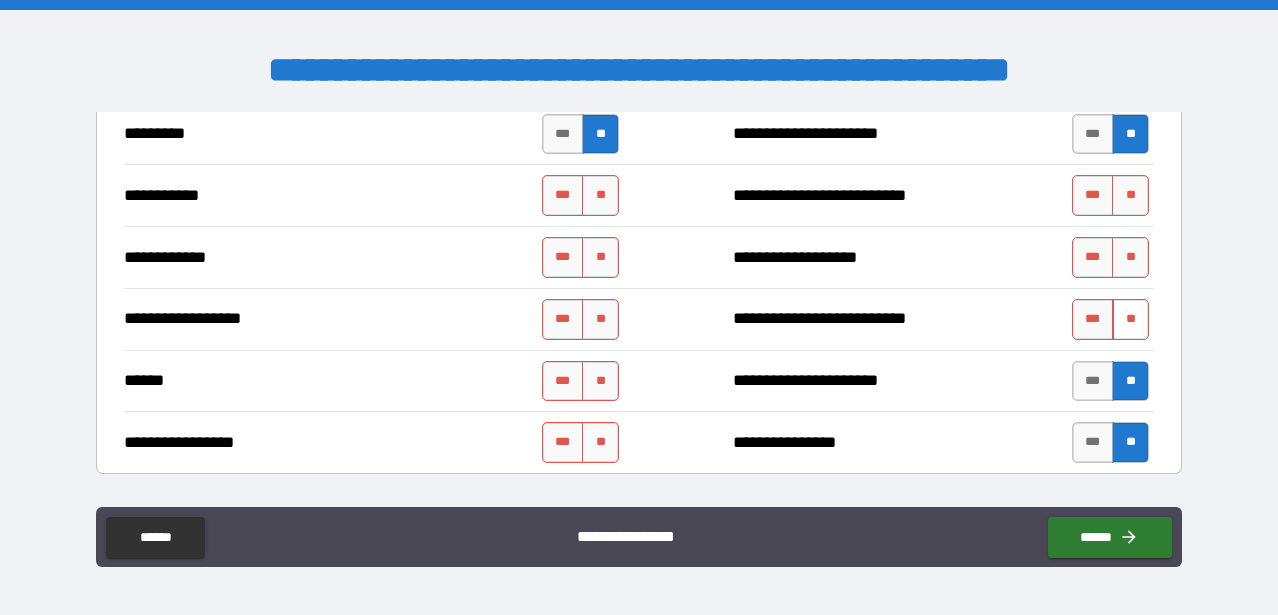 click on "**" at bounding box center [1130, 319] 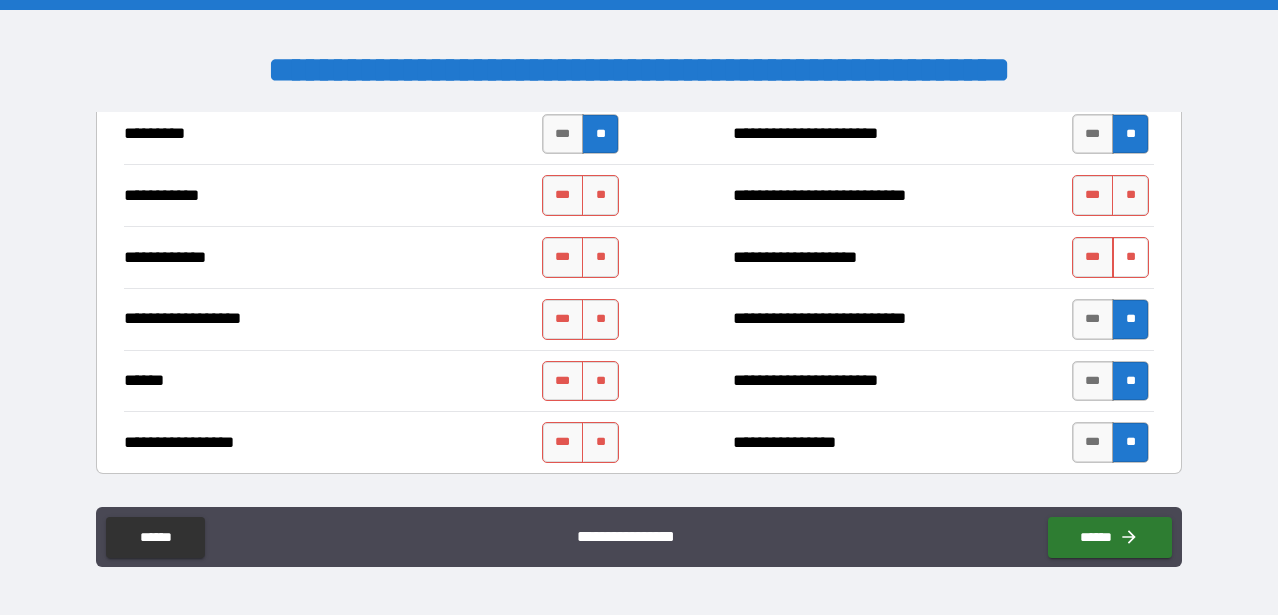 click on "**" at bounding box center (1130, 257) 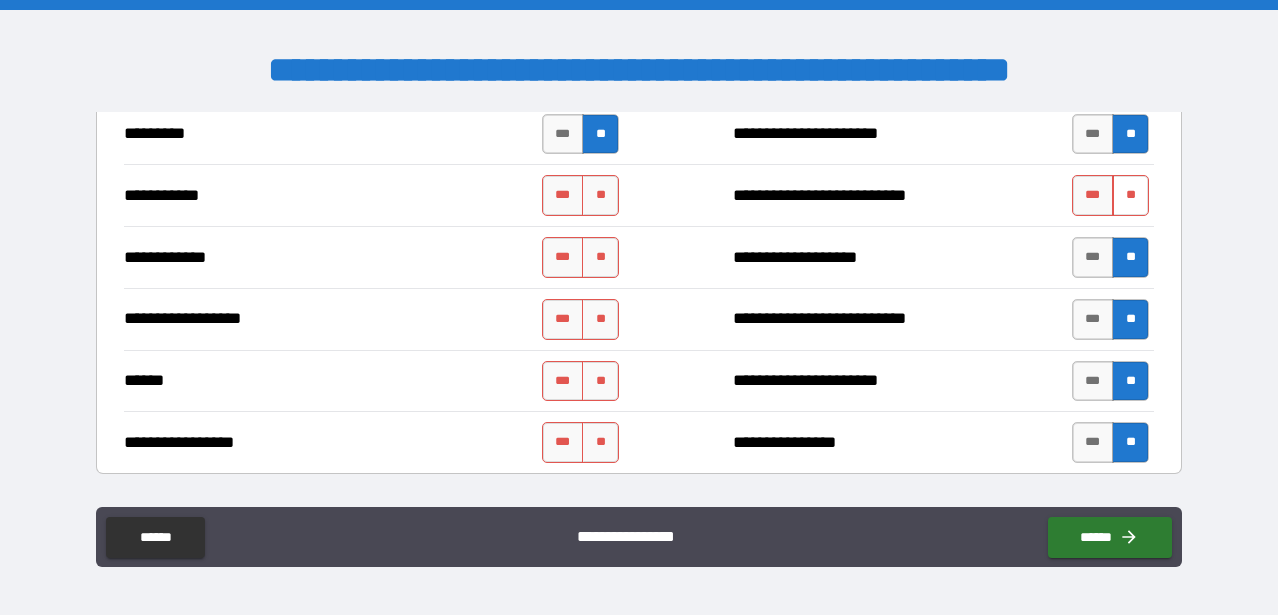 click on "**" at bounding box center (1130, 195) 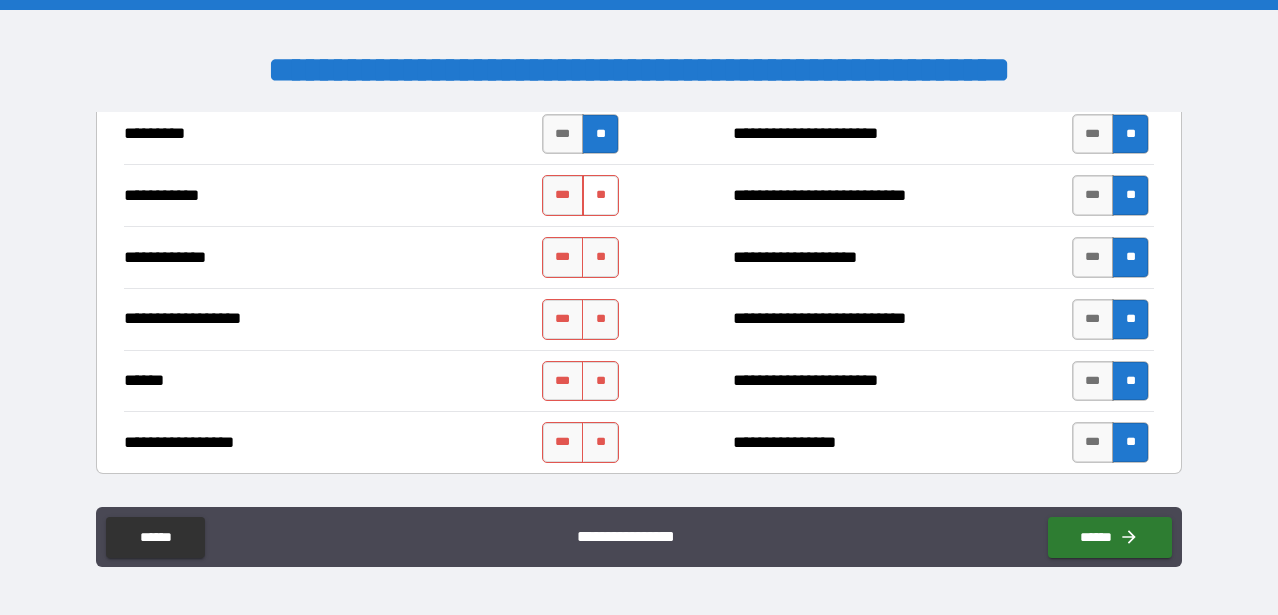click on "**" at bounding box center [600, 195] 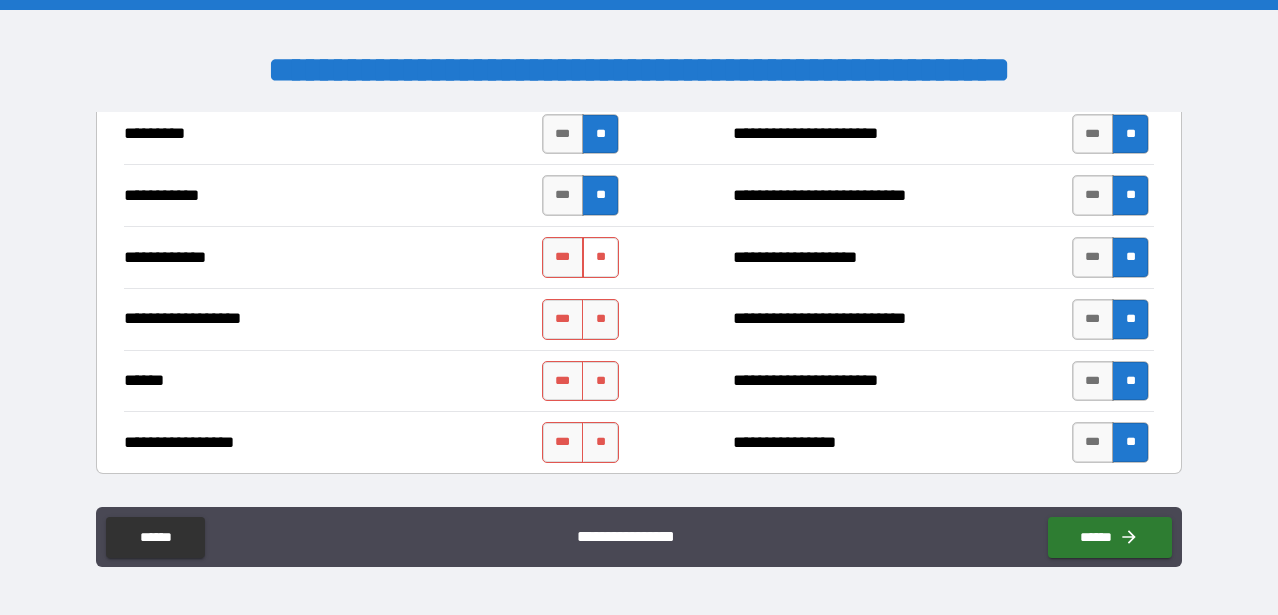 click on "**" at bounding box center (600, 257) 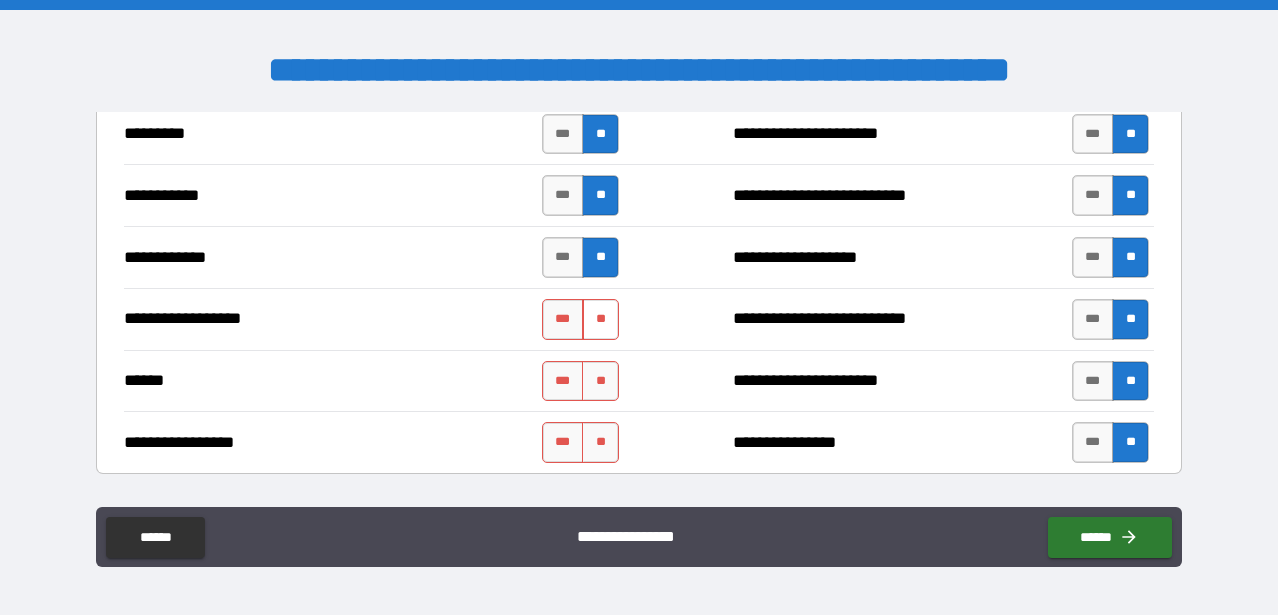 click on "**" at bounding box center [600, 319] 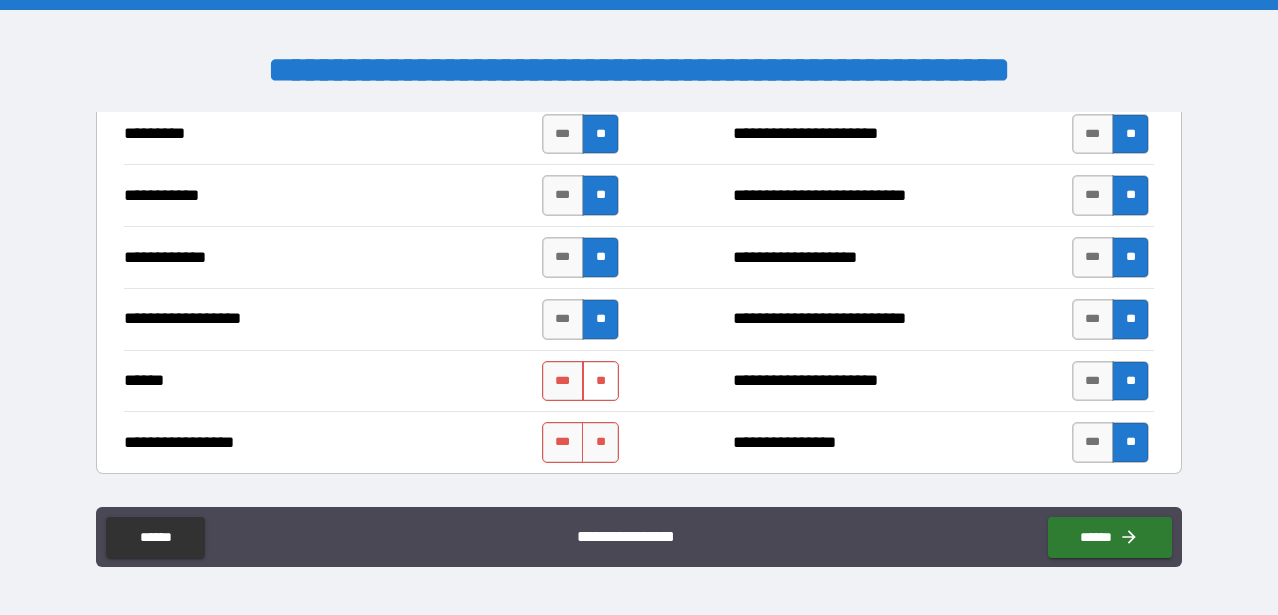 click on "**" at bounding box center [600, 381] 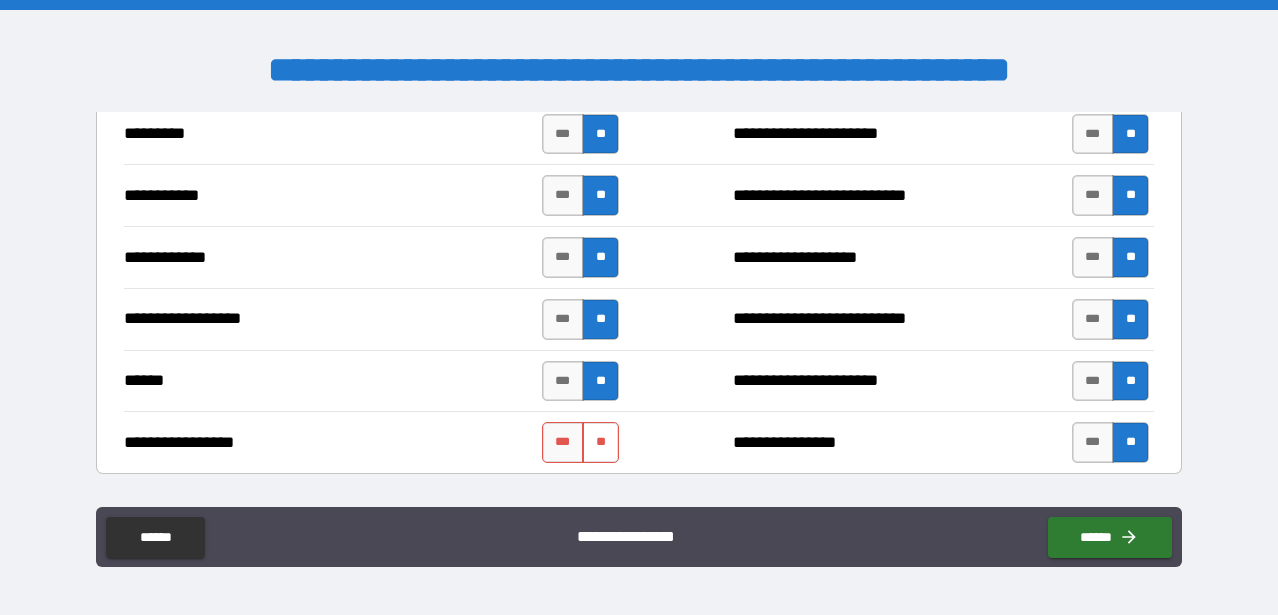 click on "**" at bounding box center [600, 442] 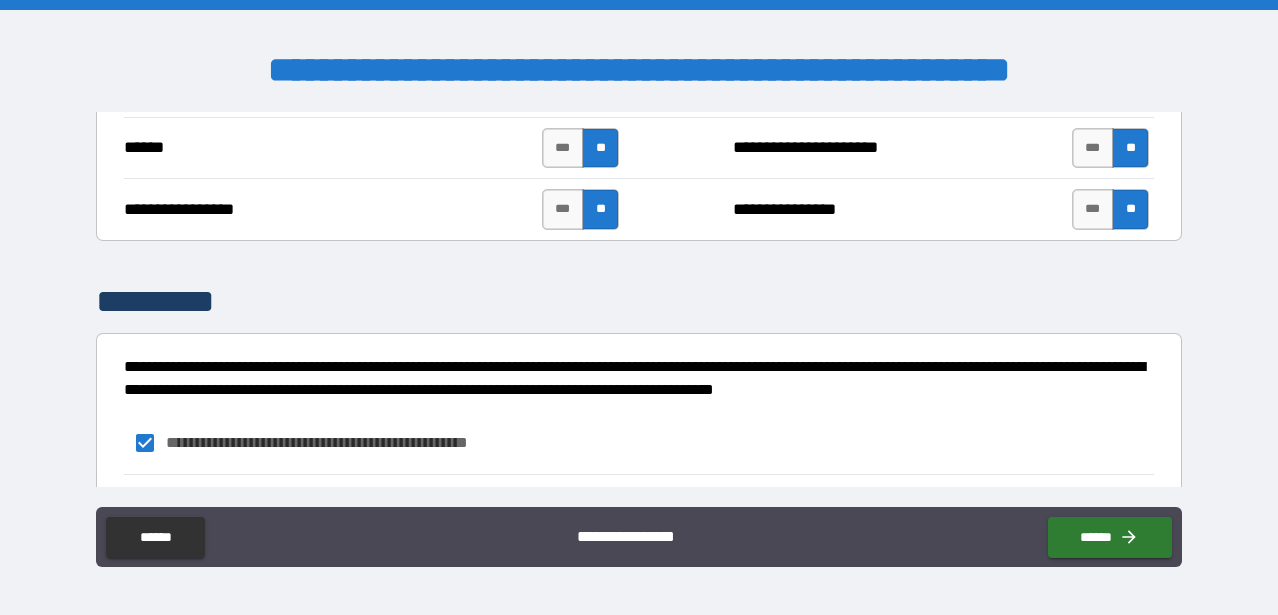 scroll, scrollTop: 3263, scrollLeft: 0, axis: vertical 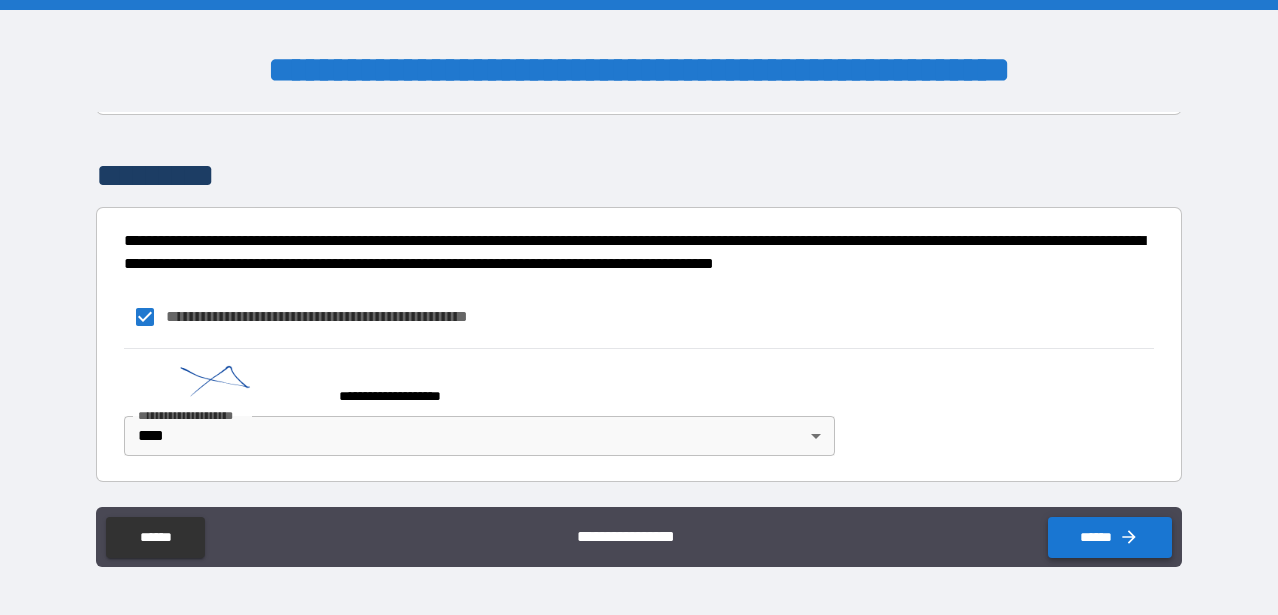 click on "******" at bounding box center [1110, 537] 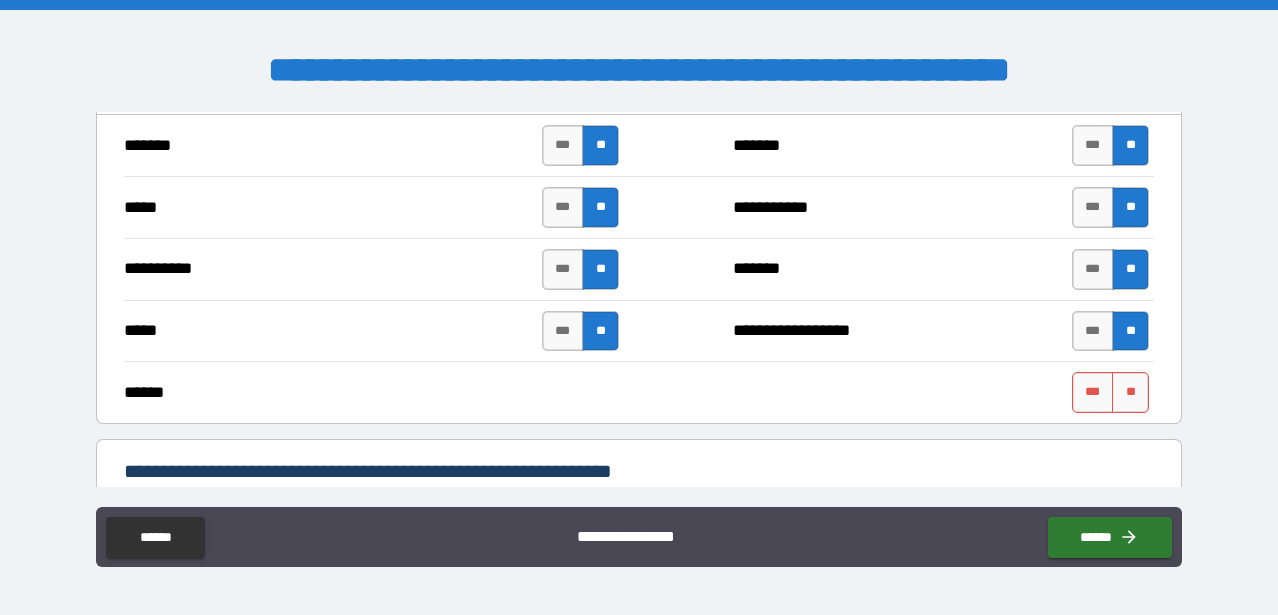 scroll, scrollTop: 1156, scrollLeft: 0, axis: vertical 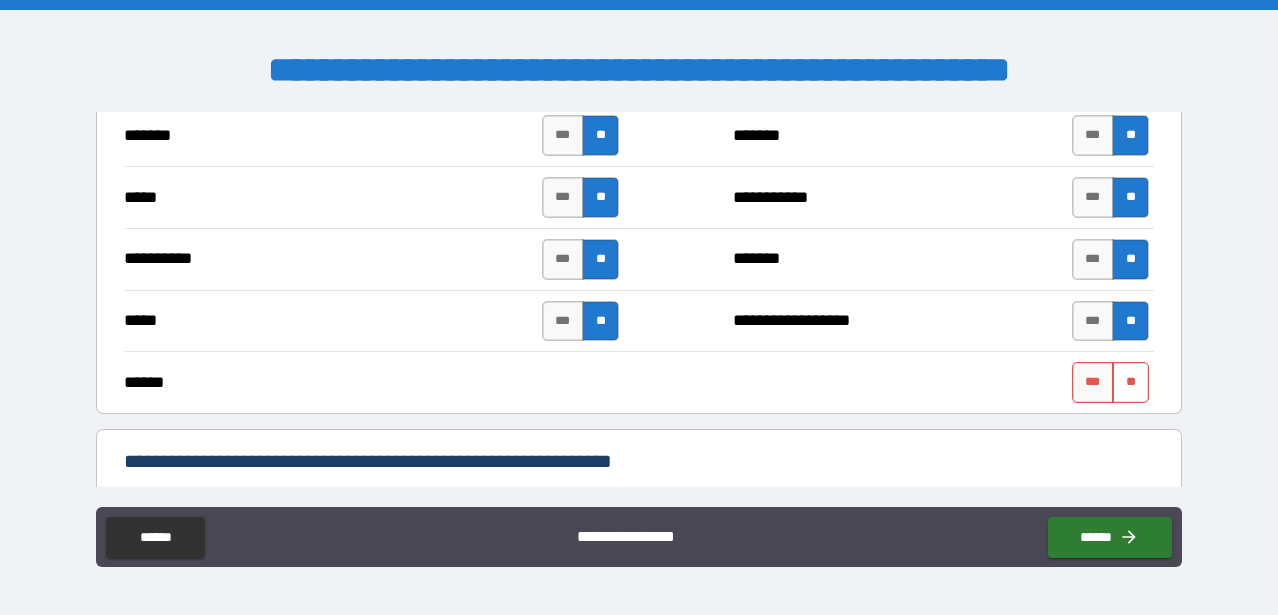 click on "**" at bounding box center (1130, 382) 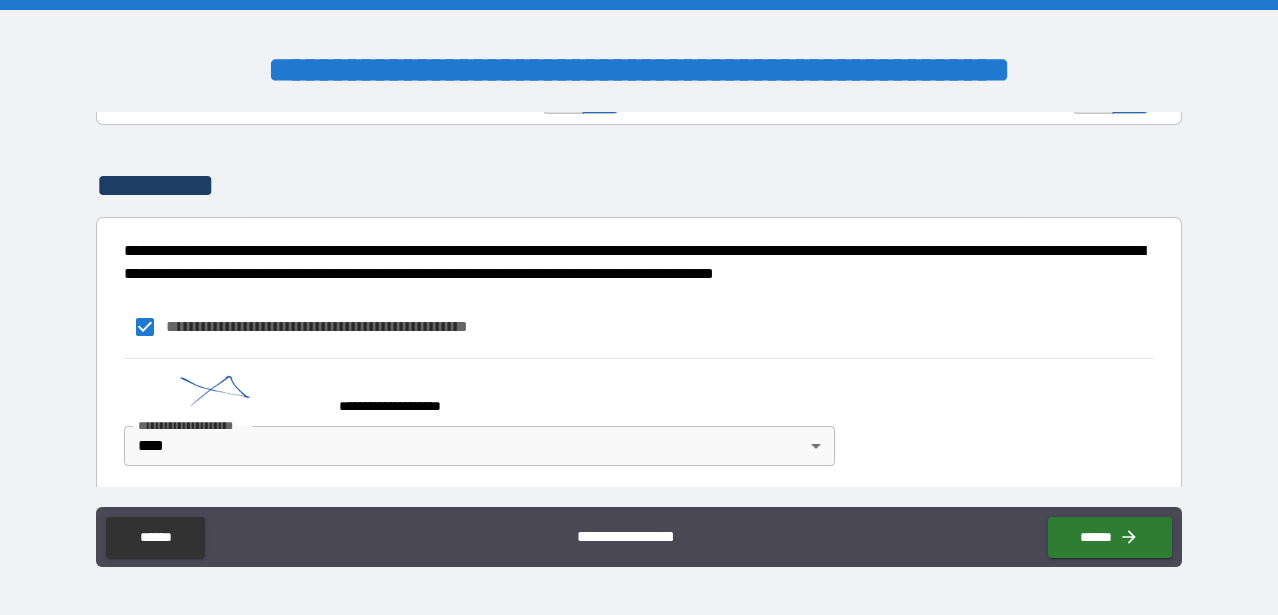 scroll, scrollTop: 3263, scrollLeft: 0, axis: vertical 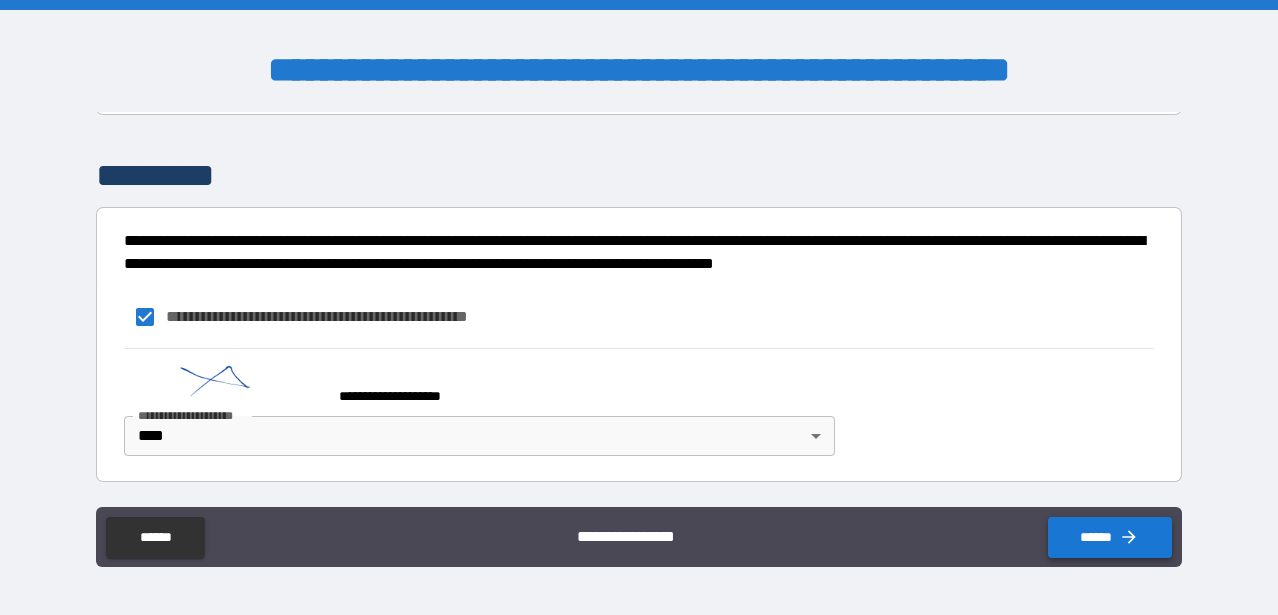 click on "******" at bounding box center [1110, 537] 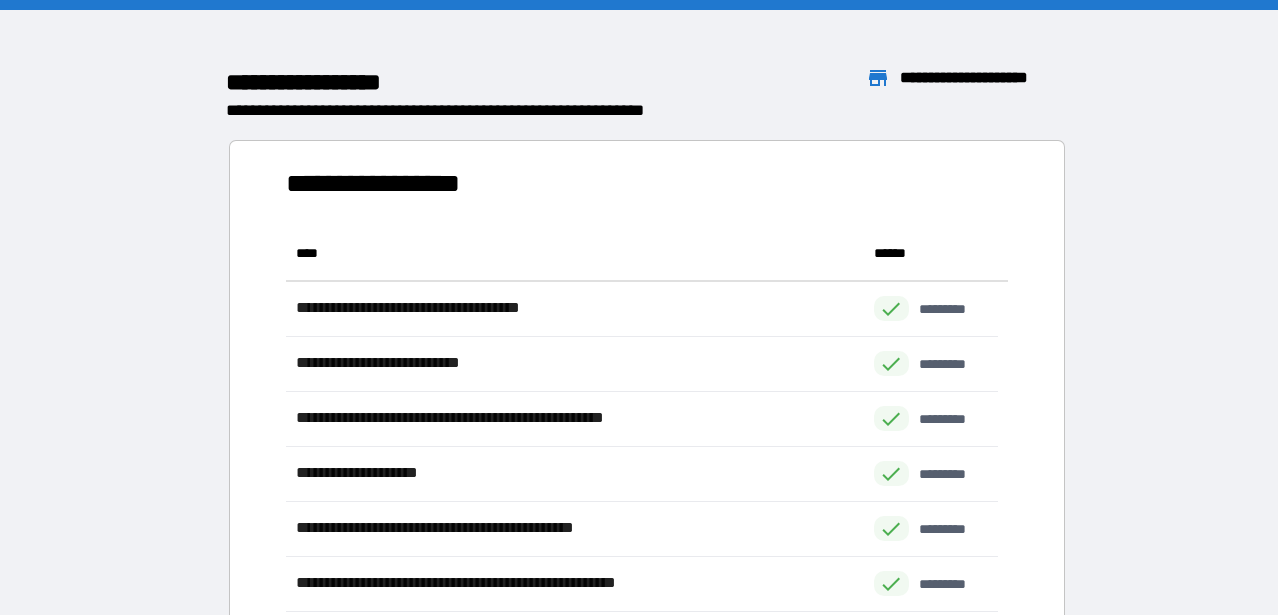 scroll, scrollTop: 16, scrollLeft: 16, axis: both 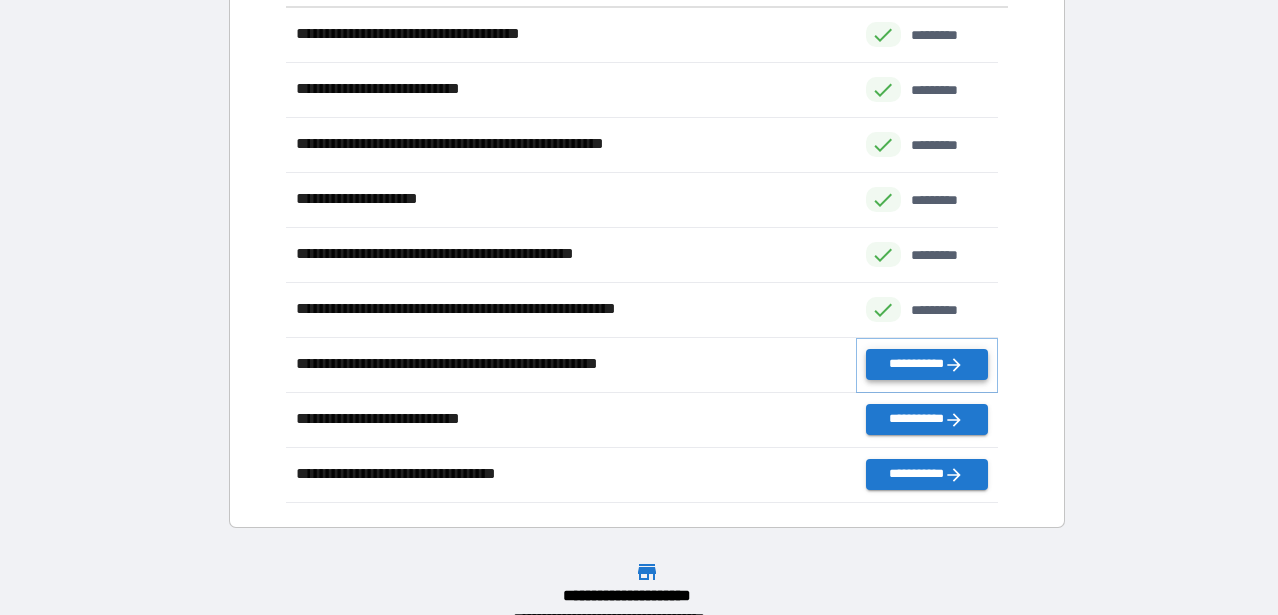 click on "**********" at bounding box center [927, 364] 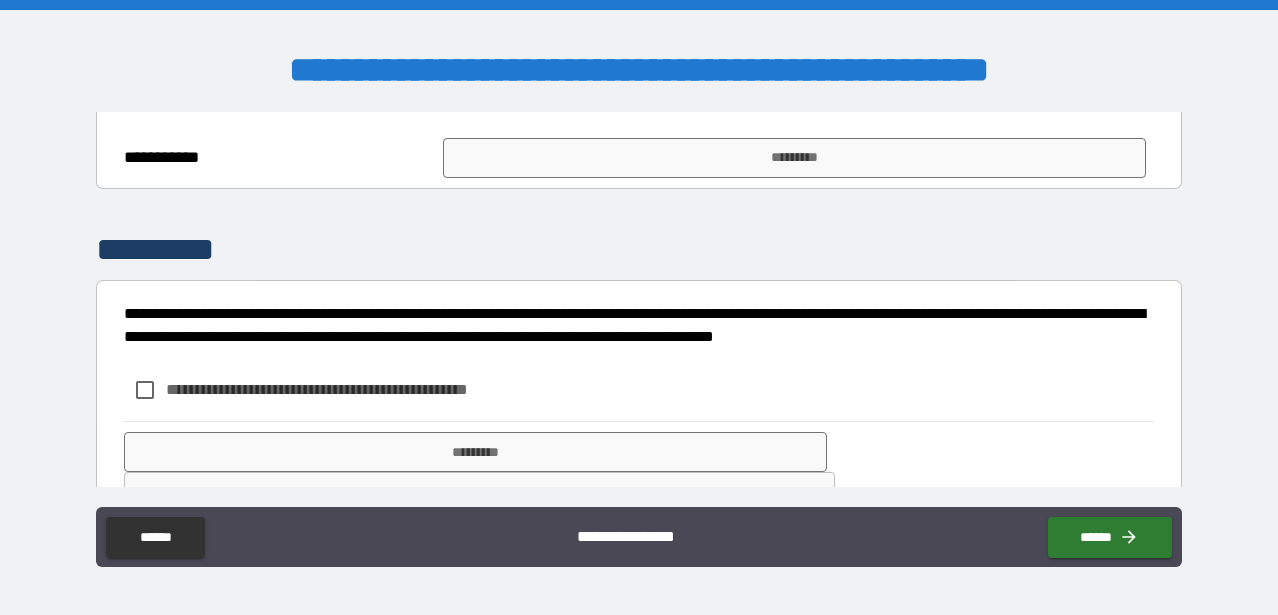 scroll, scrollTop: 817, scrollLeft: 0, axis: vertical 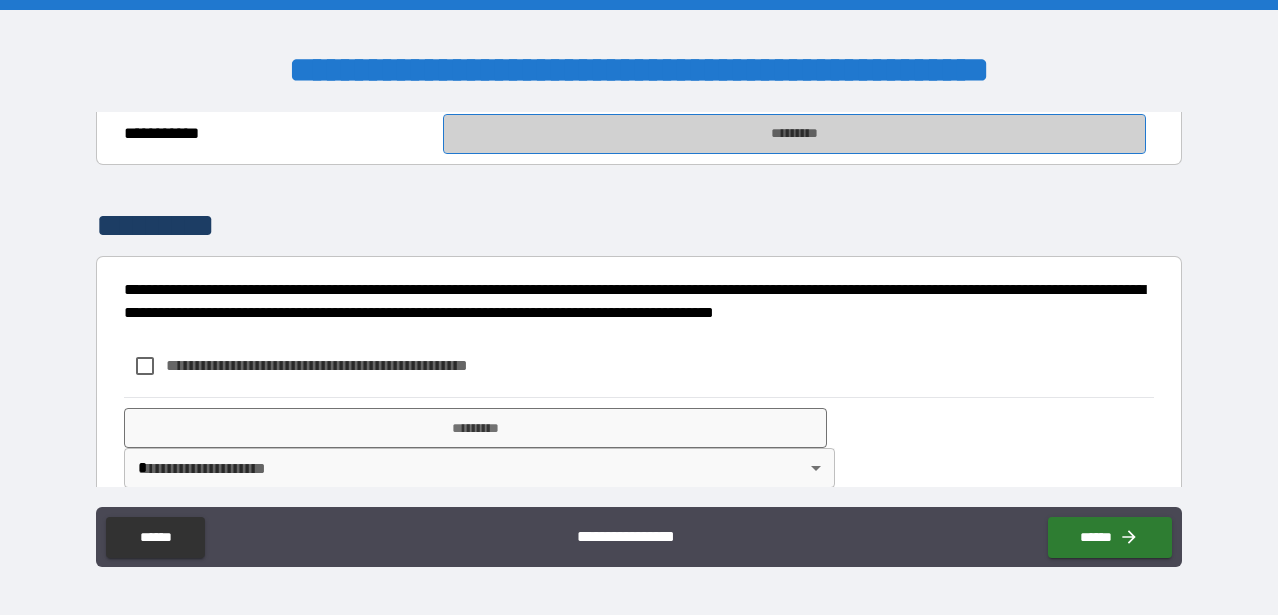 click on "*********" at bounding box center [794, 134] 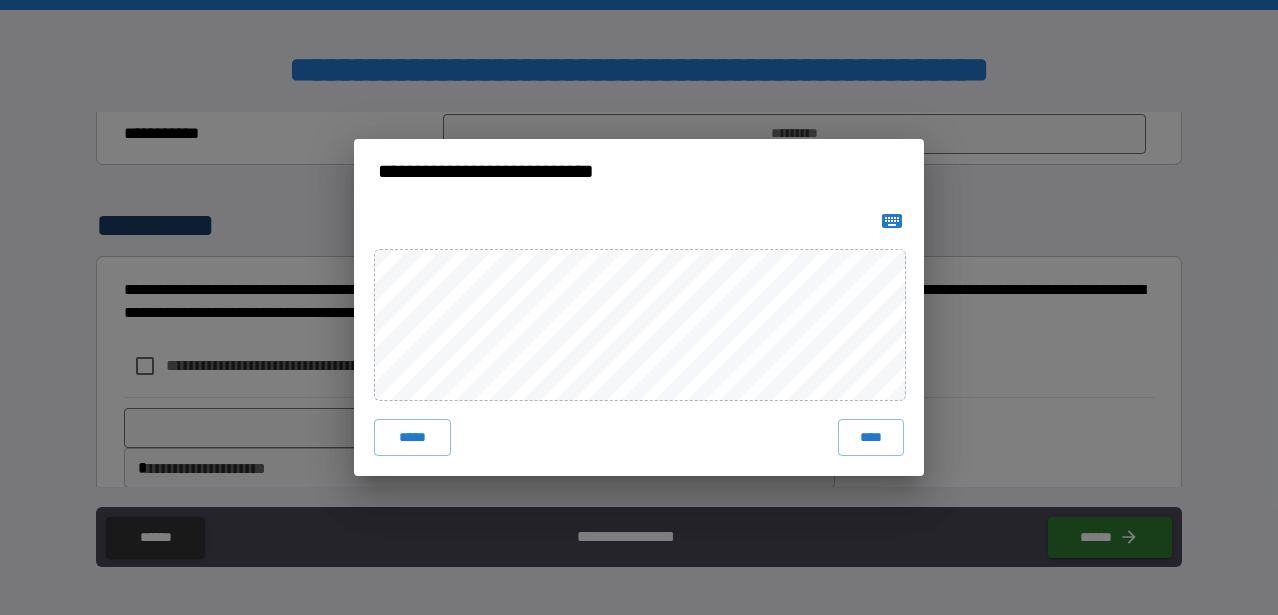 click on "***** ****" at bounding box center (639, 339) 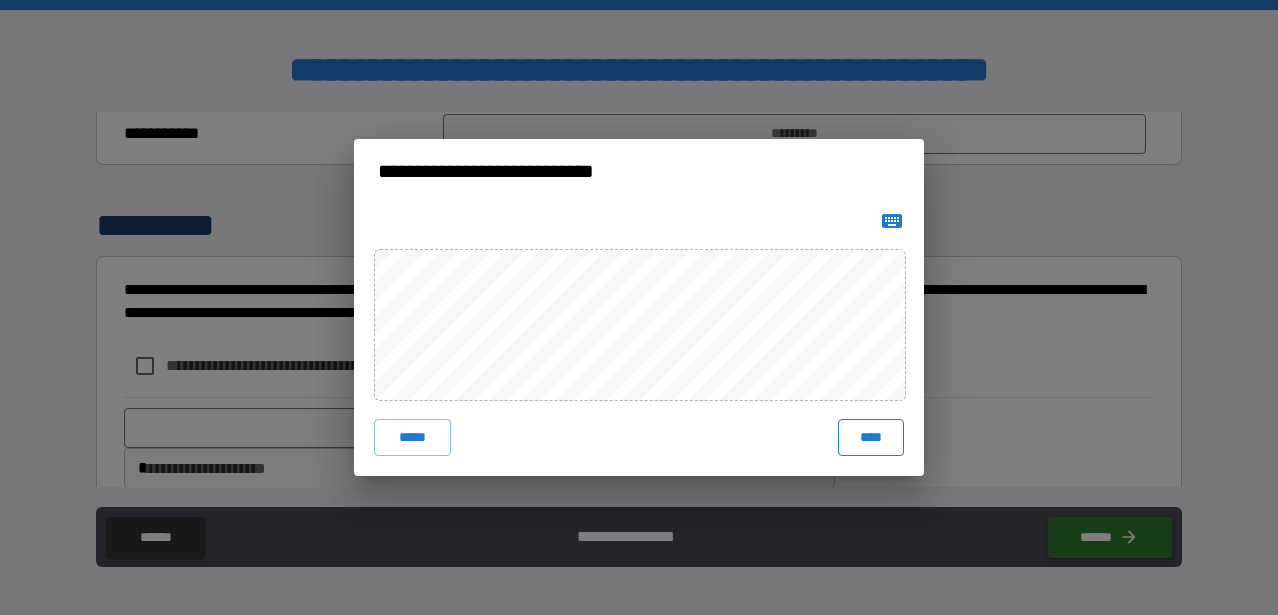 click on "****" at bounding box center [871, 437] 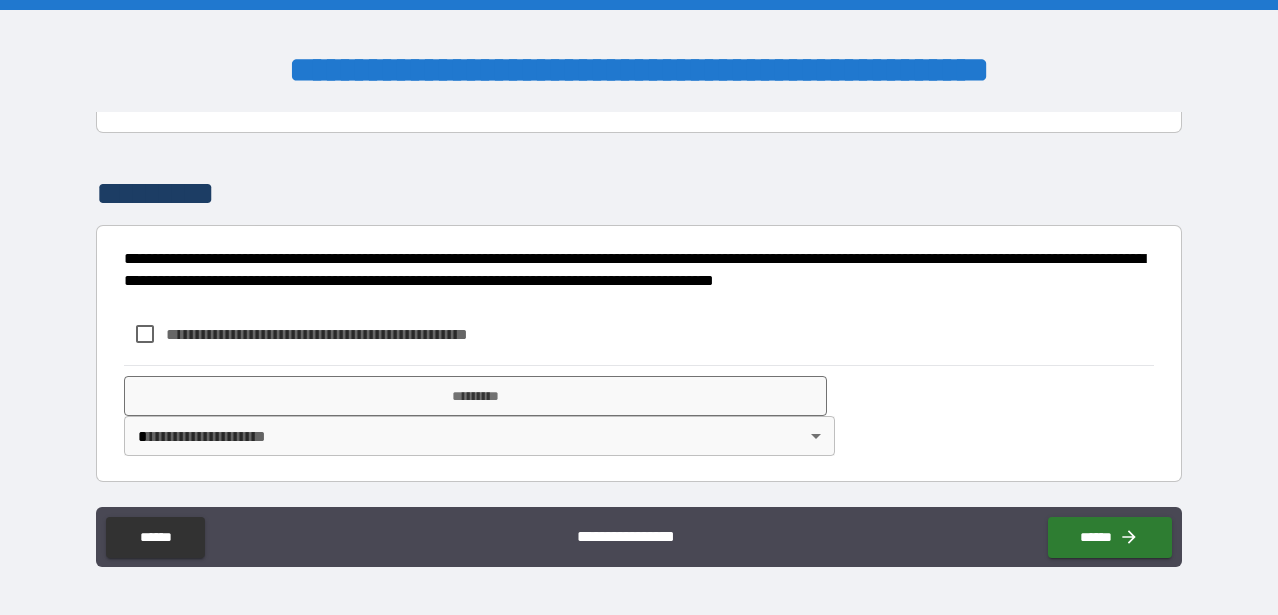 scroll, scrollTop: 957, scrollLeft: 0, axis: vertical 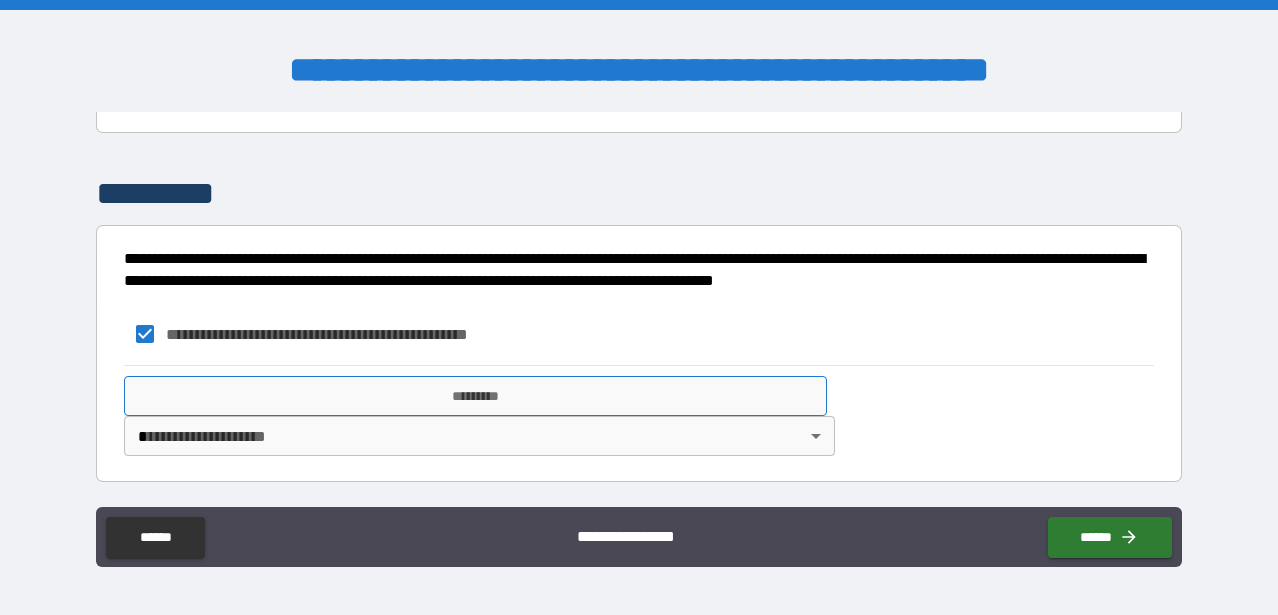 click on "*********" at bounding box center (475, 396) 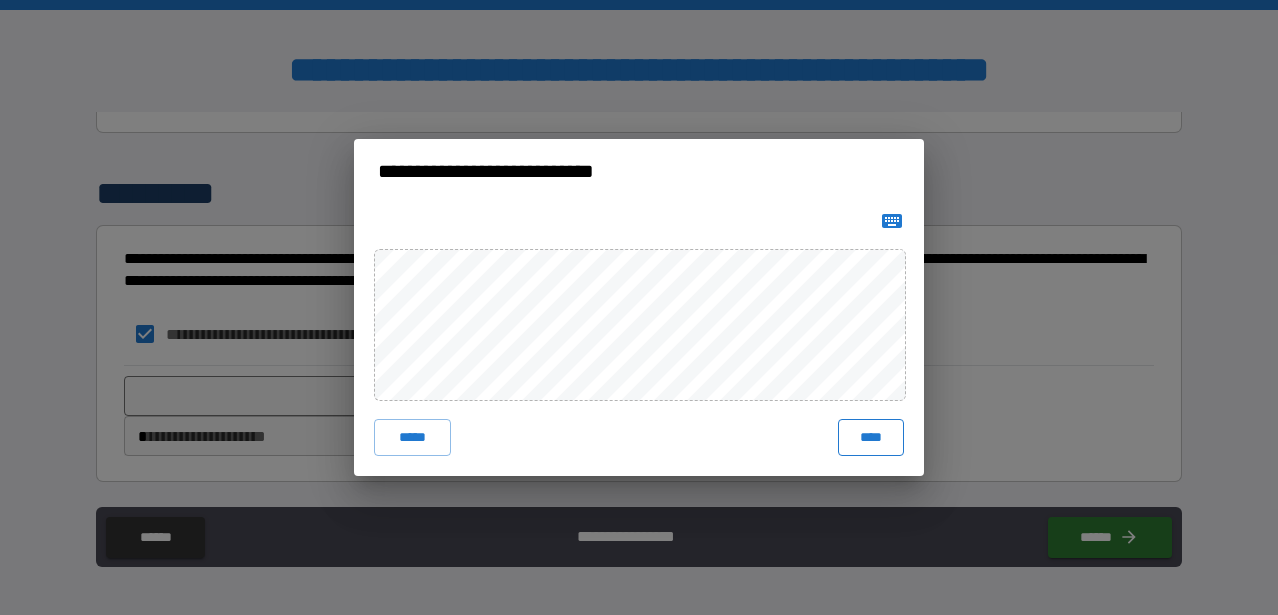 click on "****" at bounding box center [871, 437] 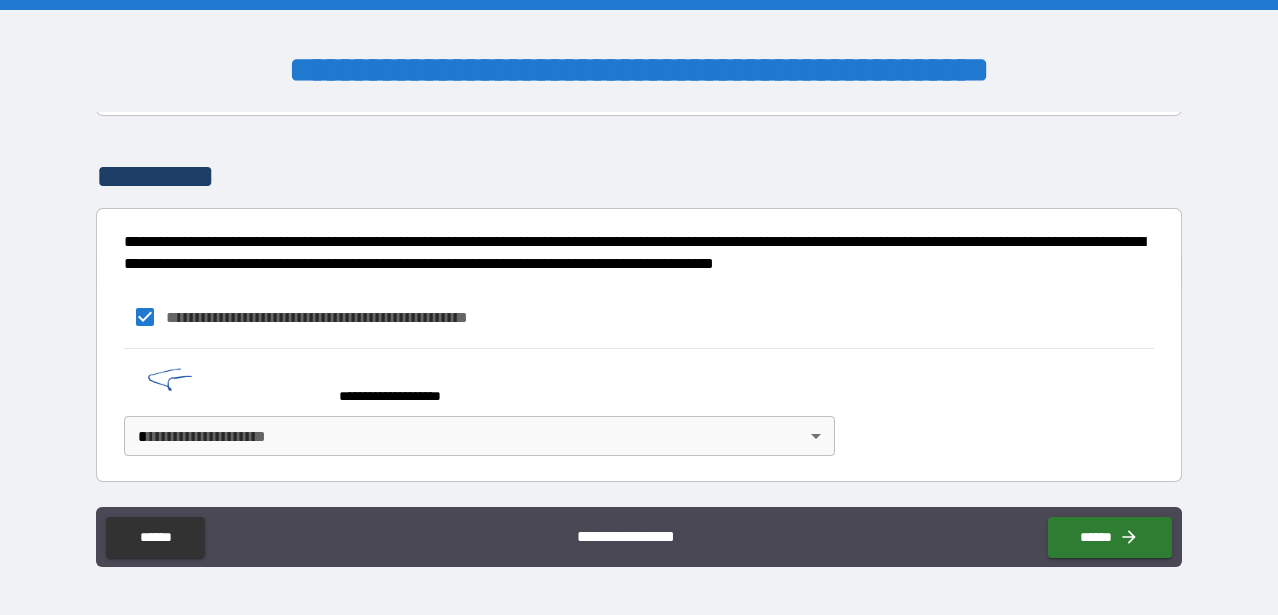 click on "**********" at bounding box center (639, 307) 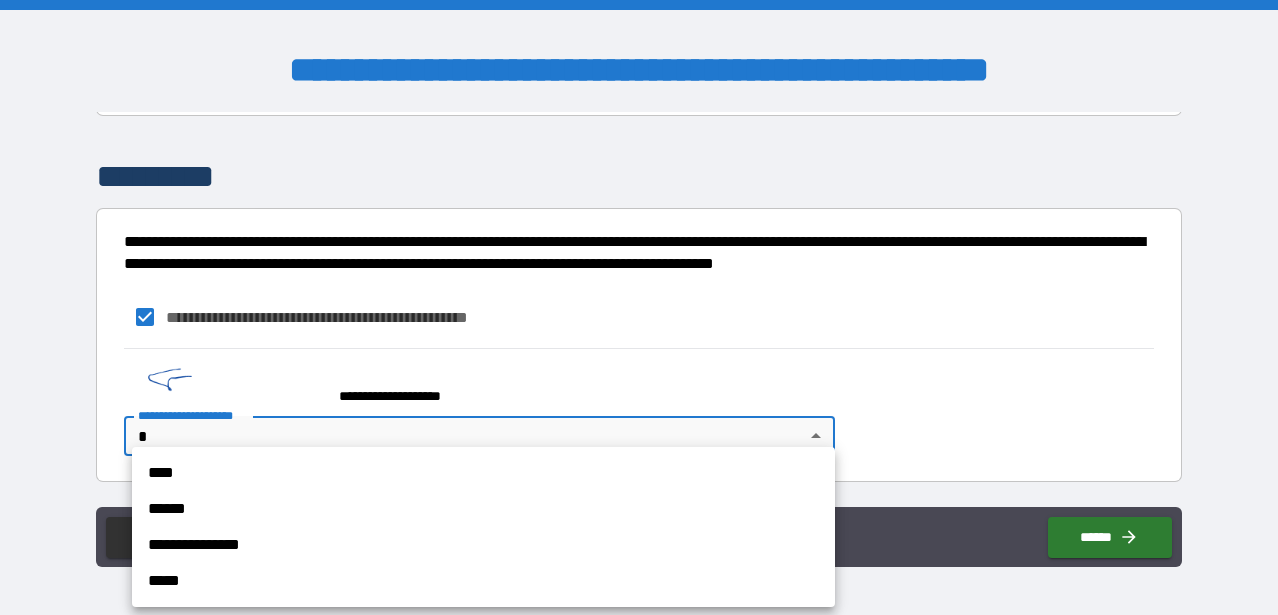 click on "****" at bounding box center (483, 473) 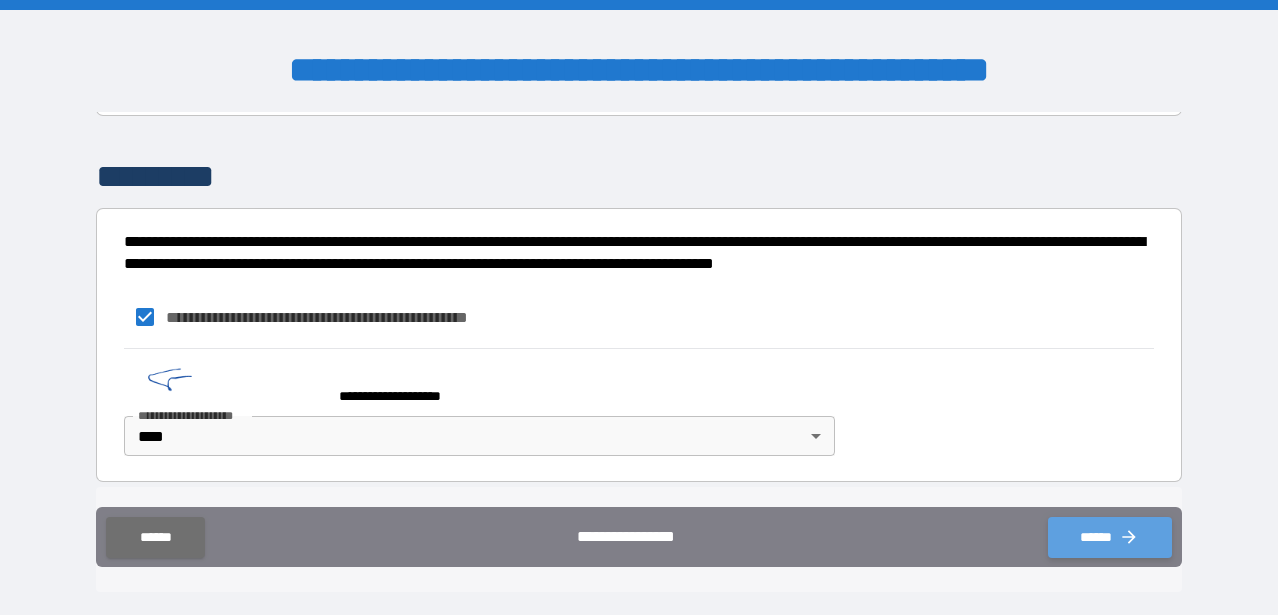 click on "******" at bounding box center [1110, 537] 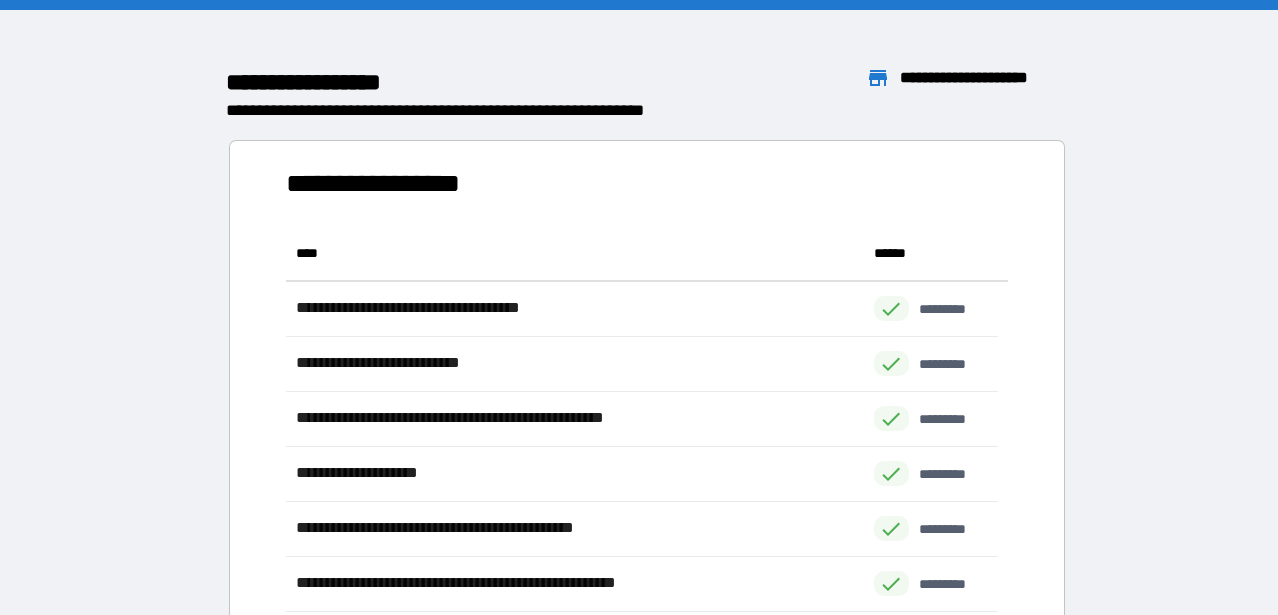 scroll, scrollTop: 536, scrollLeft: 697, axis: both 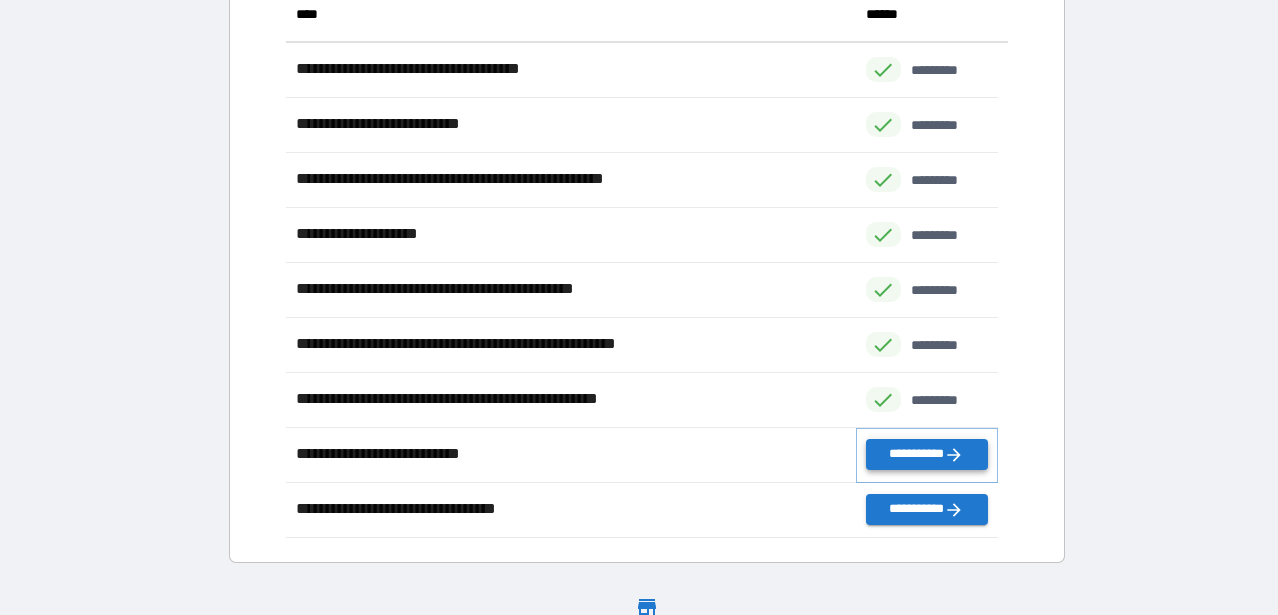 click on "**********" at bounding box center (927, 454) 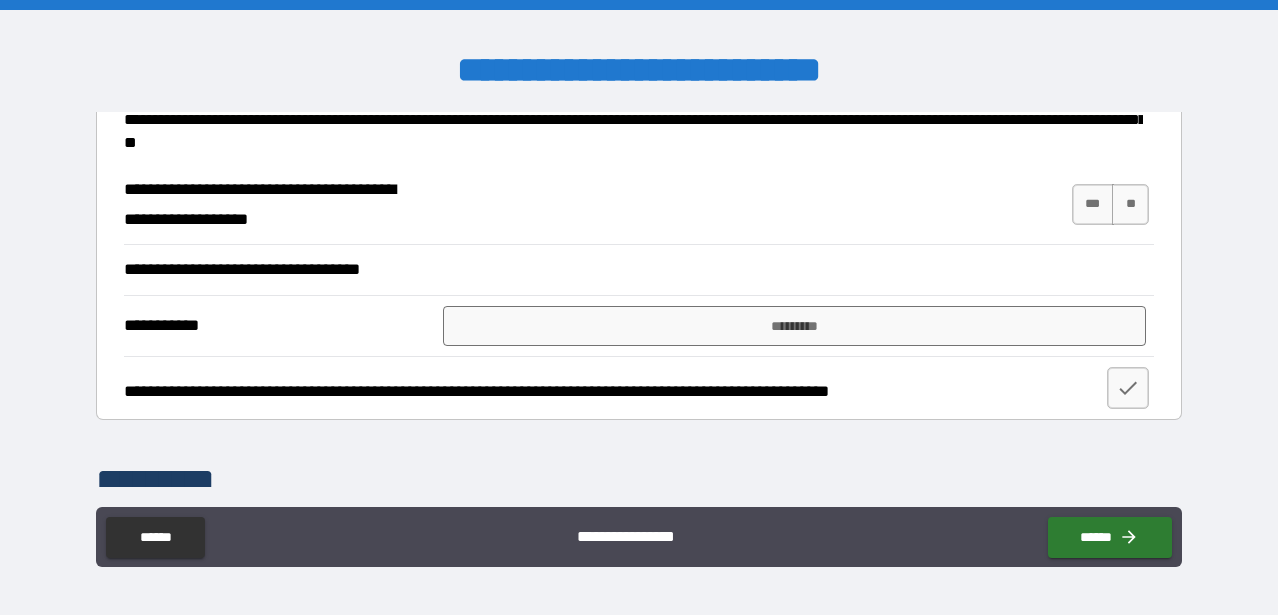 scroll, scrollTop: 271, scrollLeft: 0, axis: vertical 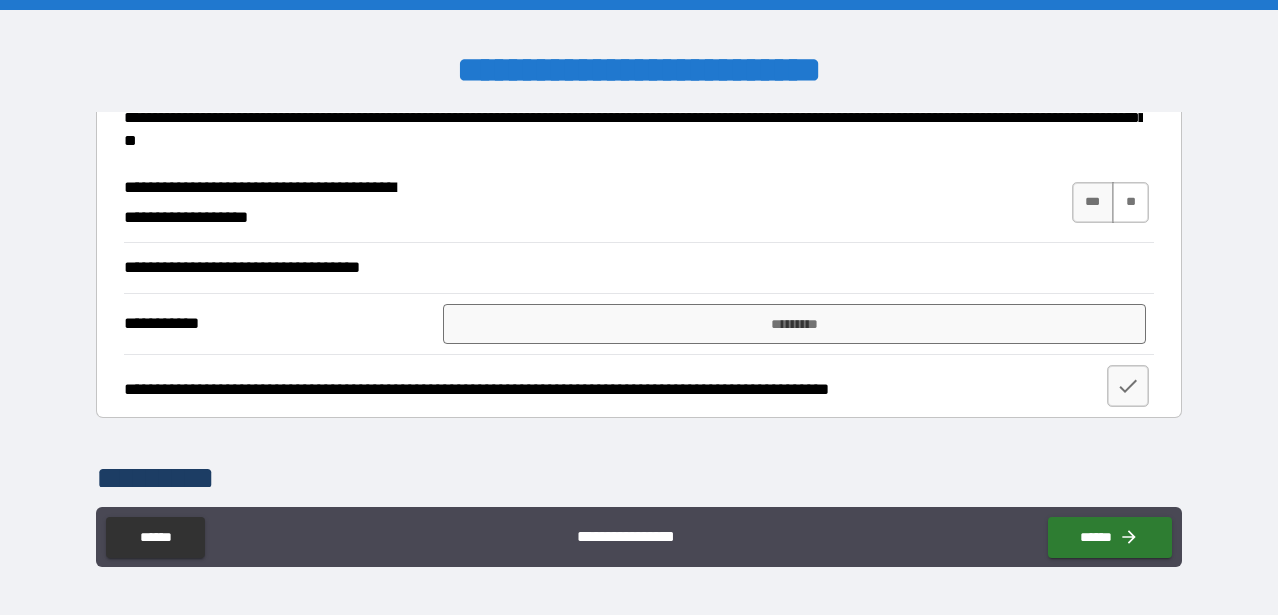 click on "**" at bounding box center (1130, 202) 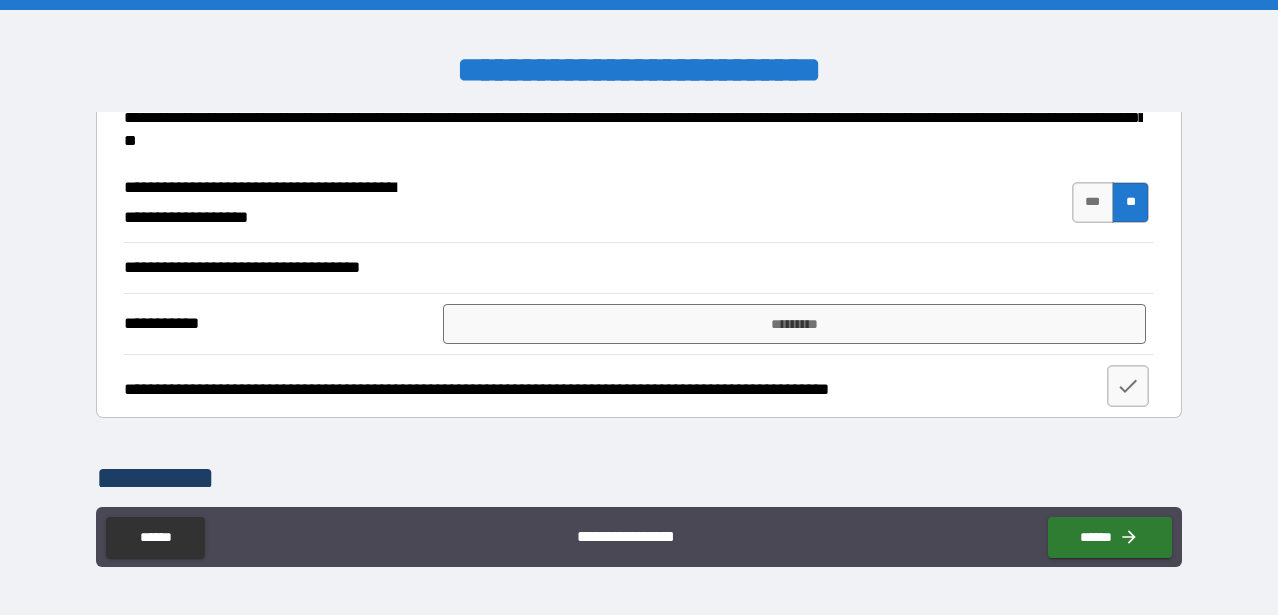 click on "**********" at bounding box center [639, 268] 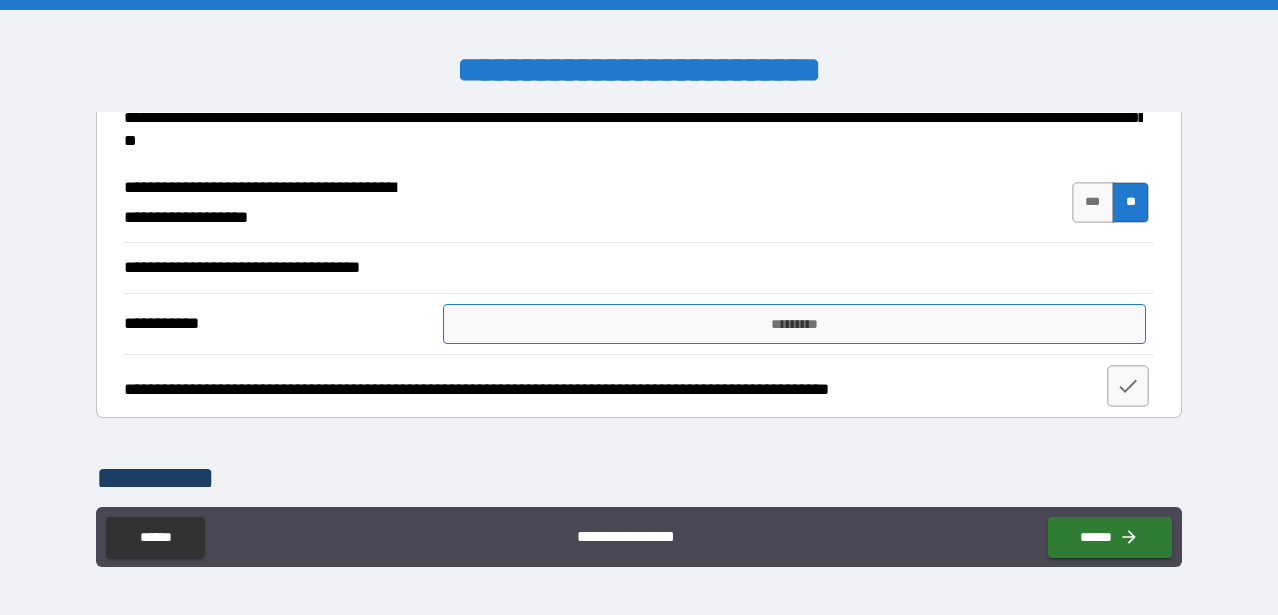 click on "*********" at bounding box center [794, 324] 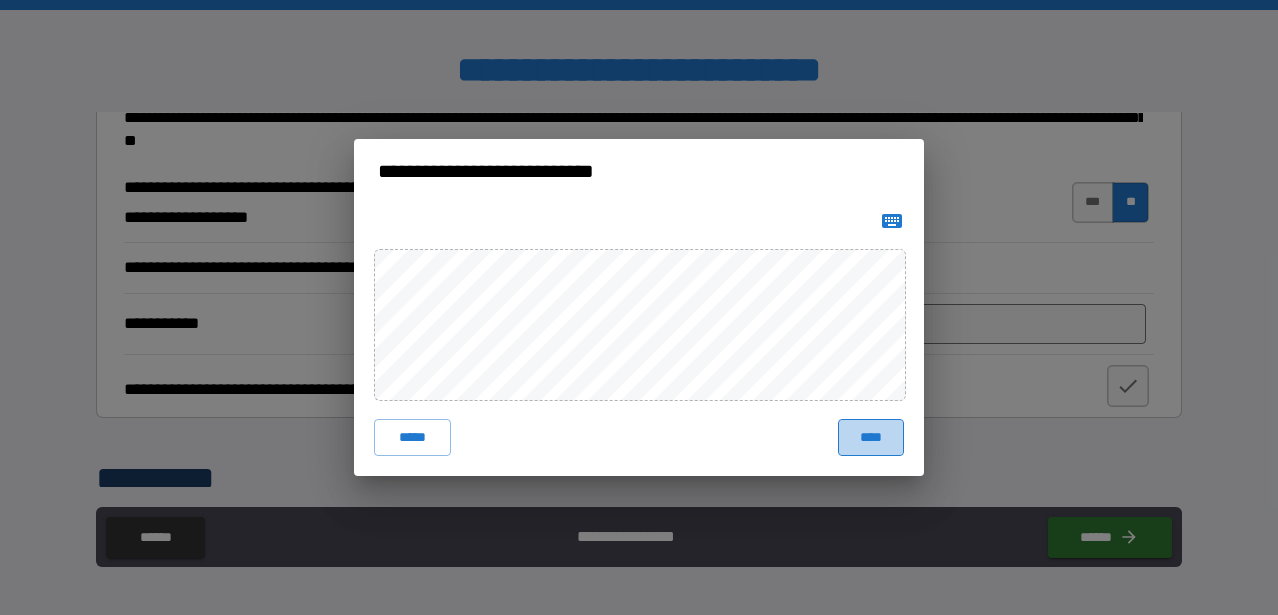 click on "****" at bounding box center (871, 437) 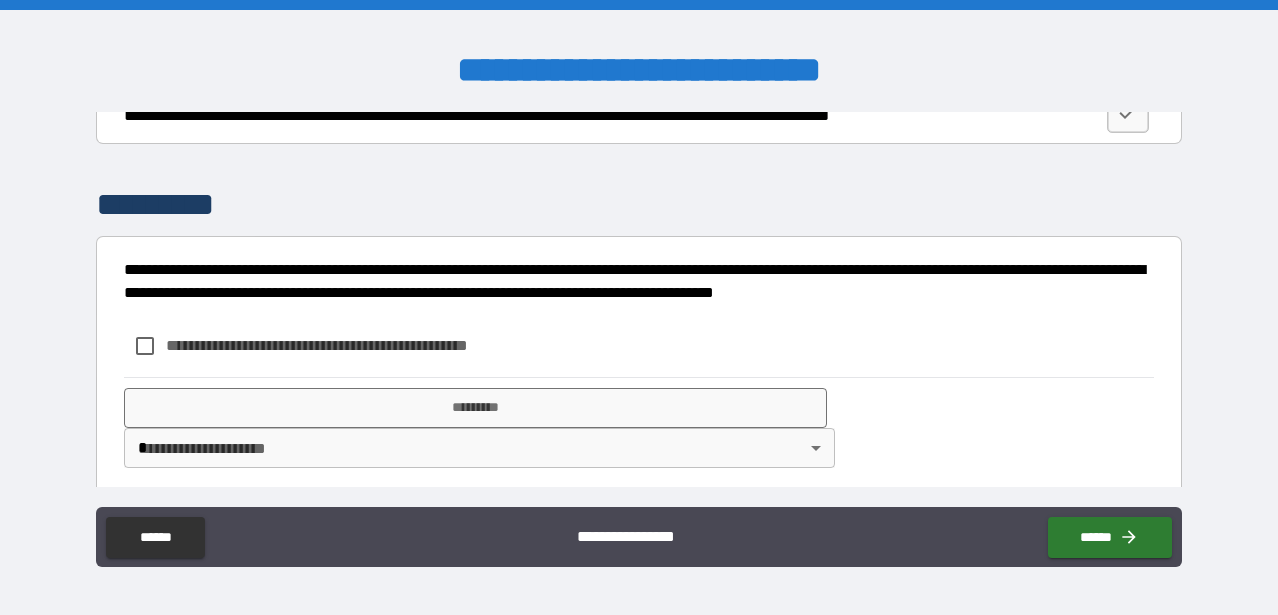 scroll, scrollTop: 574, scrollLeft: 0, axis: vertical 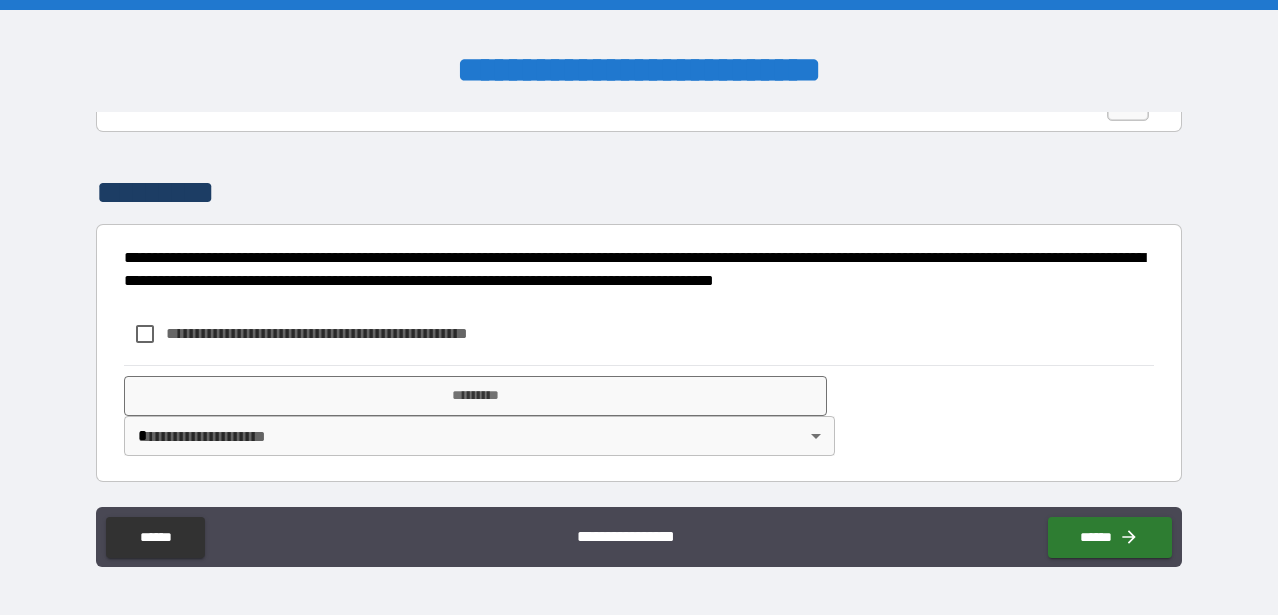 drag, startPoint x: 139, startPoint y: 308, endPoint x: 588, endPoint y: 368, distance: 452.99118 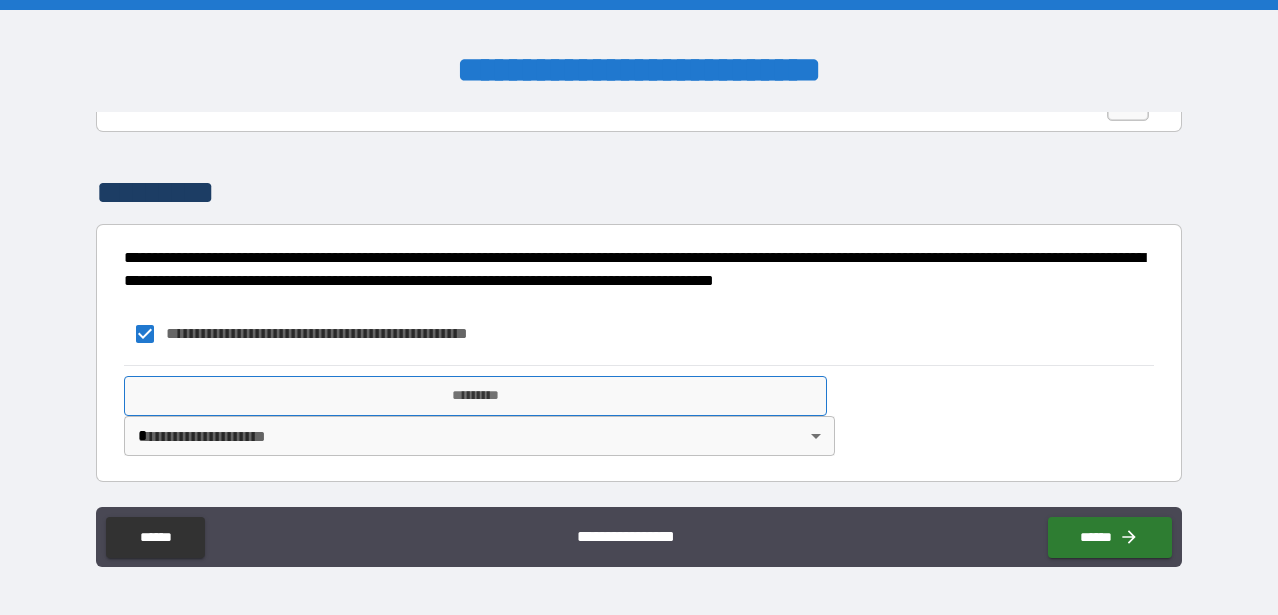 click on "*********" at bounding box center [475, 396] 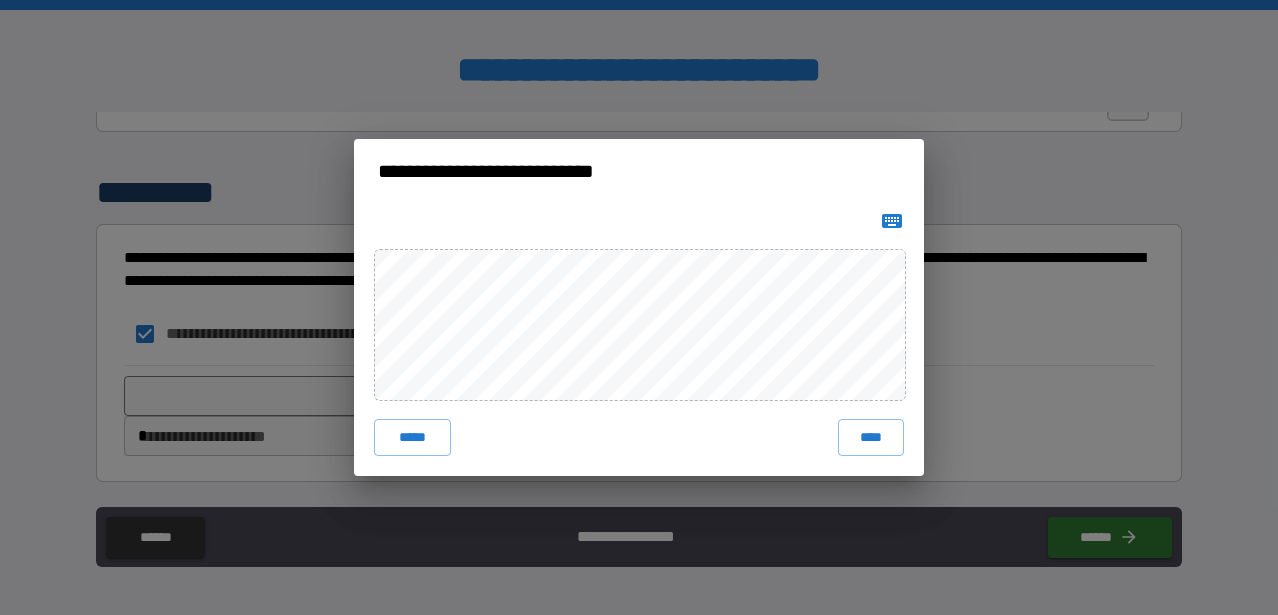 click on "***** ****" at bounding box center [639, 339] 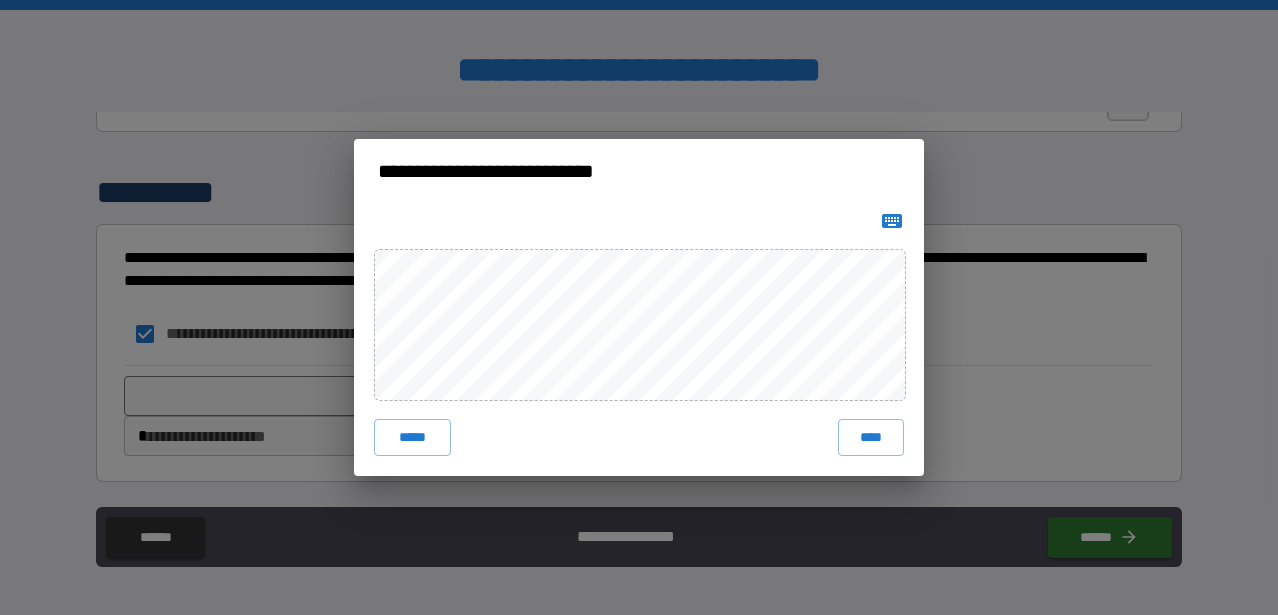 drag, startPoint x: 494, startPoint y: 247, endPoint x: 640, endPoint y: 420, distance: 226.37358 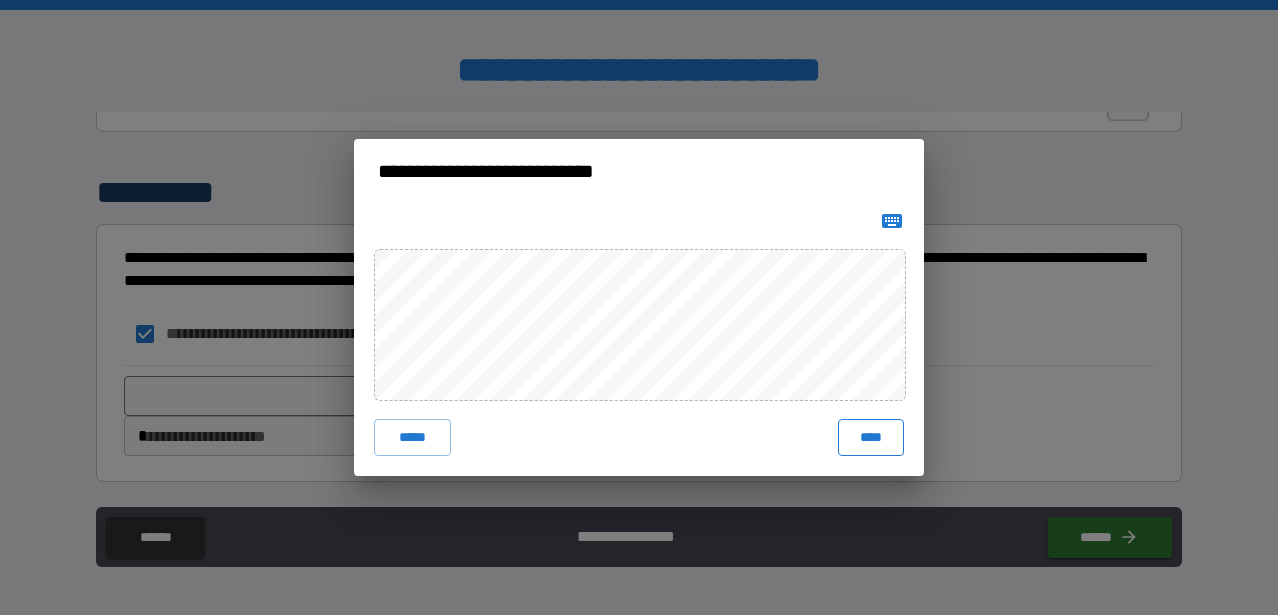 click on "****" at bounding box center [871, 437] 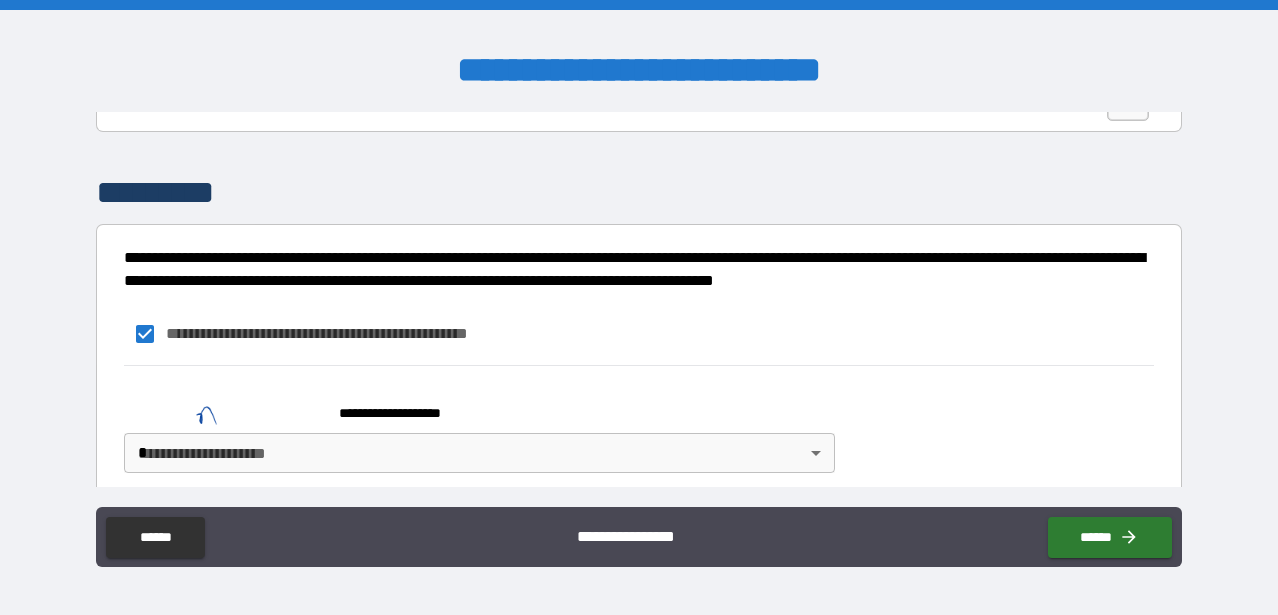 click at bounding box center (224, 404) 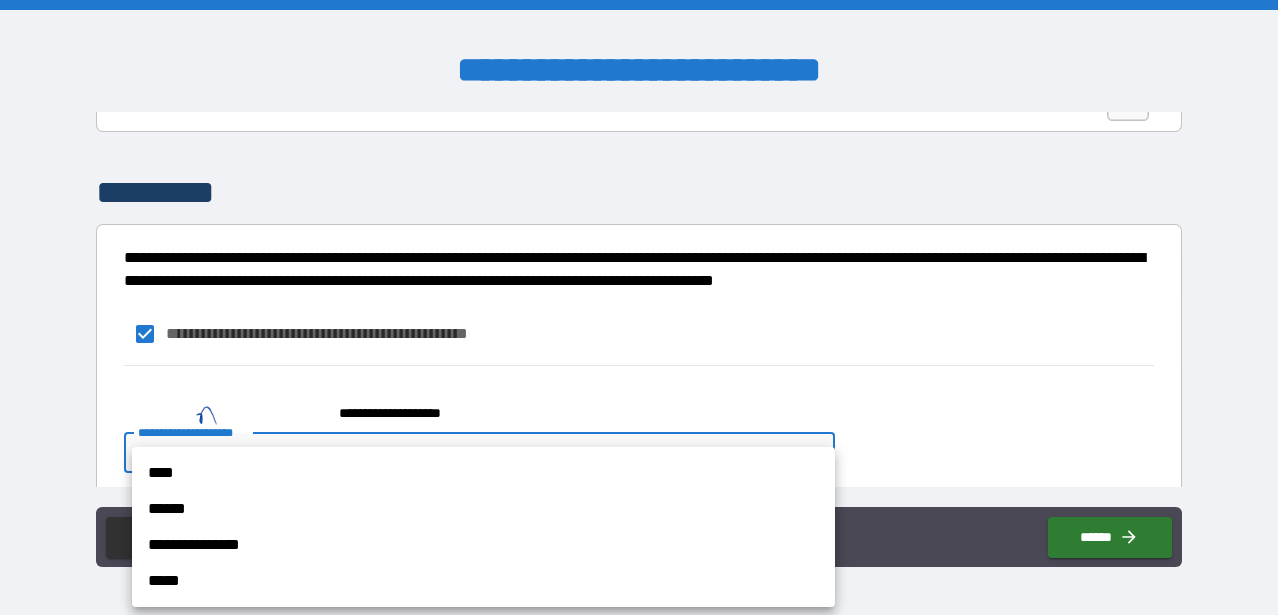 click on "****" at bounding box center (483, 473) 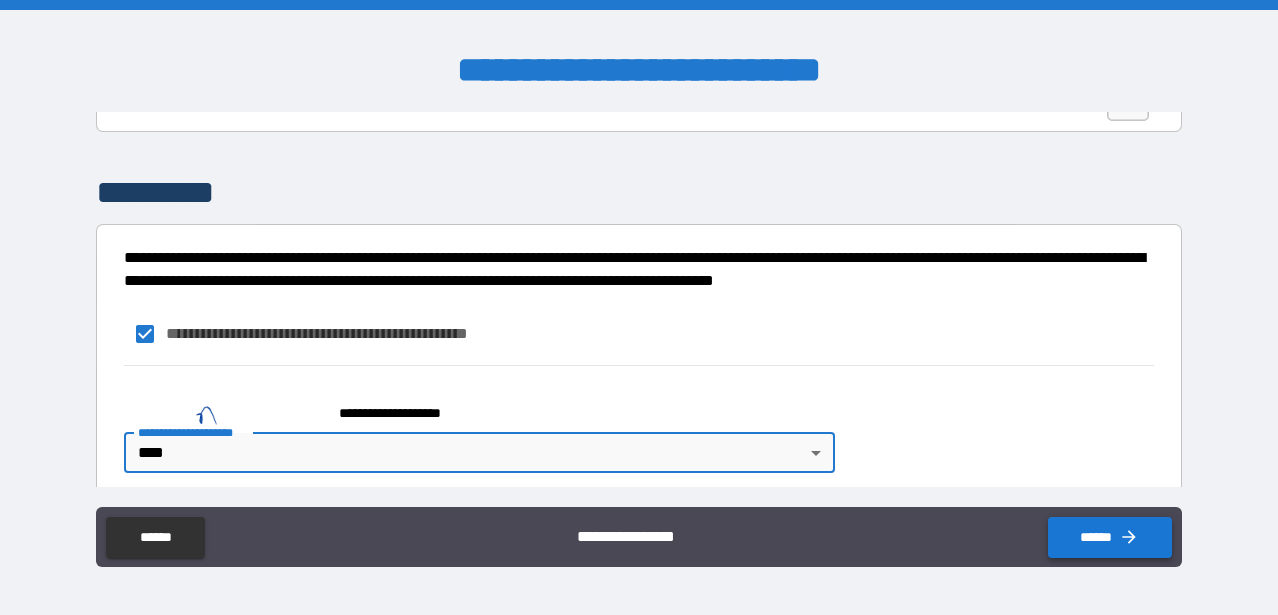 click on "******" at bounding box center [1110, 537] 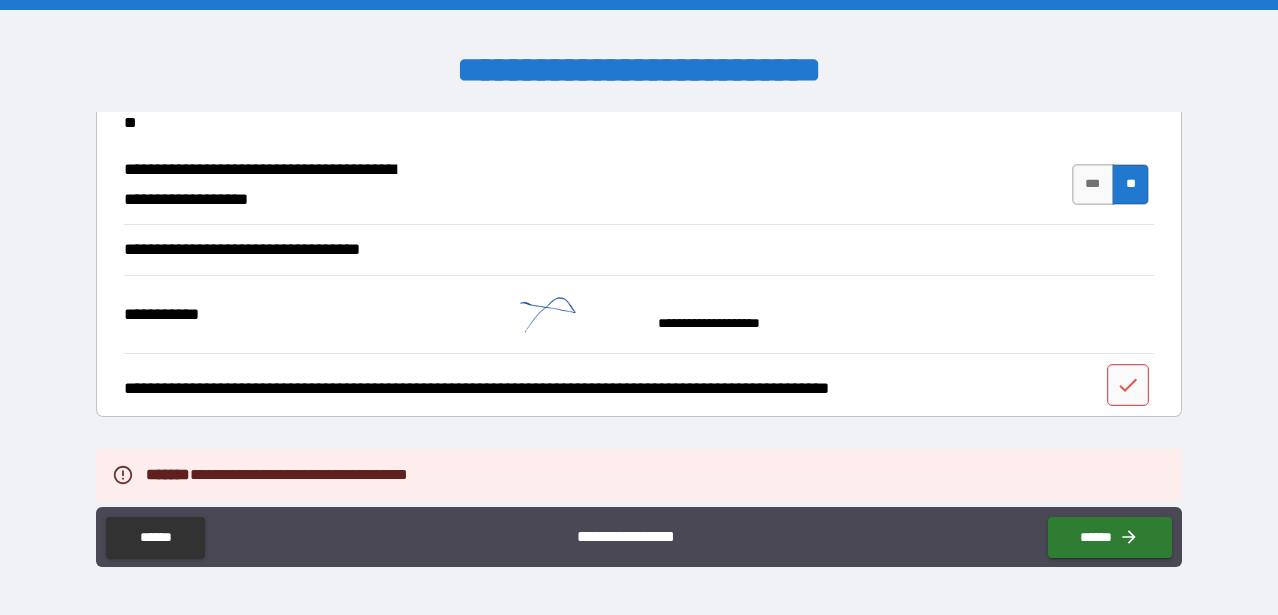 scroll, scrollTop: 237, scrollLeft: 0, axis: vertical 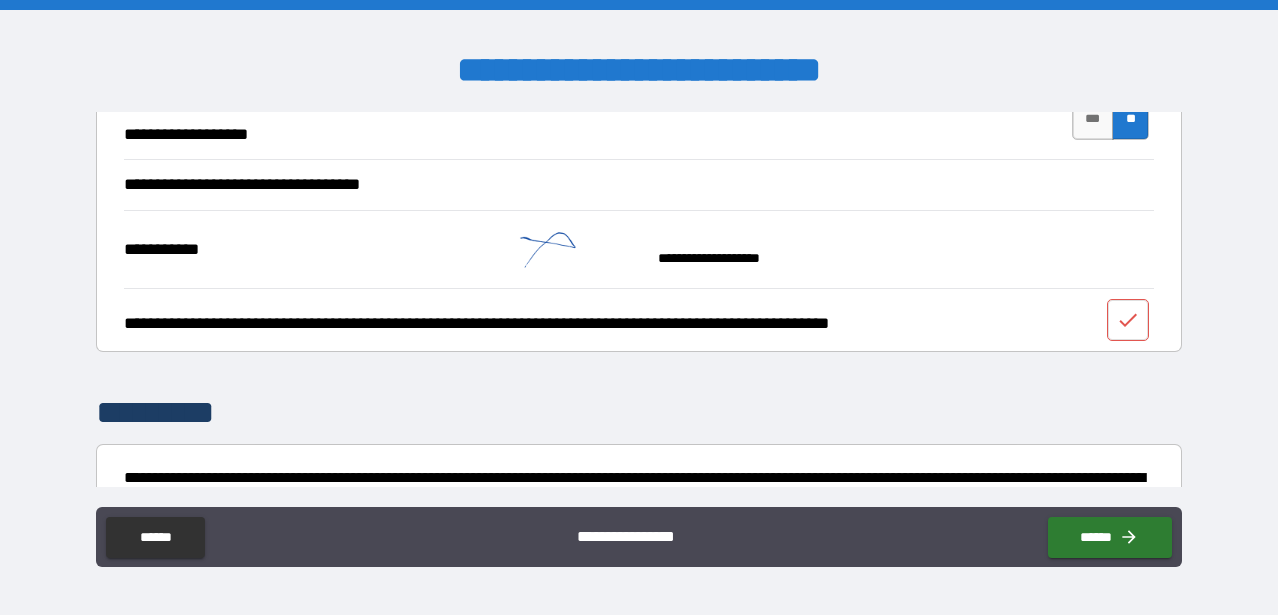click 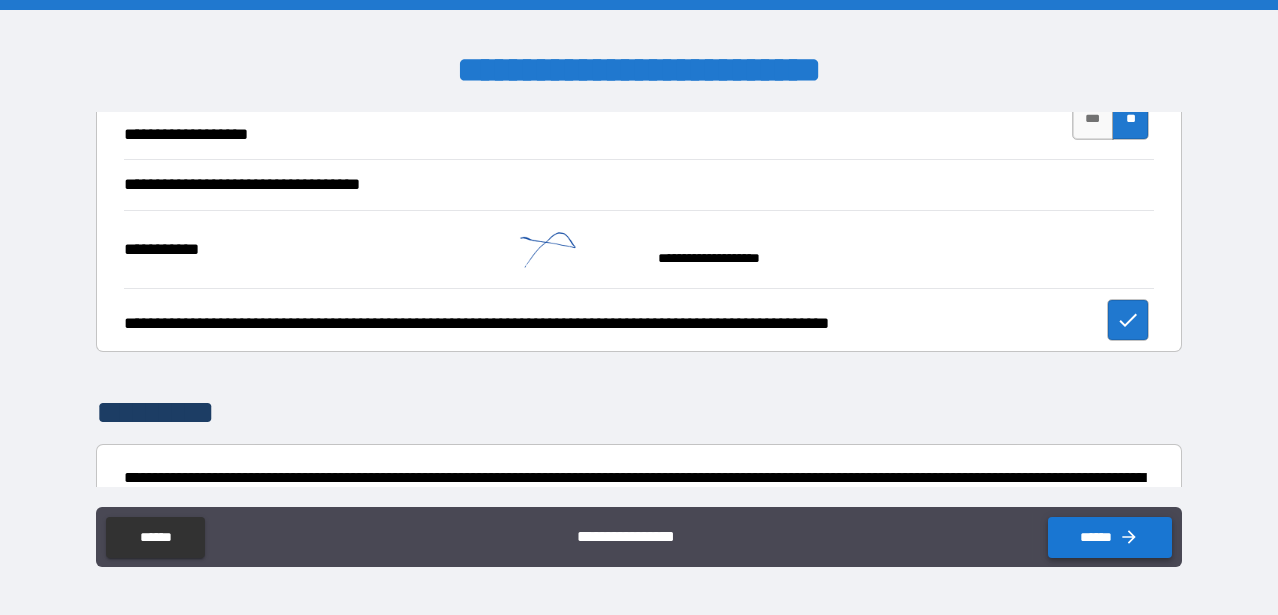 click on "******" at bounding box center (1110, 537) 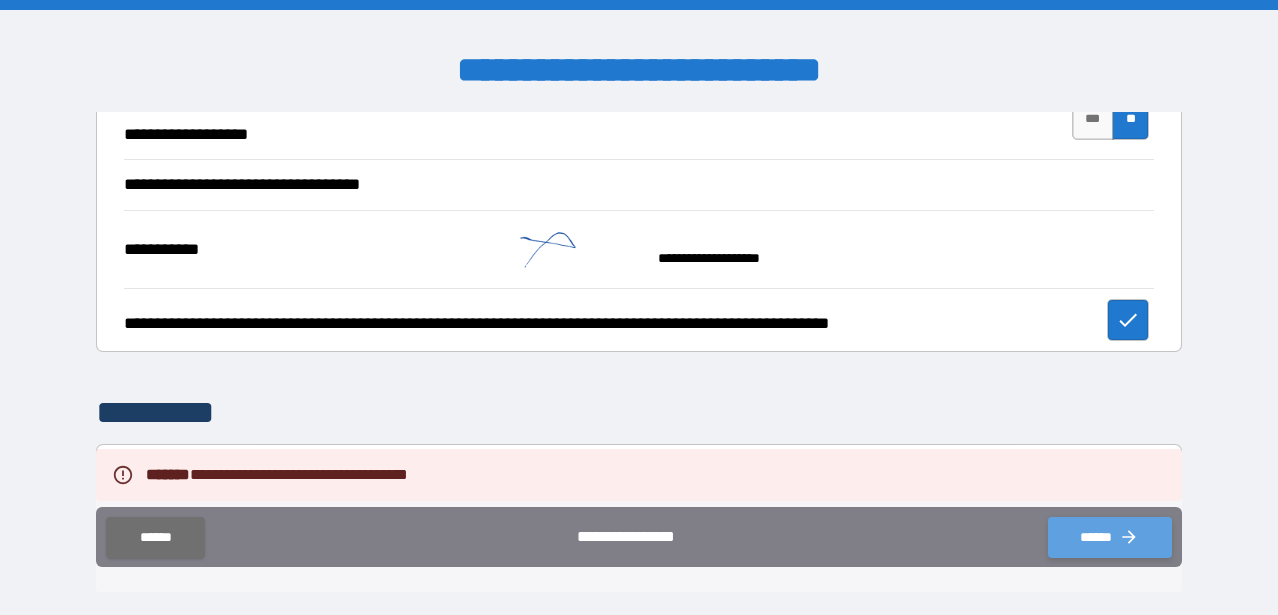 click on "******" at bounding box center [1110, 537] 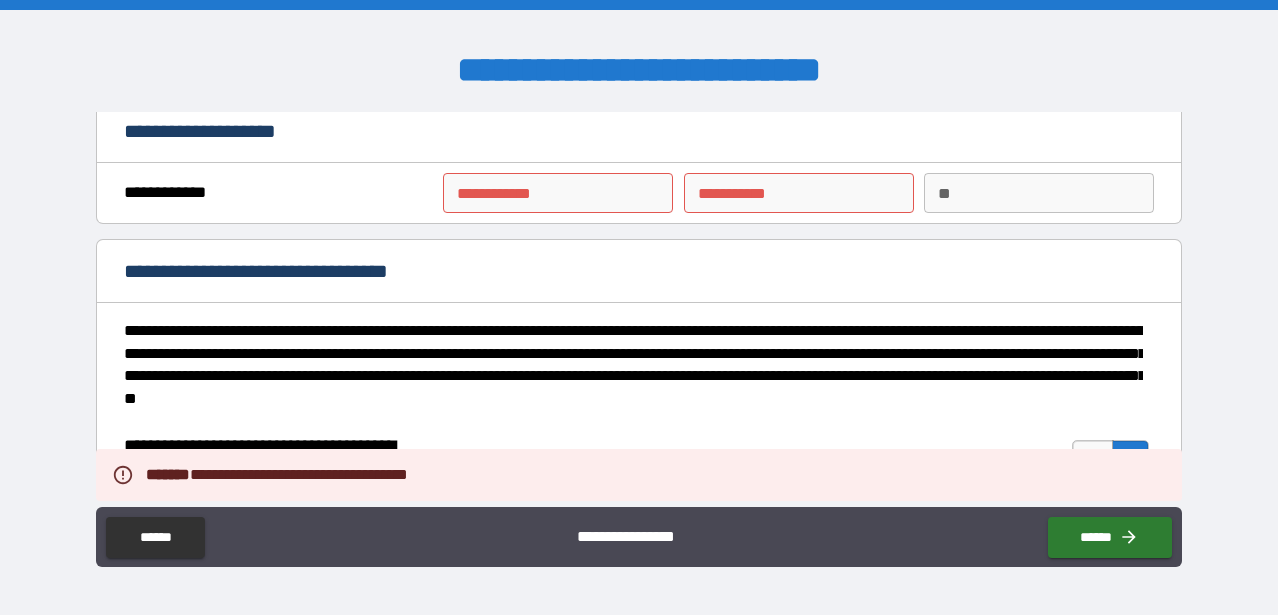 scroll, scrollTop: 0, scrollLeft: 0, axis: both 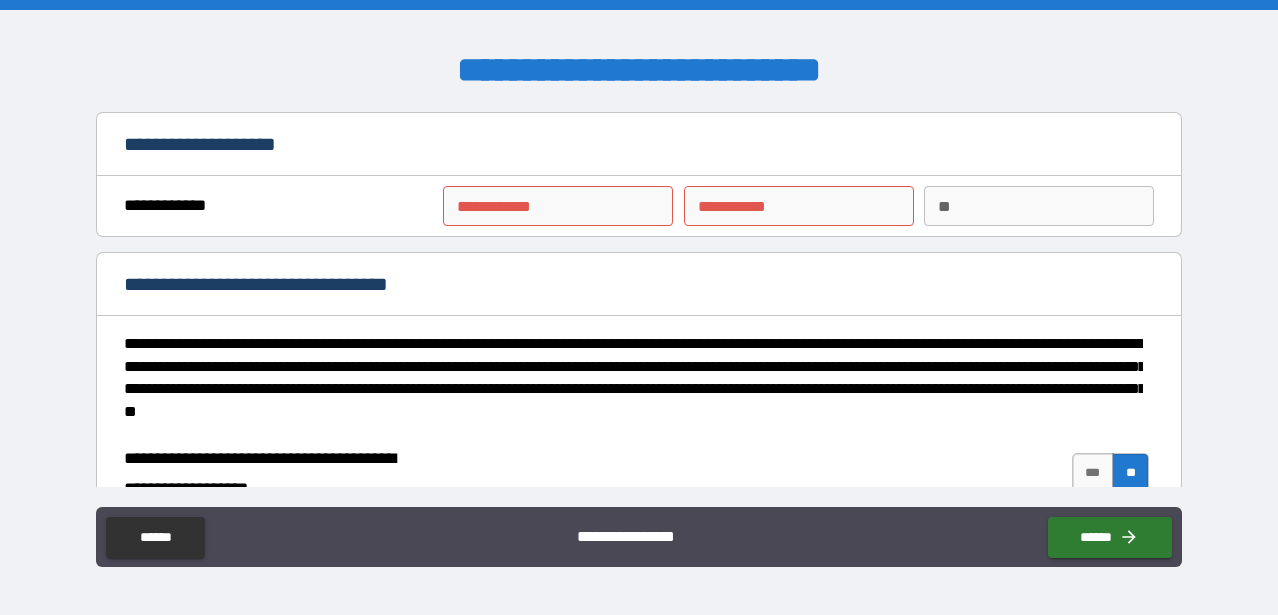 click on "**********" at bounding box center (558, 206) 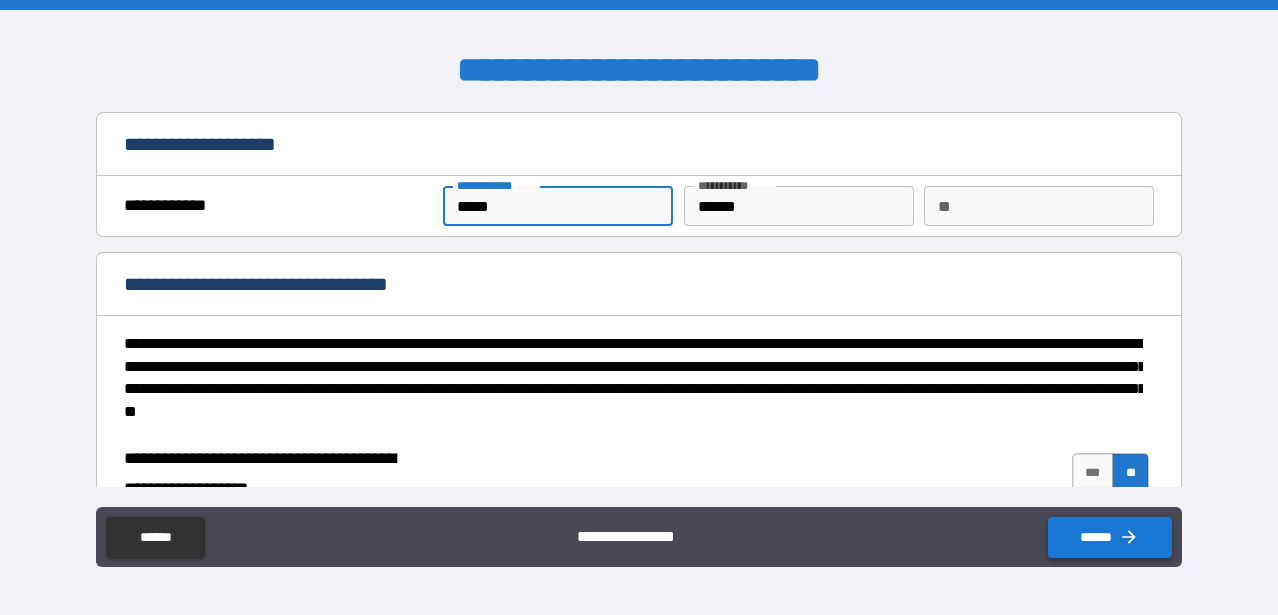 click on "******" at bounding box center (1110, 537) 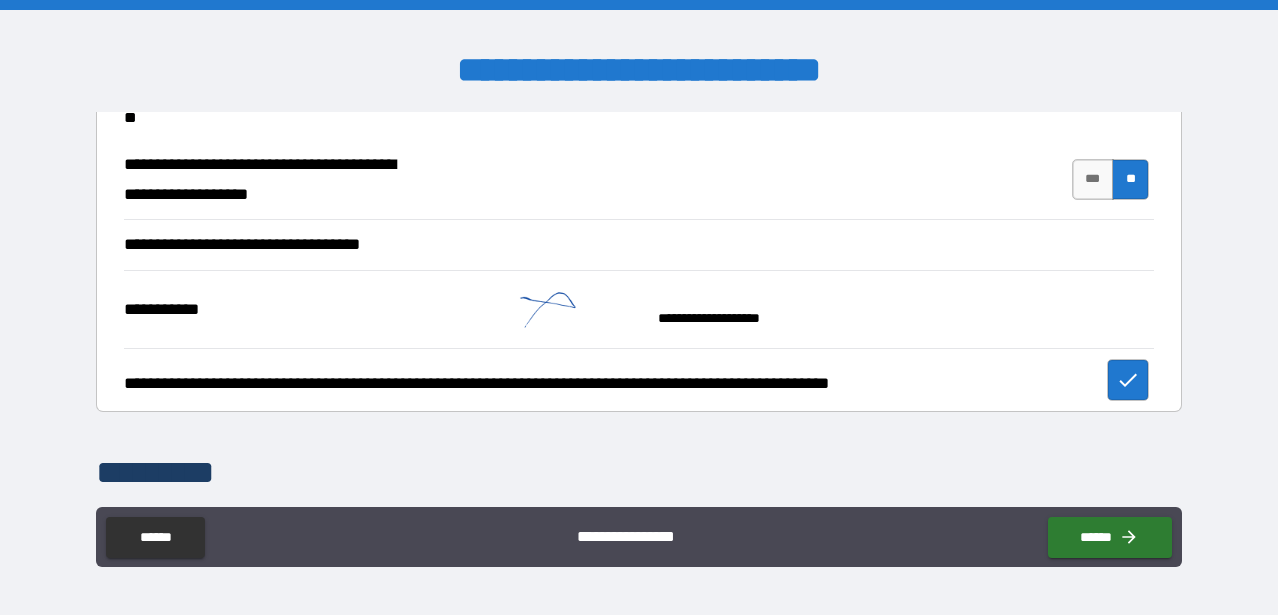 scroll, scrollTop: 395, scrollLeft: 0, axis: vertical 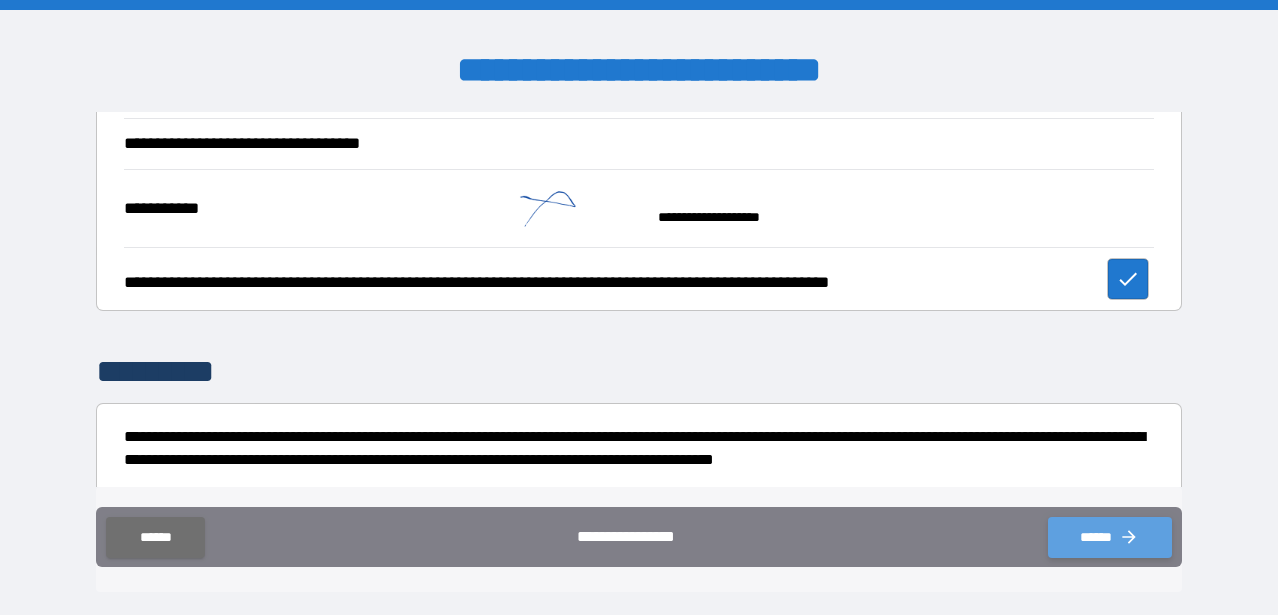 click on "******" at bounding box center [1110, 537] 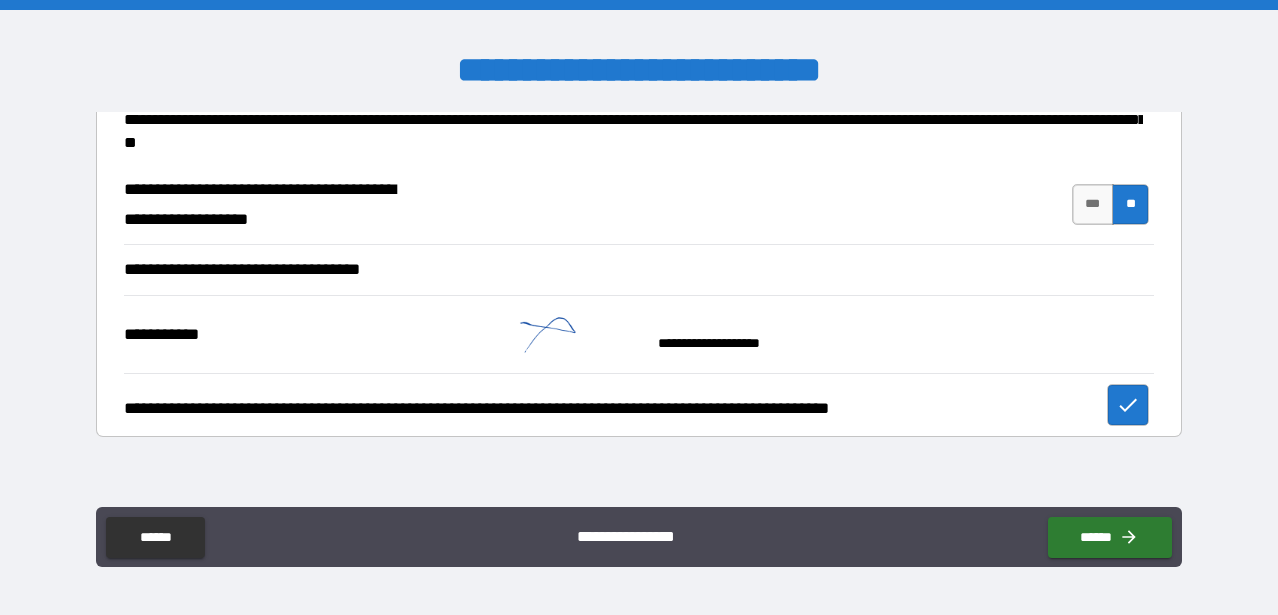 scroll, scrollTop: 266, scrollLeft: 0, axis: vertical 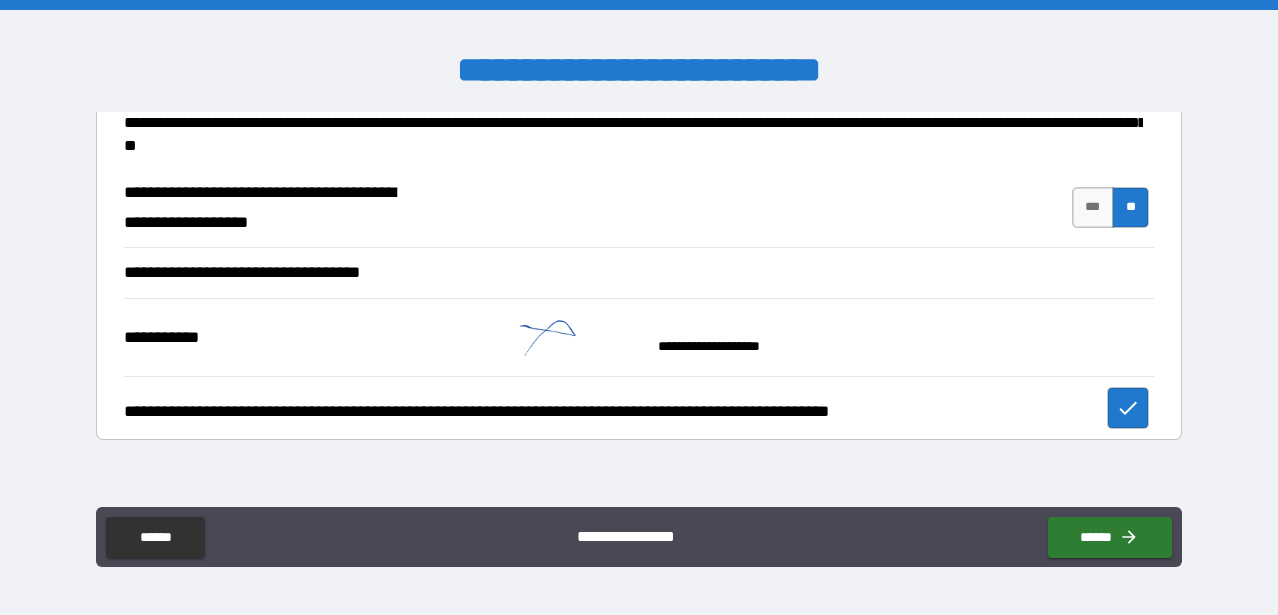 click on "**********" at bounding box center (639, 273) 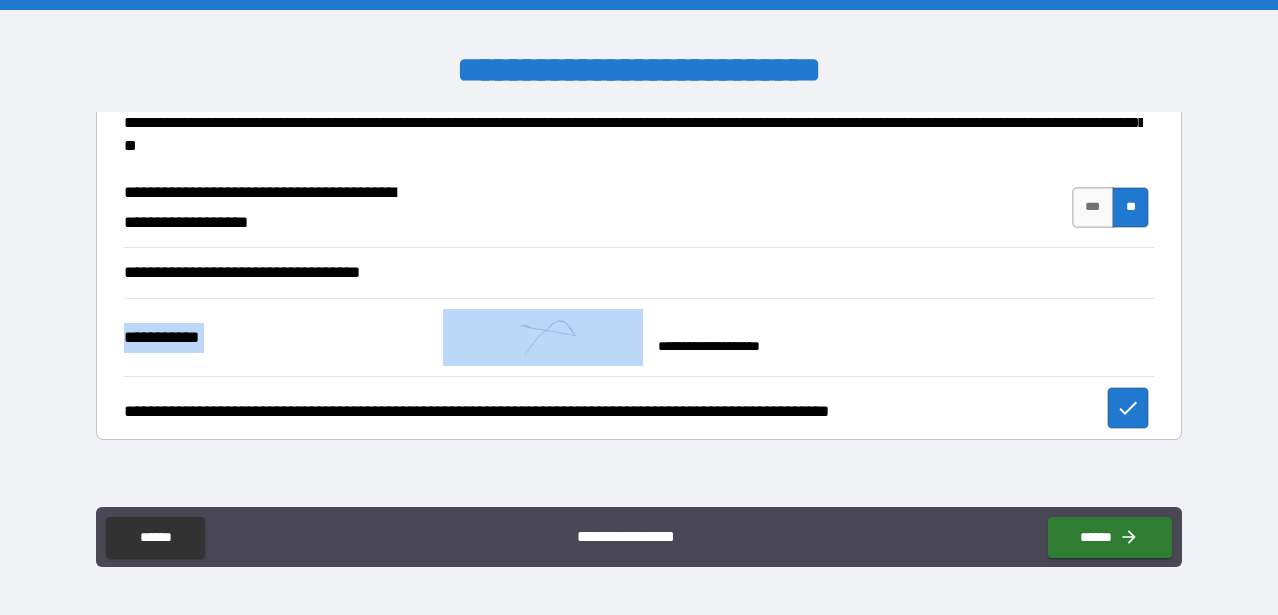 drag, startPoint x: 1108, startPoint y: 264, endPoint x: 1092, endPoint y: 264, distance: 16 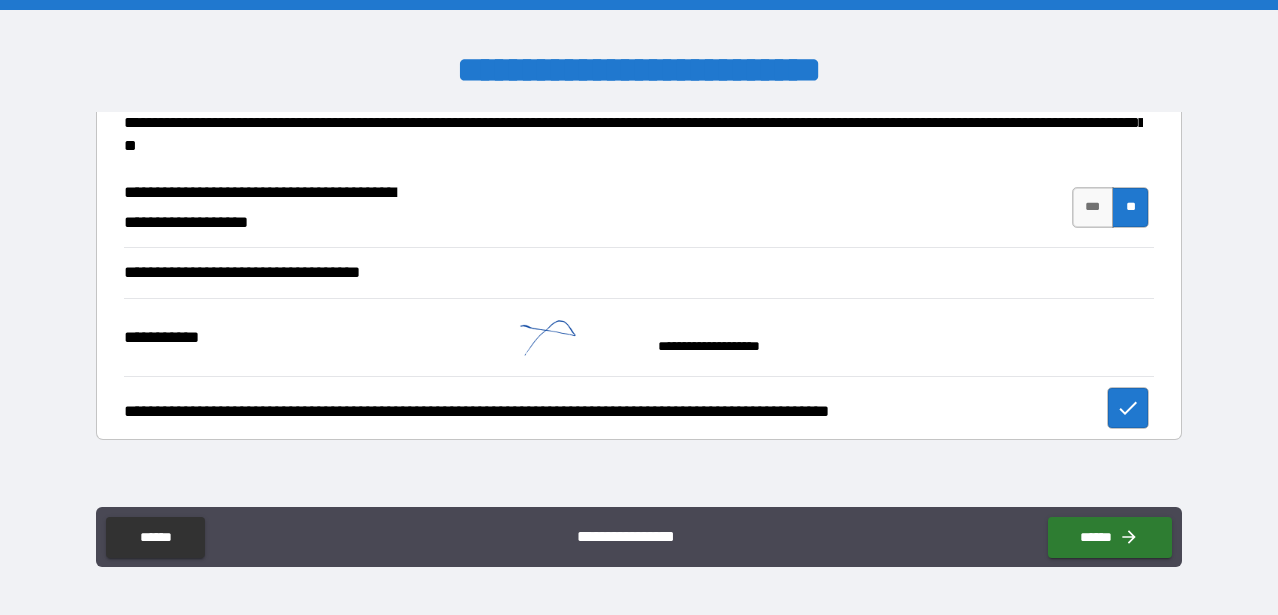 click on "**********" at bounding box center (639, 272) 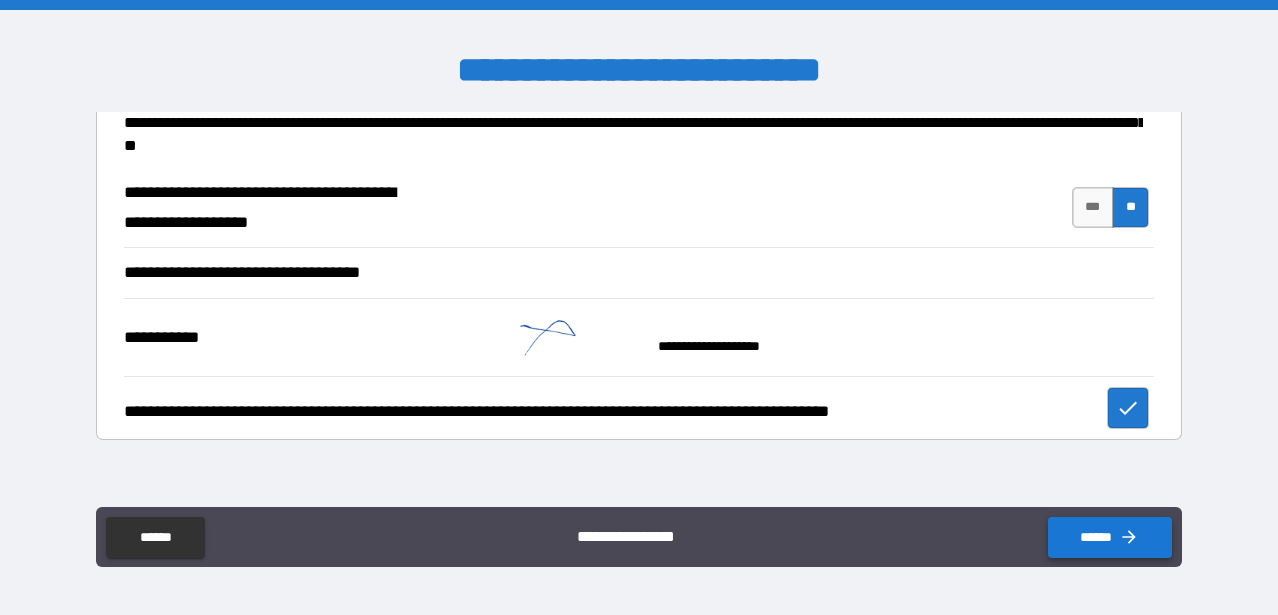 click on "******" at bounding box center (1110, 537) 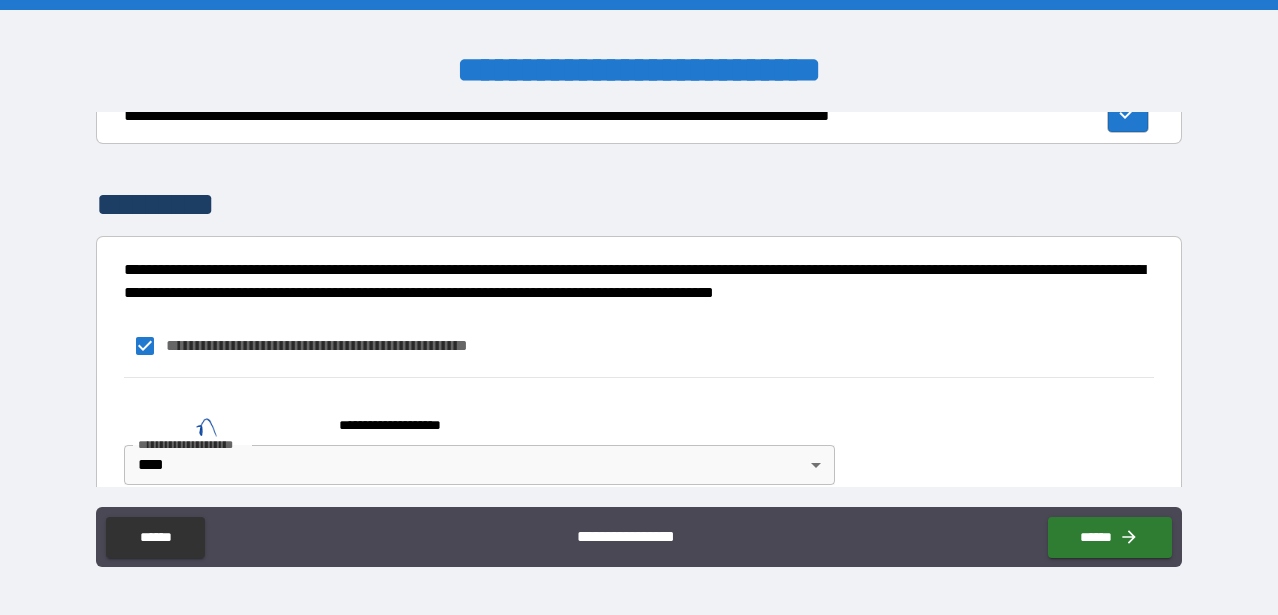 scroll, scrollTop: 591, scrollLeft: 0, axis: vertical 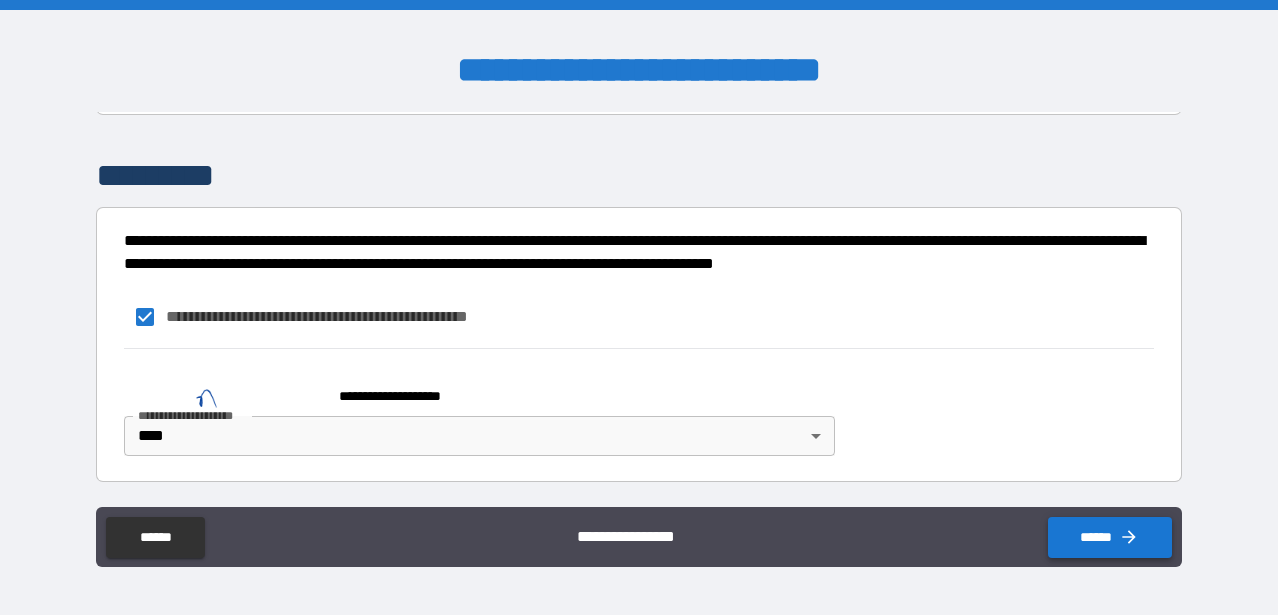click on "******" at bounding box center [1110, 537] 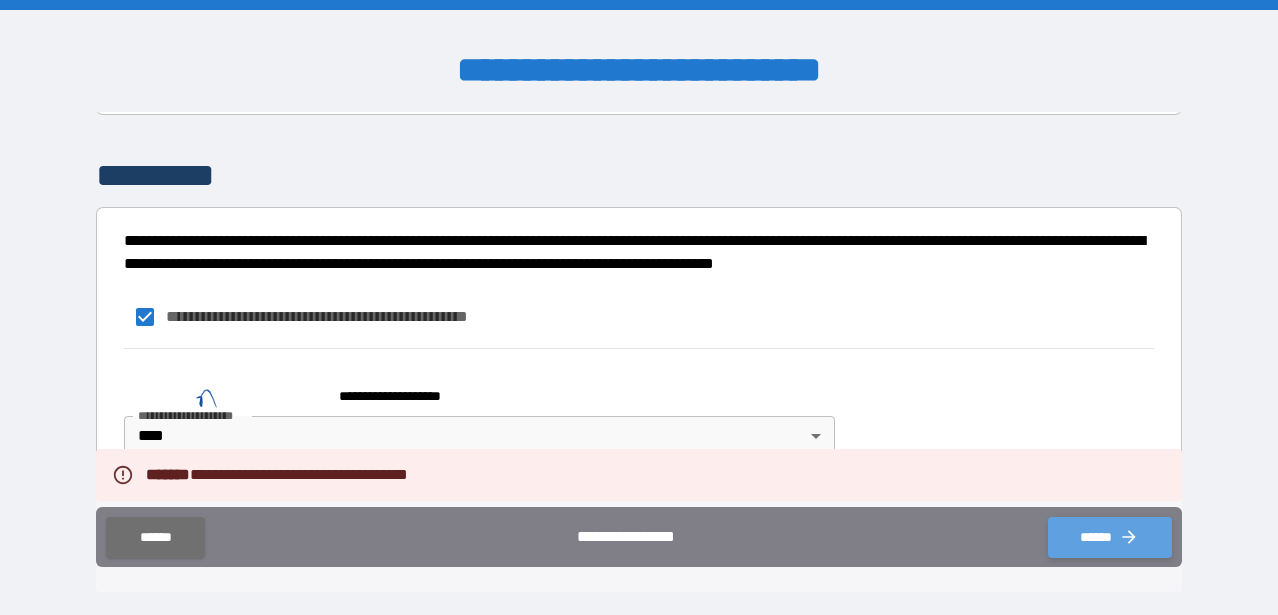 click on "******" at bounding box center (1110, 537) 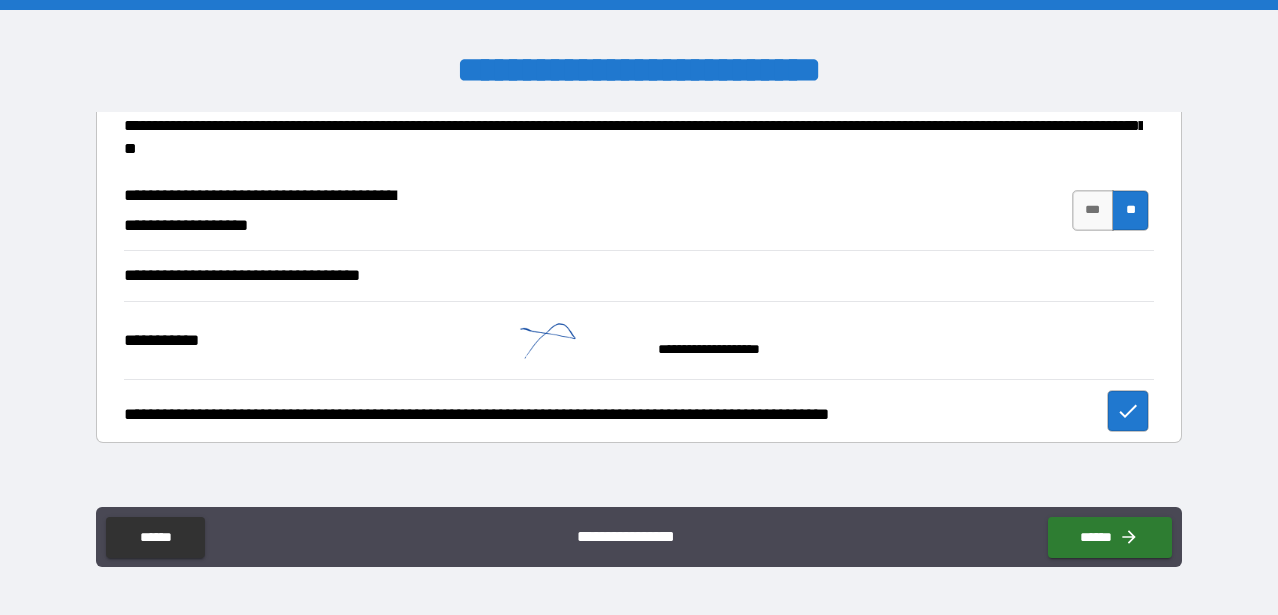 scroll, scrollTop: 284, scrollLeft: 0, axis: vertical 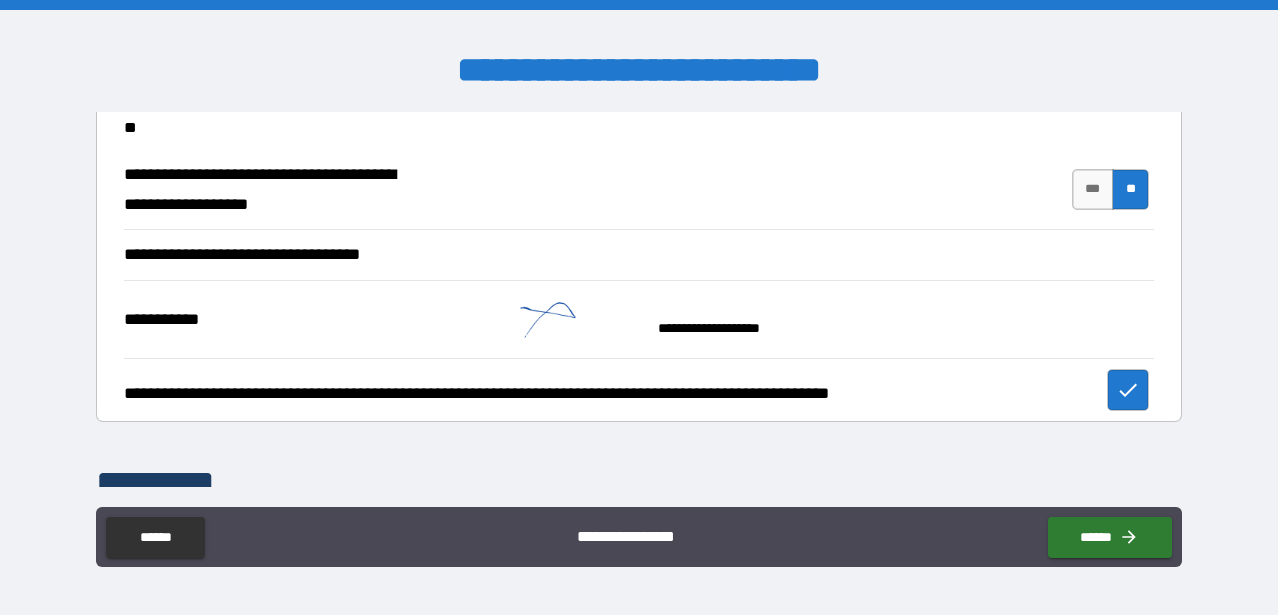 click on "**********" at bounding box center [277, 255] 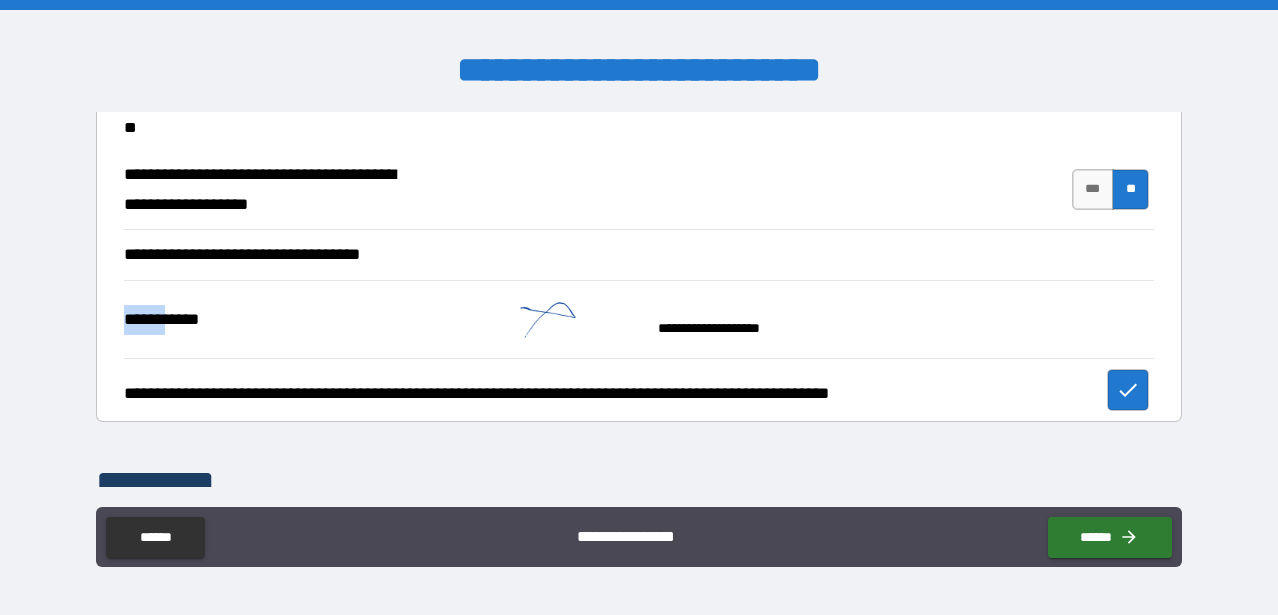 drag, startPoint x: 846, startPoint y: 261, endPoint x: 893, endPoint y: 261, distance: 47 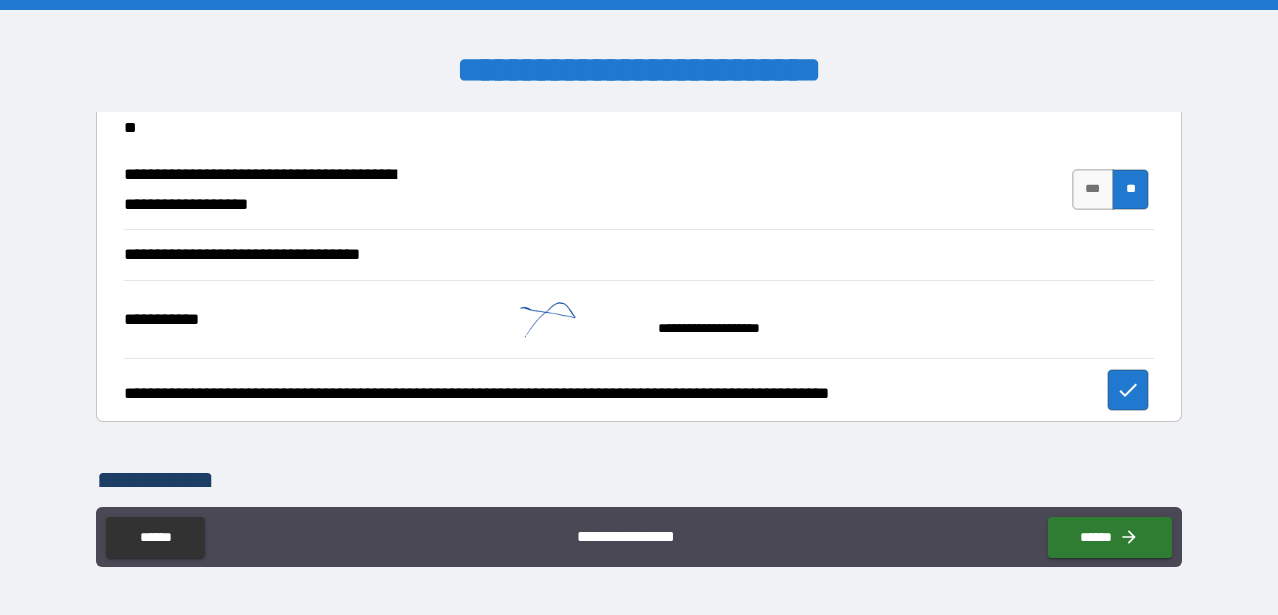 click on "**********" at bounding box center (639, 255) 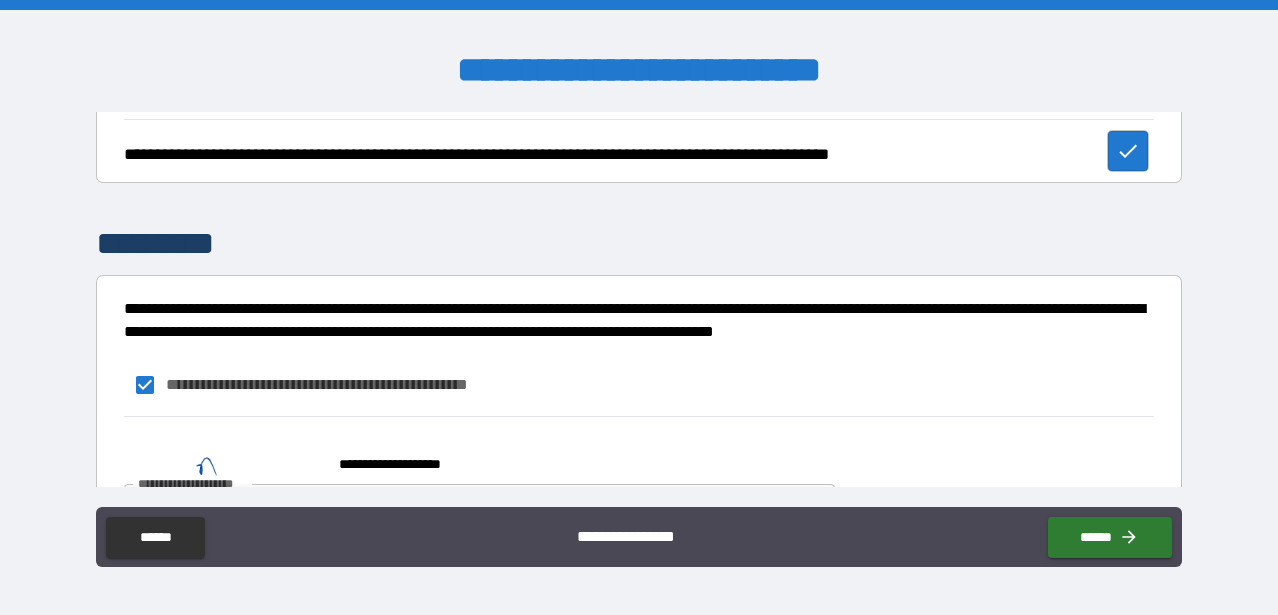 scroll, scrollTop: 591, scrollLeft: 0, axis: vertical 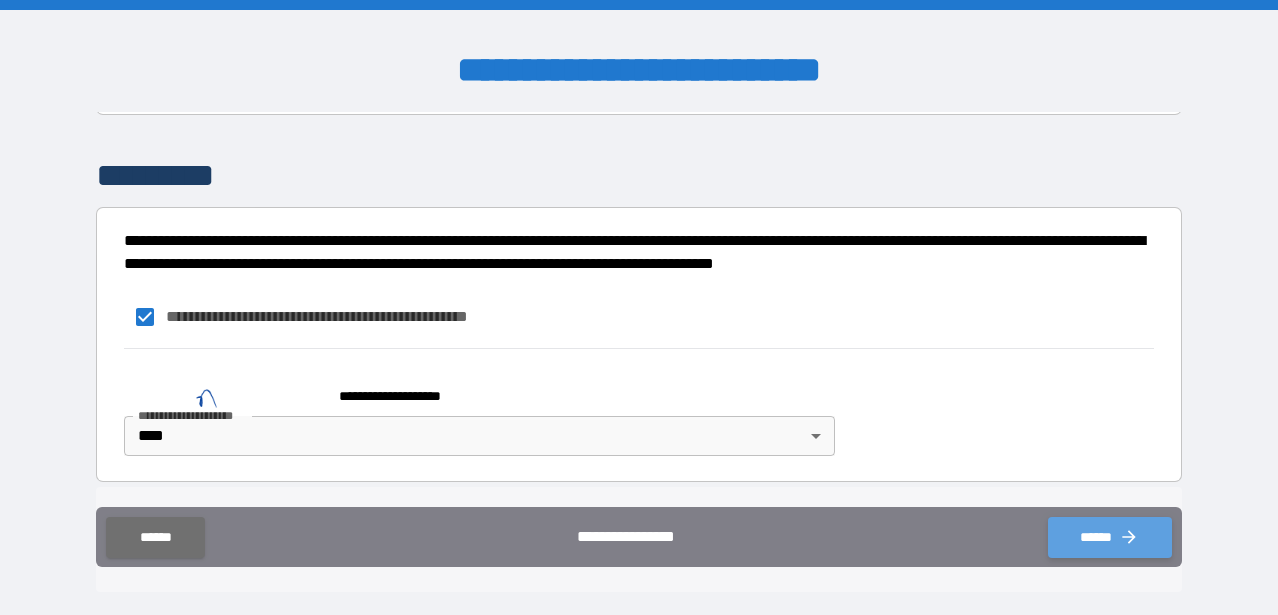 click on "******" at bounding box center [1110, 537] 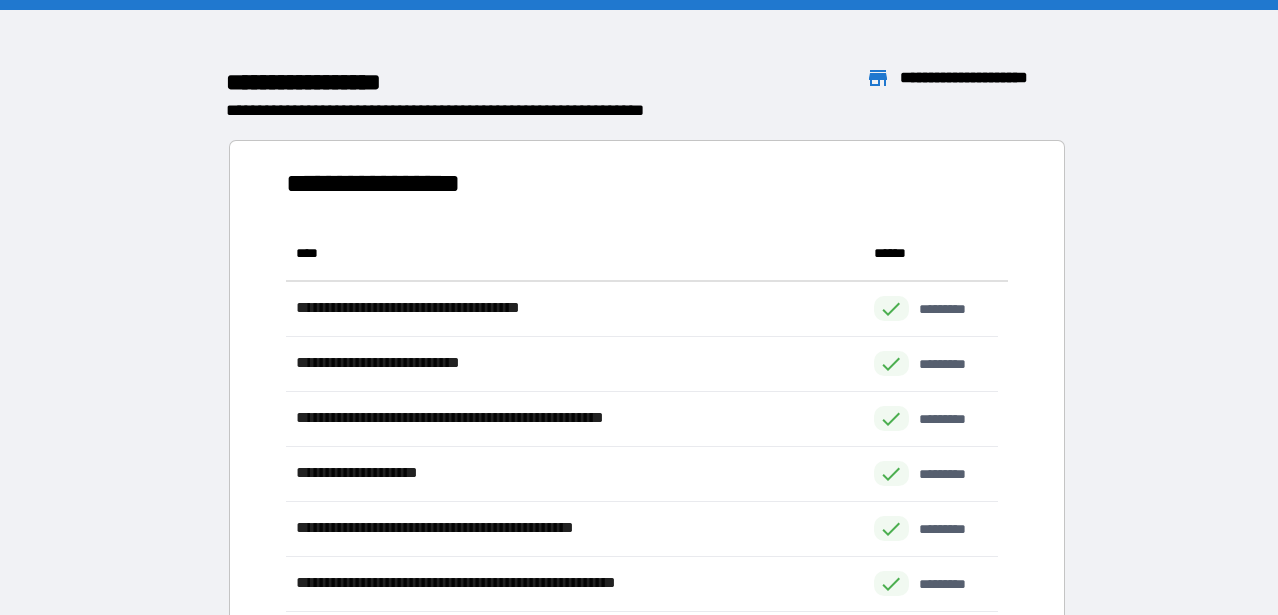 scroll, scrollTop: 16, scrollLeft: 16, axis: both 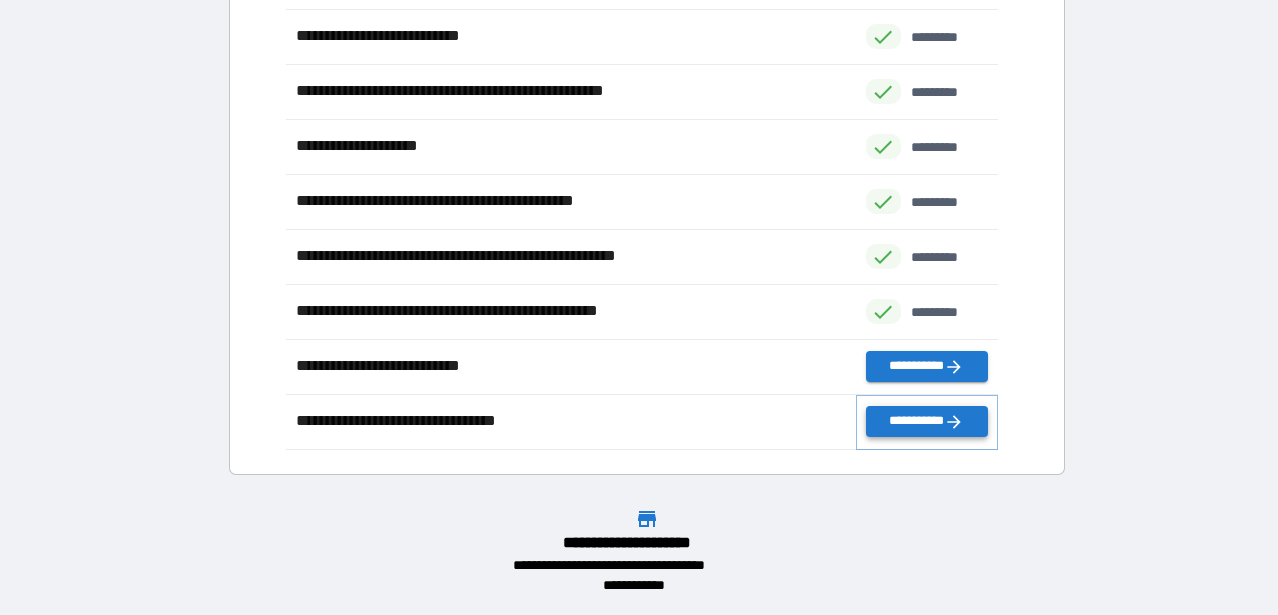 click on "**********" at bounding box center [927, 421] 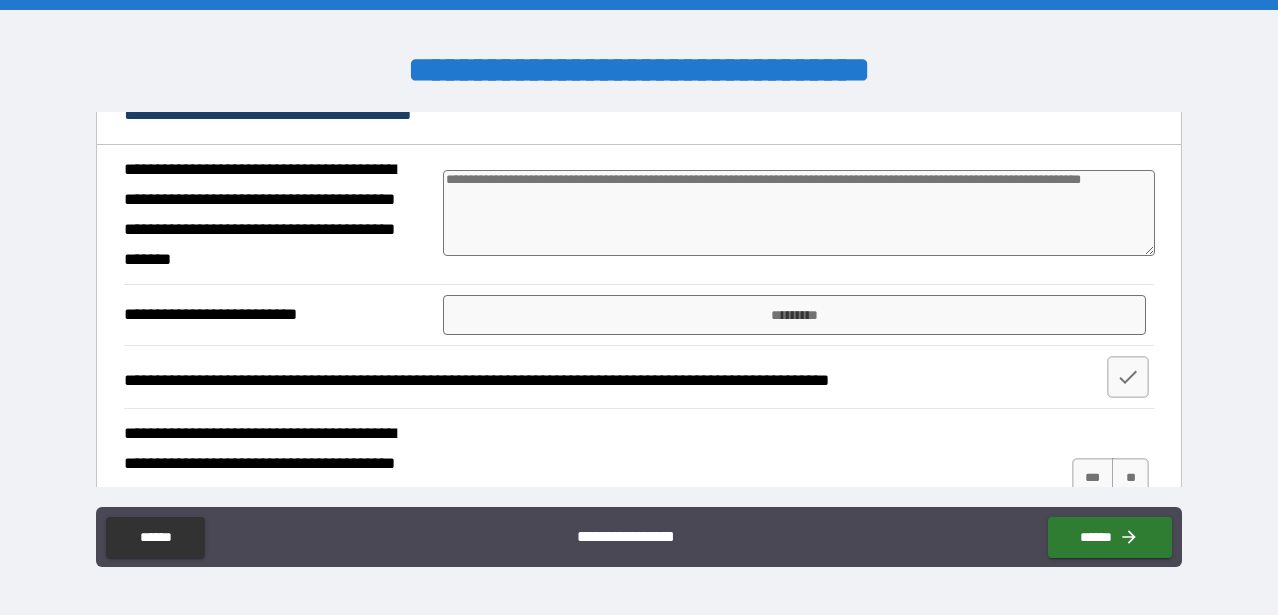 scroll, scrollTop: 2613, scrollLeft: 0, axis: vertical 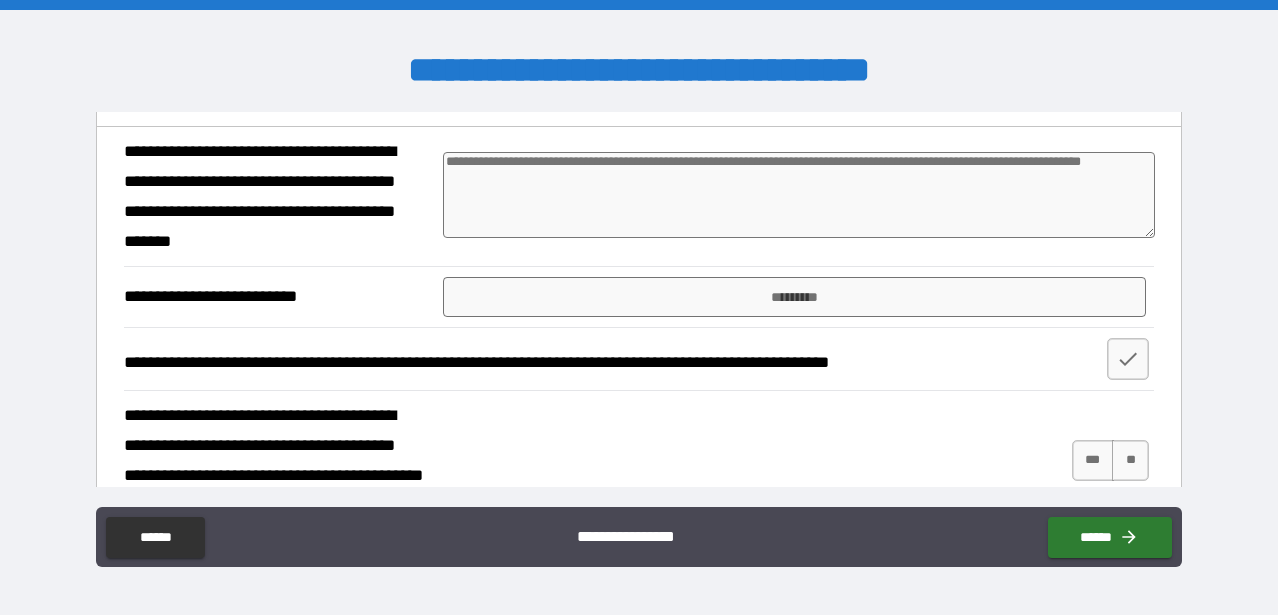 click at bounding box center [799, 195] 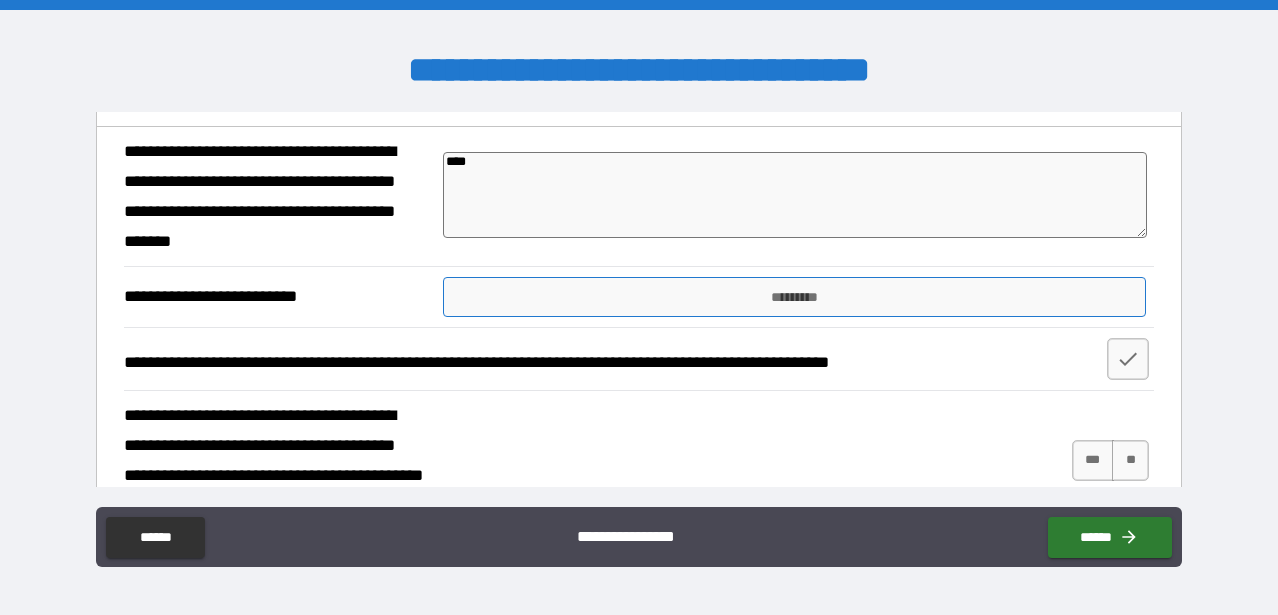 click on "*********" at bounding box center [794, 297] 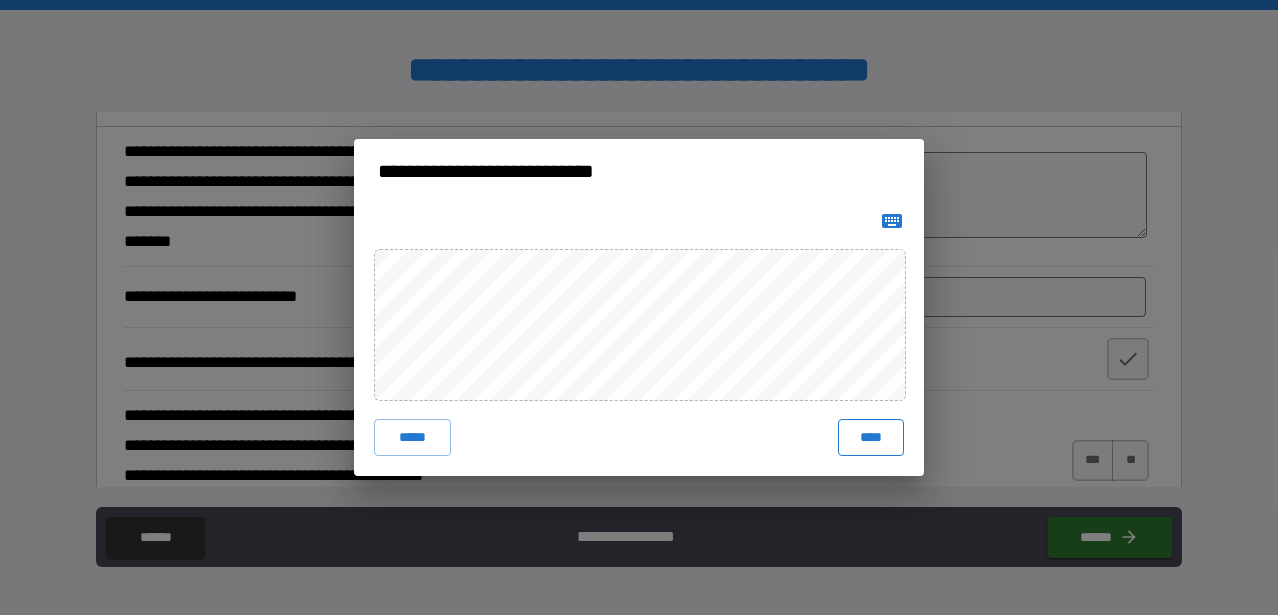 click on "****" at bounding box center (871, 437) 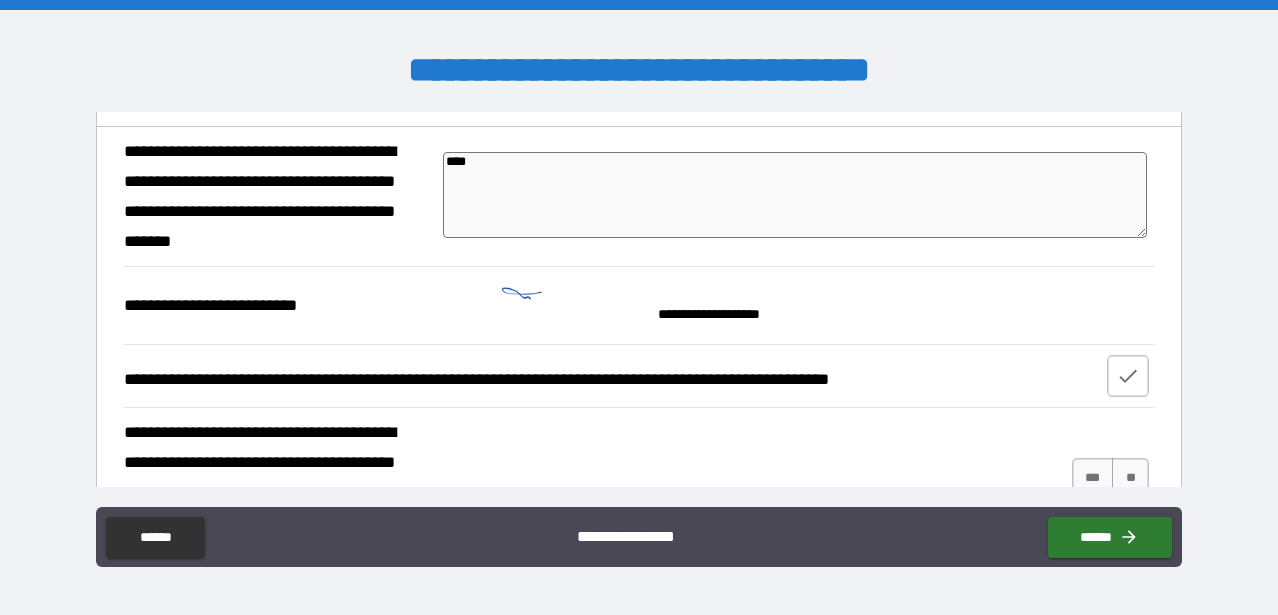 click 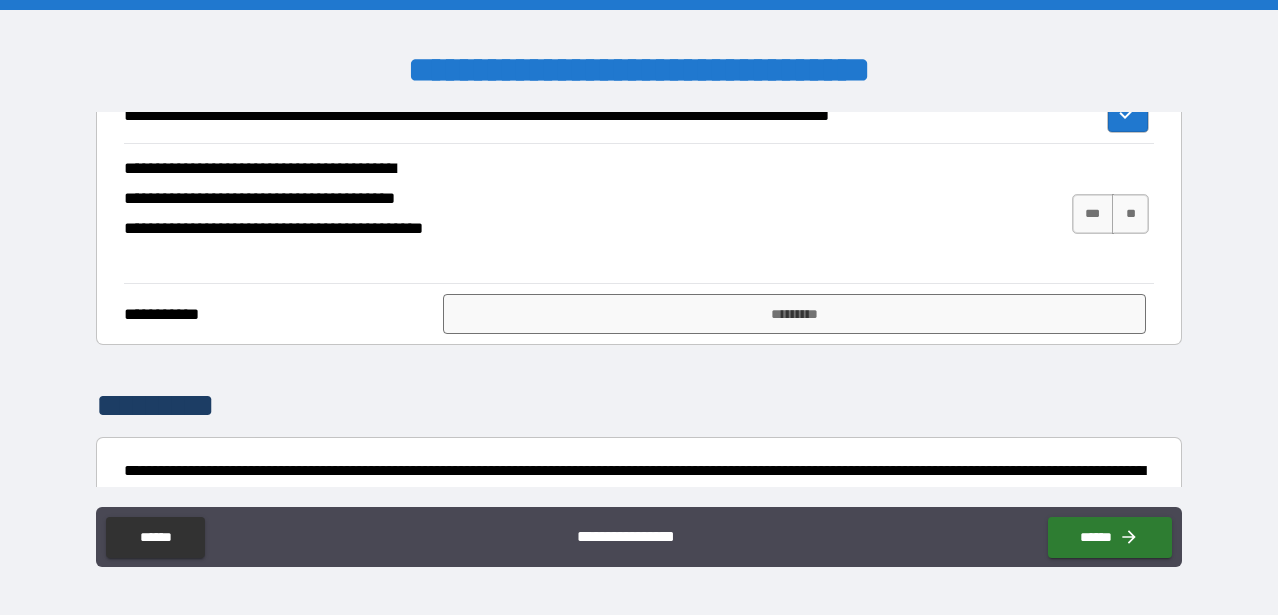 scroll, scrollTop: 2896, scrollLeft: 0, axis: vertical 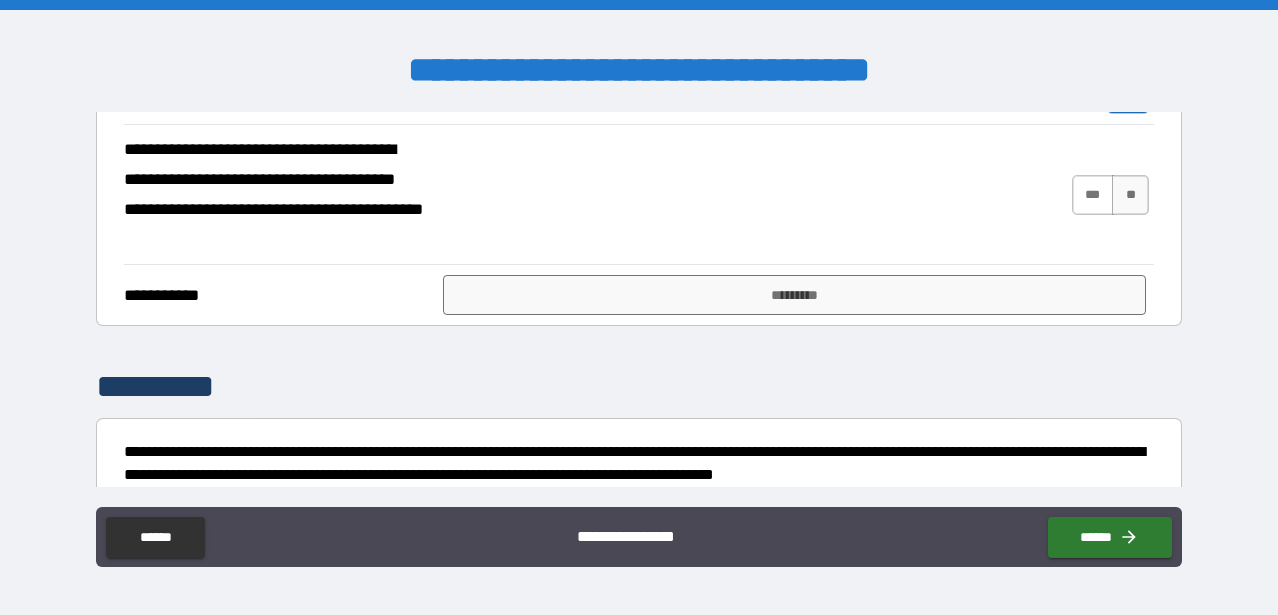 click on "***" at bounding box center [1093, 195] 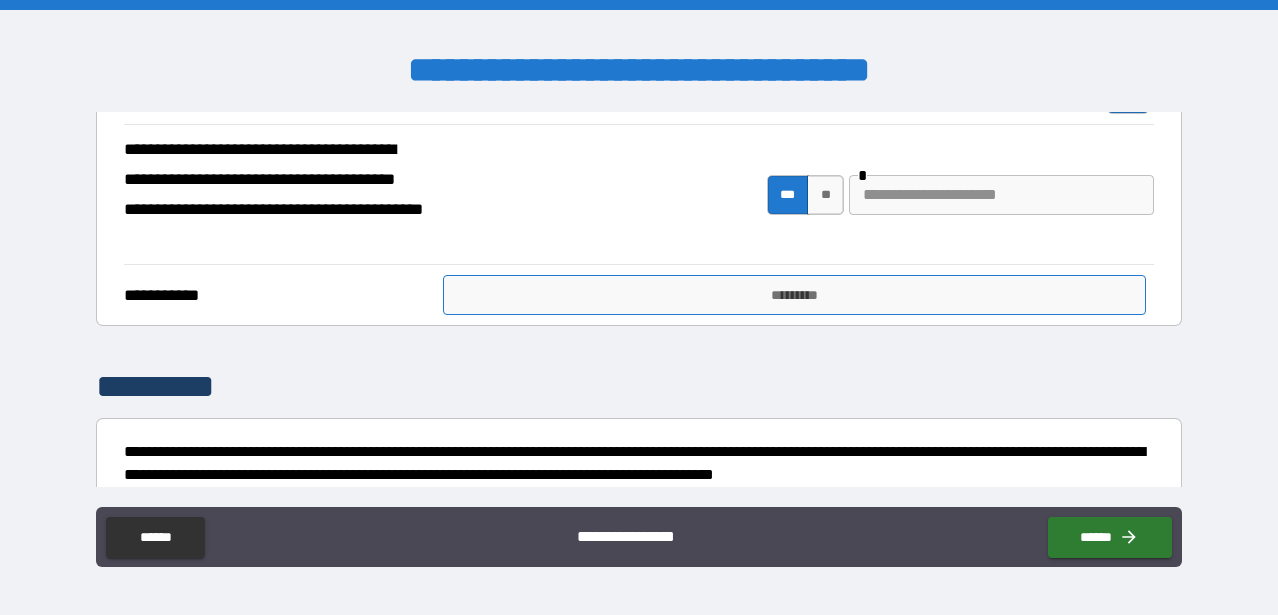click on "*********" at bounding box center (794, 295) 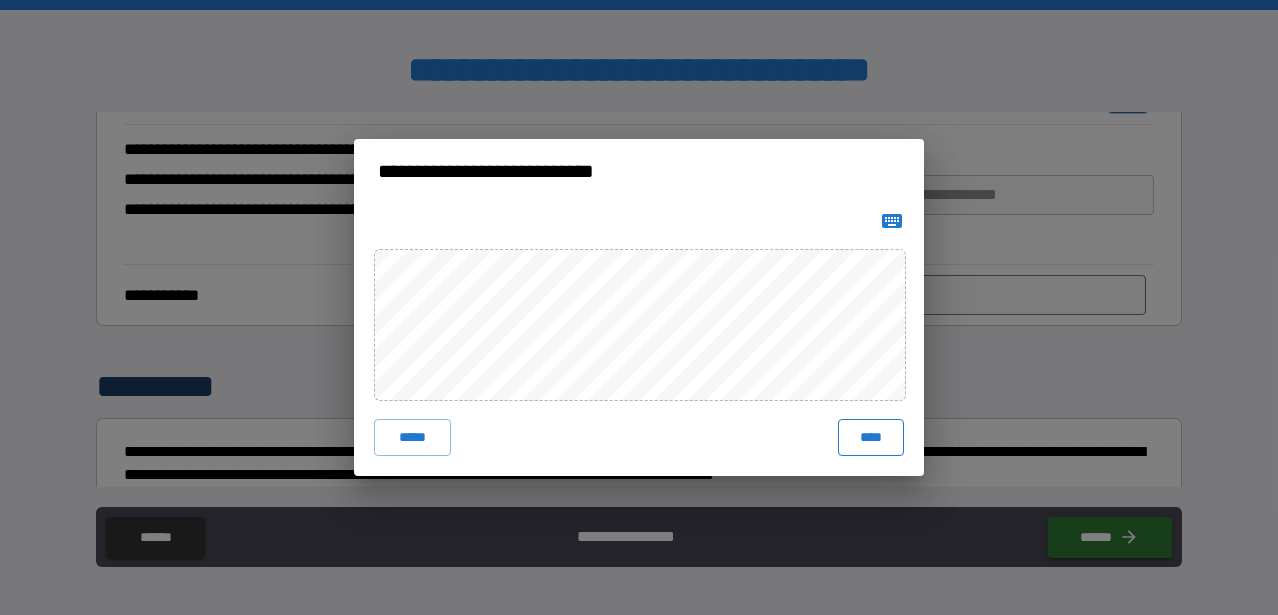 drag, startPoint x: 860, startPoint y: 430, endPoint x: 847, endPoint y: 437, distance: 14.764823 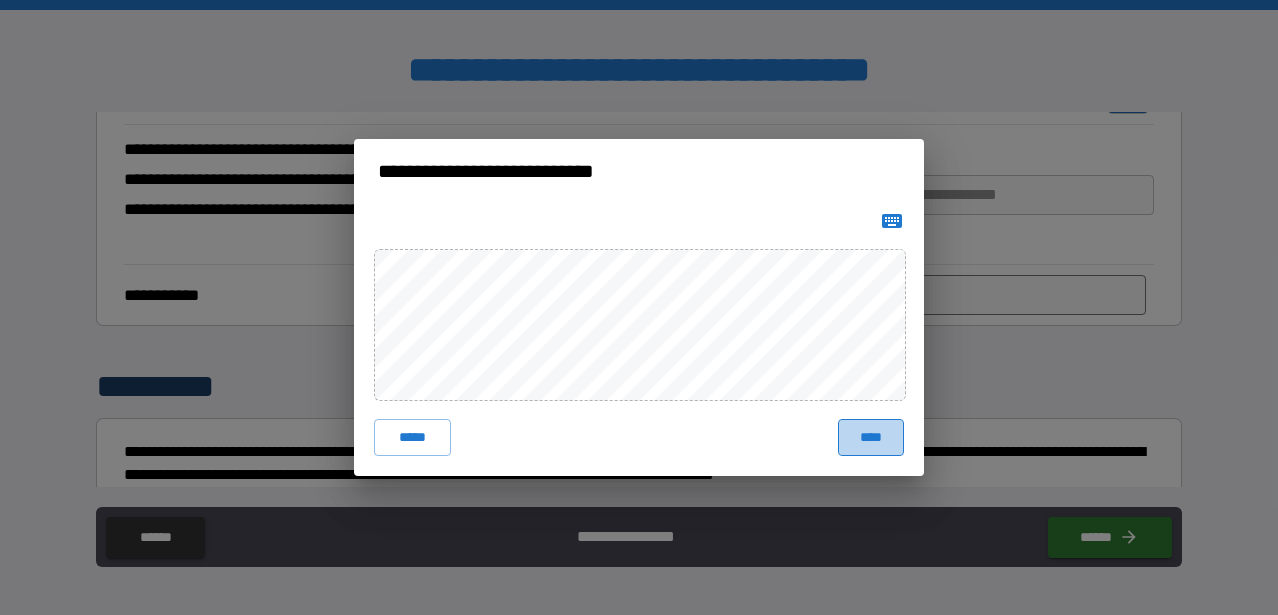 click on "****" at bounding box center (871, 437) 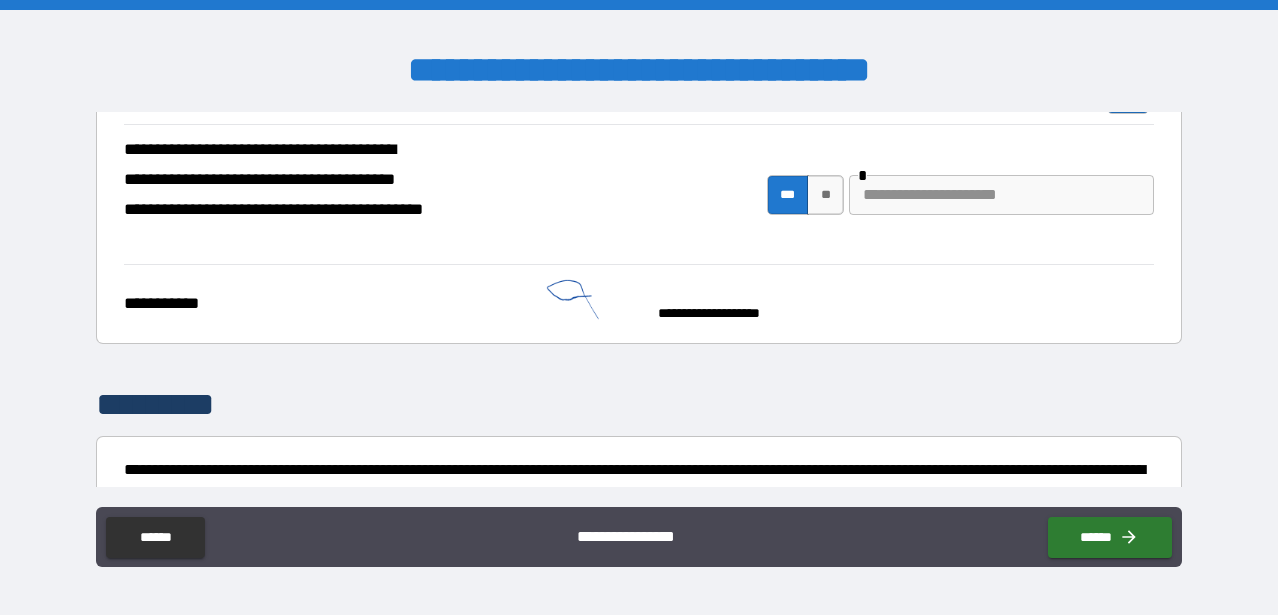 scroll, scrollTop: 3107, scrollLeft: 0, axis: vertical 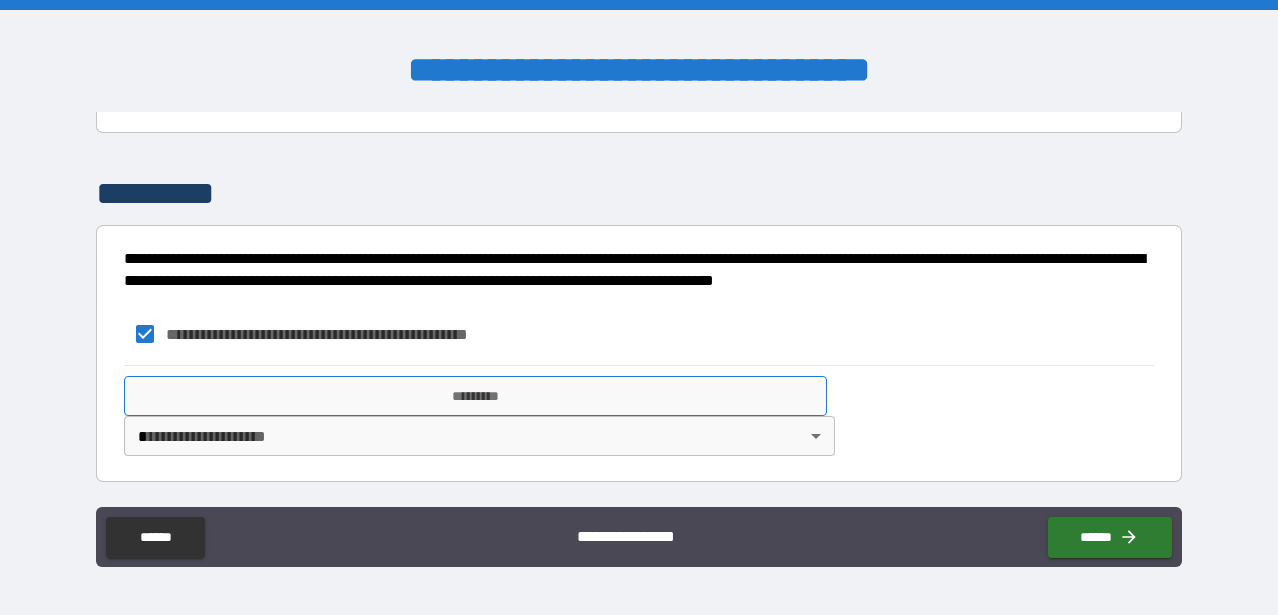 click on "*********" at bounding box center (475, 396) 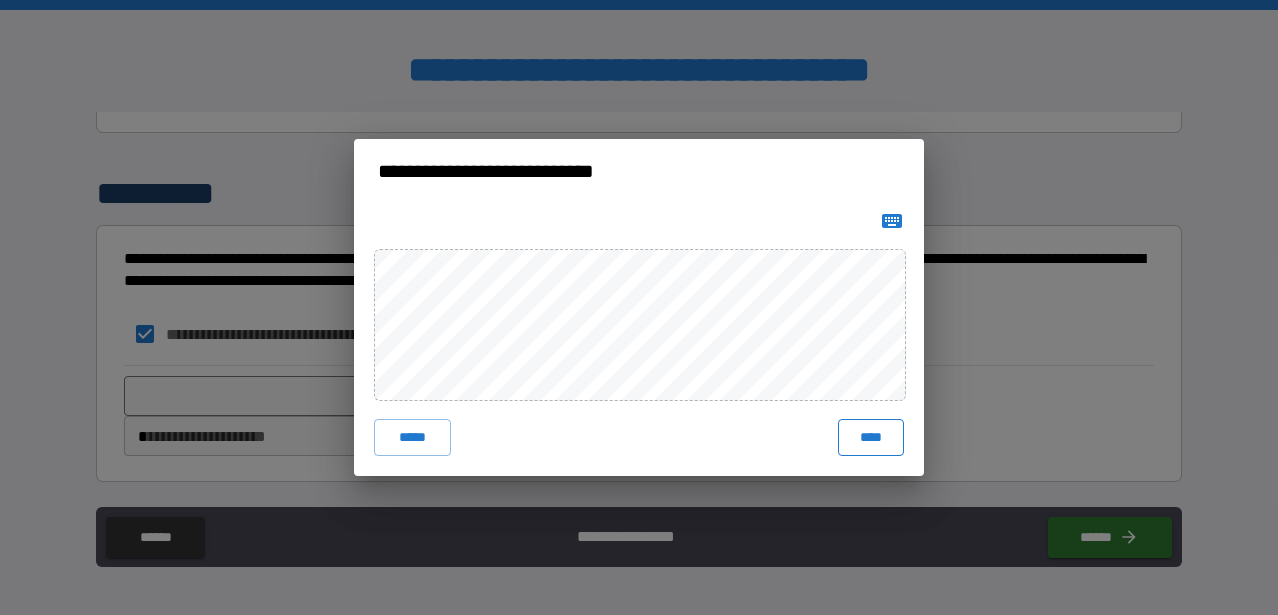 click on "****" at bounding box center [871, 437] 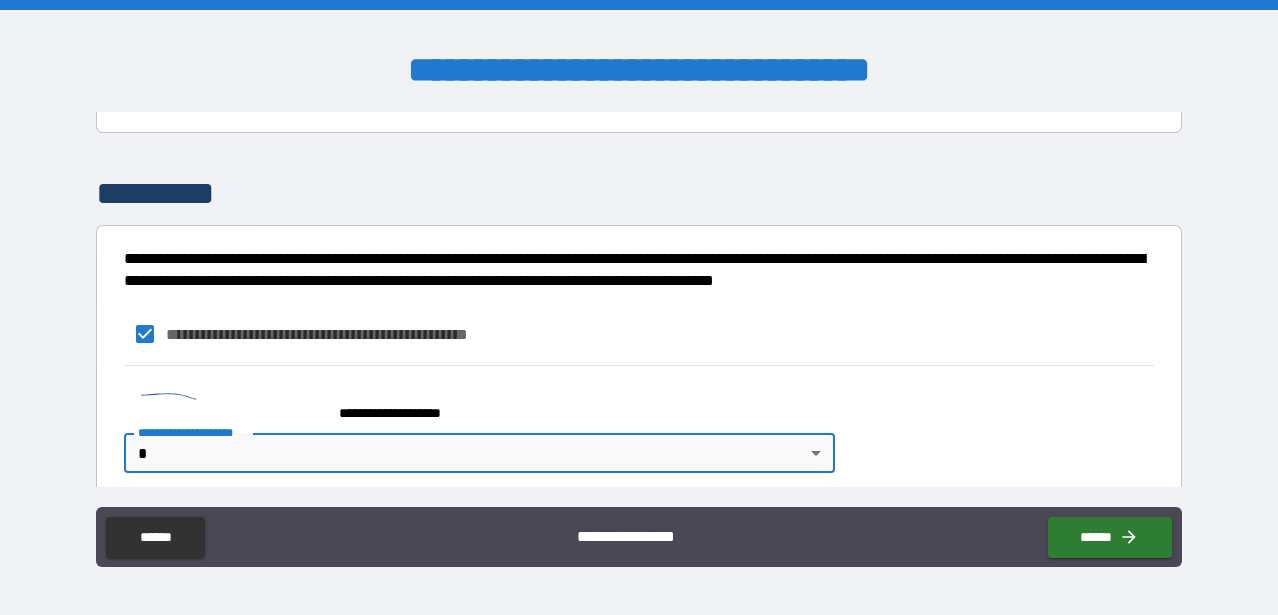 click at bounding box center (224, 404) 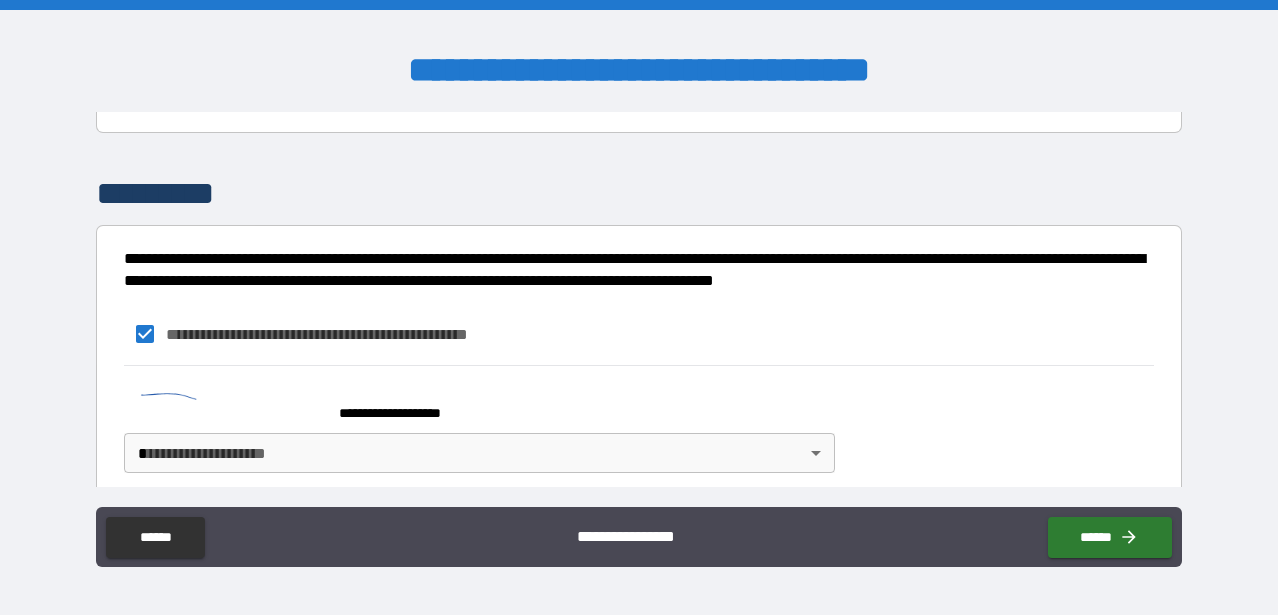 click on "**********" at bounding box center [639, 307] 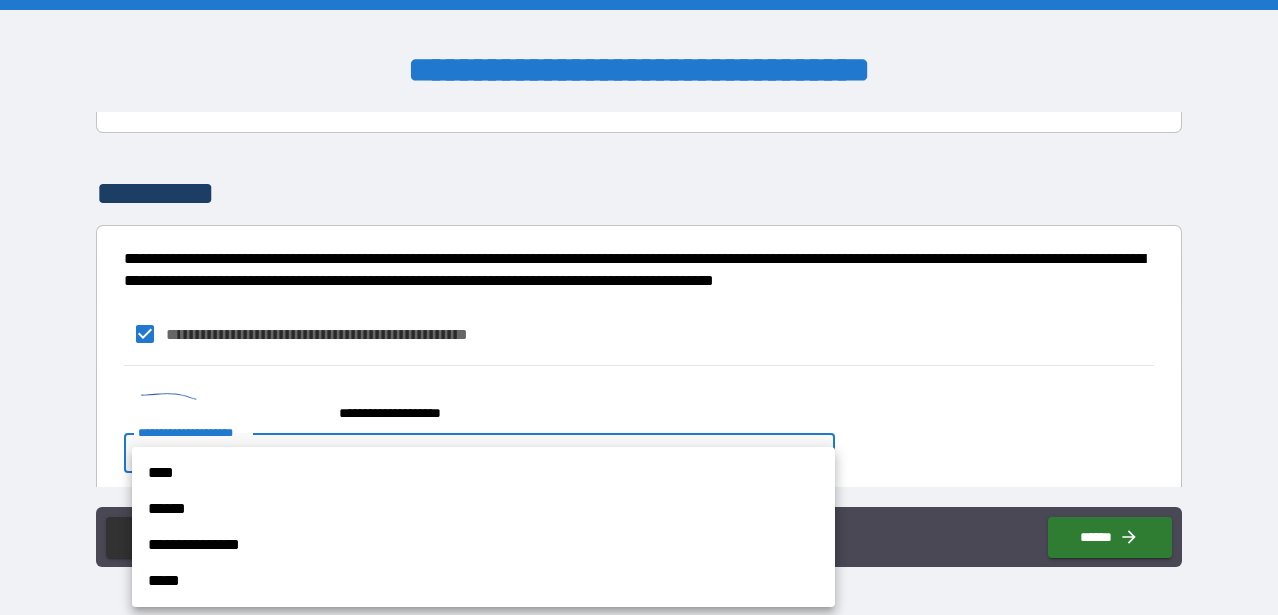 click on "****" at bounding box center [483, 473] 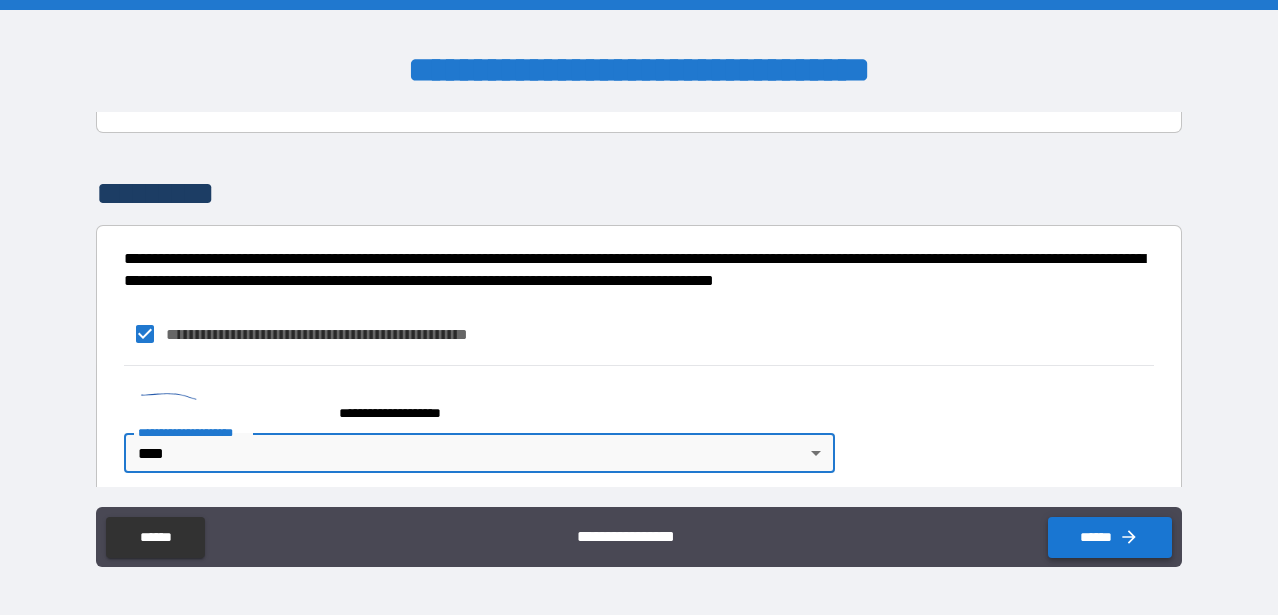 click on "******" at bounding box center (1110, 537) 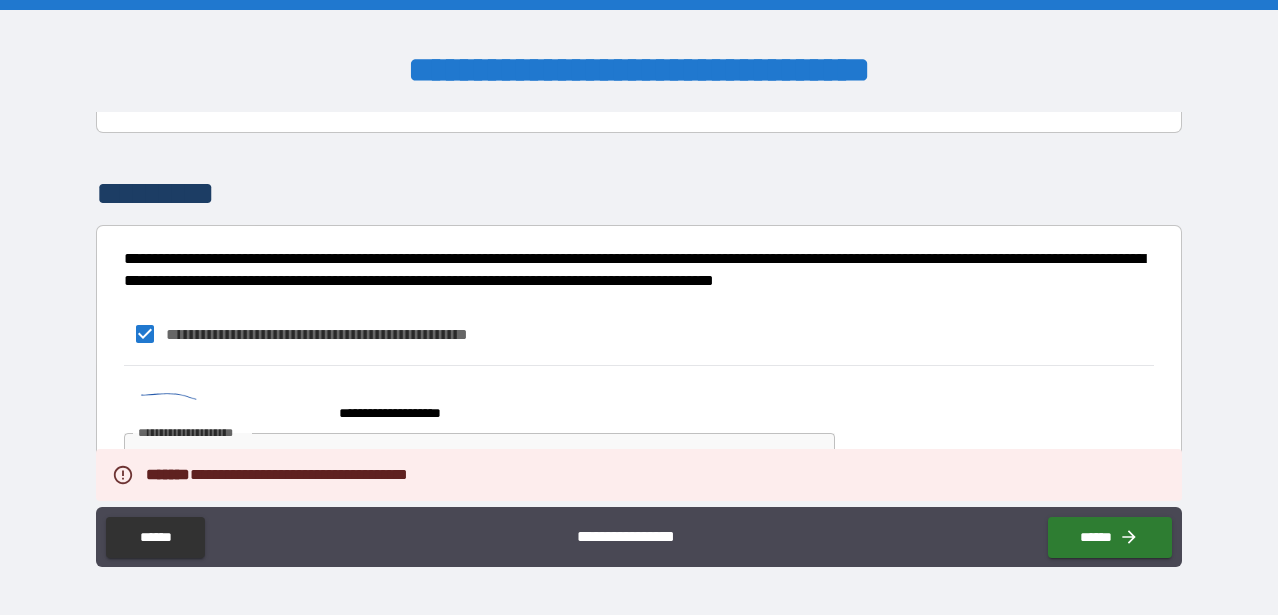 scroll, scrollTop: 2778, scrollLeft: 0, axis: vertical 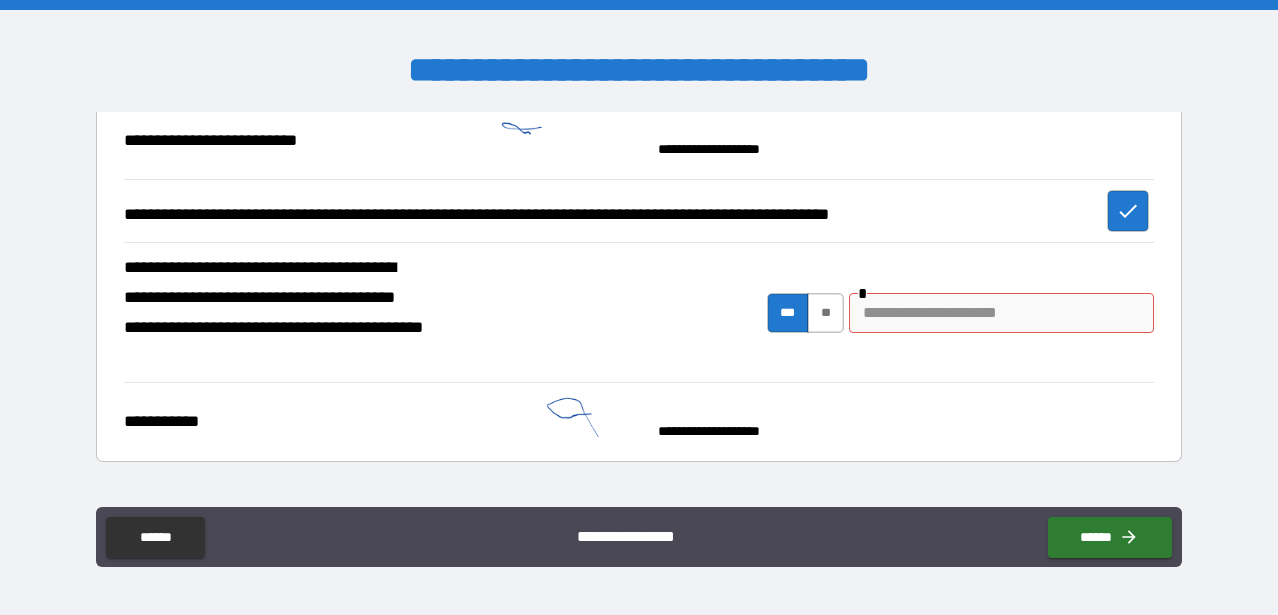 click on "**" at bounding box center [825, 313] 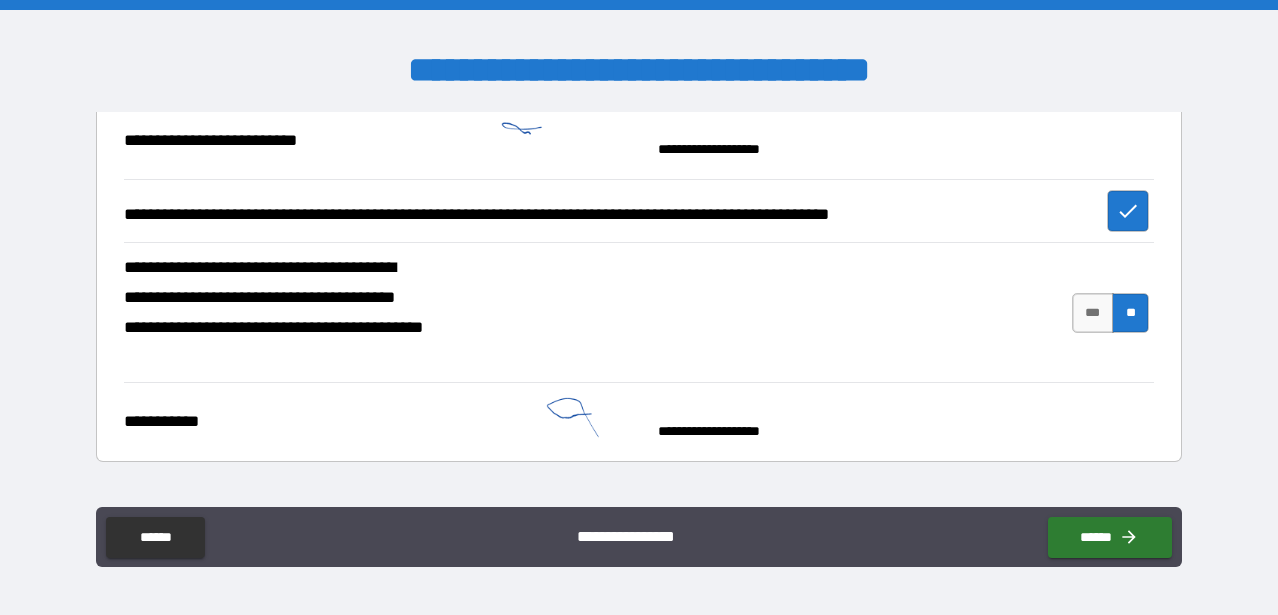 click on "******" at bounding box center (1106, 533) 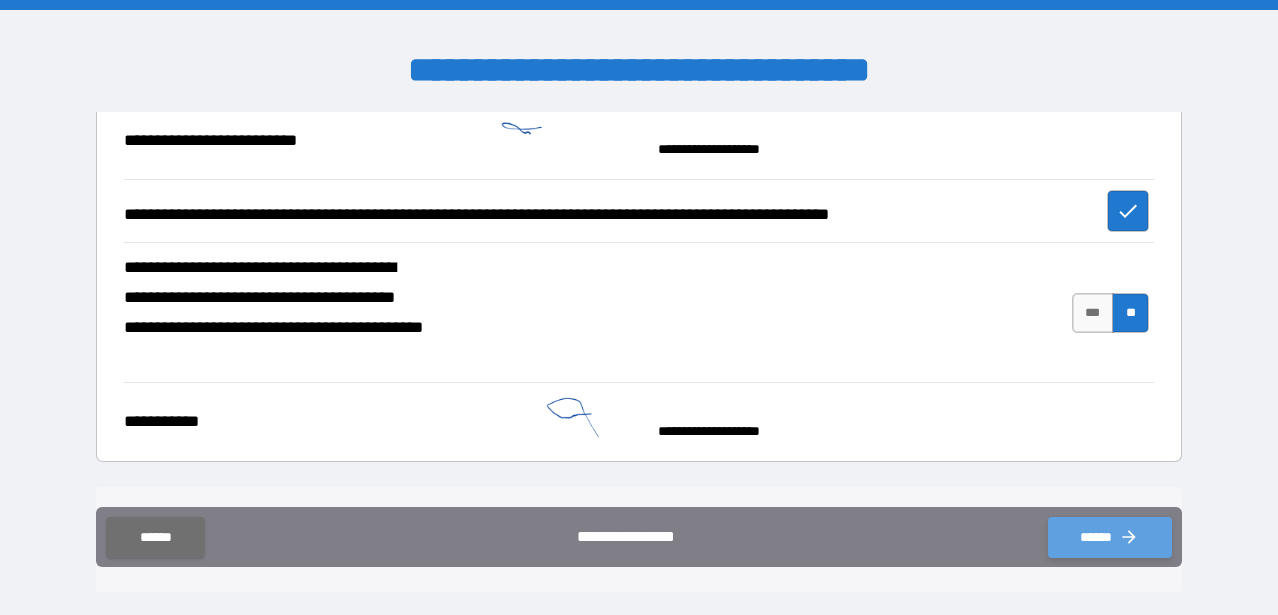 click on "******" at bounding box center [1110, 537] 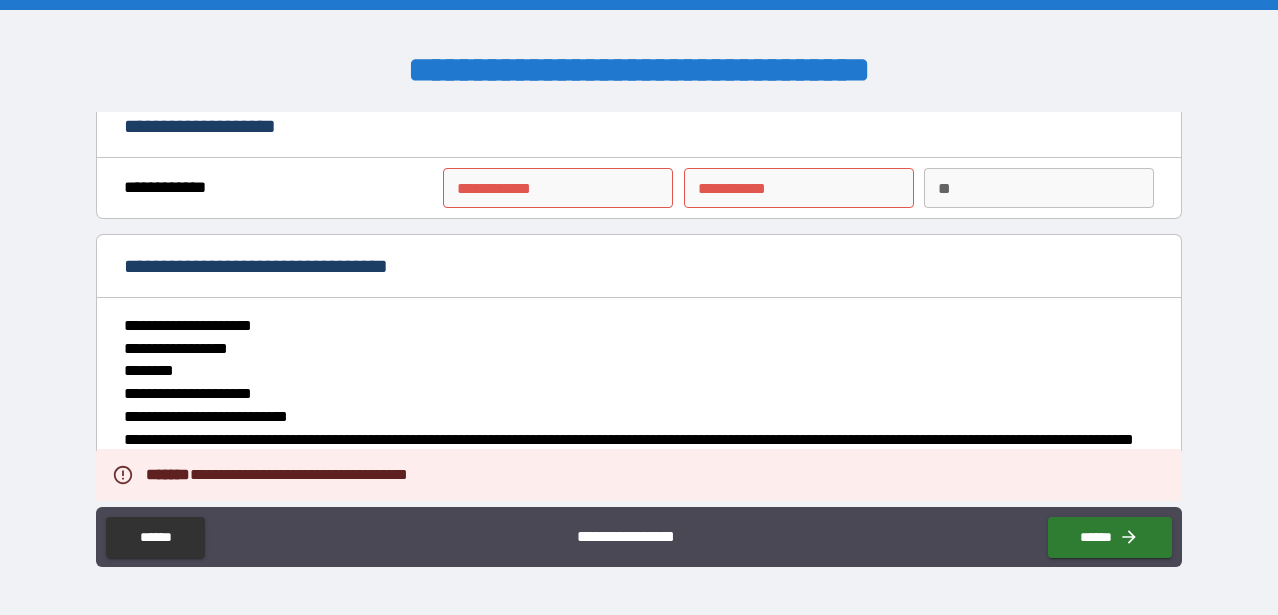 scroll, scrollTop: 0, scrollLeft: 0, axis: both 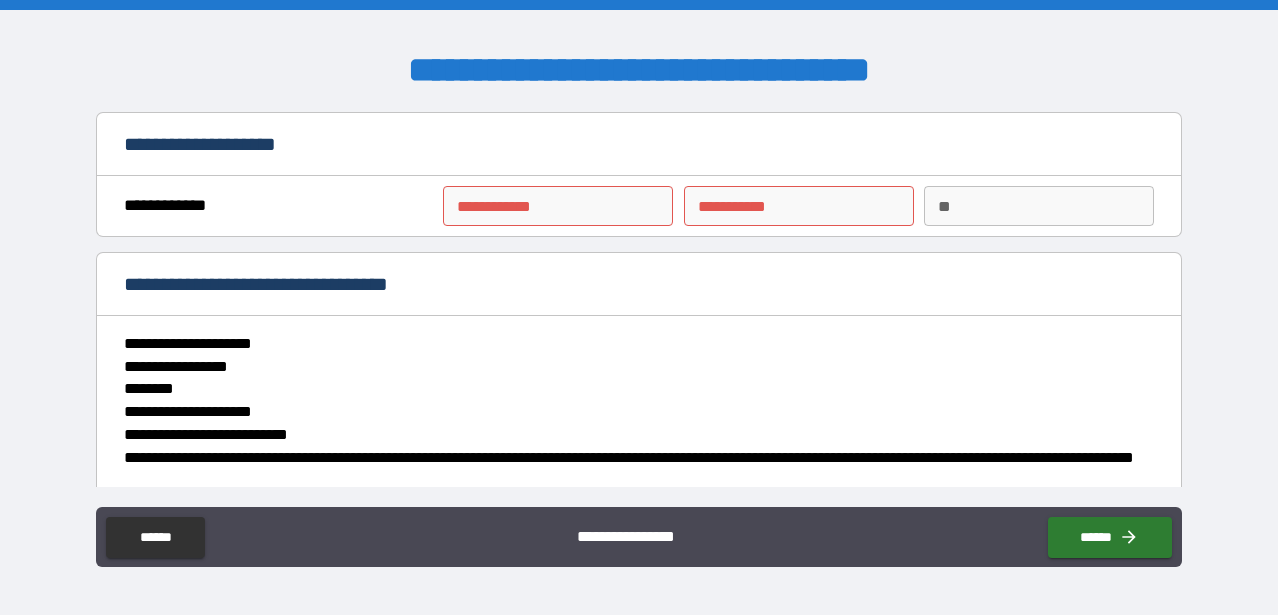 click on "**********" at bounding box center [558, 206] 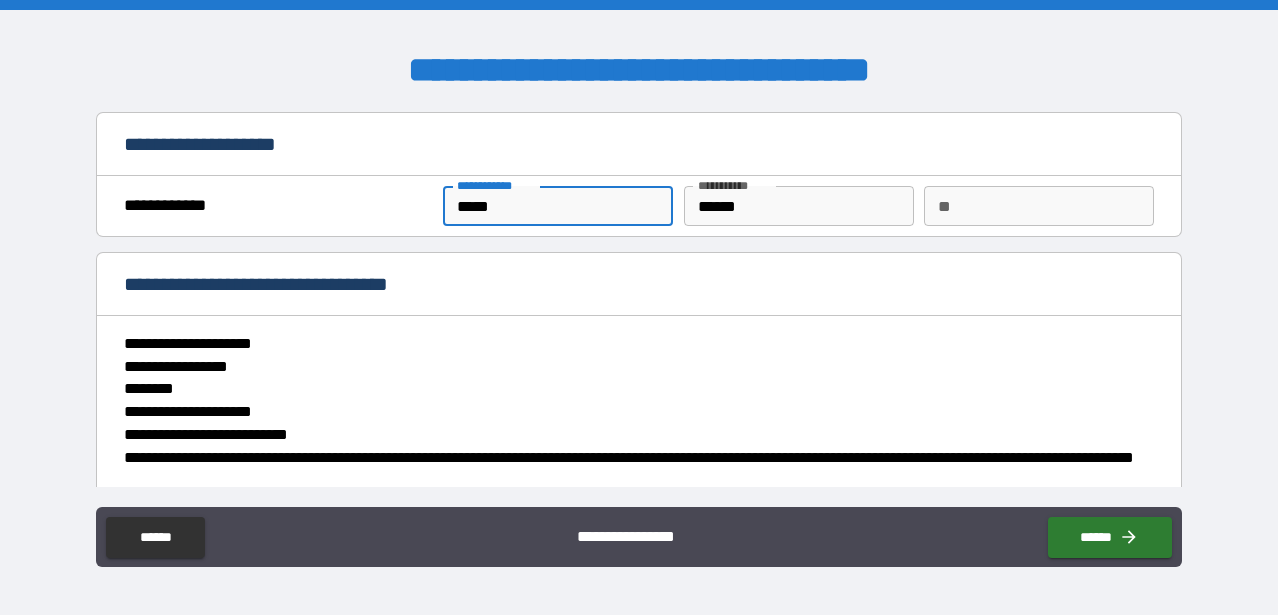 click on "**********" at bounding box center [633, 378] 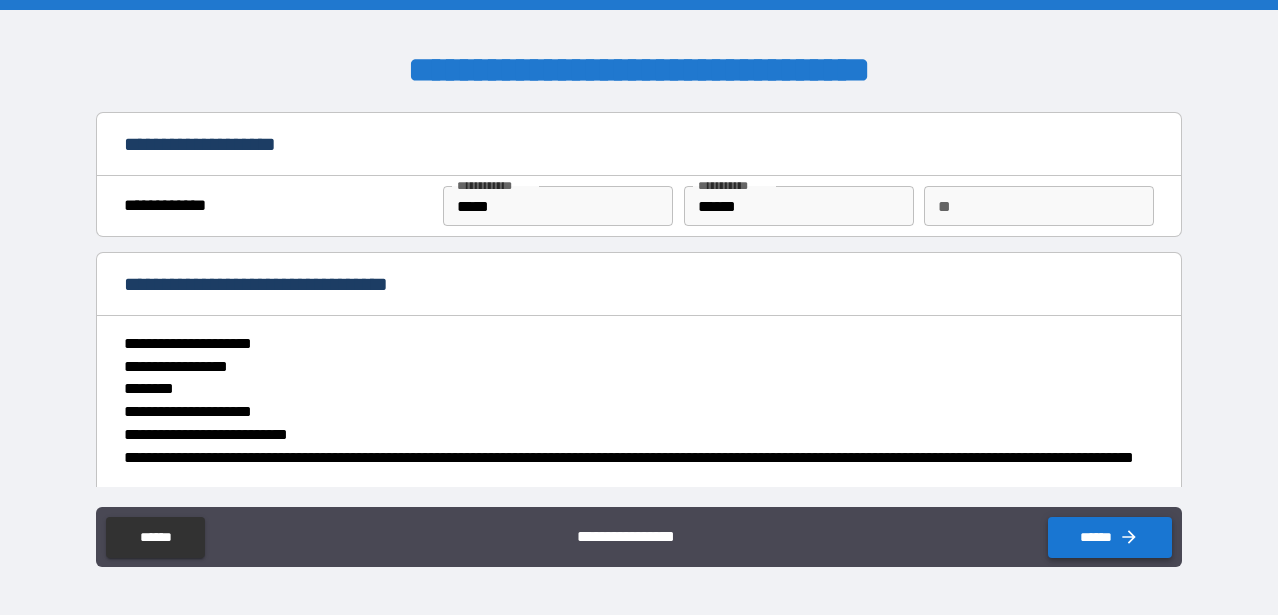 click on "******" at bounding box center [1110, 537] 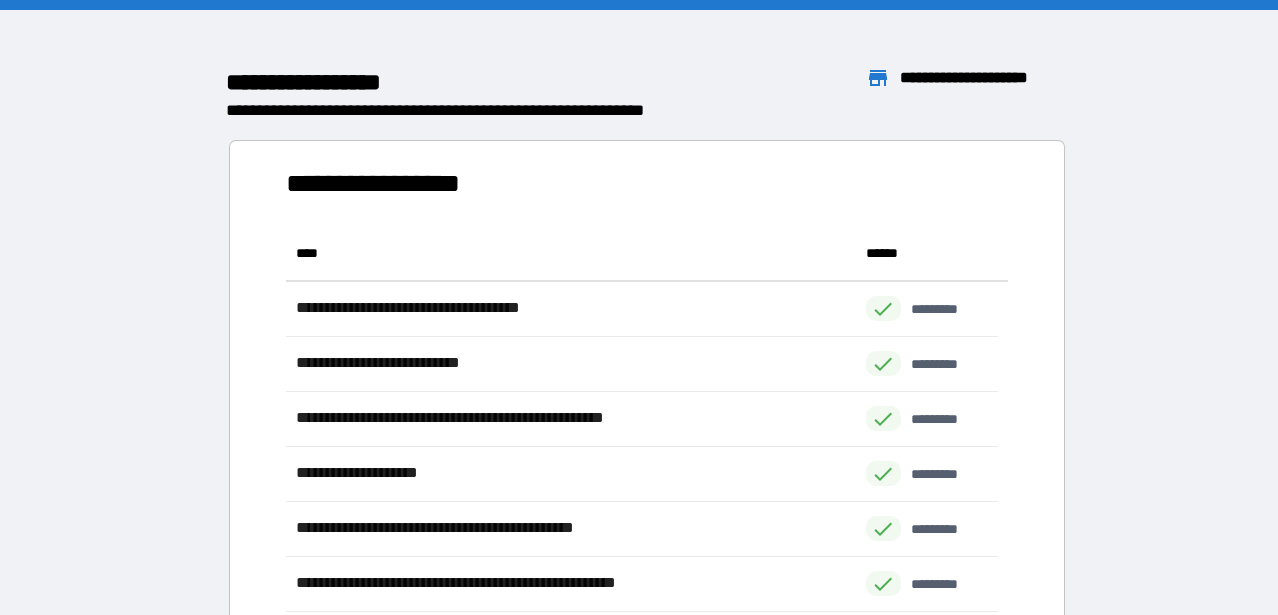 scroll, scrollTop: 16, scrollLeft: 16, axis: both 